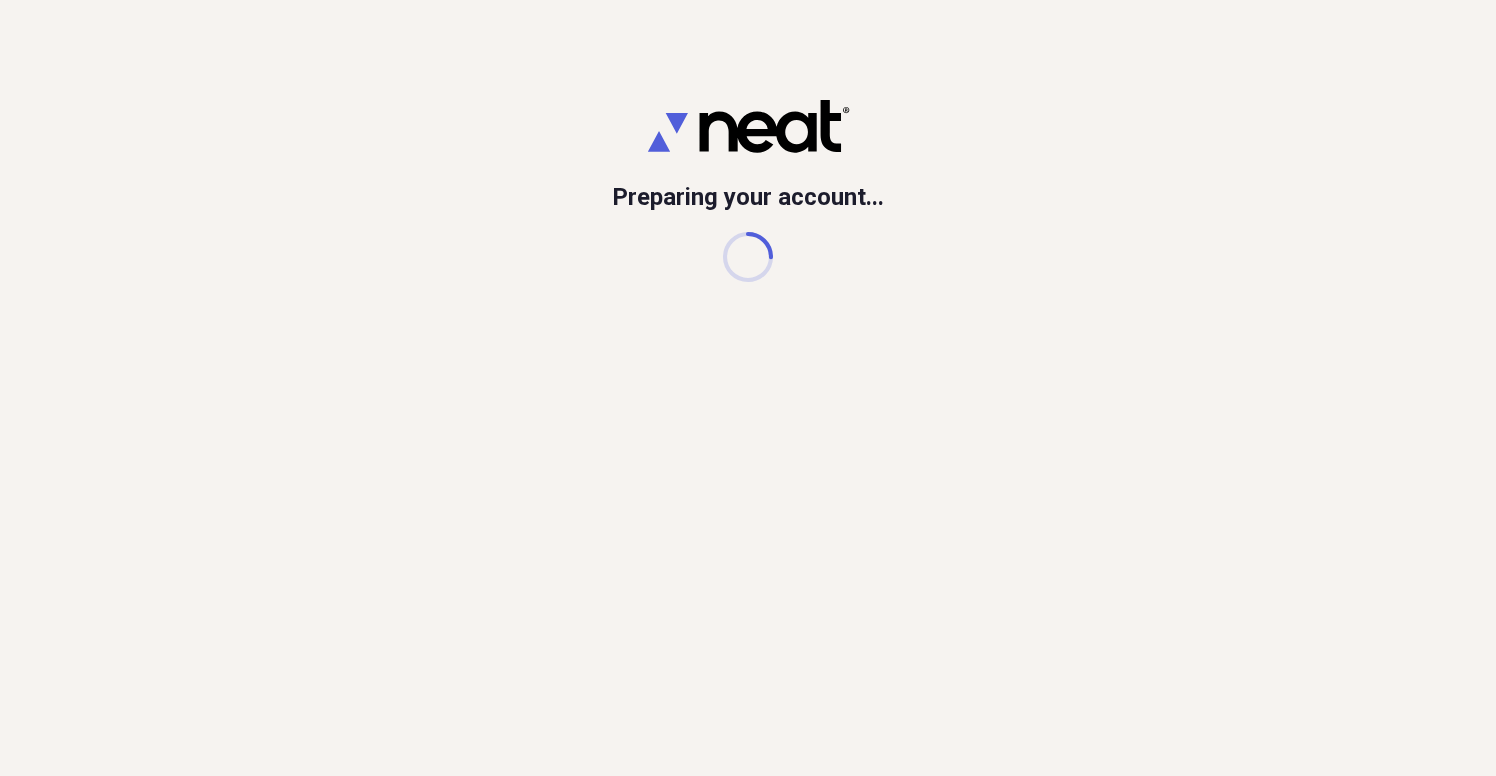 scroll, scrollTop: 0, scrollLeft: 0, axis: both 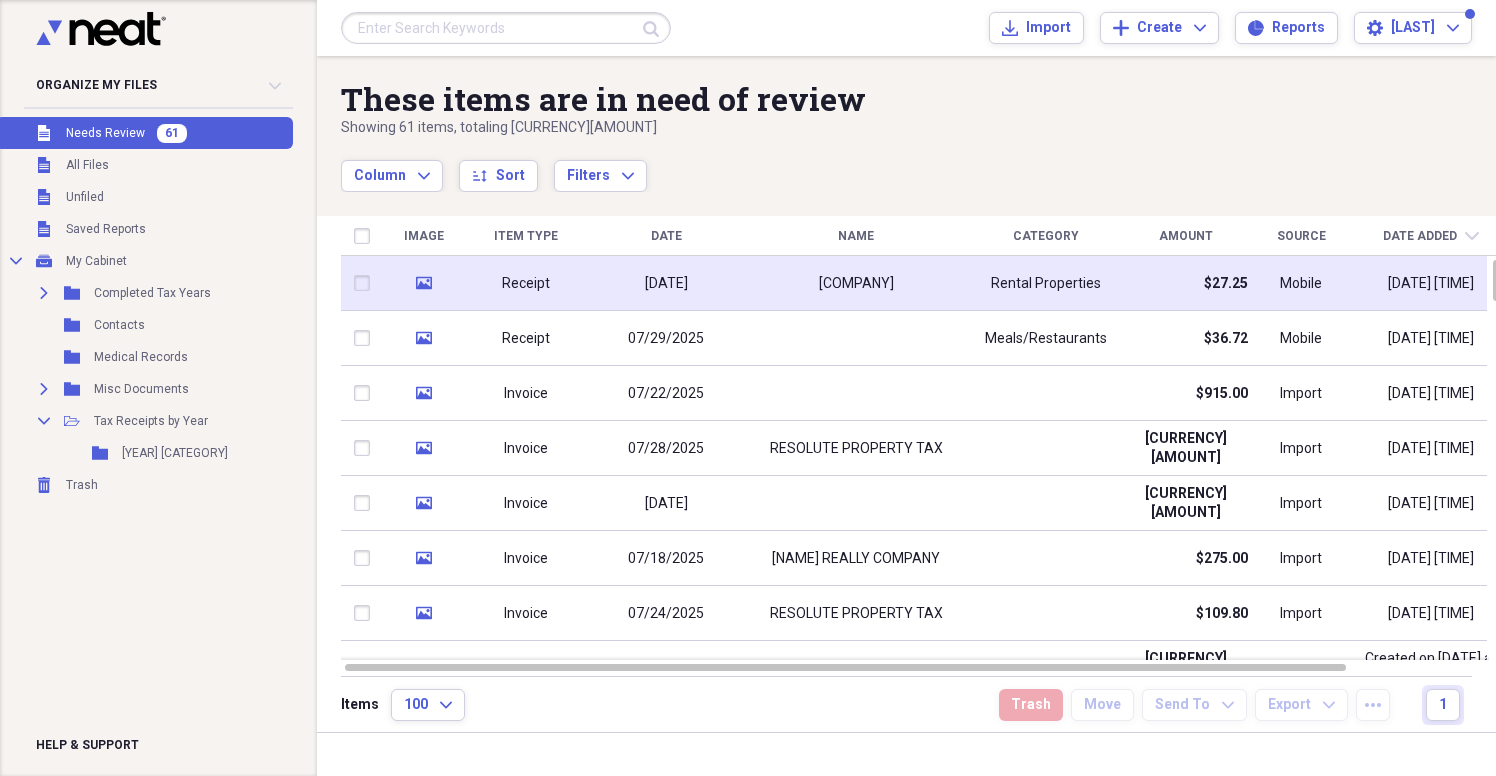 click on "[COMPANY]" at bounding box center (856, 284) 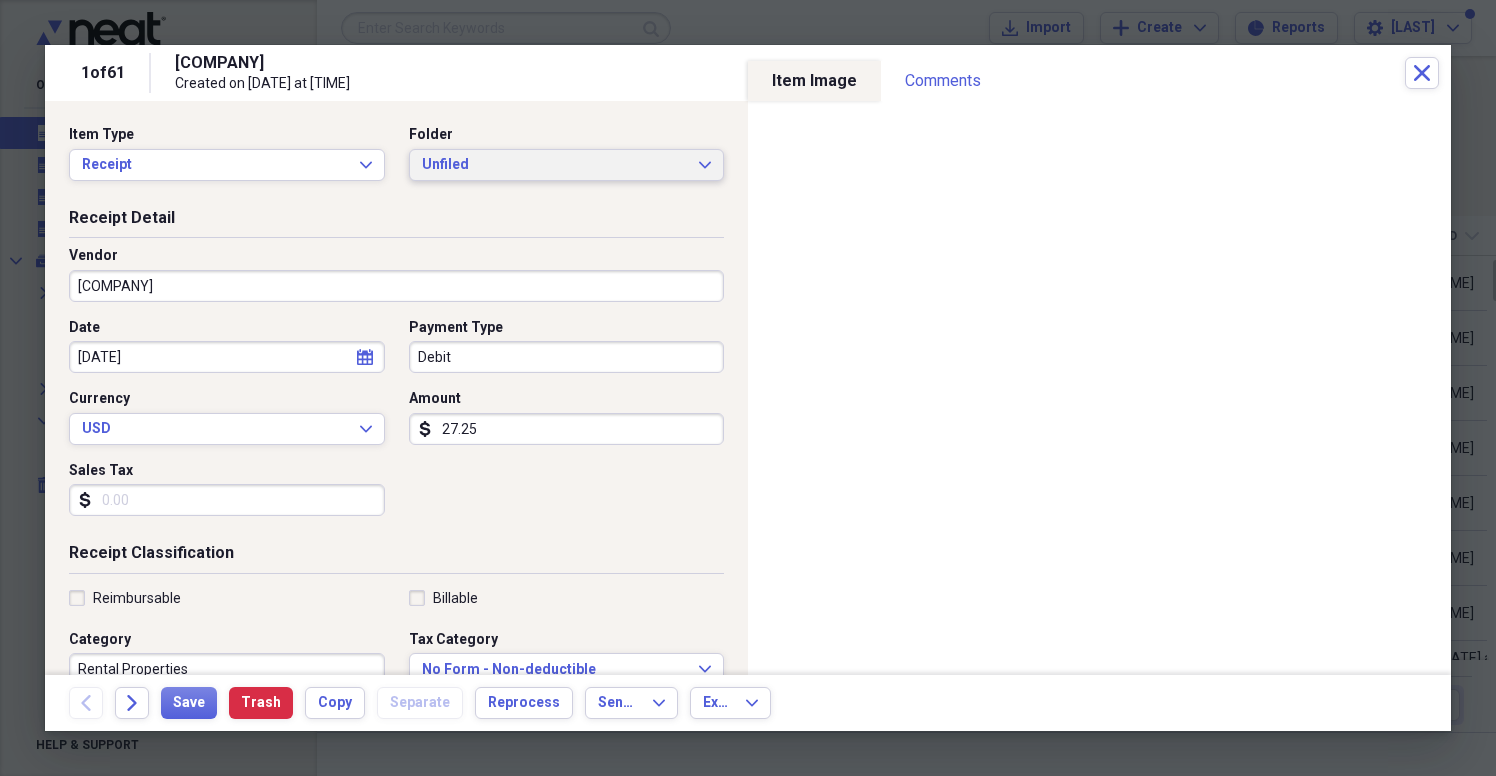 click on "Expand" 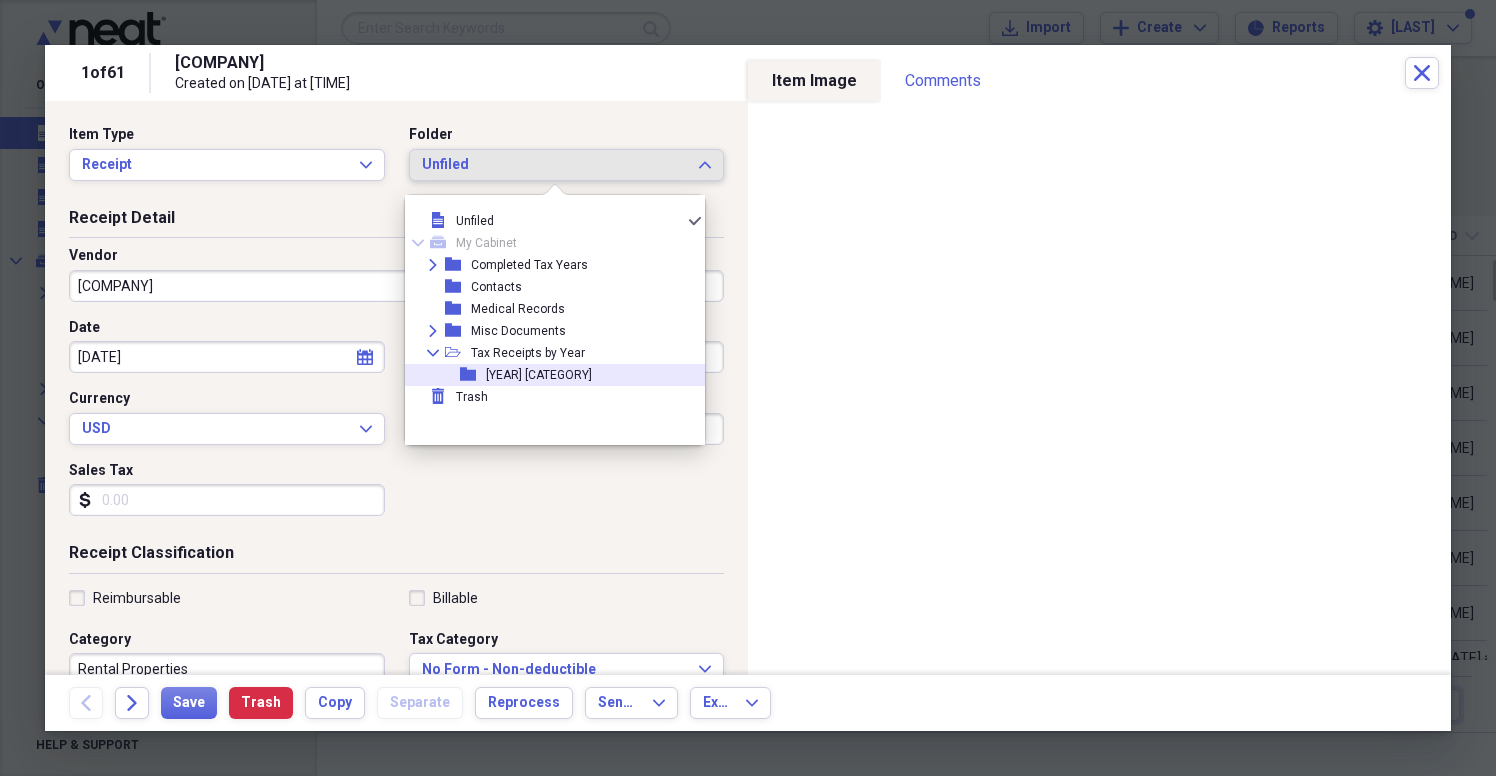 click on "[YEAR] [CATEGORY]" at bounding box center (539, 375) 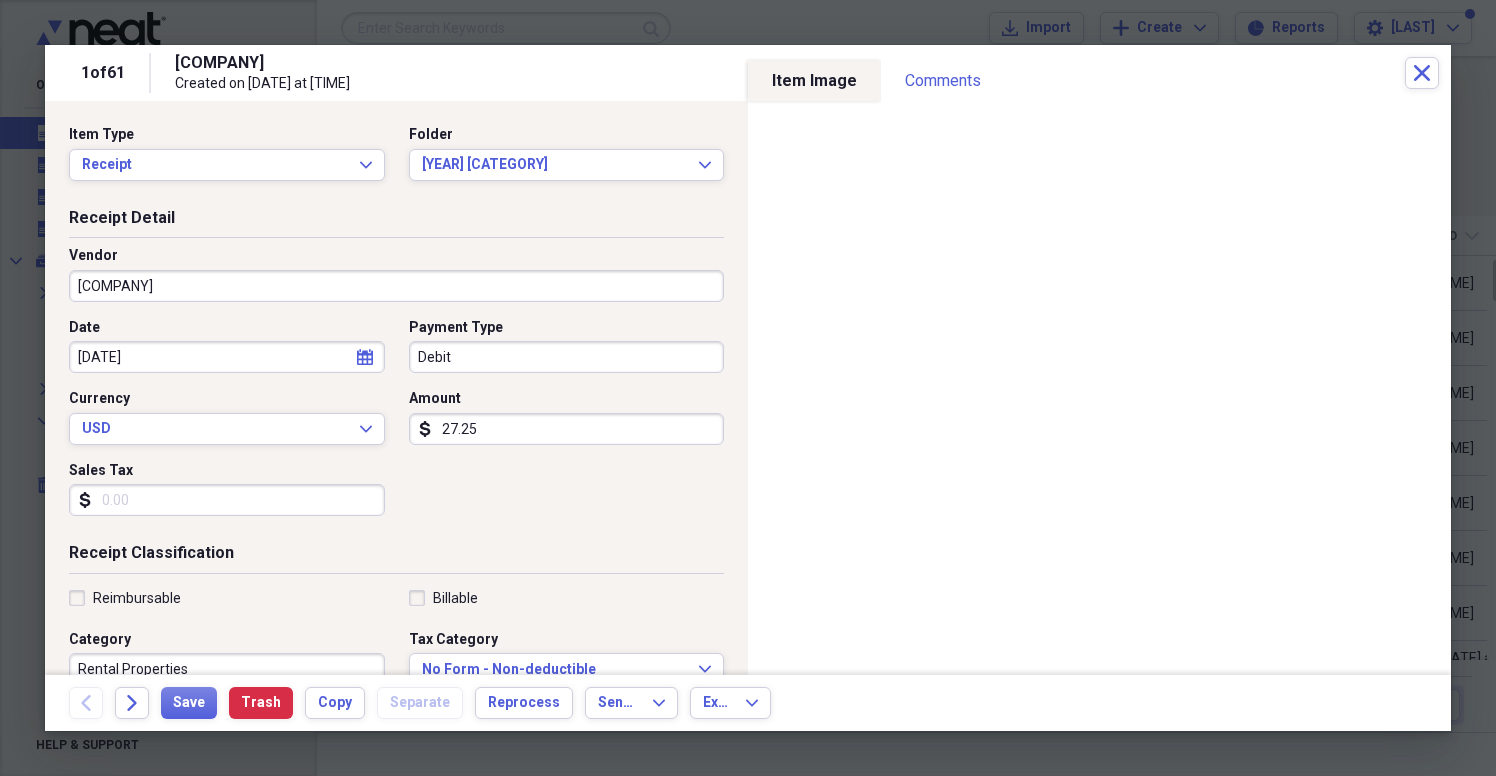 click on "27.25" at bounding box center (567, 429) 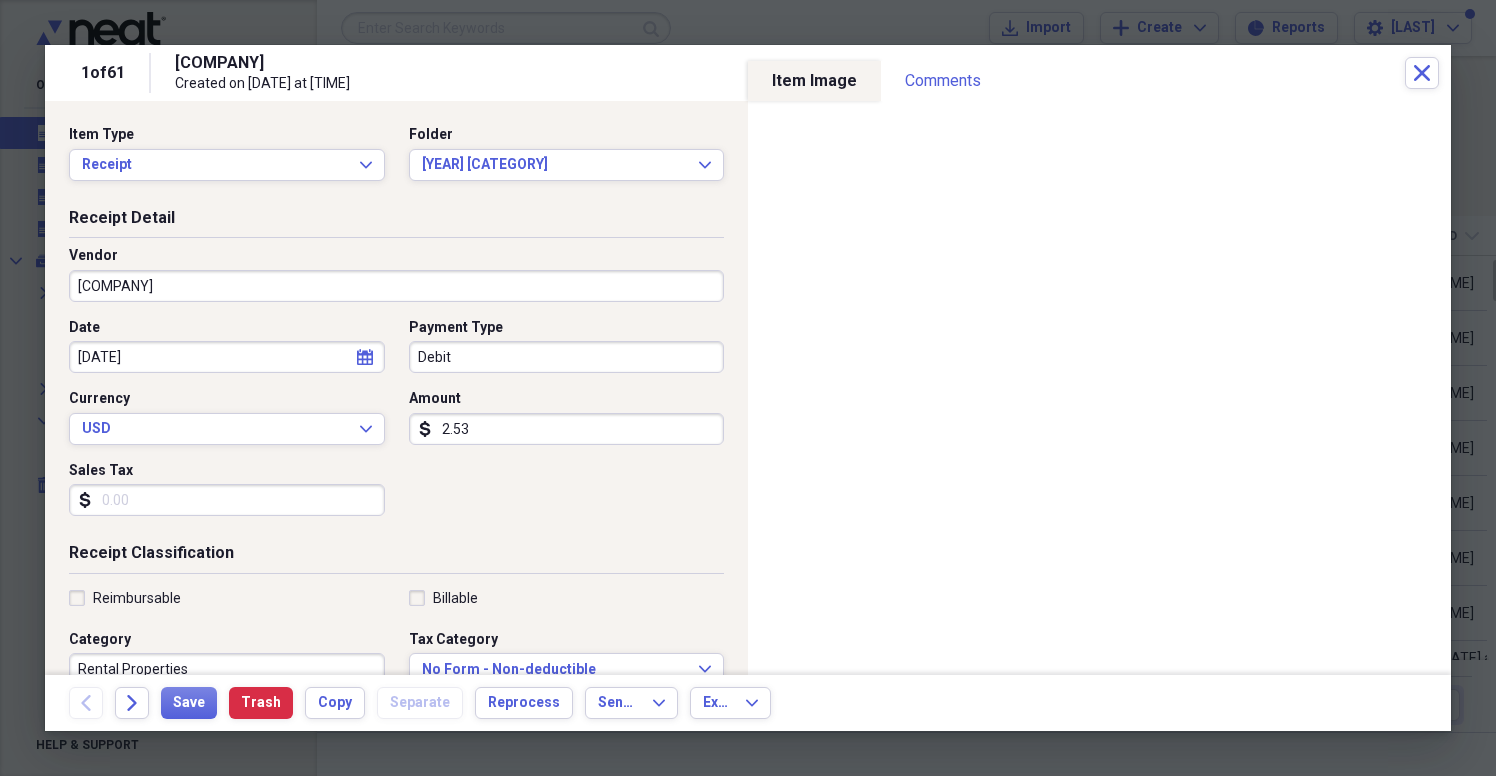 type on "25.34" 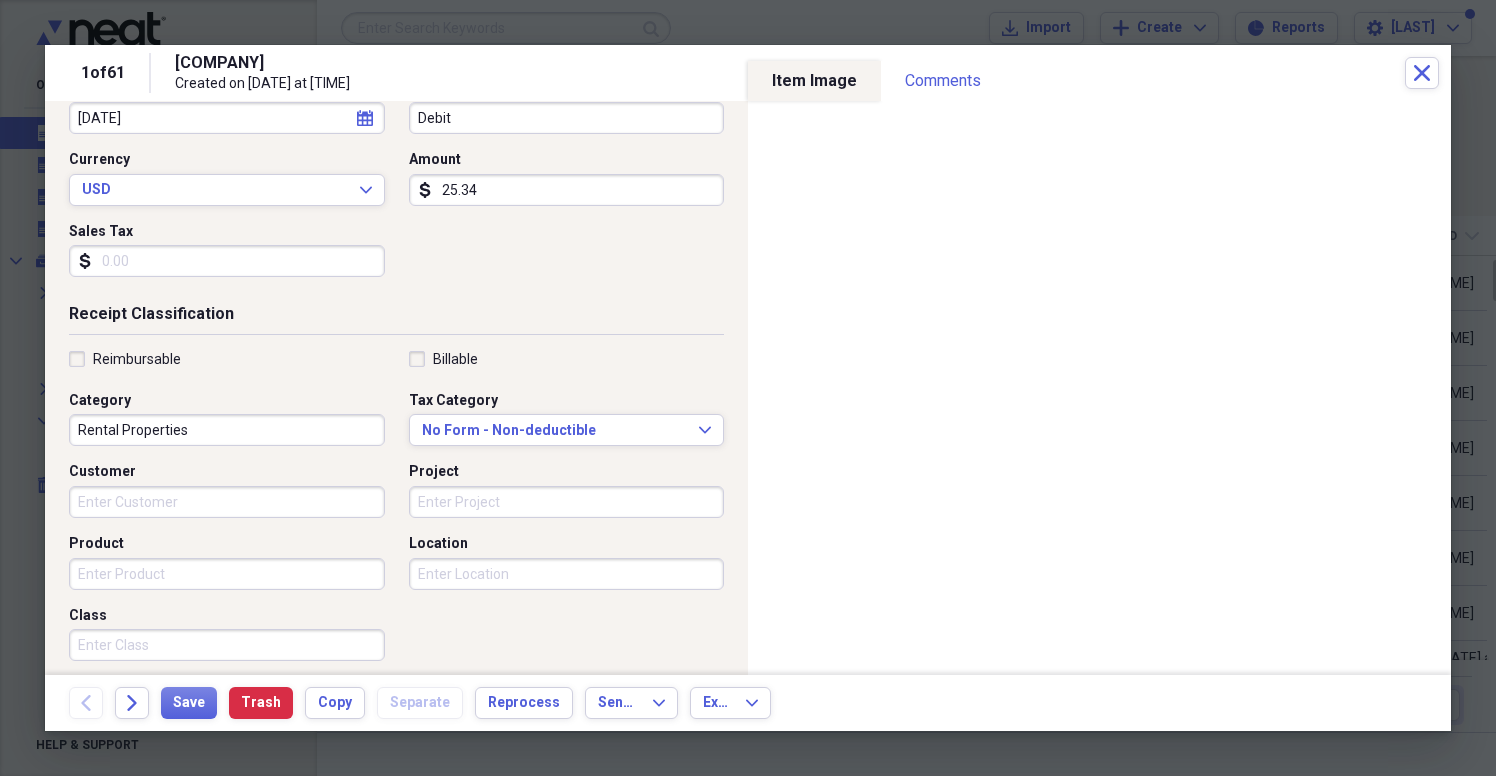 scroll, scrollTop: 440, scrollLeft: 0, axis: vertical 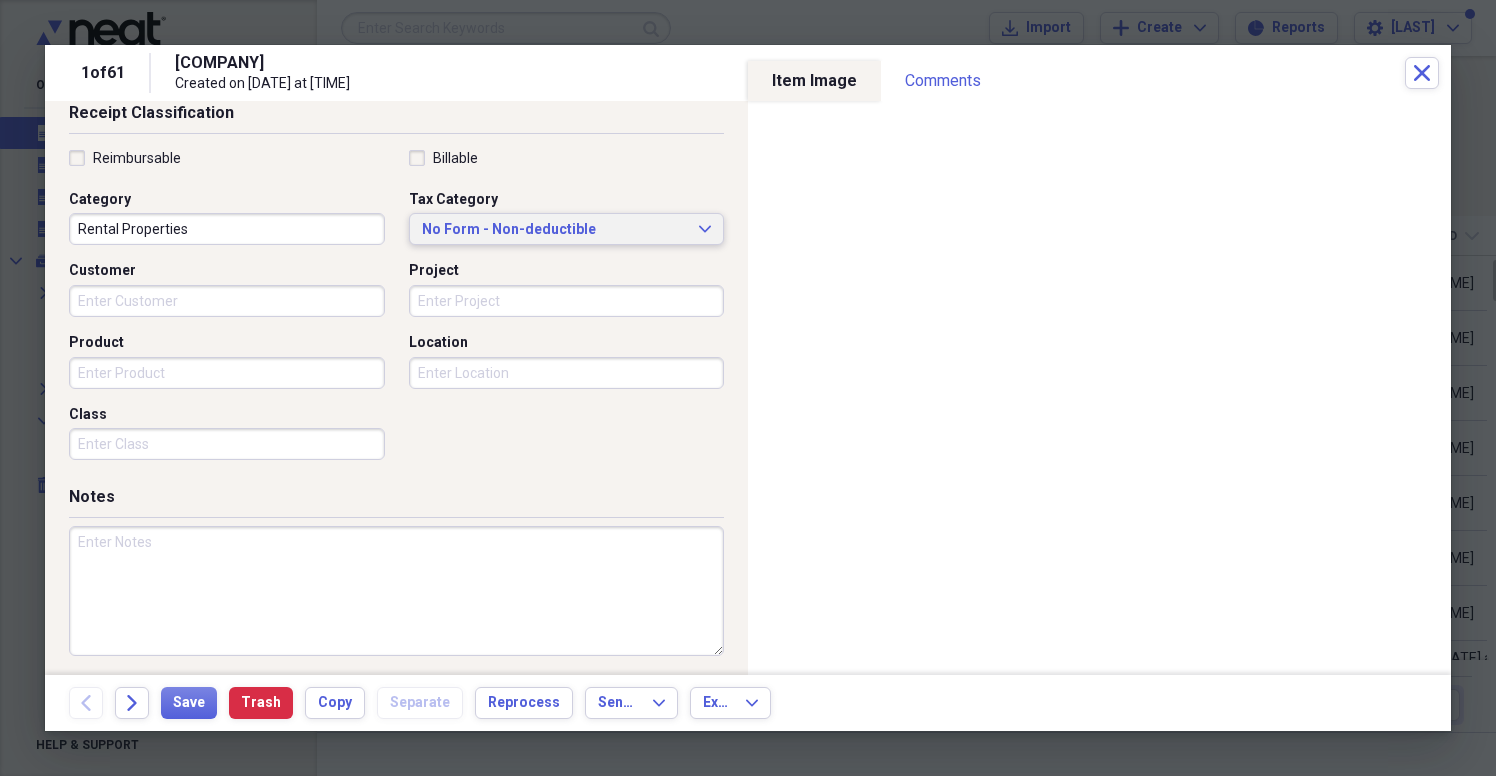 click on "No Form - Non-deductible" at bounding box center [555, 230] 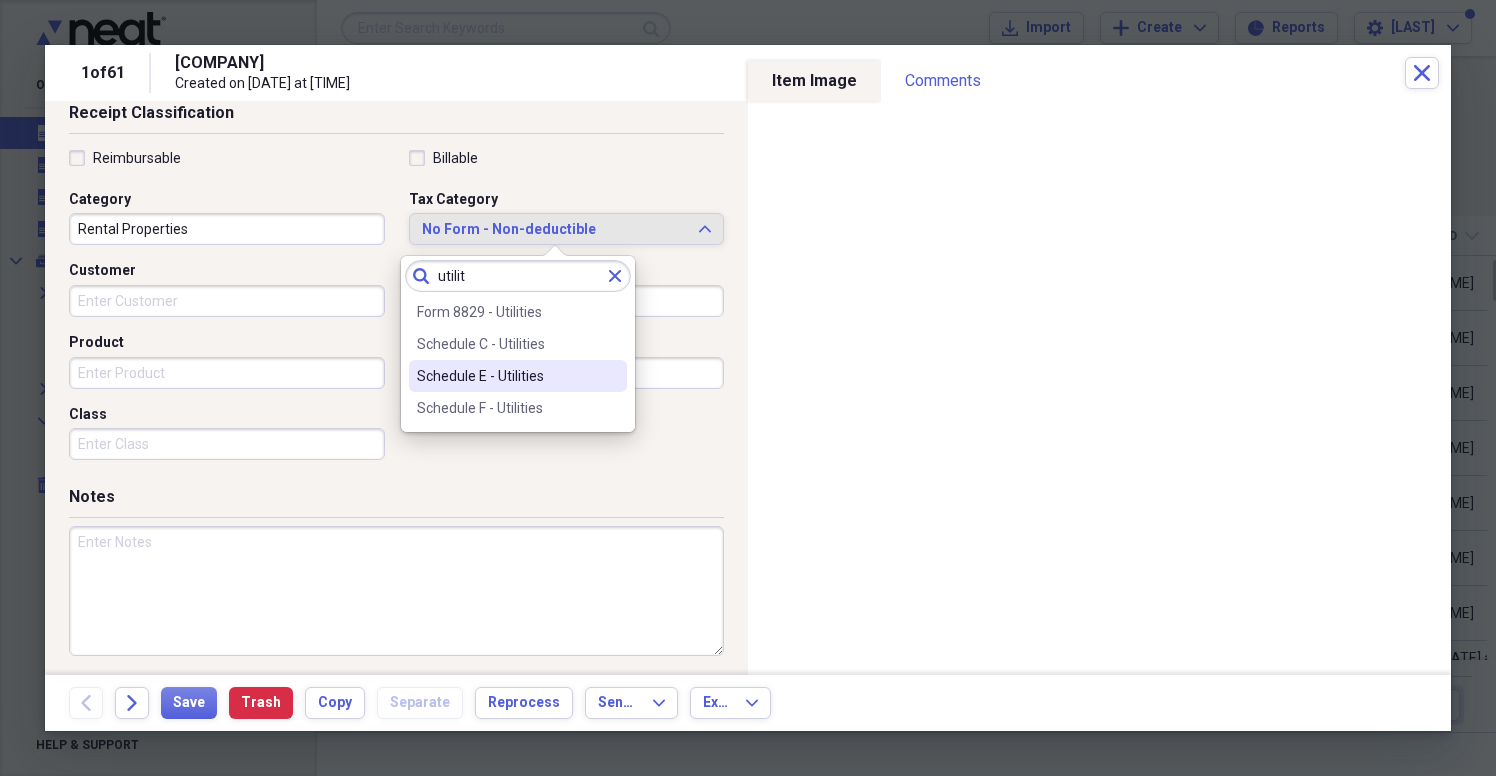 type on "utilit" 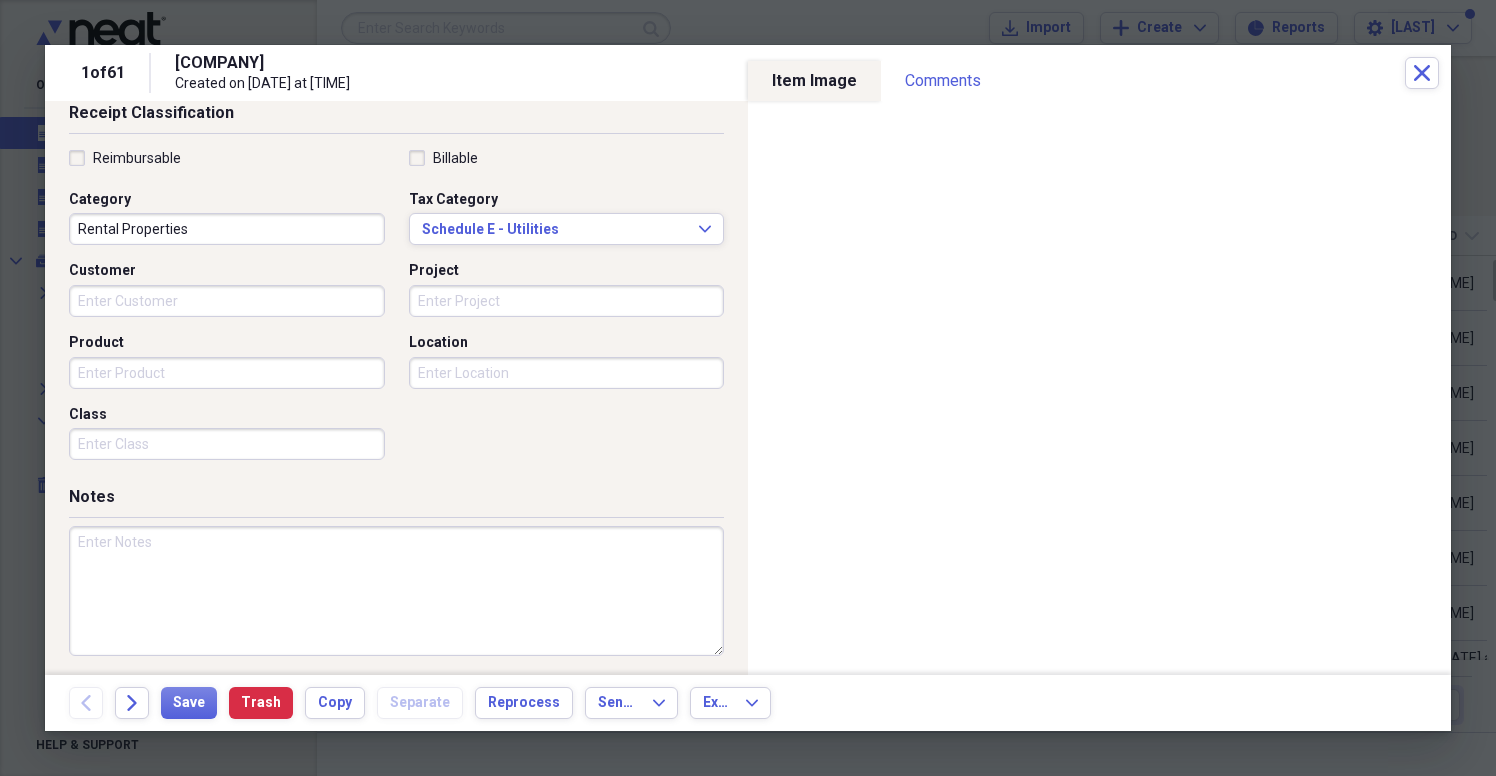 click at bounding box center (396, 591) 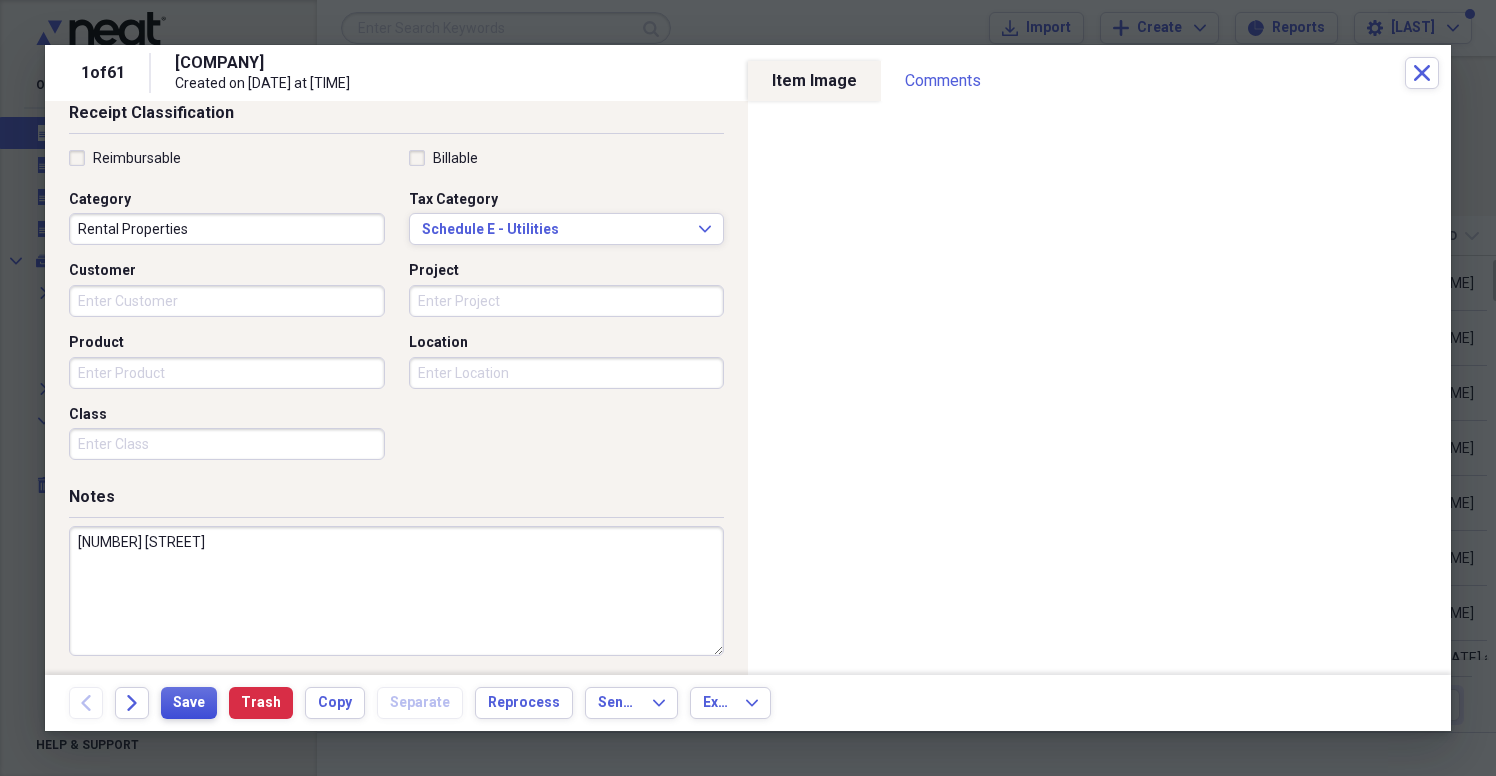 type on "[NUMBER] [STREET]" 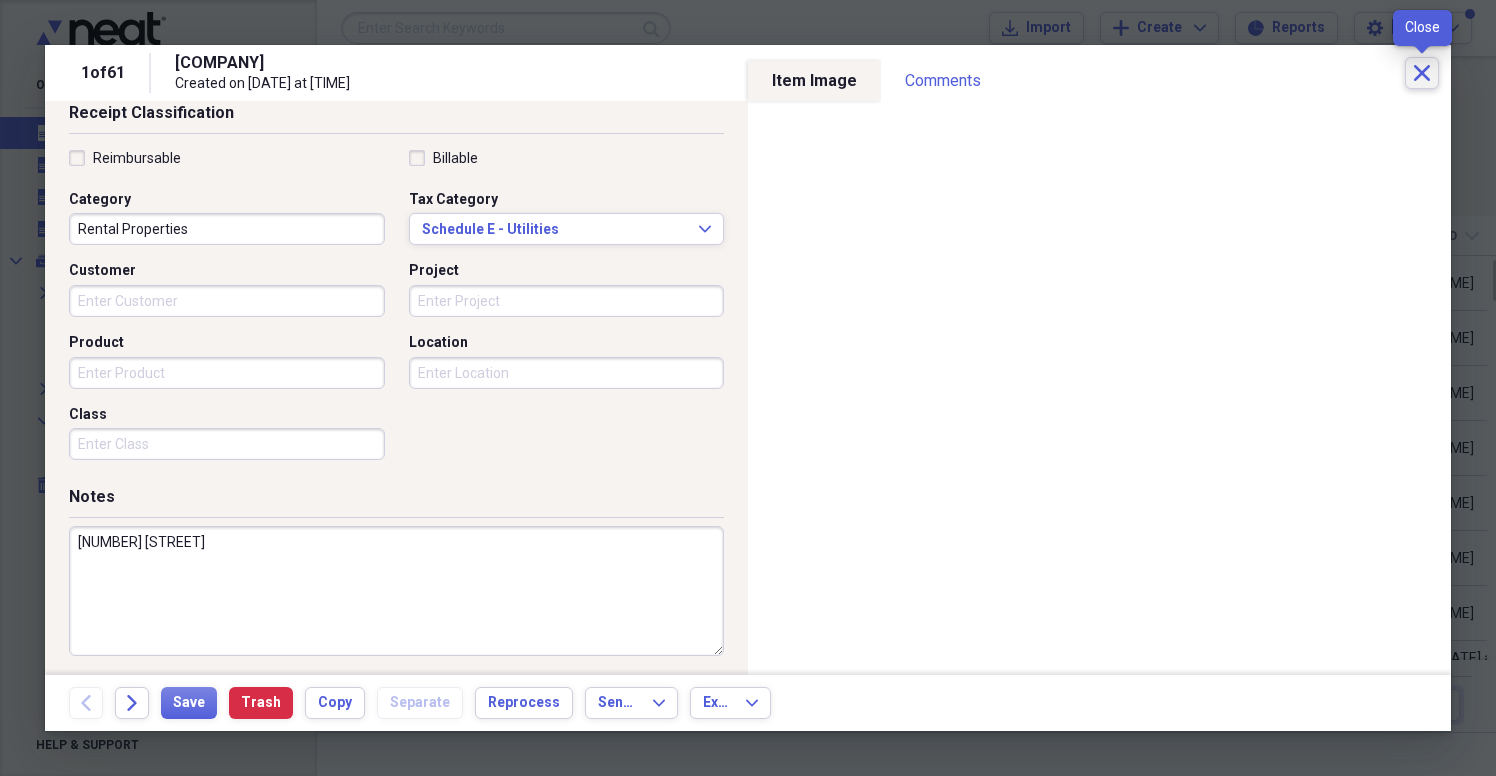 click on "Close" 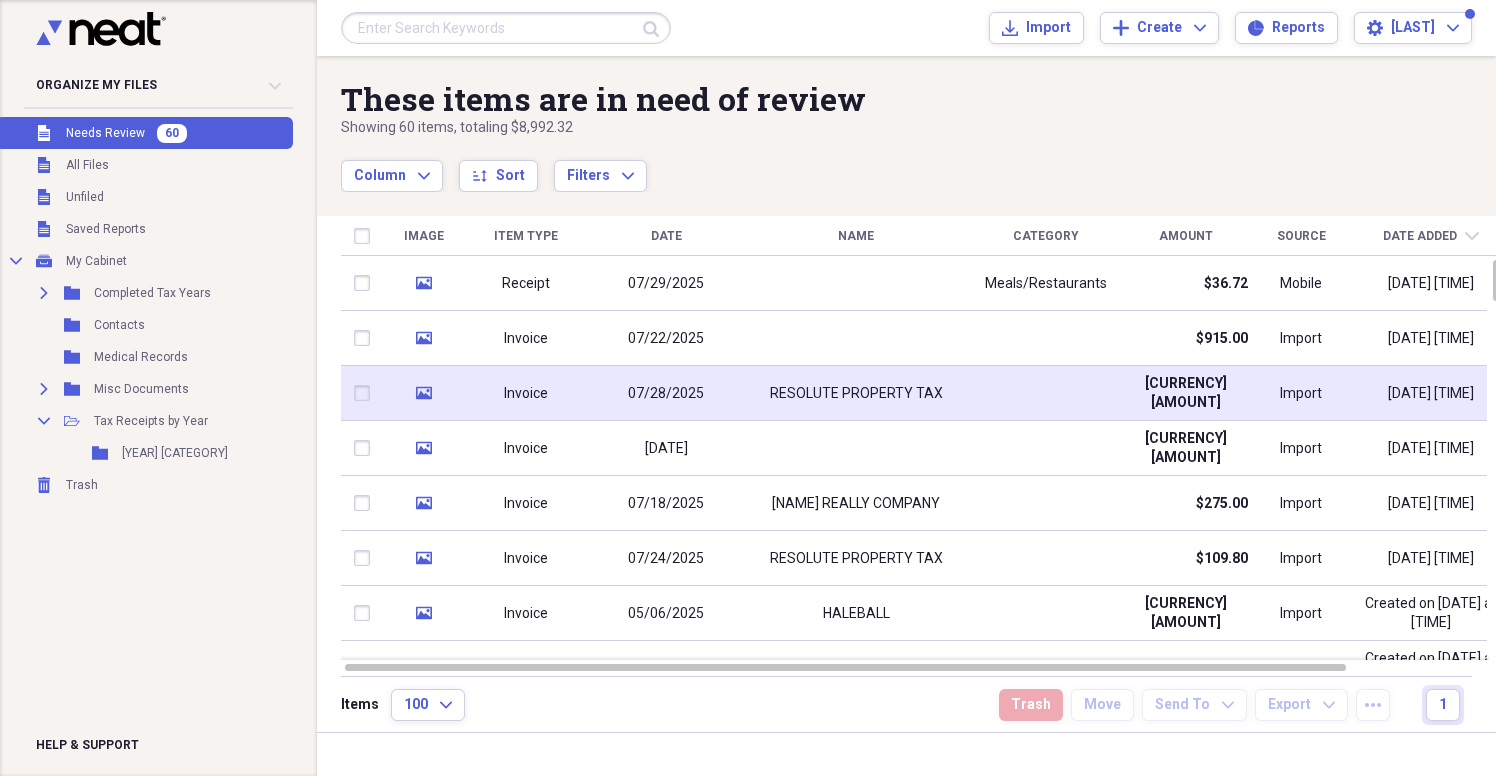 click on "RESOLUTE PROPERTY TAX" at bounding box center (856, 394) 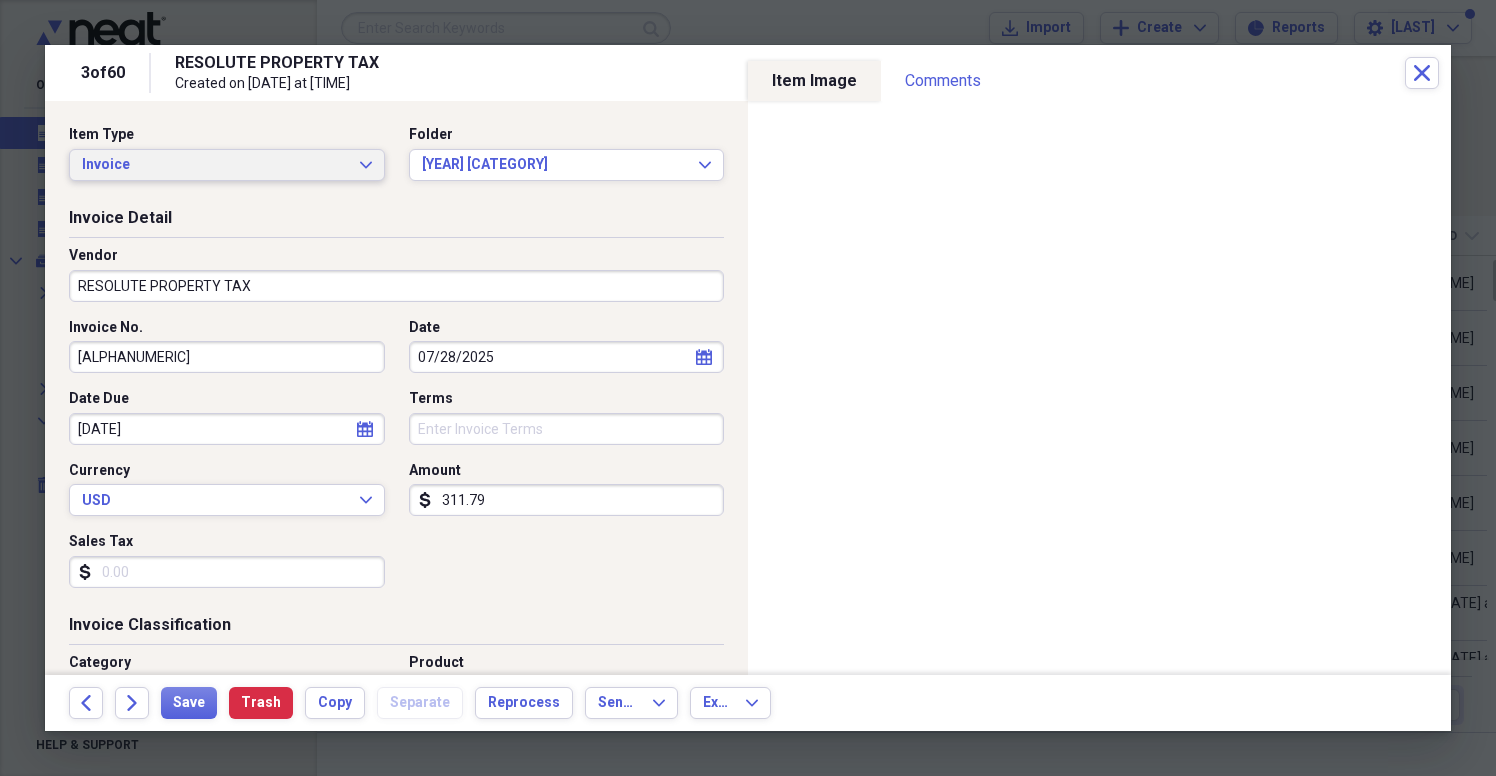 click on "Expand" 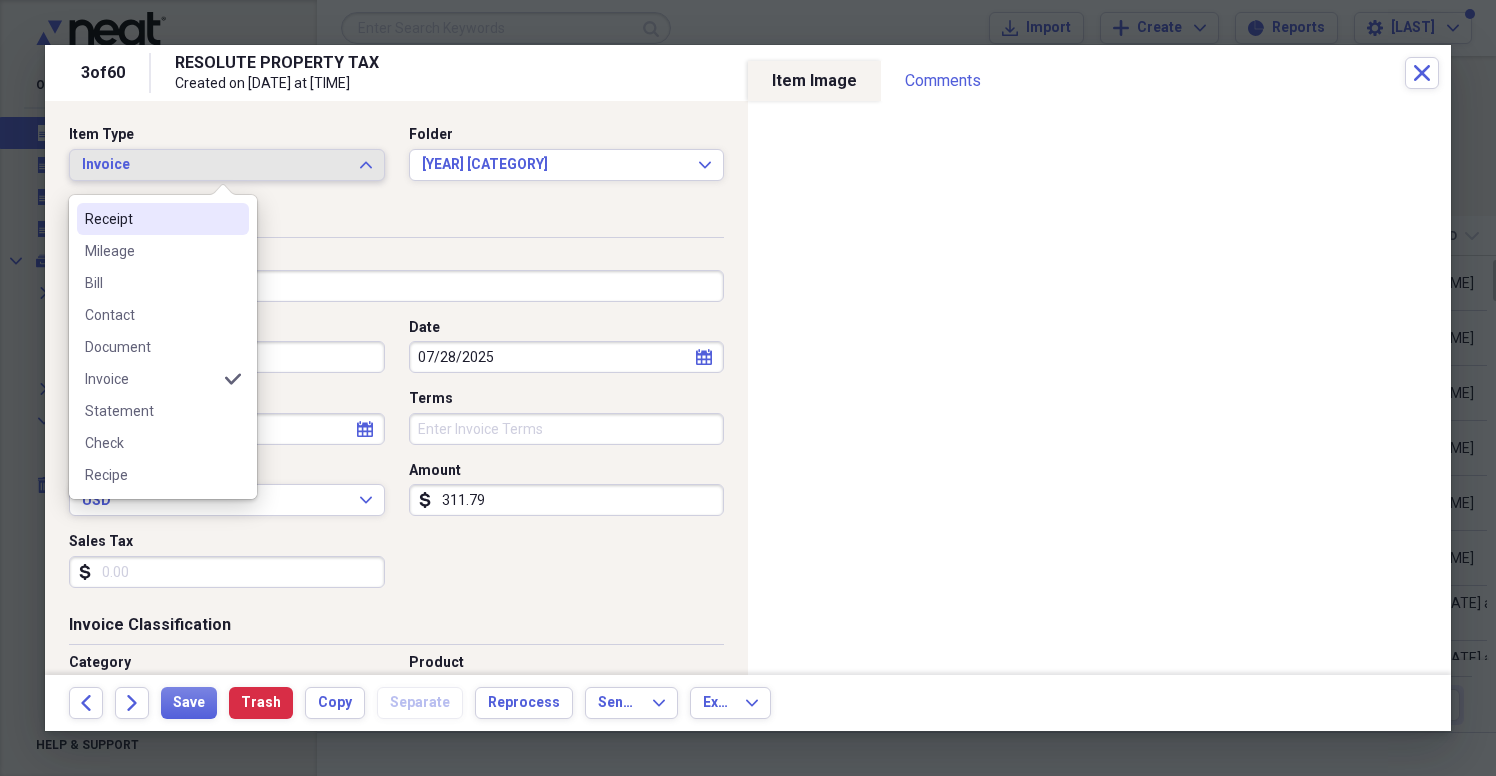 click on "Receipt" at bounding box center [151, 219] 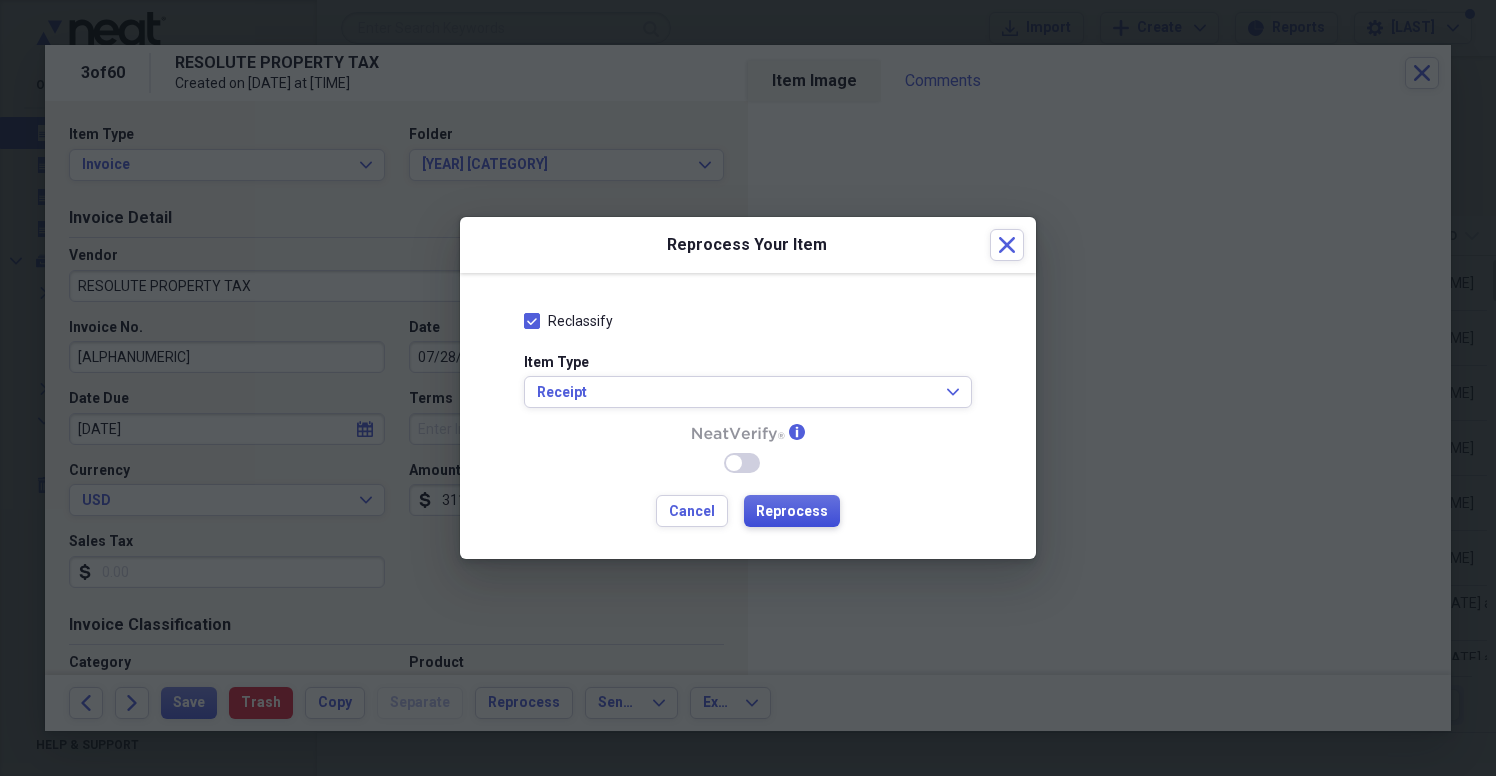 click on "Reprocess" at bounding box center [792, 512] 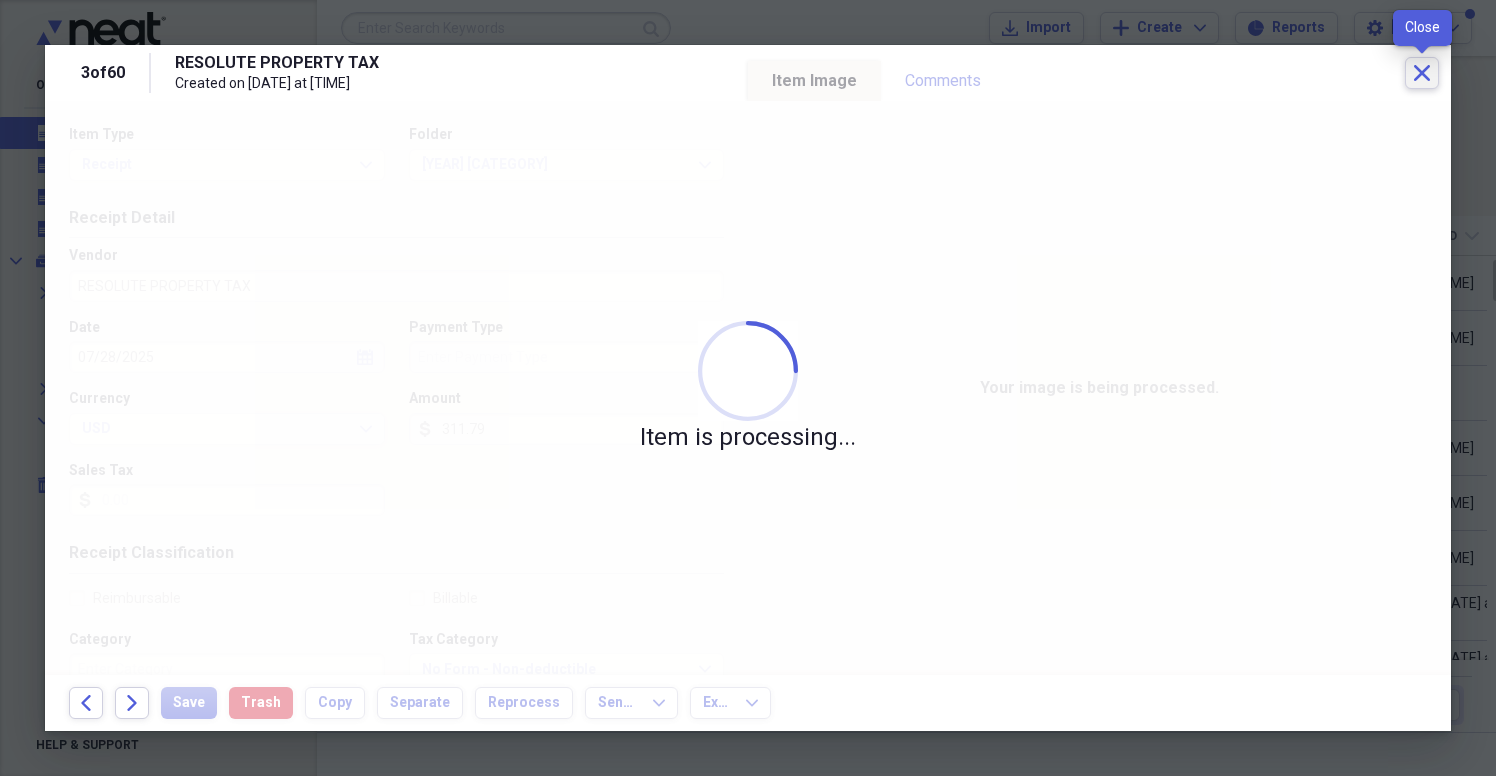 click on "Close" 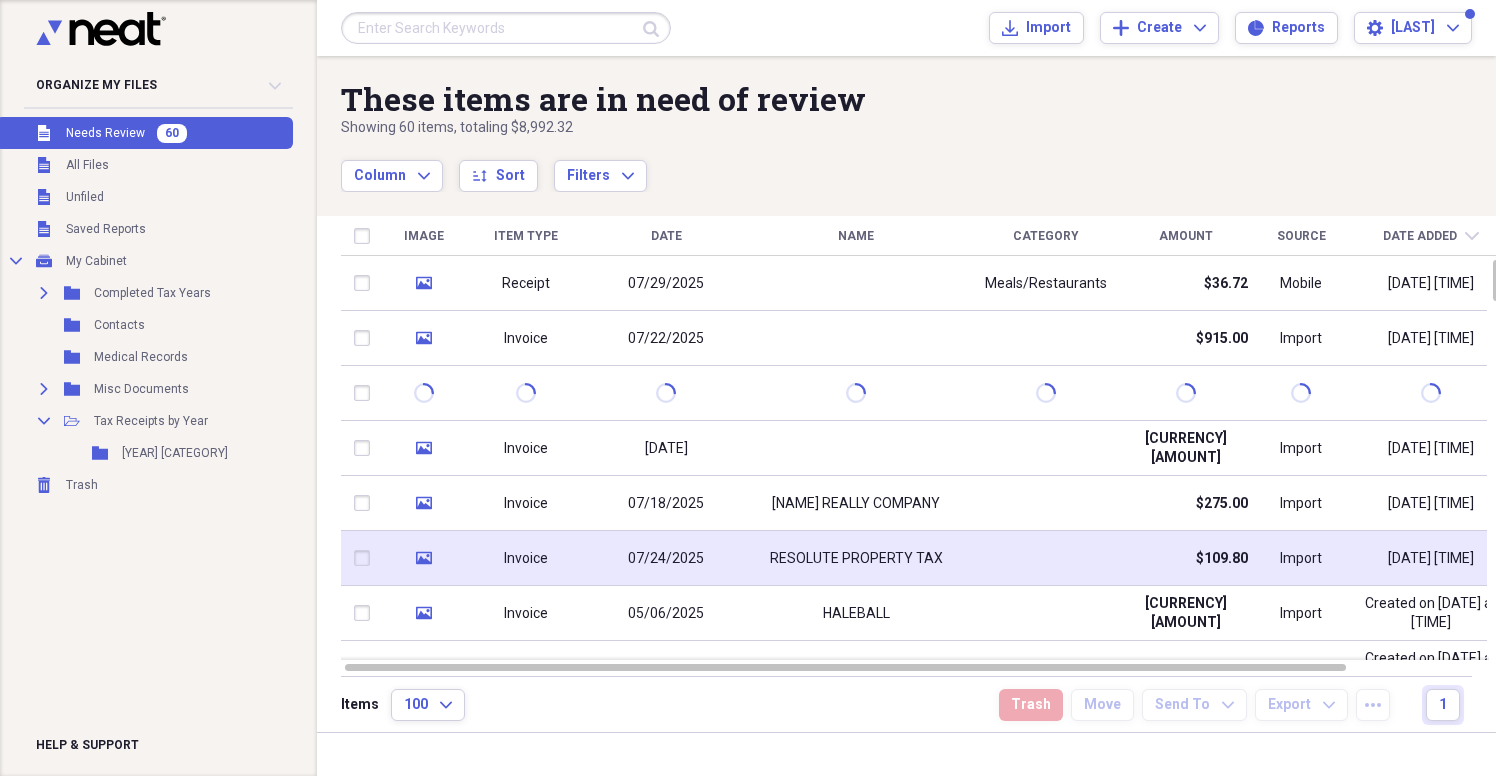 click on "RESOLUTE PROPERTY TAX" at bounding box center [856, 559] 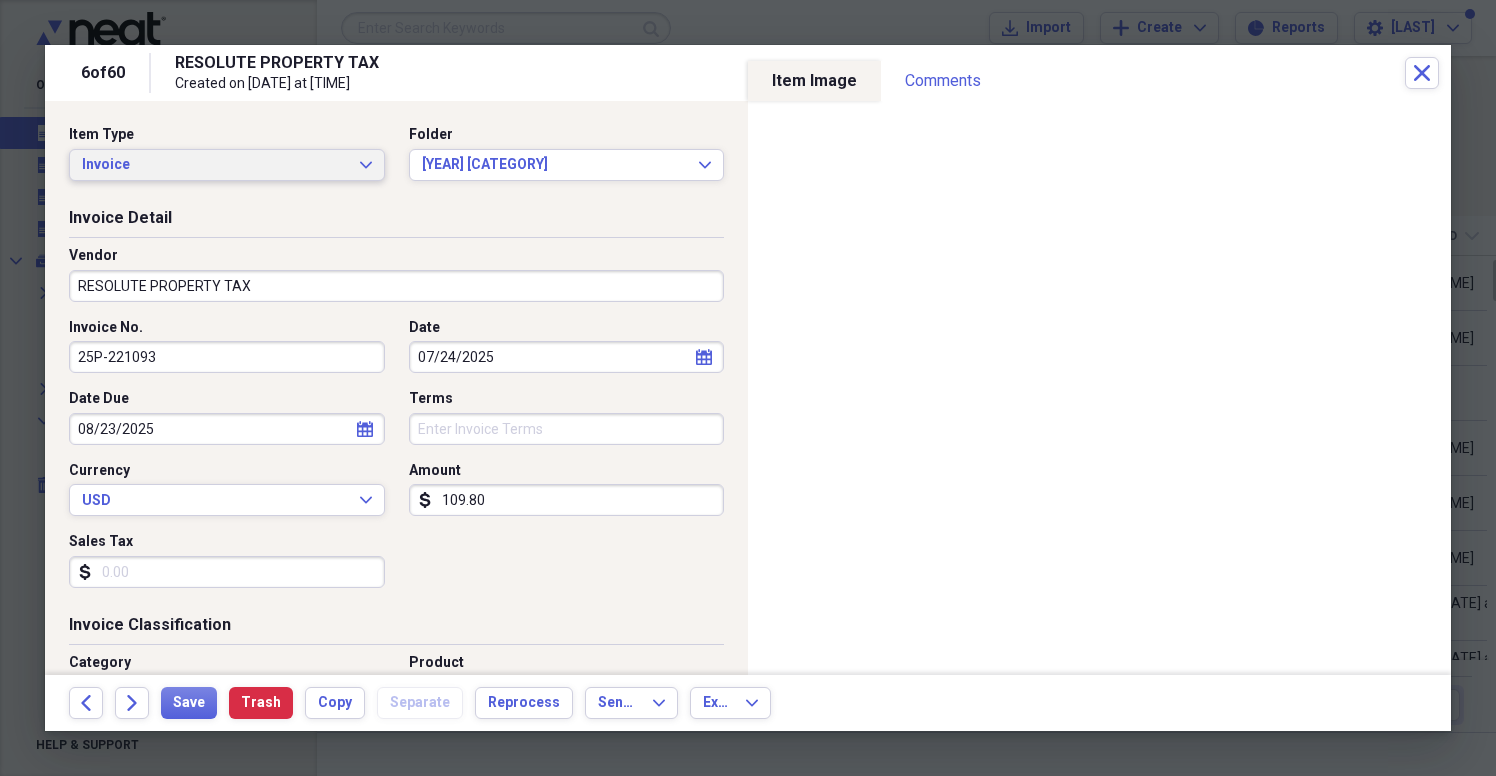 click 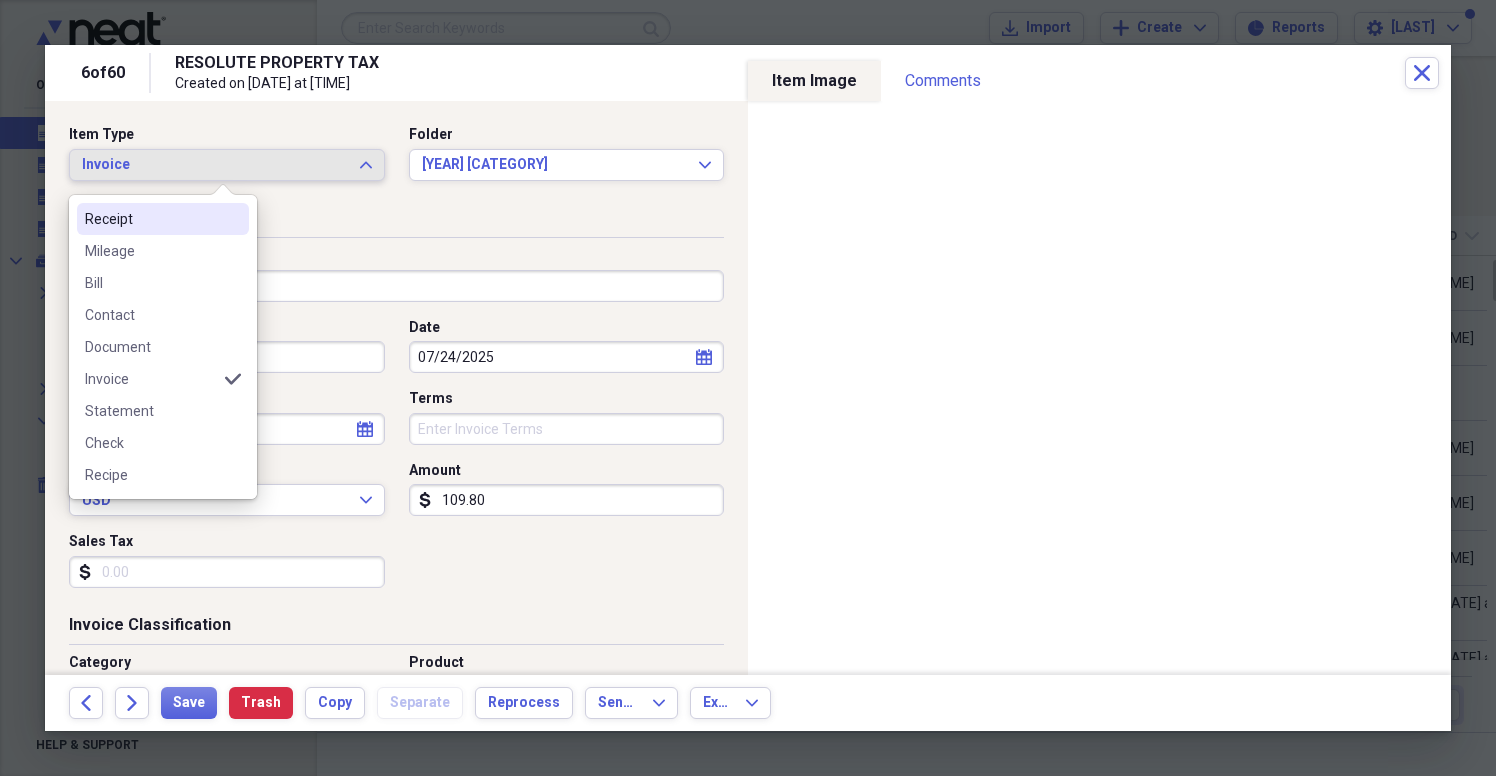 click on "Receipt" at bounding box center [151, 219] 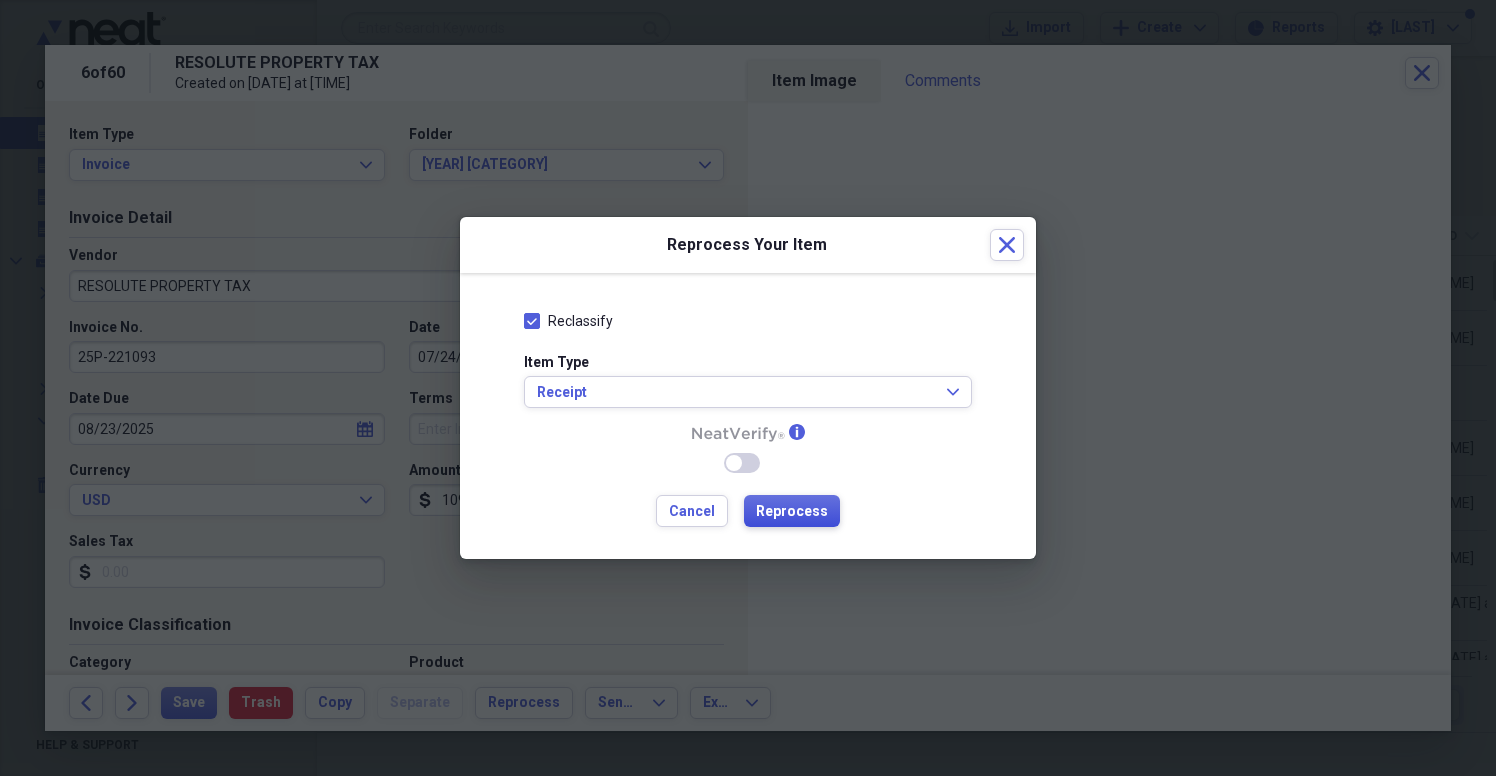 click on "Reprocess" at bounding box center (792, 512) 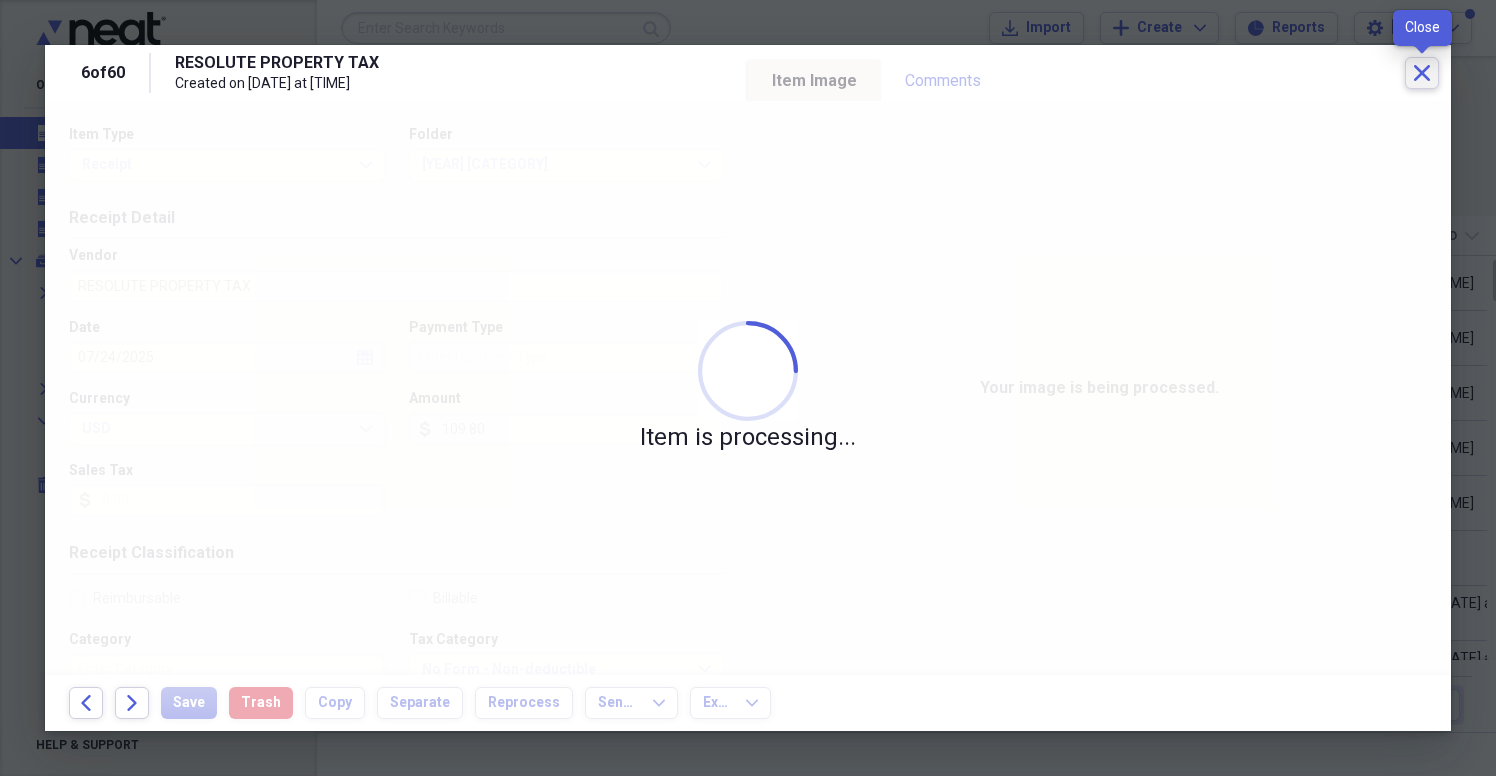 type on "[ORGANIZATION] [CATEGORY] [CATEGORY]" 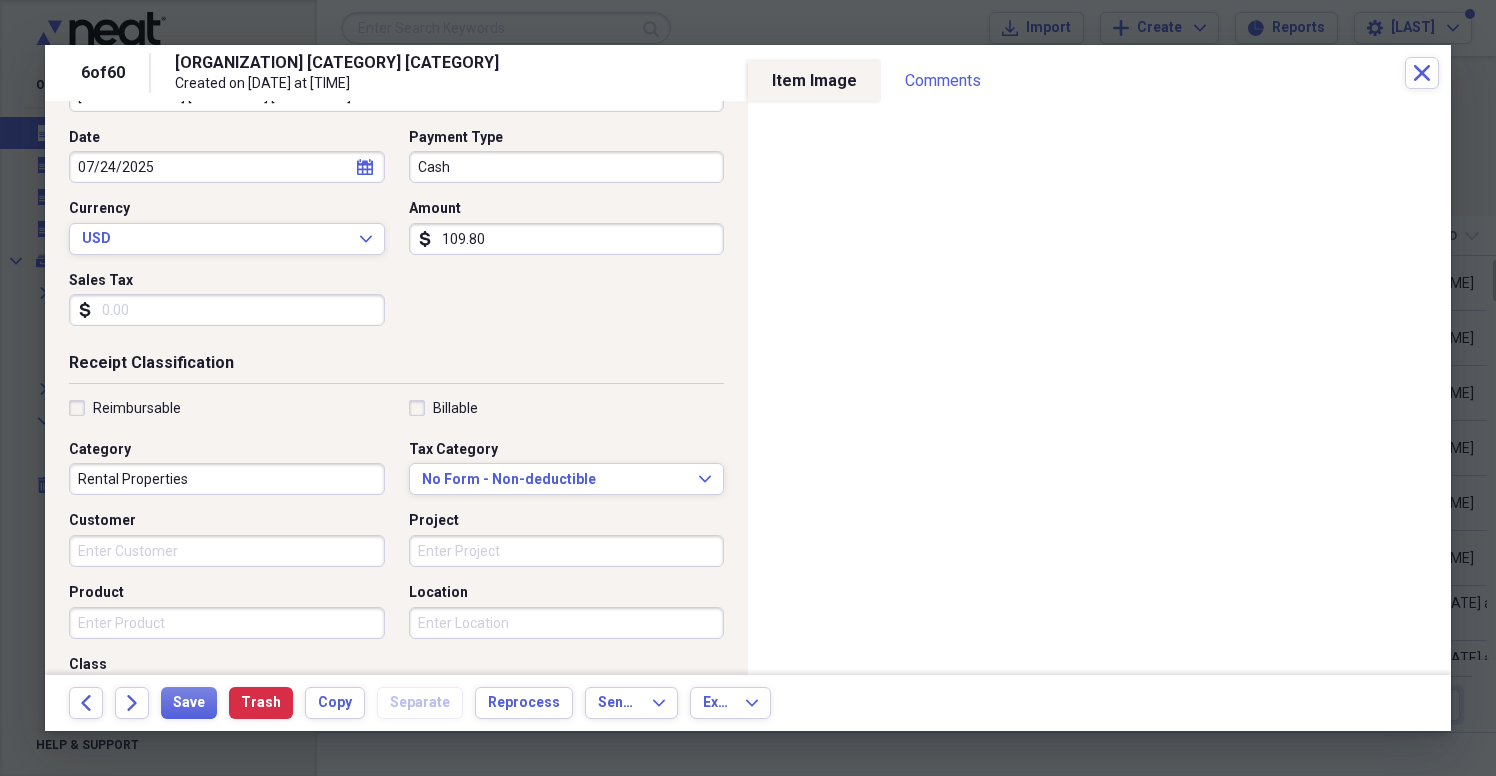scroll, scrollTop: 270, scrollLeft: 0, axis: vertical 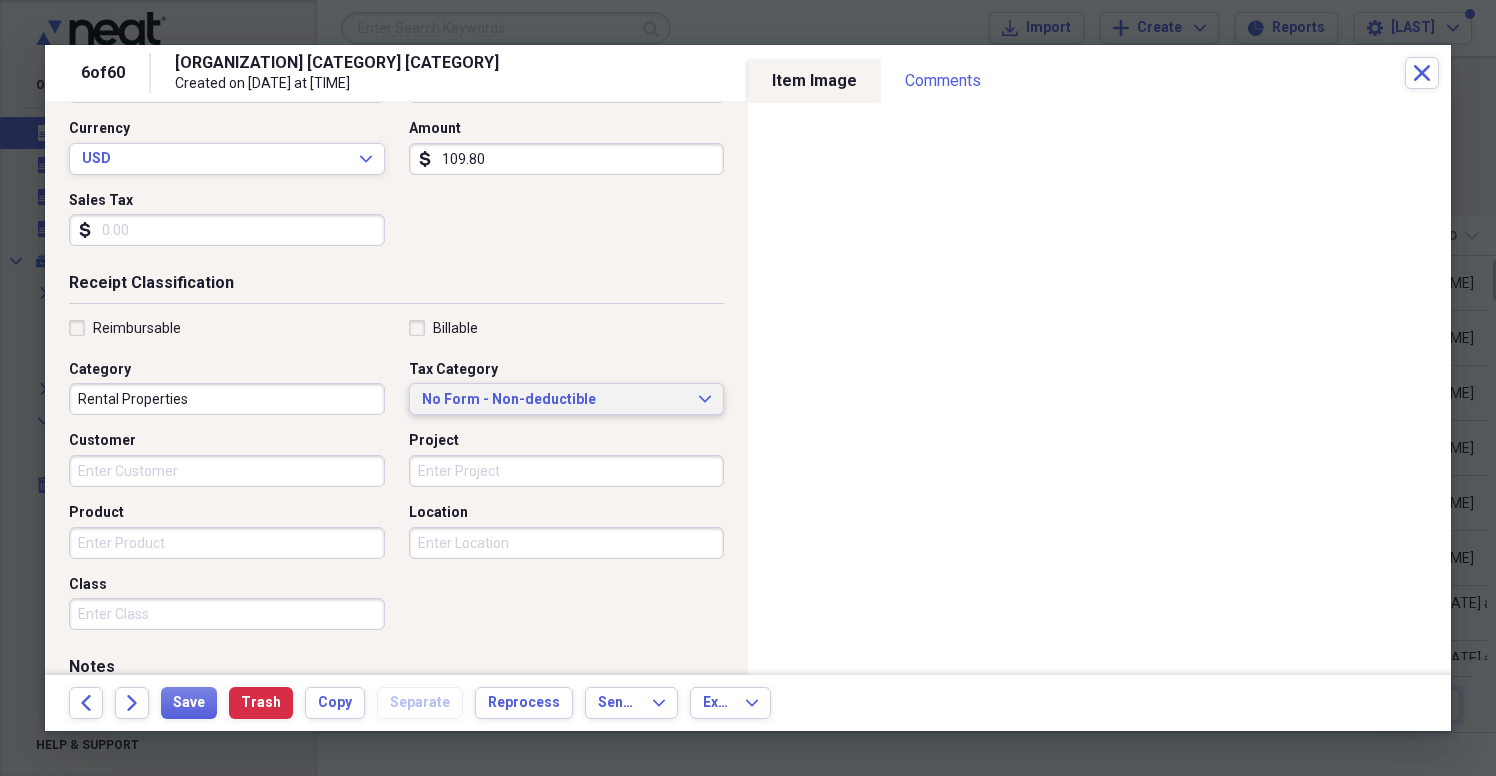 click on "No Form - Non-deductible" at bounding box center [555, 400] 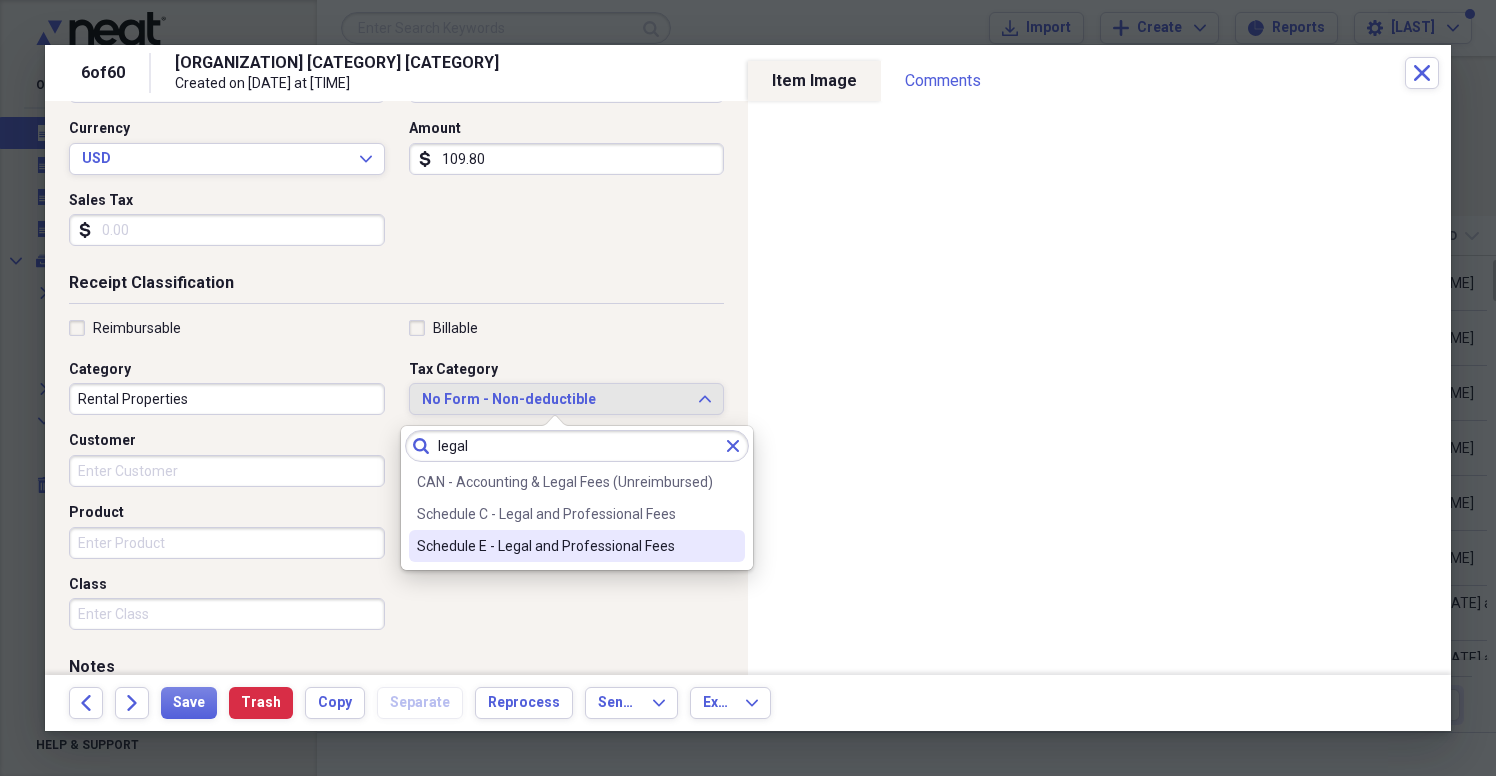 type on "legal" 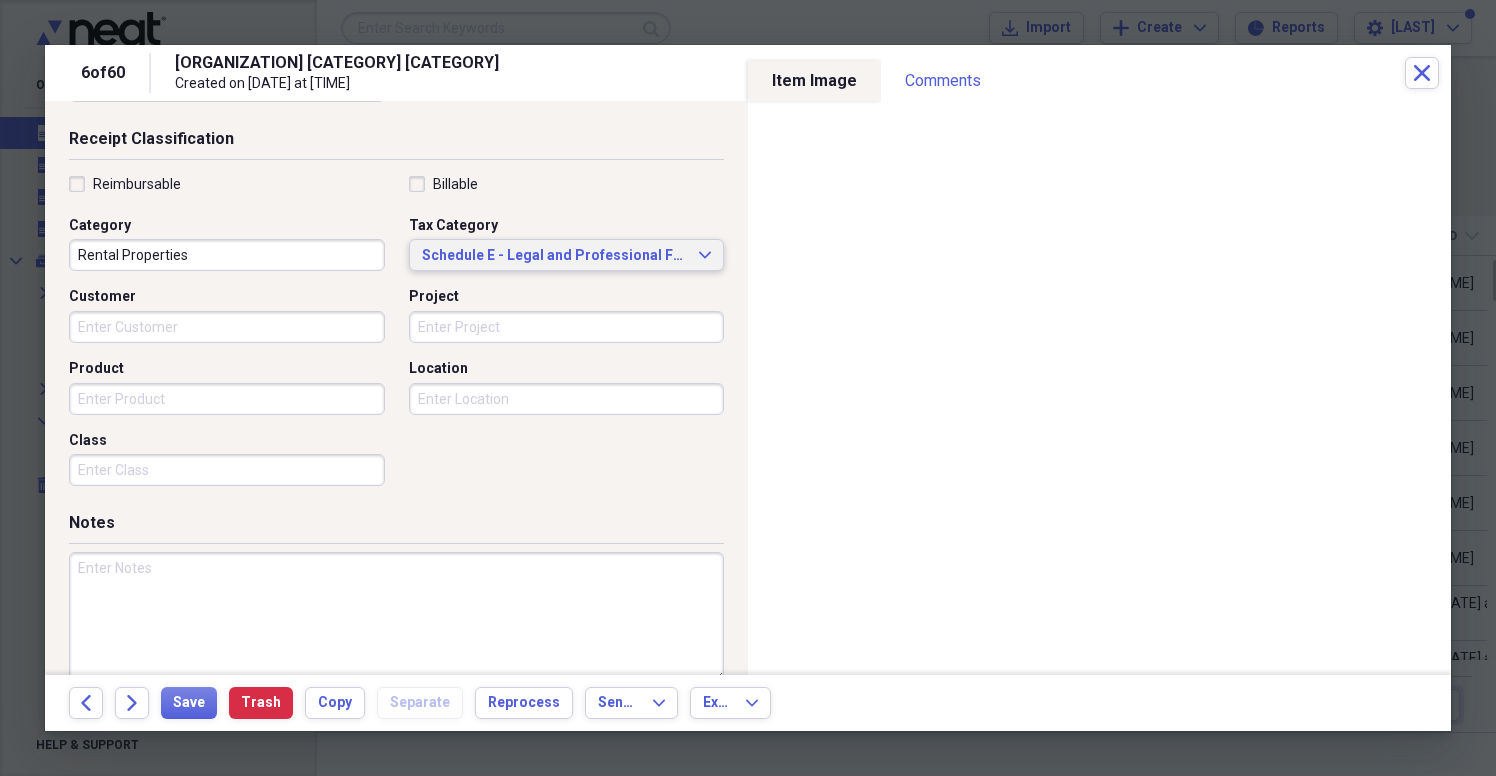 scroll, scrollTop: 440, scrollLeft: 0, axis: vertical 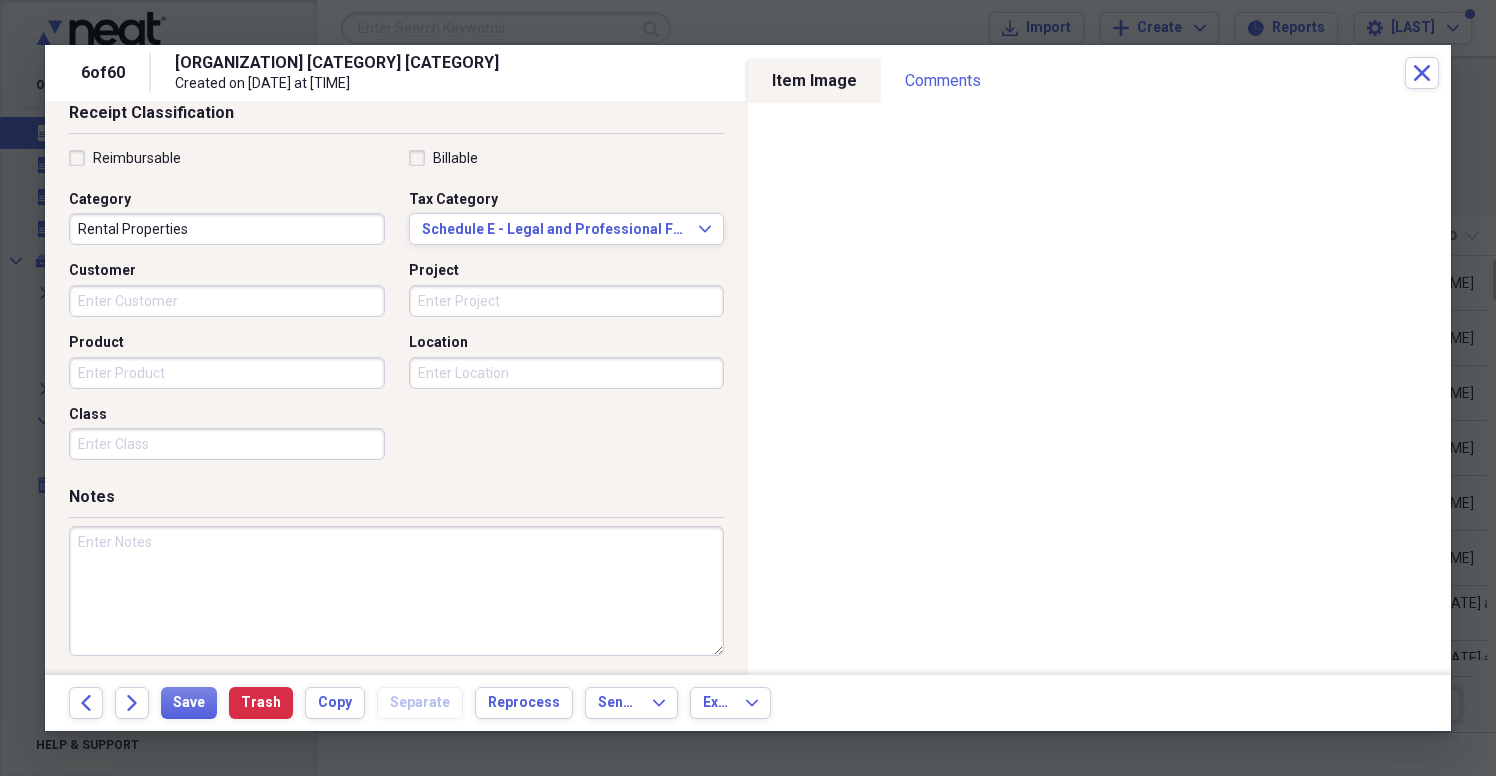 click at bounding box center (396, 591) 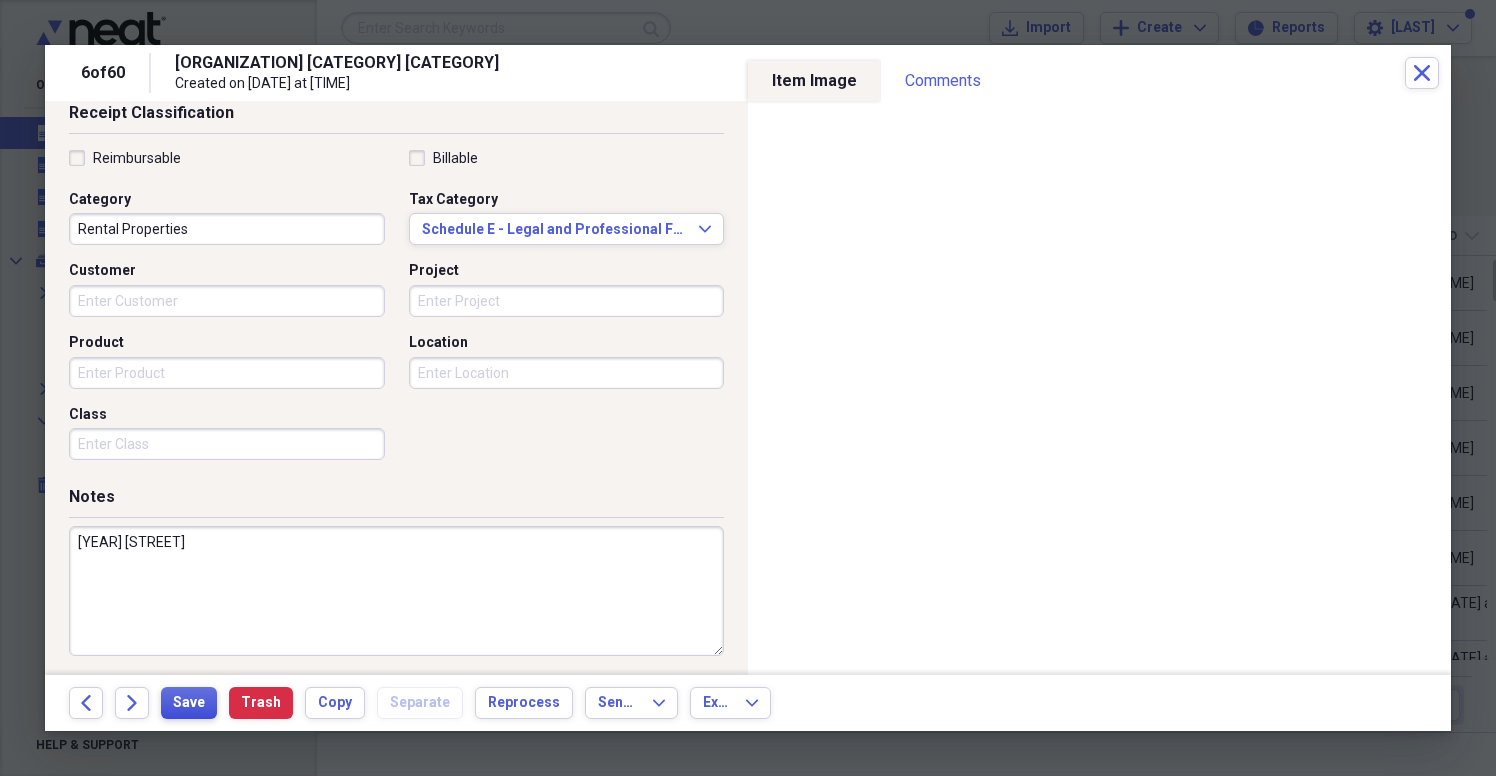 type on "[YEAR] [STREET]" 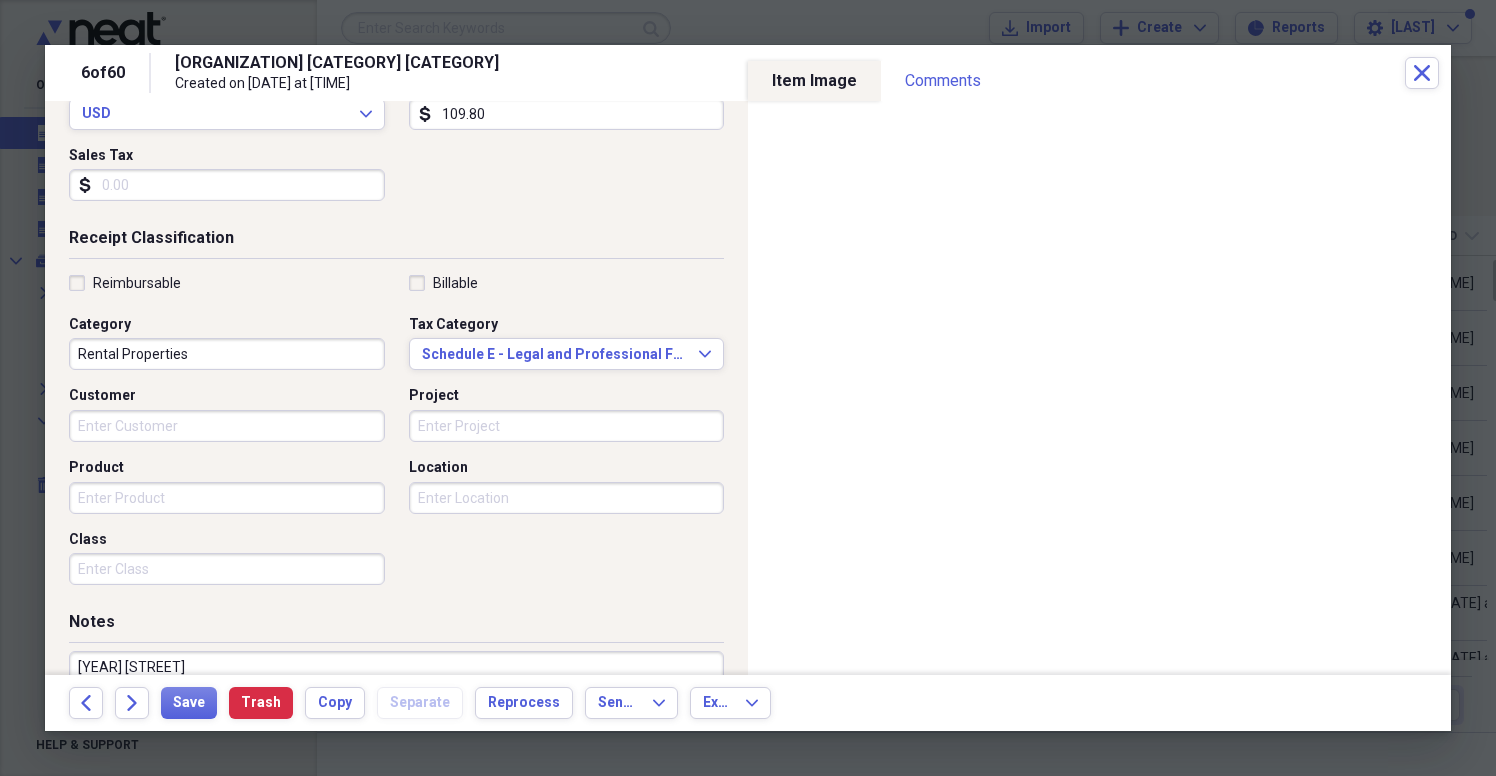 scroll, scrollTop: 87, scrollLeft: 0, axis: vertical 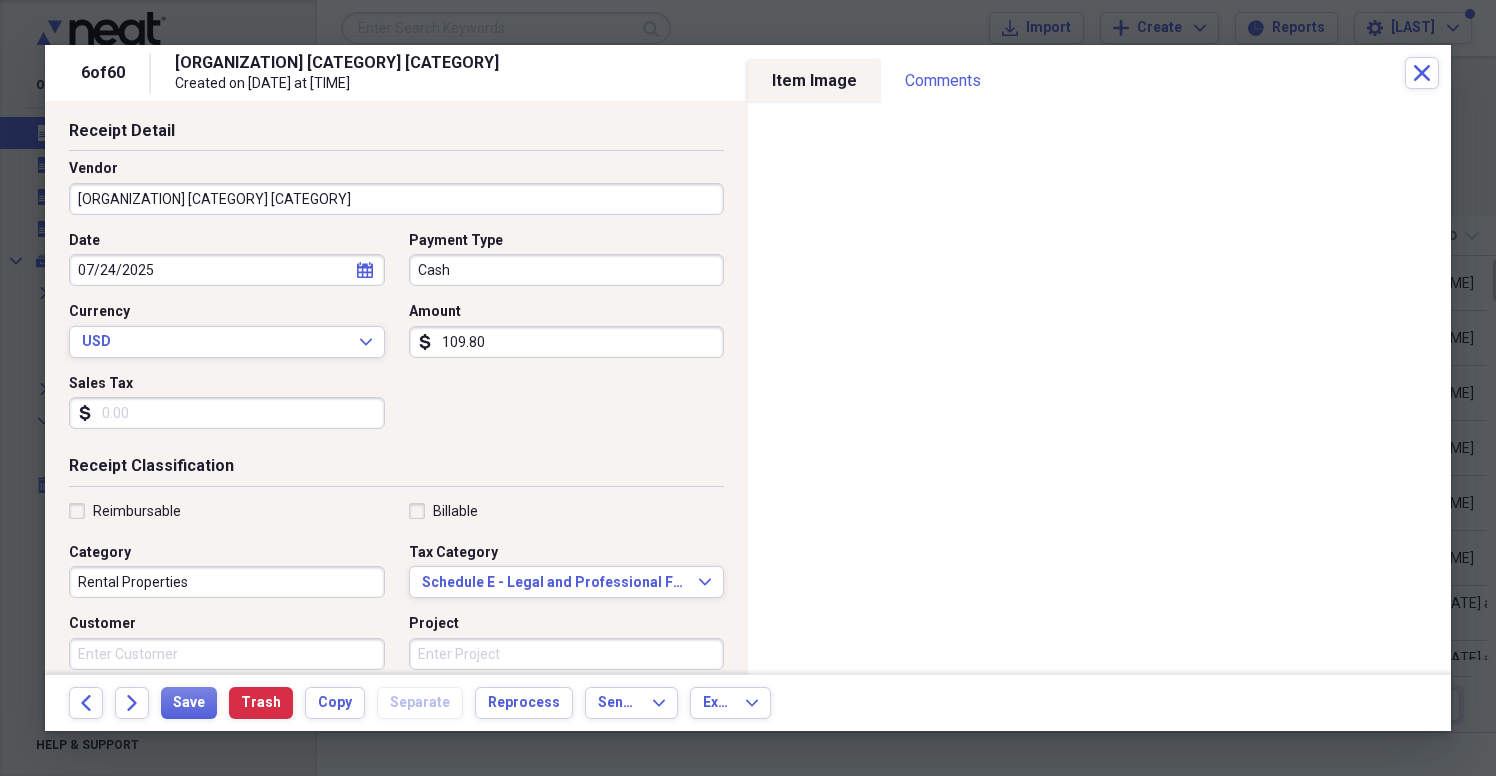 drag, startPoint x: 476, startPoint y: 347, endPoint x: 494, endPoint y: 346, distance: 18.027756 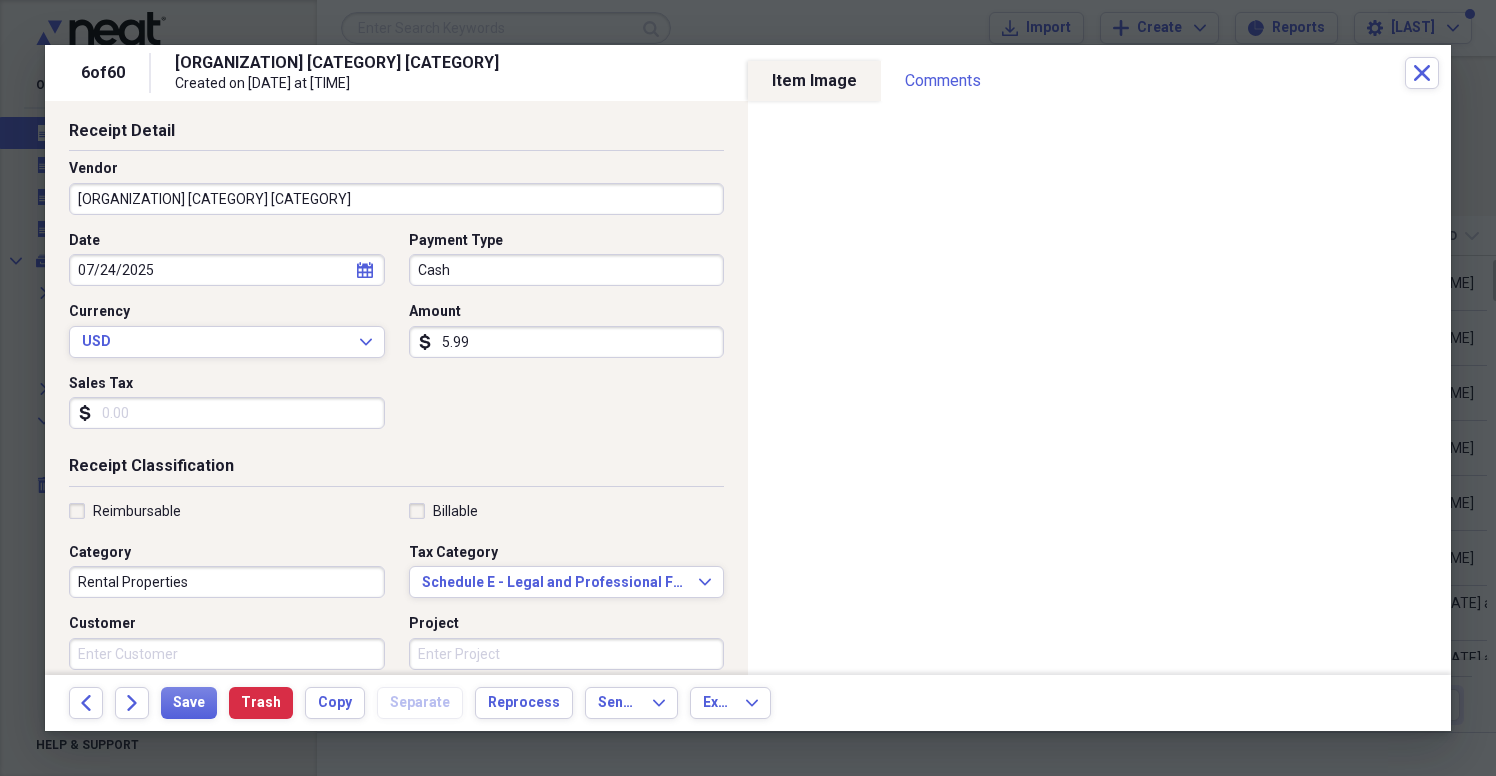 type on "59.96" 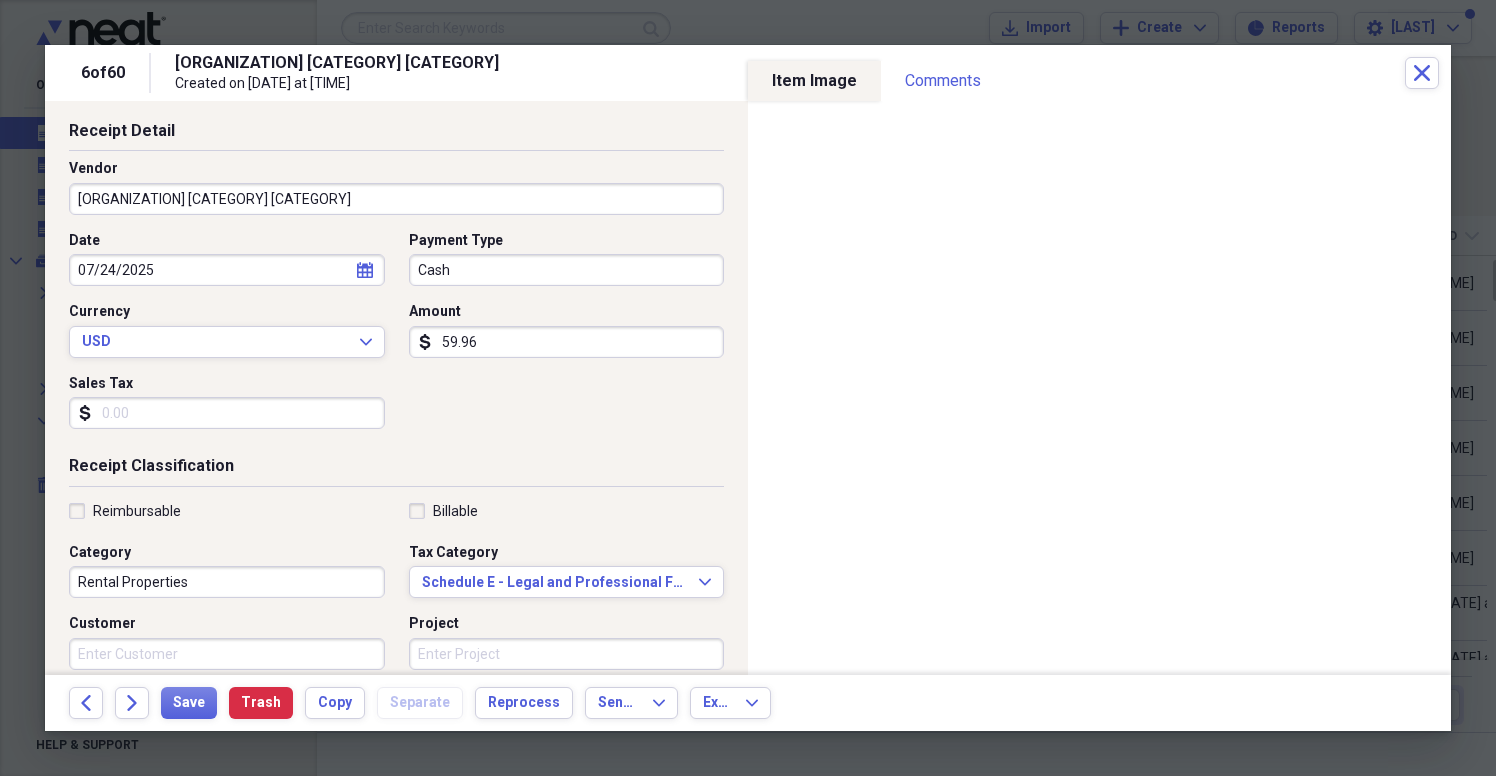 click on "Date [DATE] calendar Calendar Payment Type Cash Currency USD Expand Amount dollar-sign [AMOUNT] Sales Tax dollar-sign" at bounding box center [396, 338] 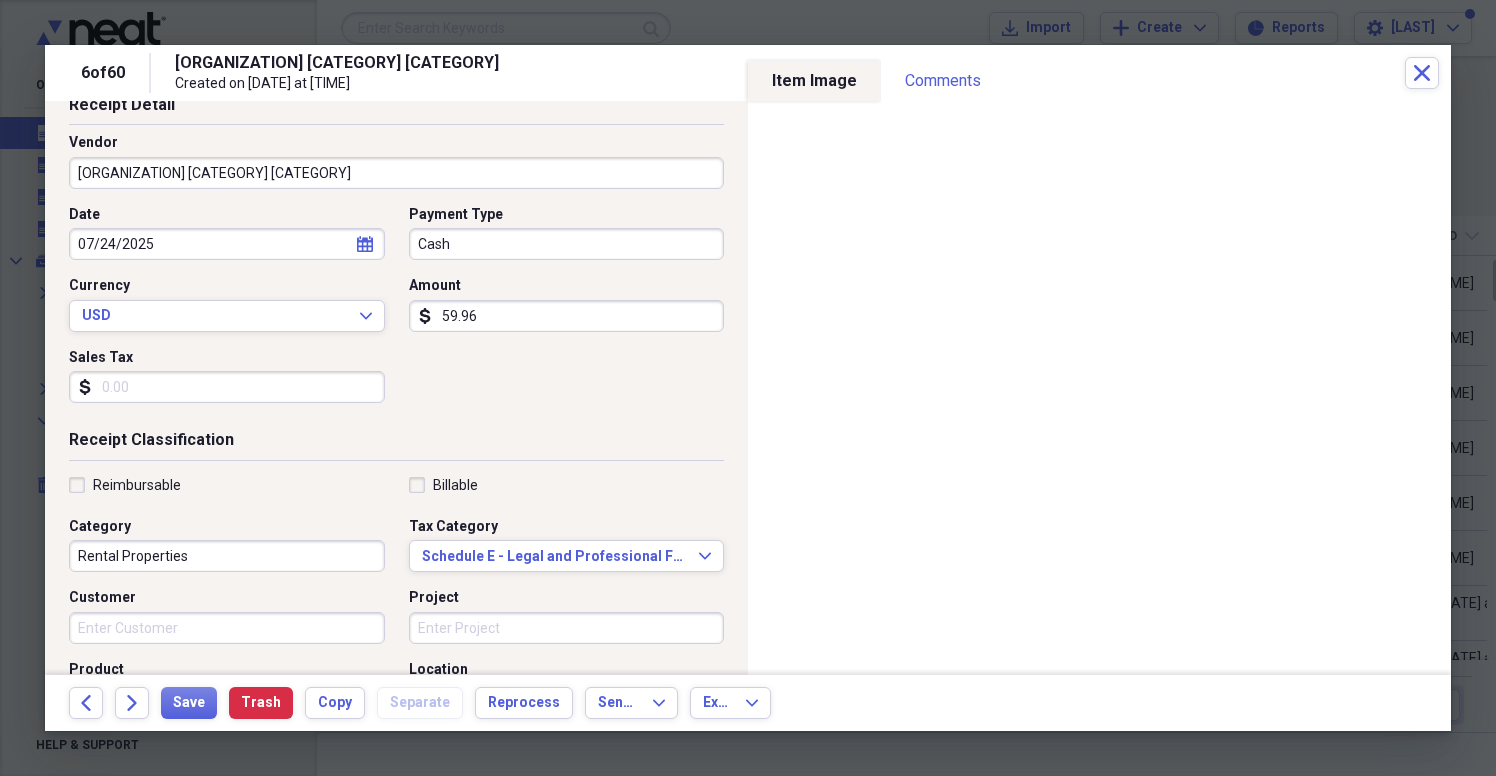 scroll, scrollTop: 266, scrollLeft: 0, axis: vertical 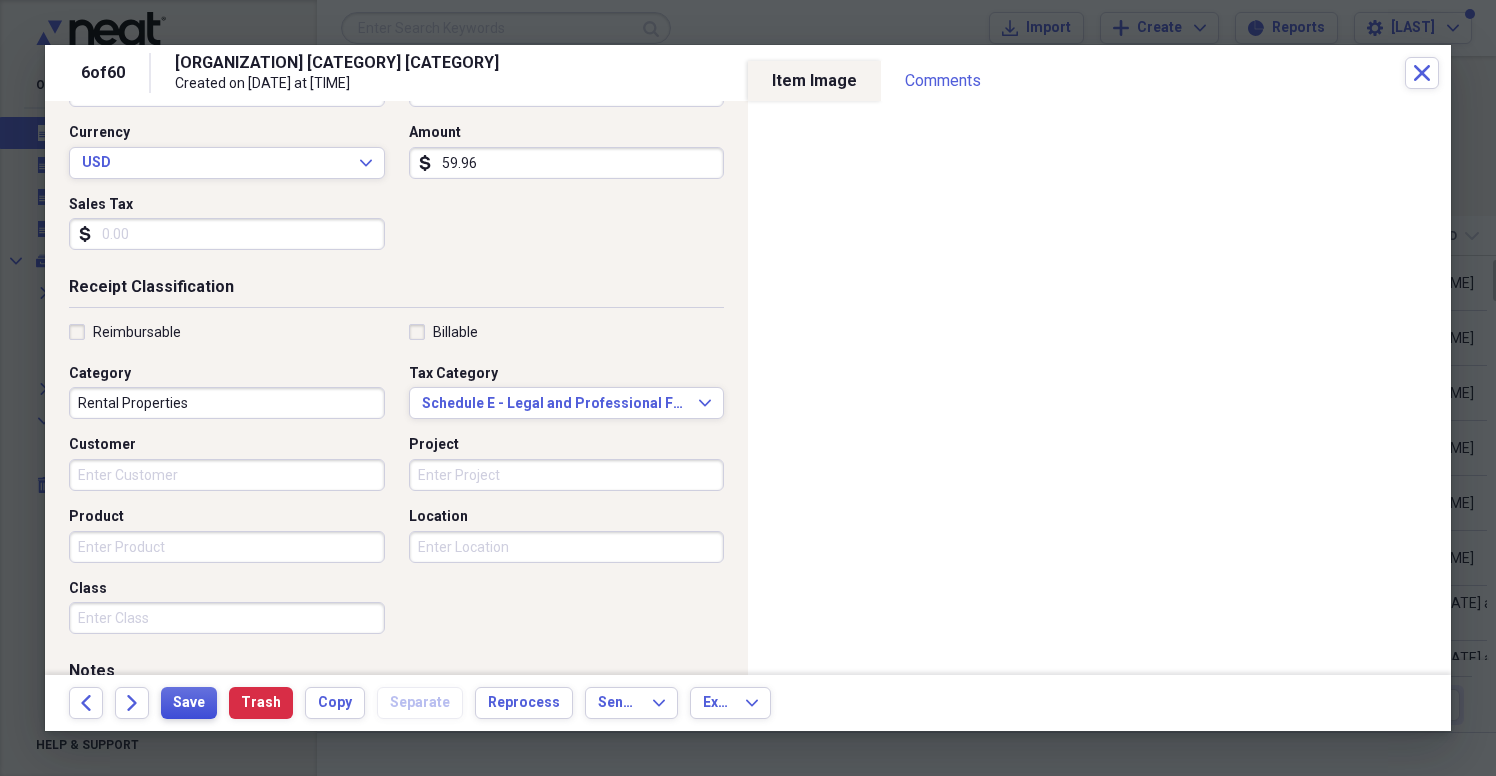 click on "Save" at bounding box center [189, 703] 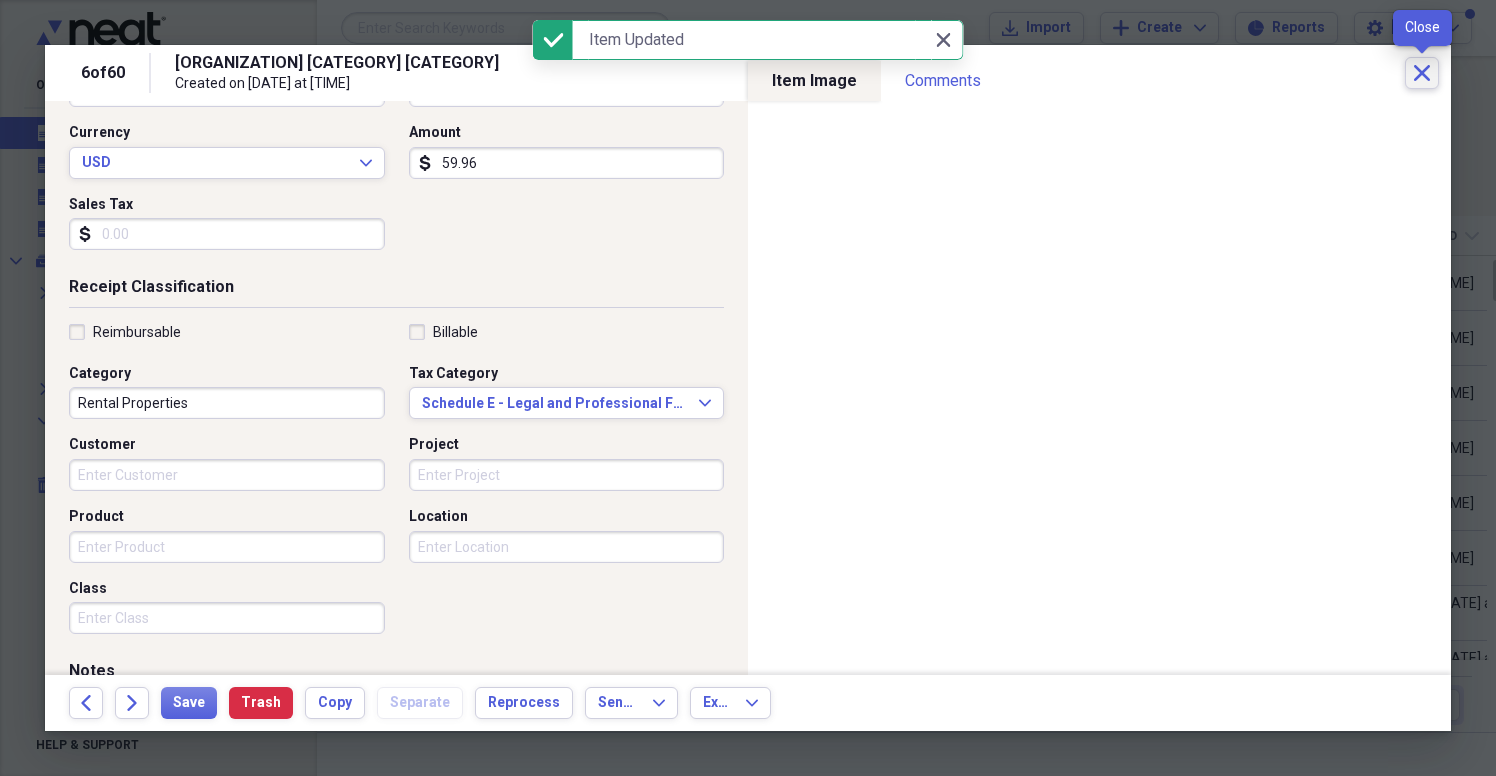 click 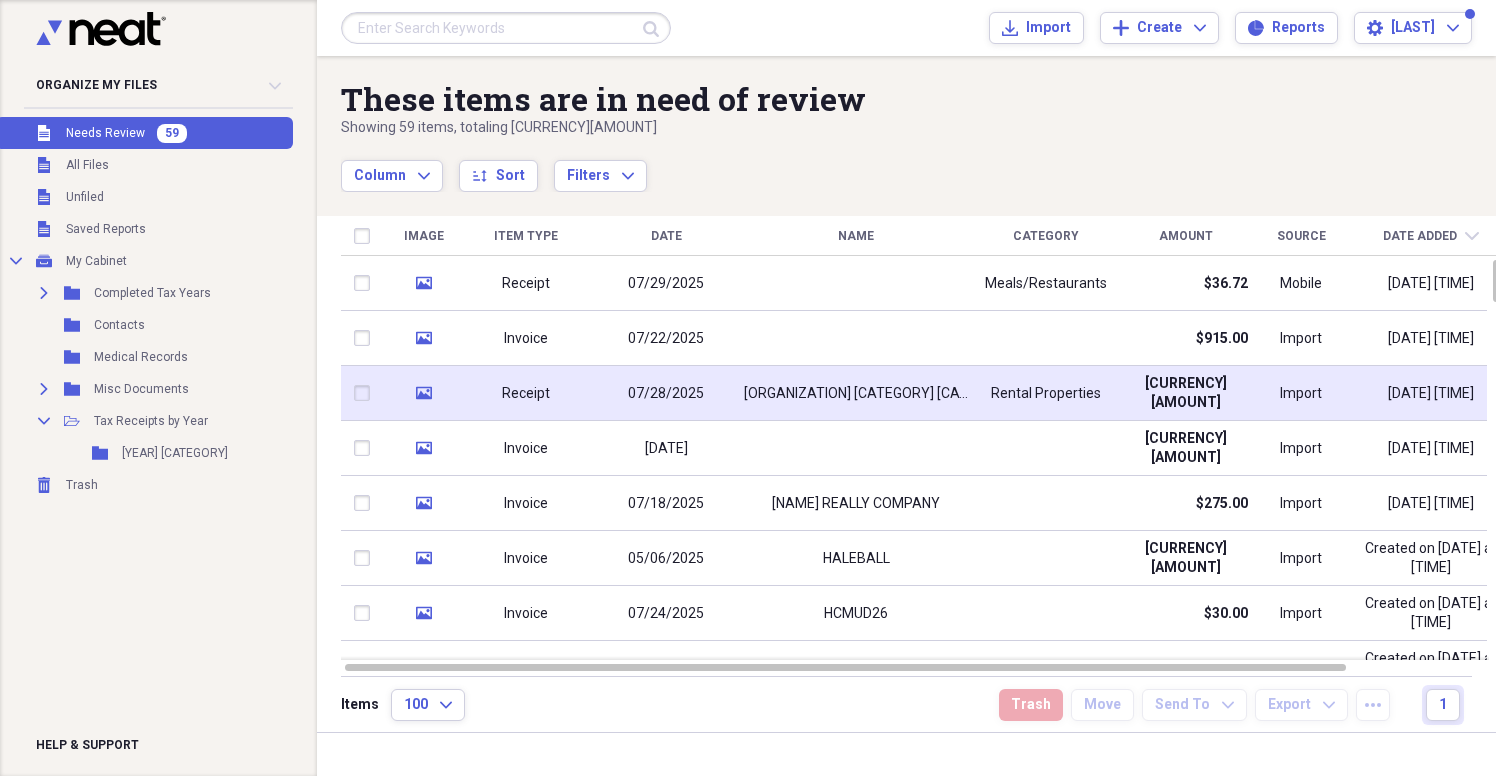 click on "[ORGANIZATION] [CATEGORY] [CATEGORY]" at bounding box center (856, 394) 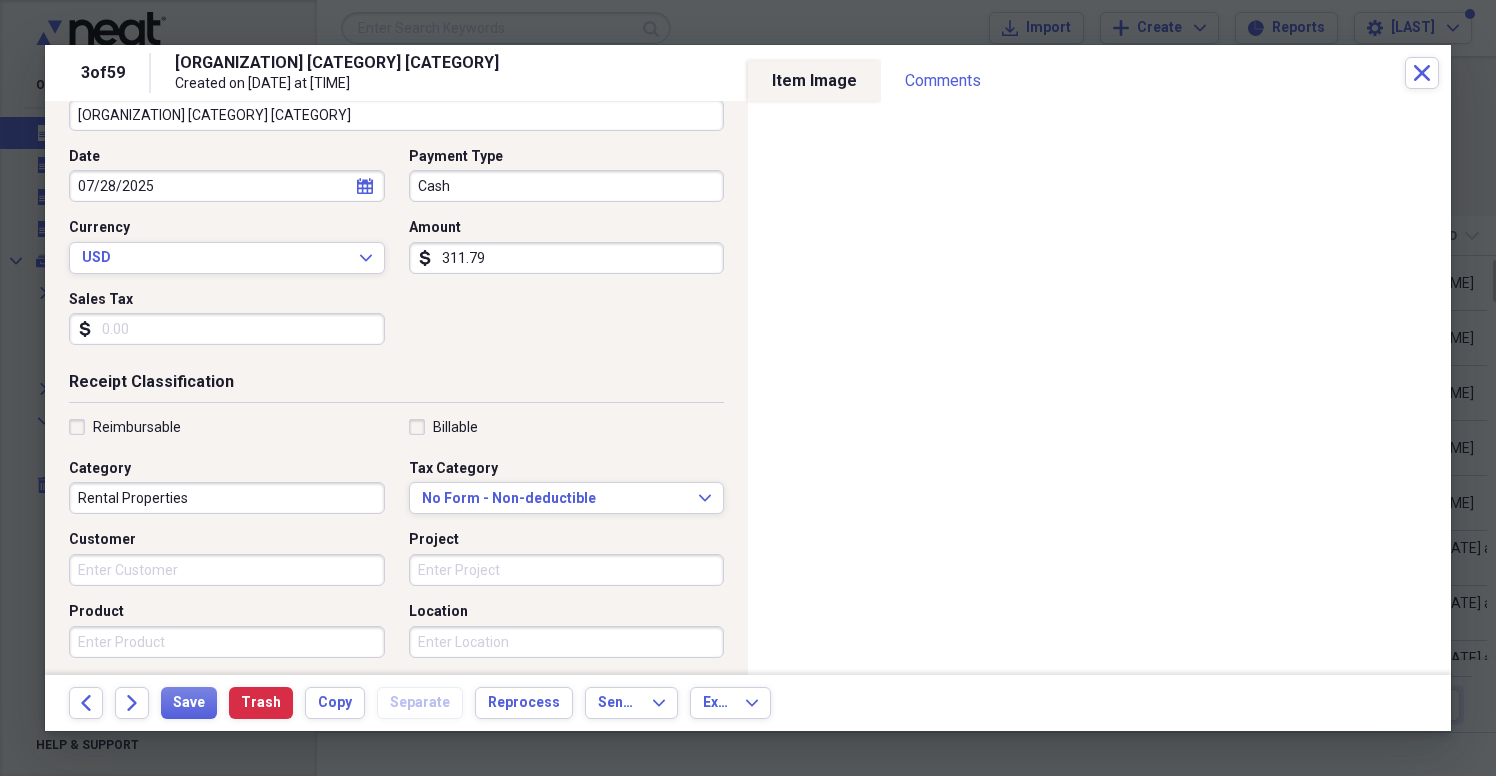 scroll, scrollTop: 238, scrollLeft: 0, axis: vertical 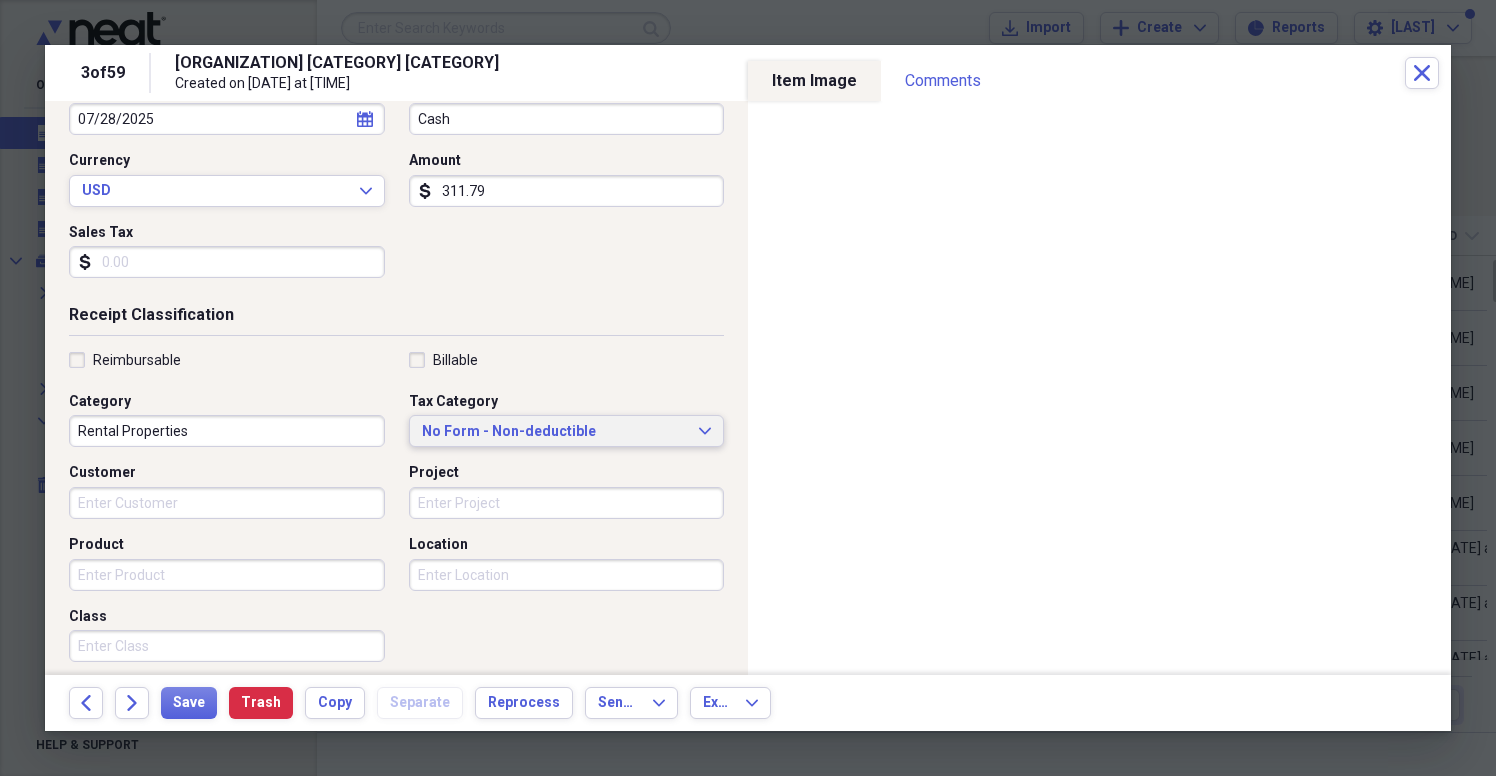 click on "No Form - Non-deductible" at bounding box center (555, 432) 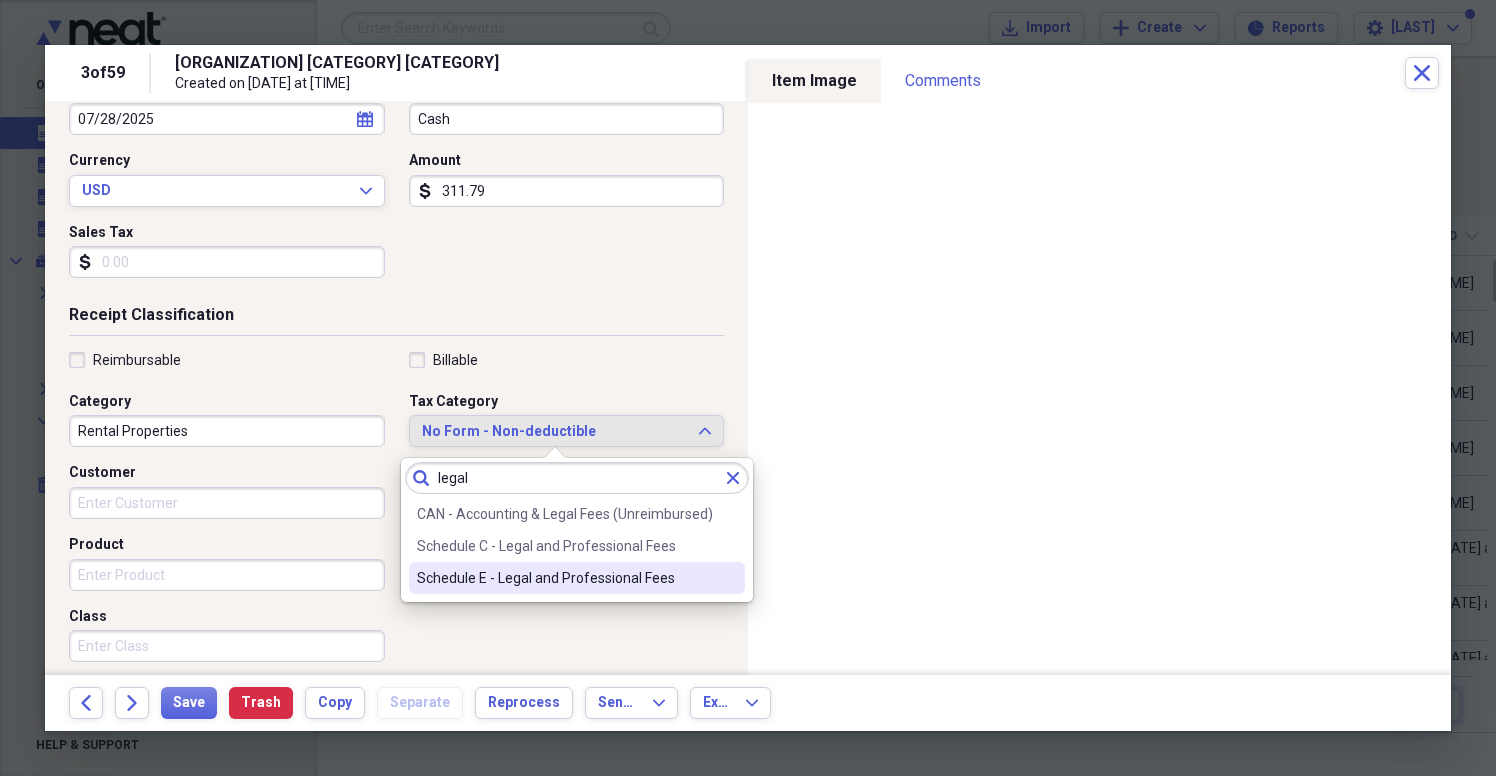 type on "legal" 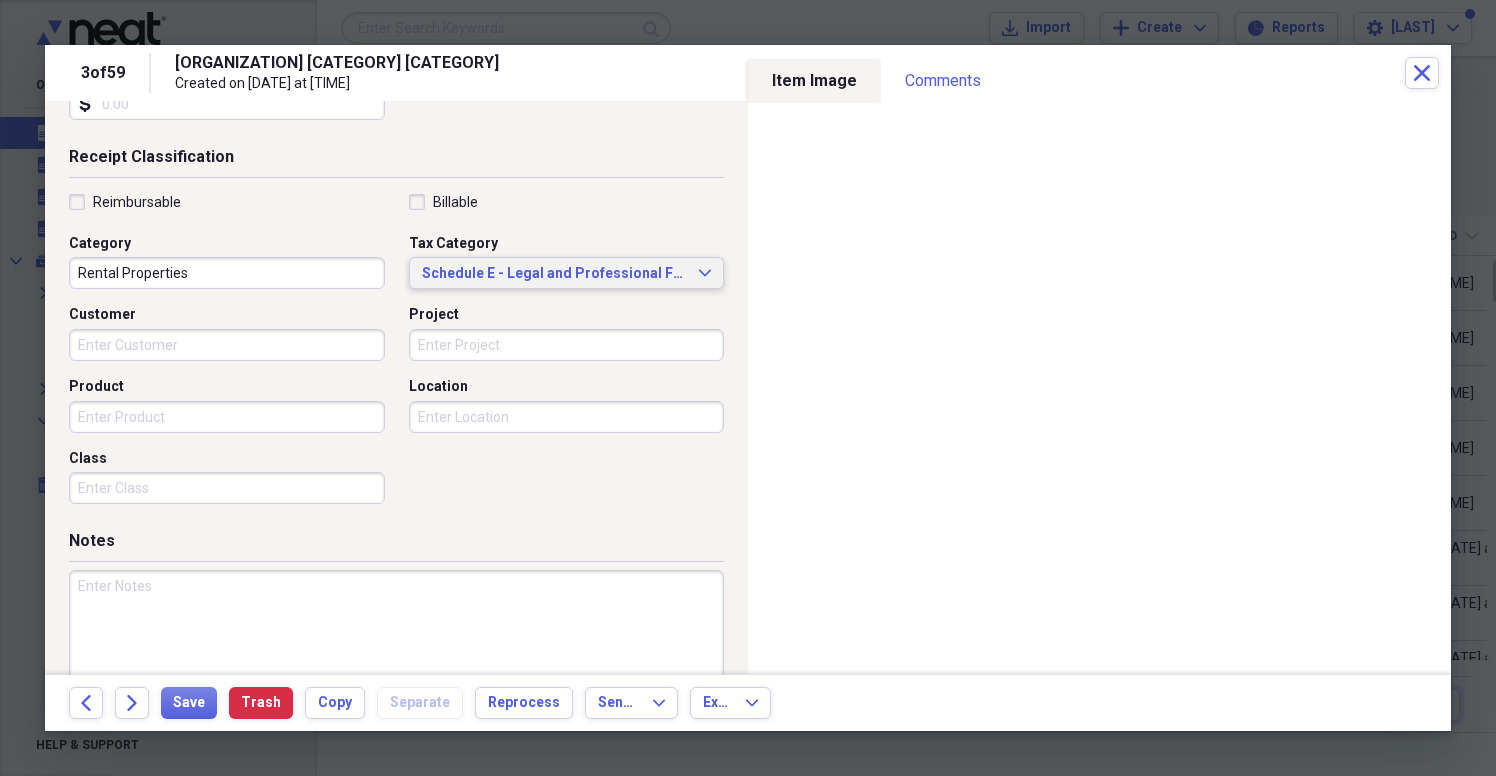 scroll, scrollTop: 440, scrollLeft: 0, axis: vertical 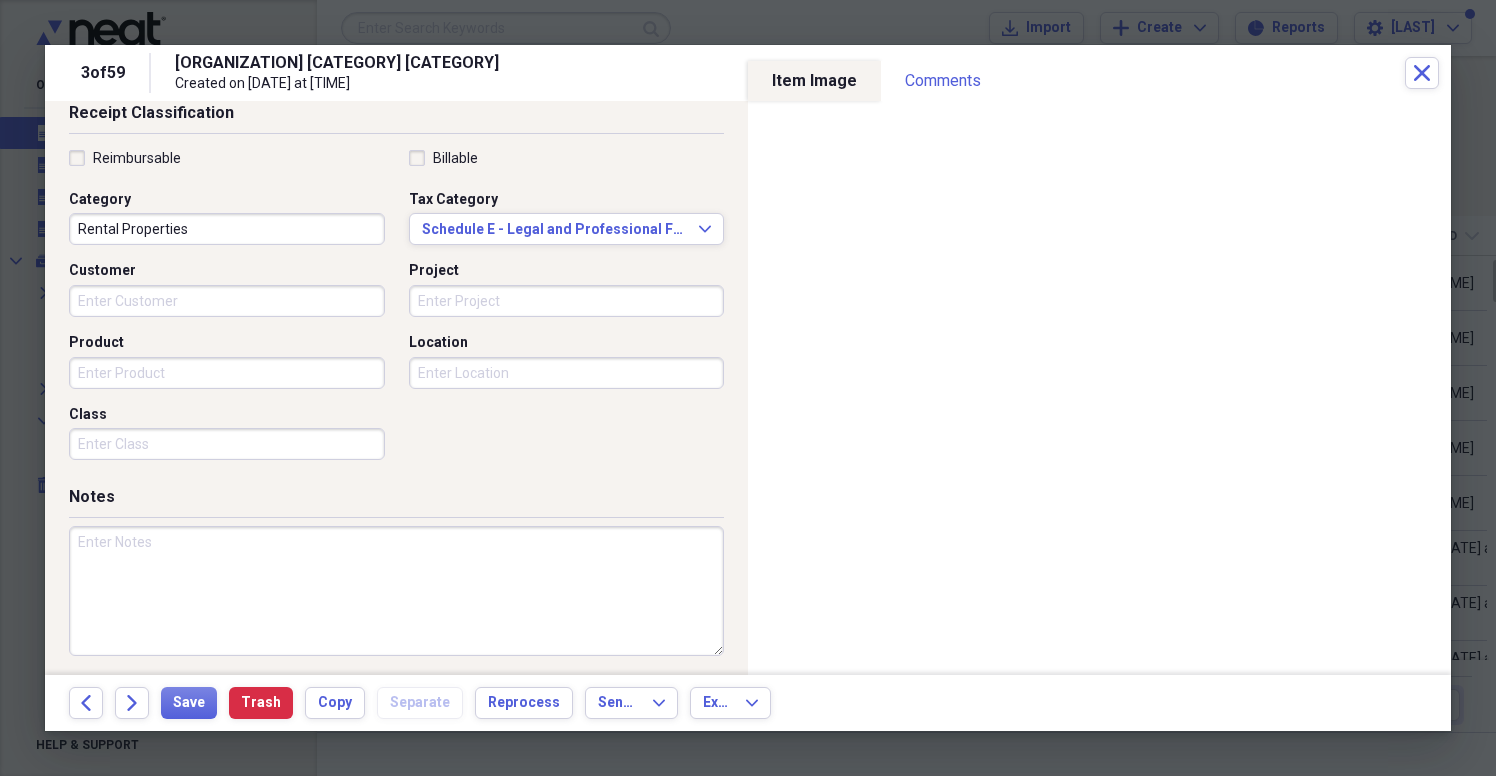 click at bounding box center (396, 591) 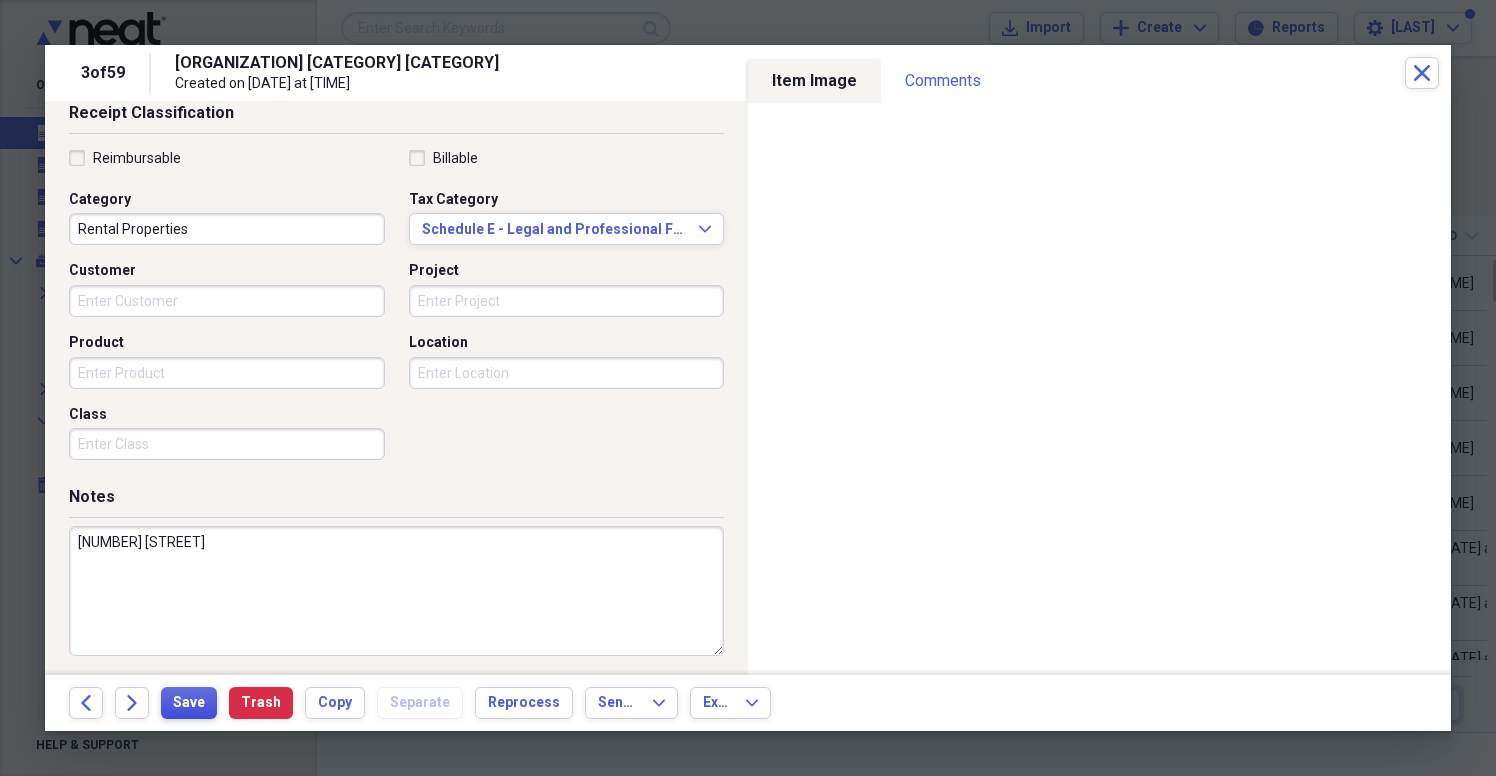 type on "[NUMBER] [STREET]" 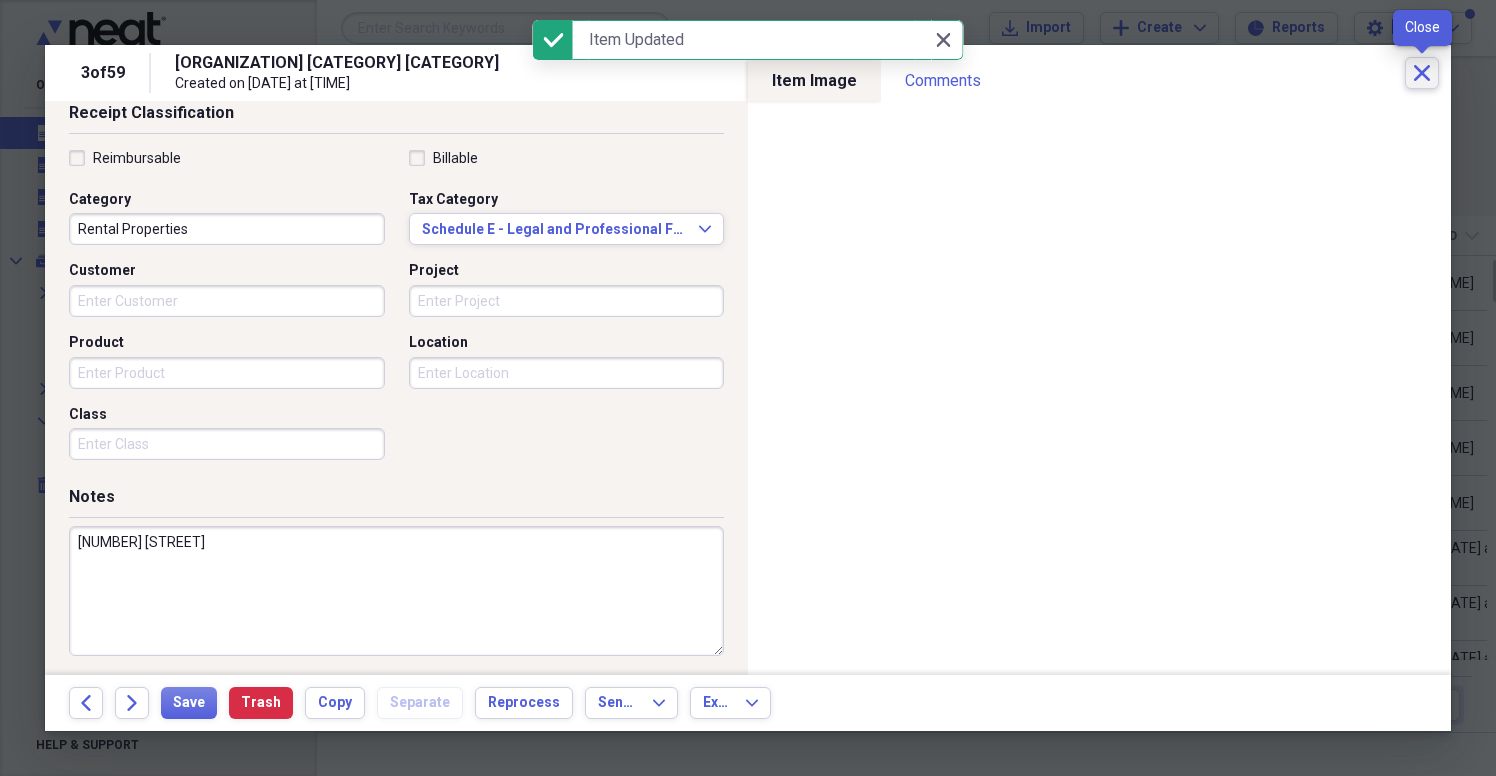 click 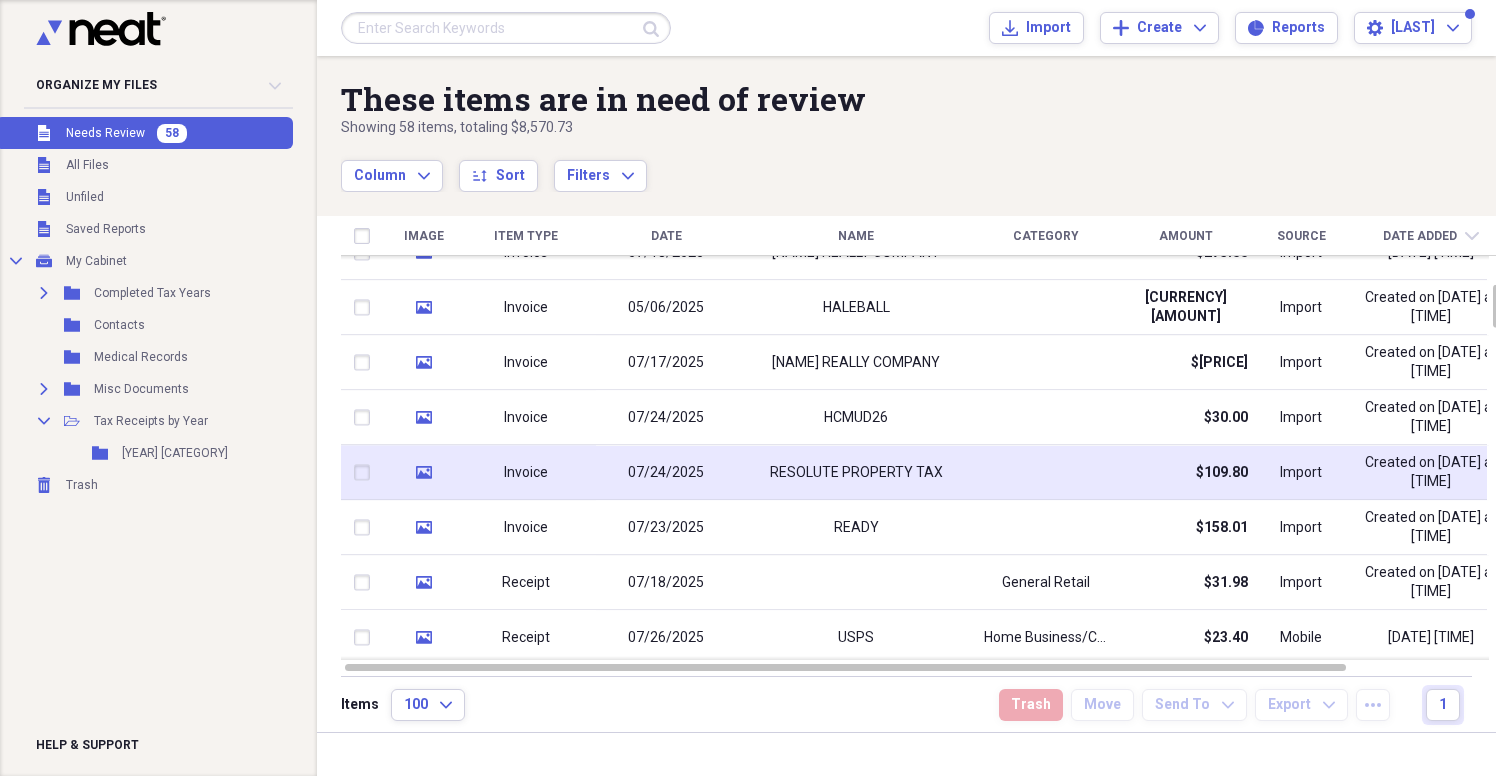 click on "RESOLUTE PROPERTY TAX" at bounding box center [856, 472] 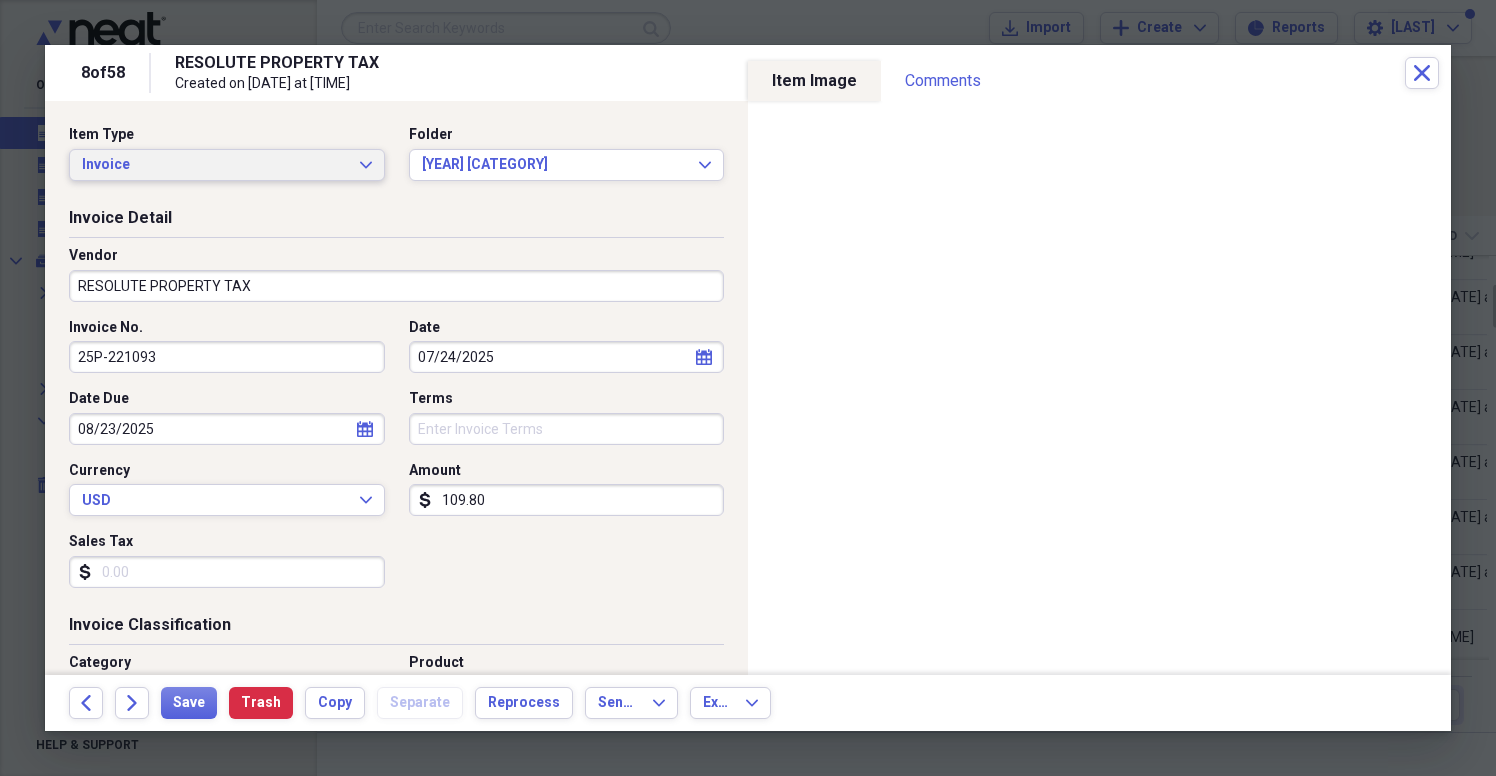 click on "Expand" 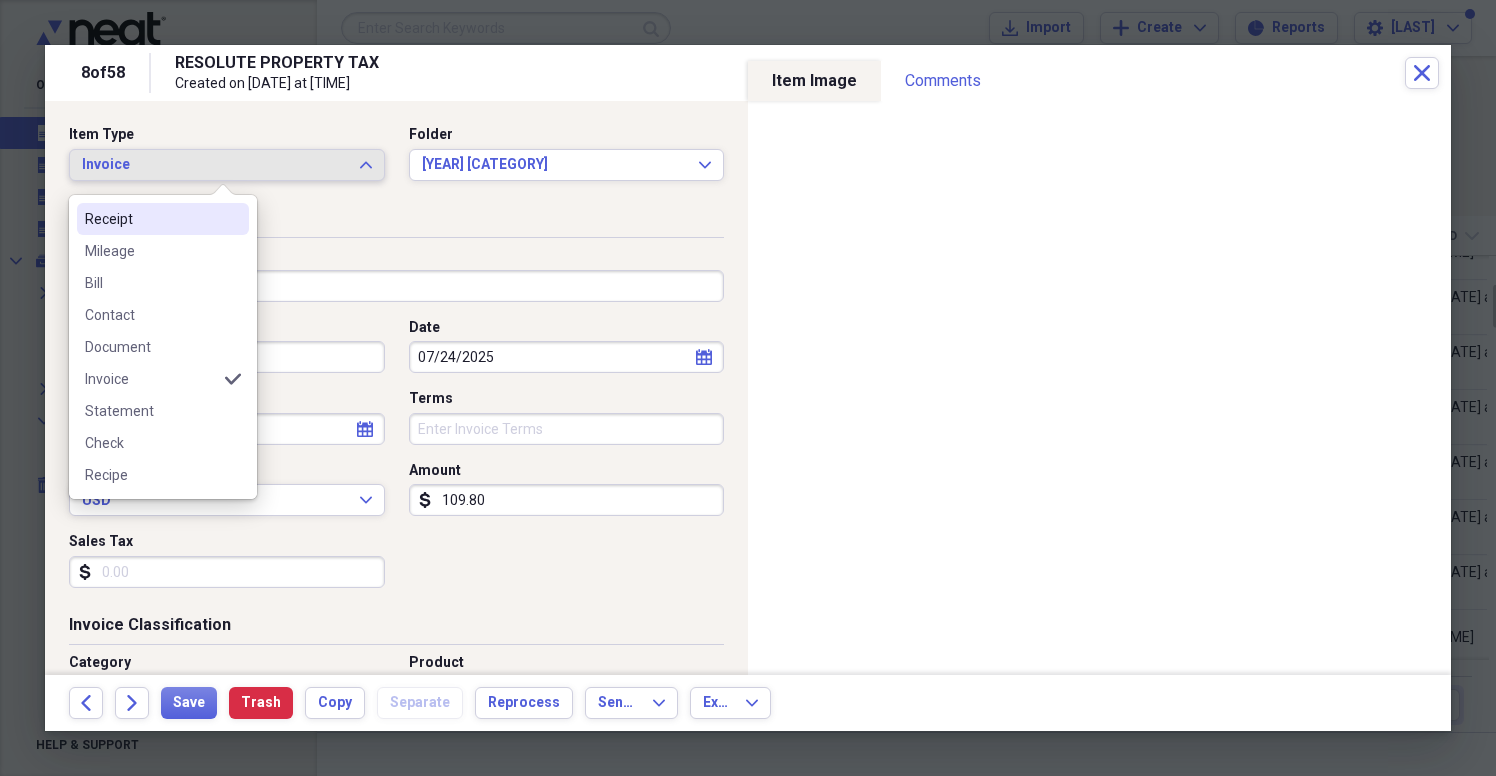 click on "Receipt" at bounding box center [151, 219] 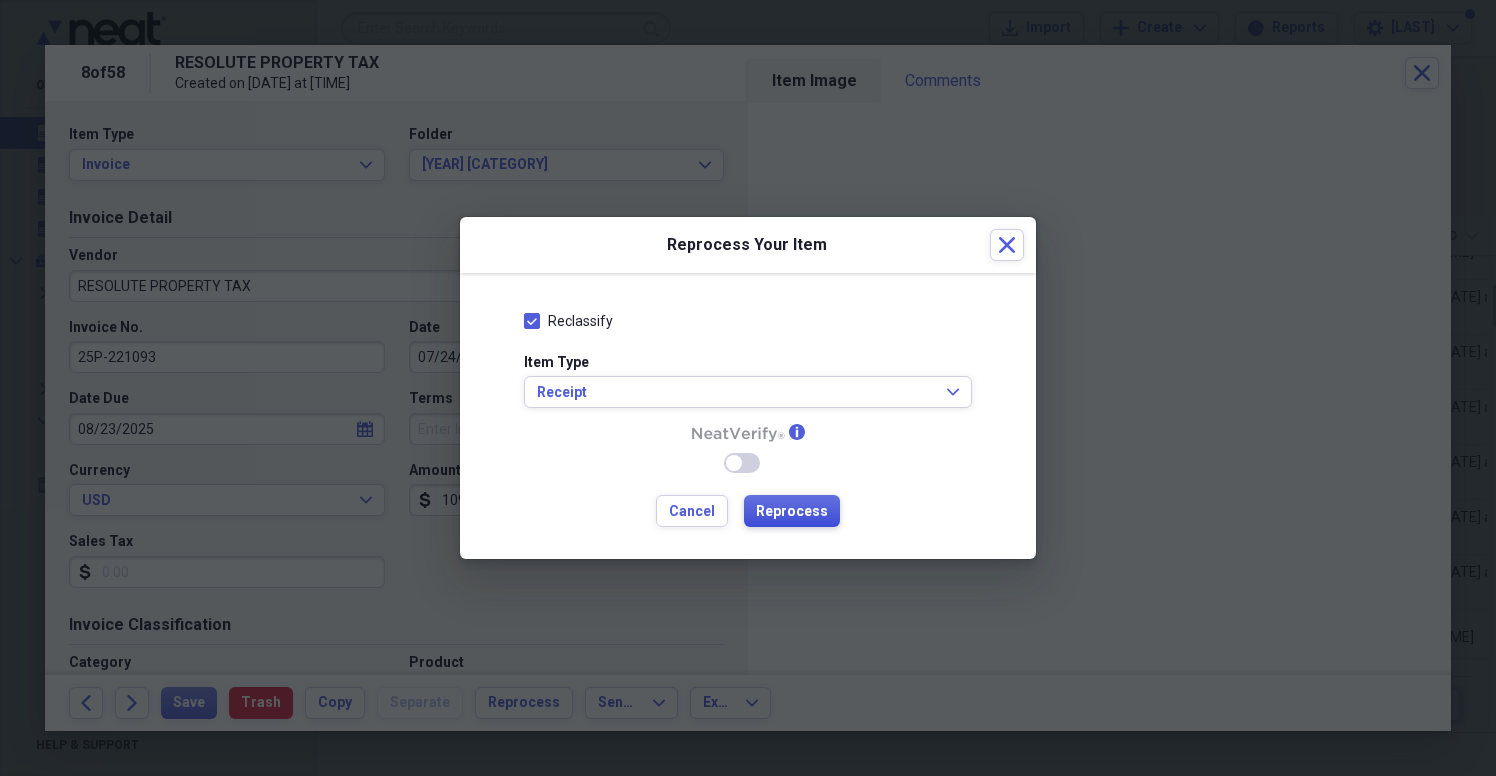 click on "Reprocess" at bounding box center [792, 512] 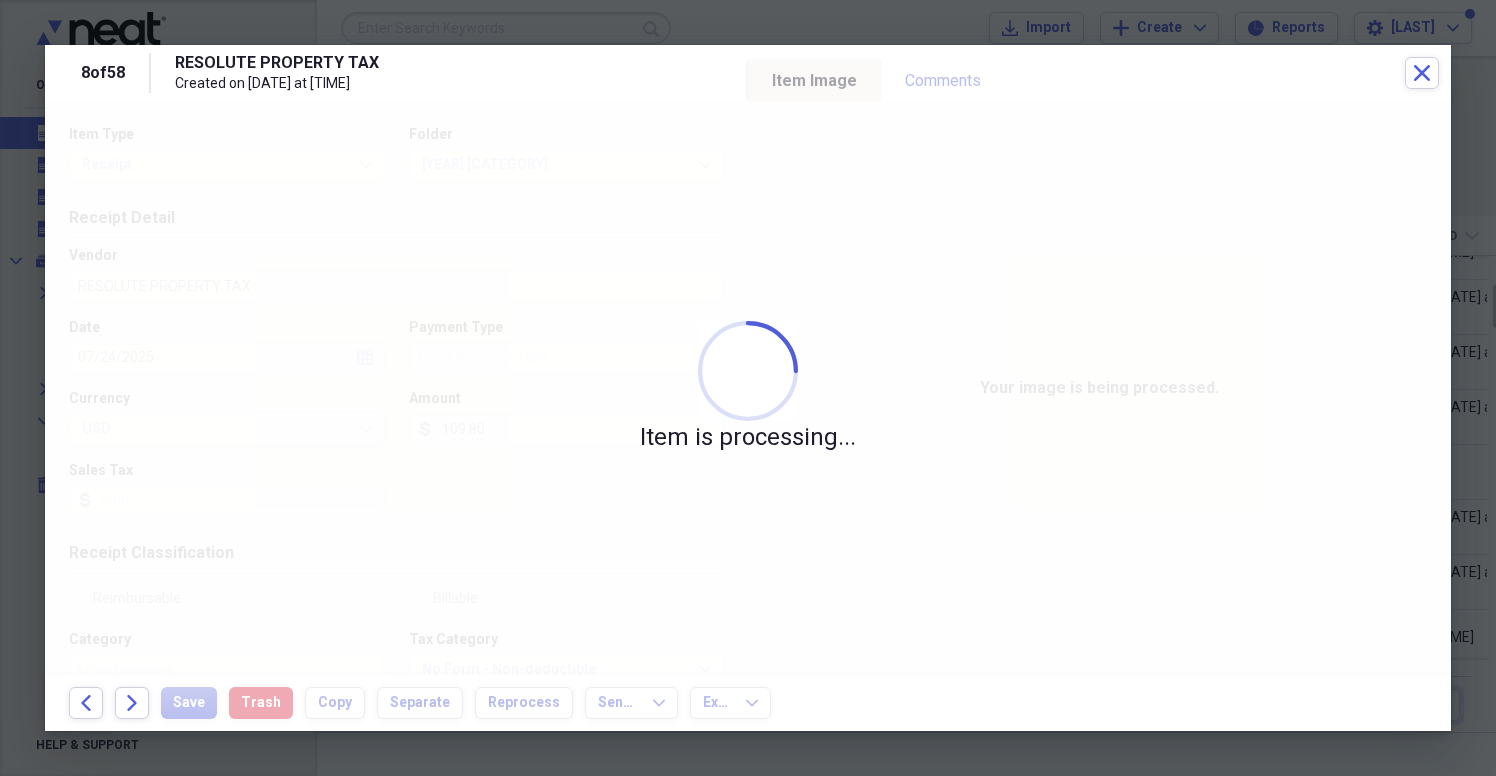 type on "[ORGANIZATION] [CATEGORY] [CATEGORY]" 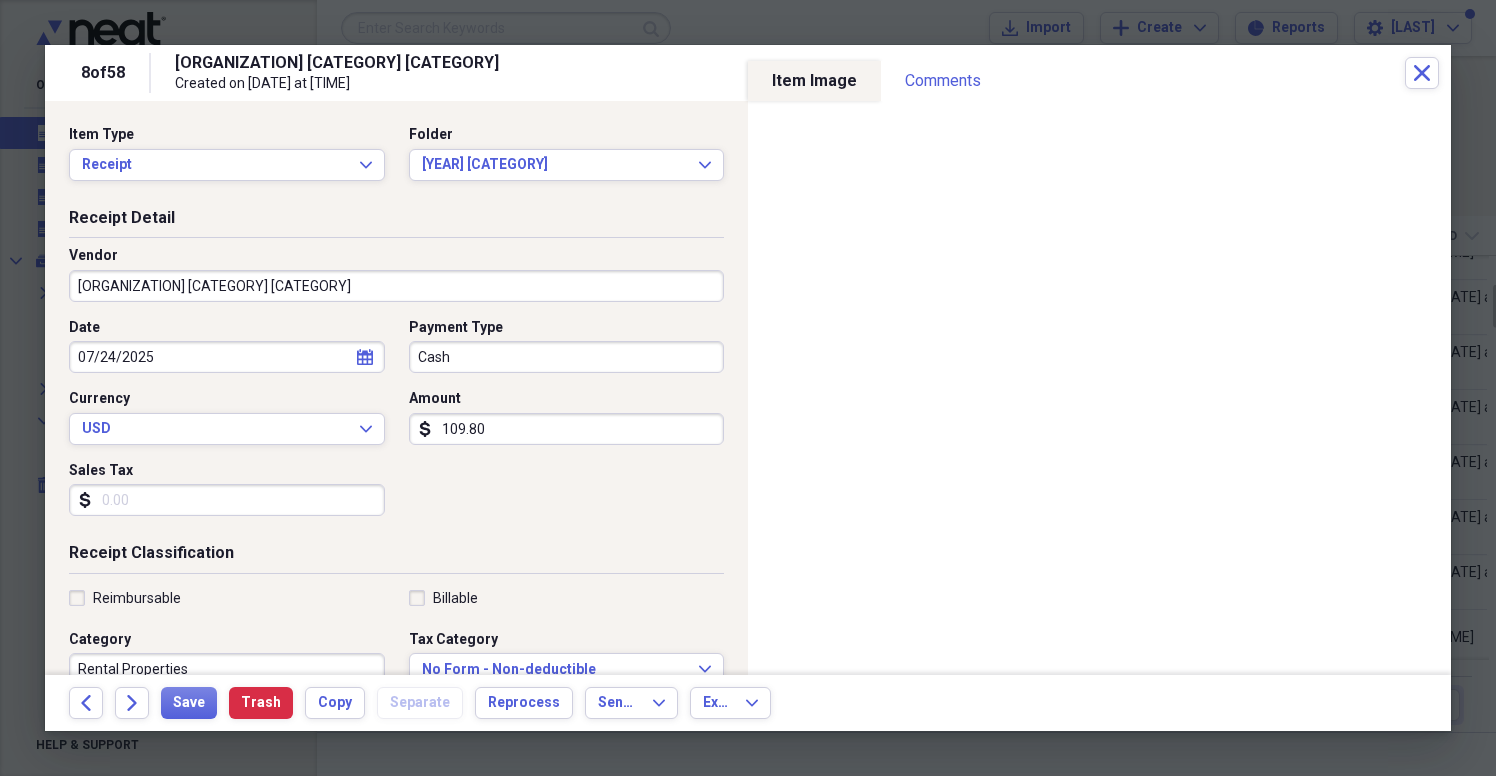 click on "109.80" at bounding box center [567, 429] 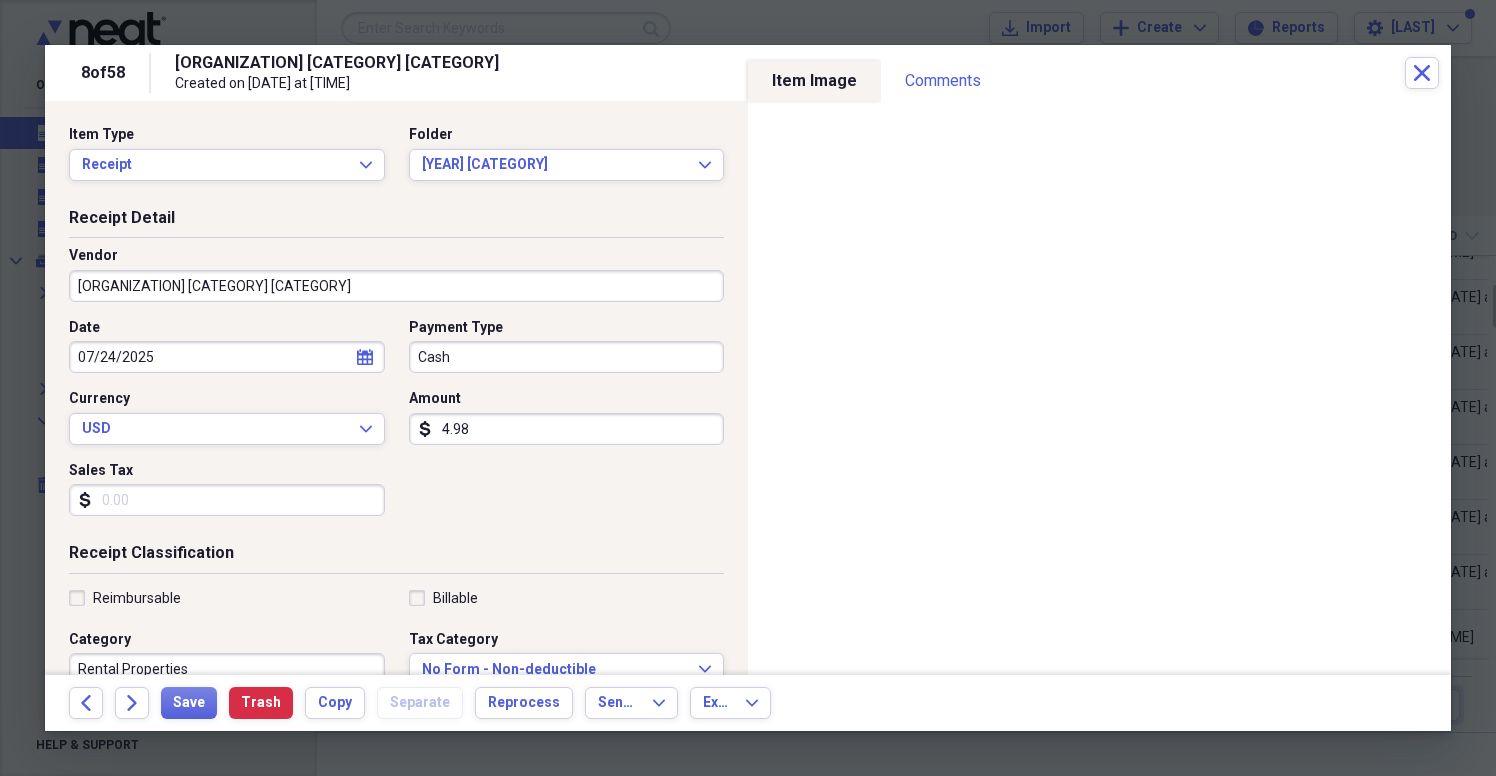 type on "49.84" 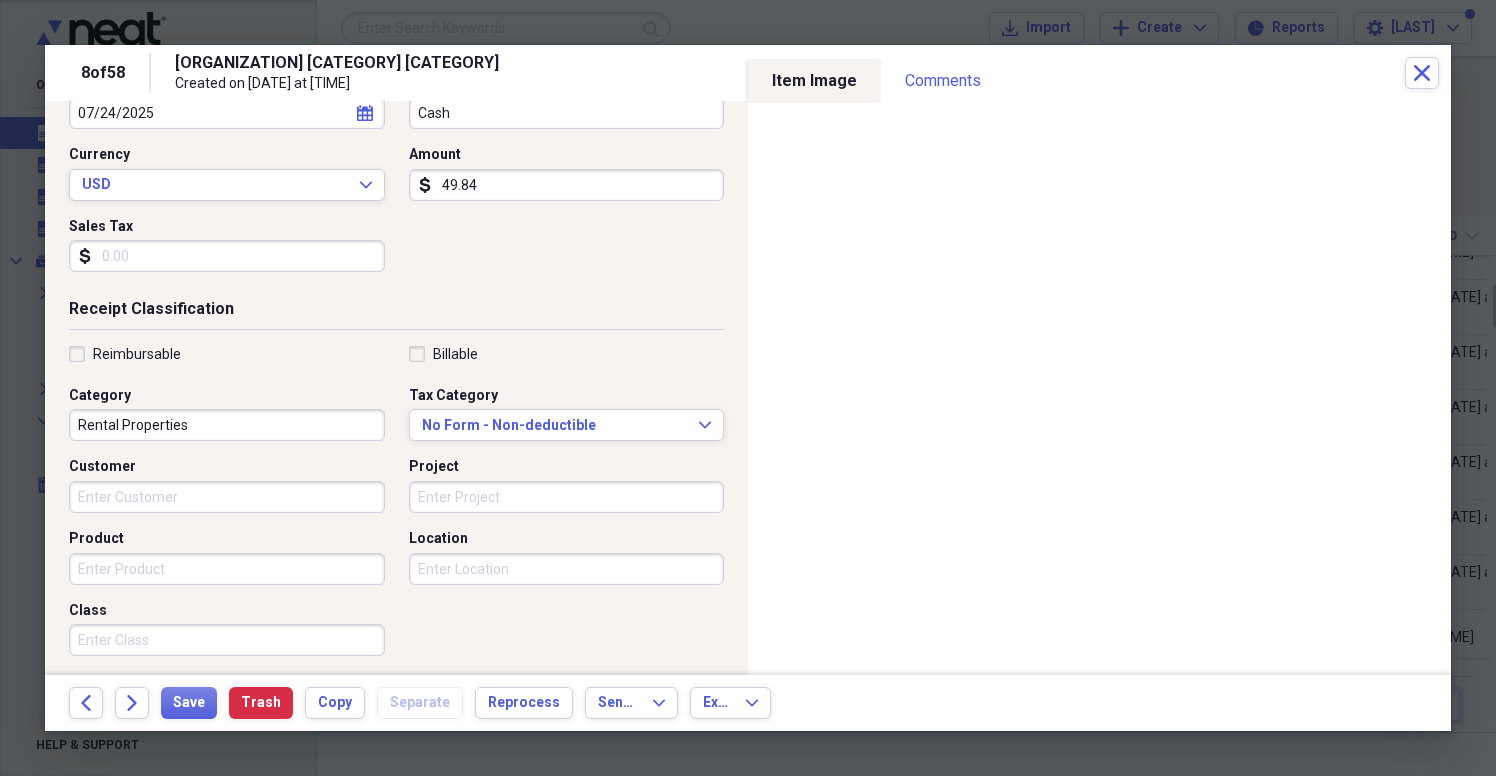 scroll, scrollTop: 440, scrollLeft: 0, axis: vertical 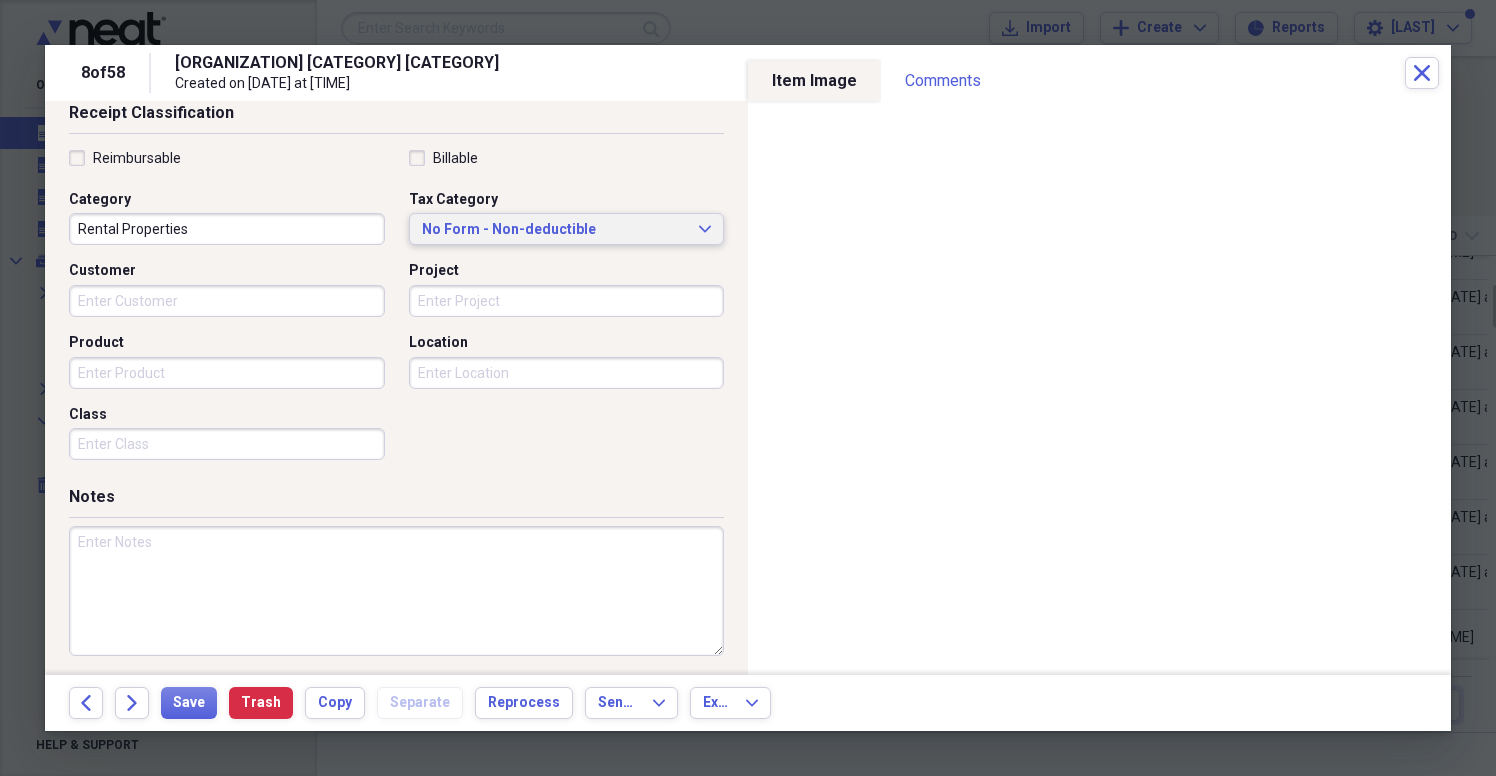 click on "No Form - Non-deductible" at bounding box center [555, 230] 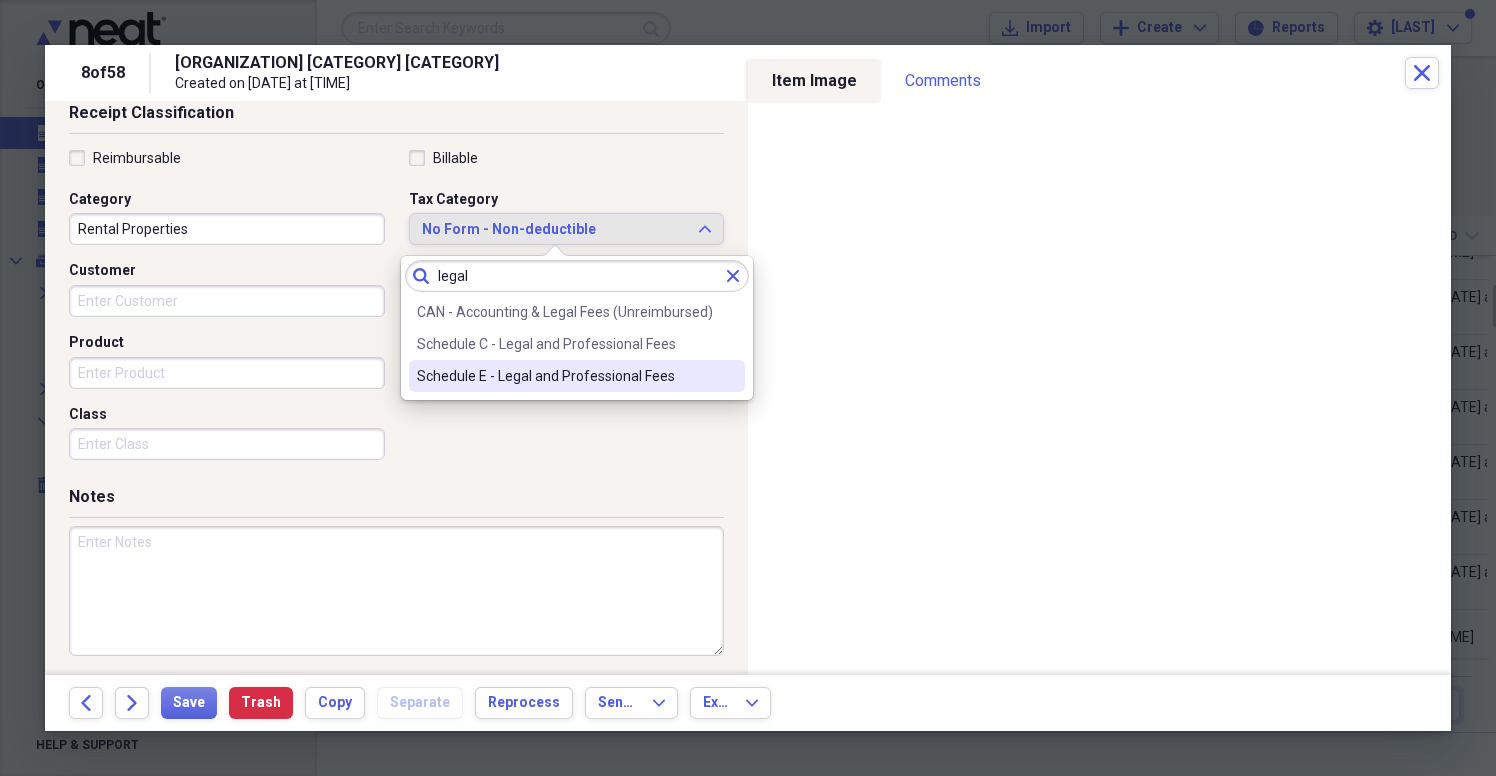 type on "legal" 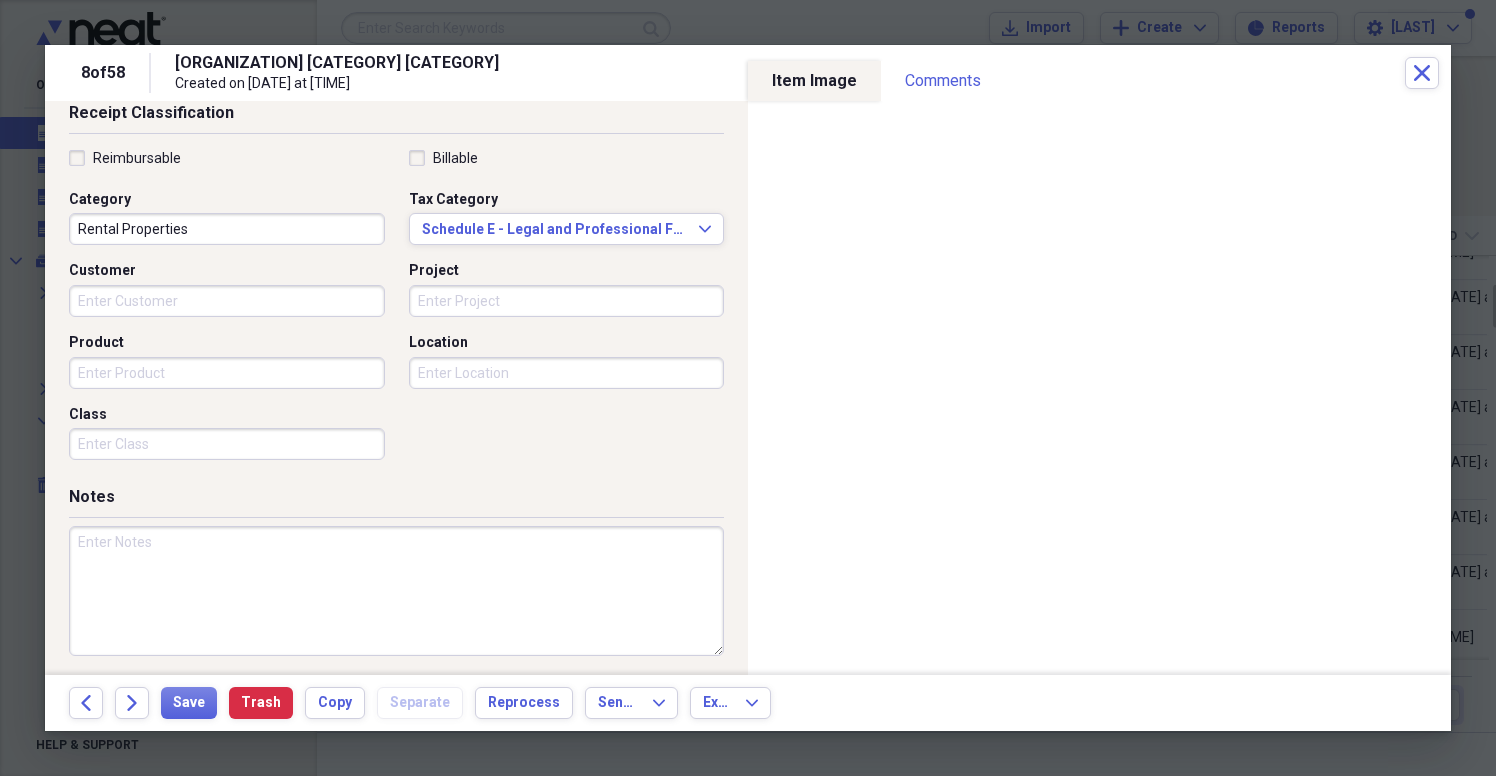 click at bounding box center (396, 591) 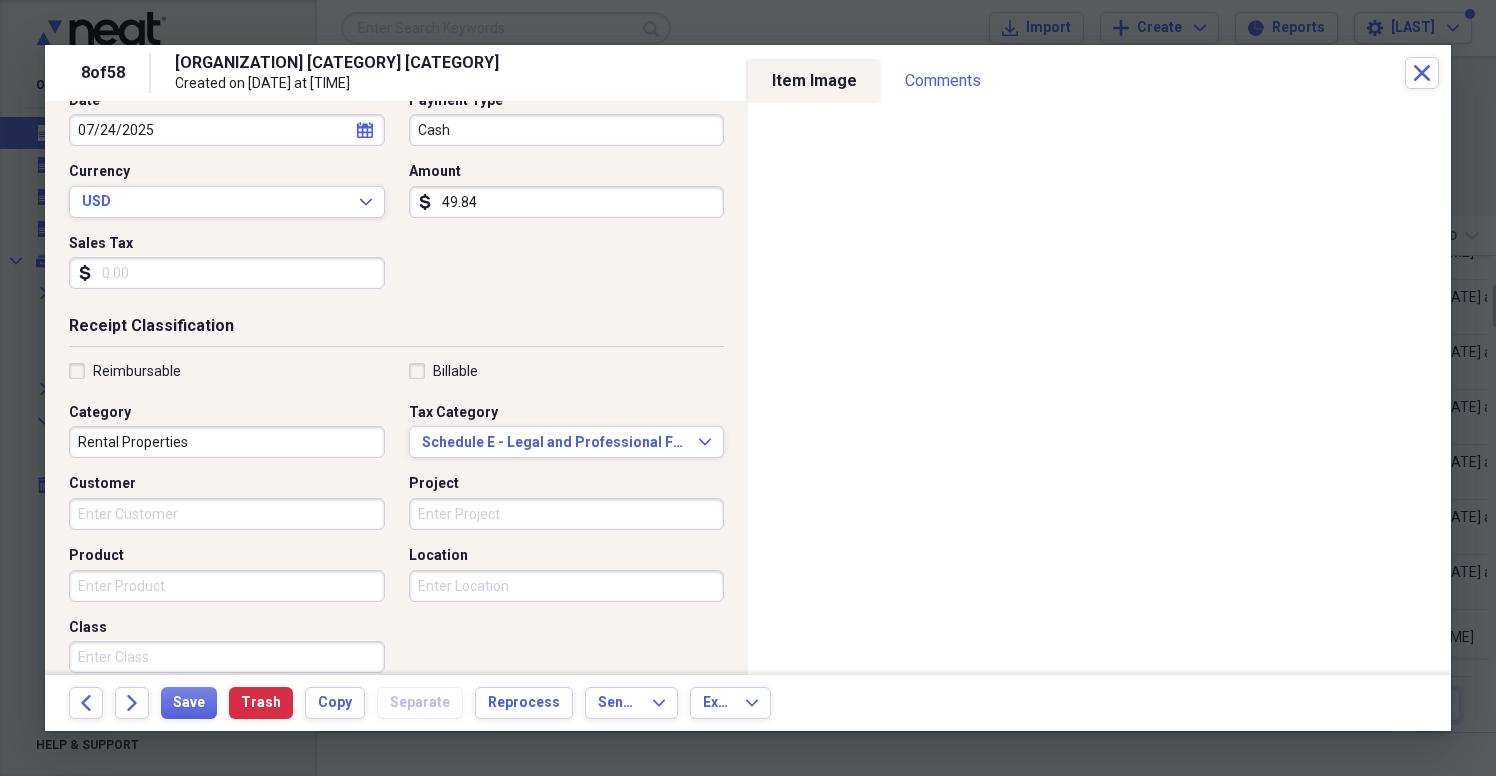 scroll, scrollTop: 440, scrollLeft: 0, axis: vertical 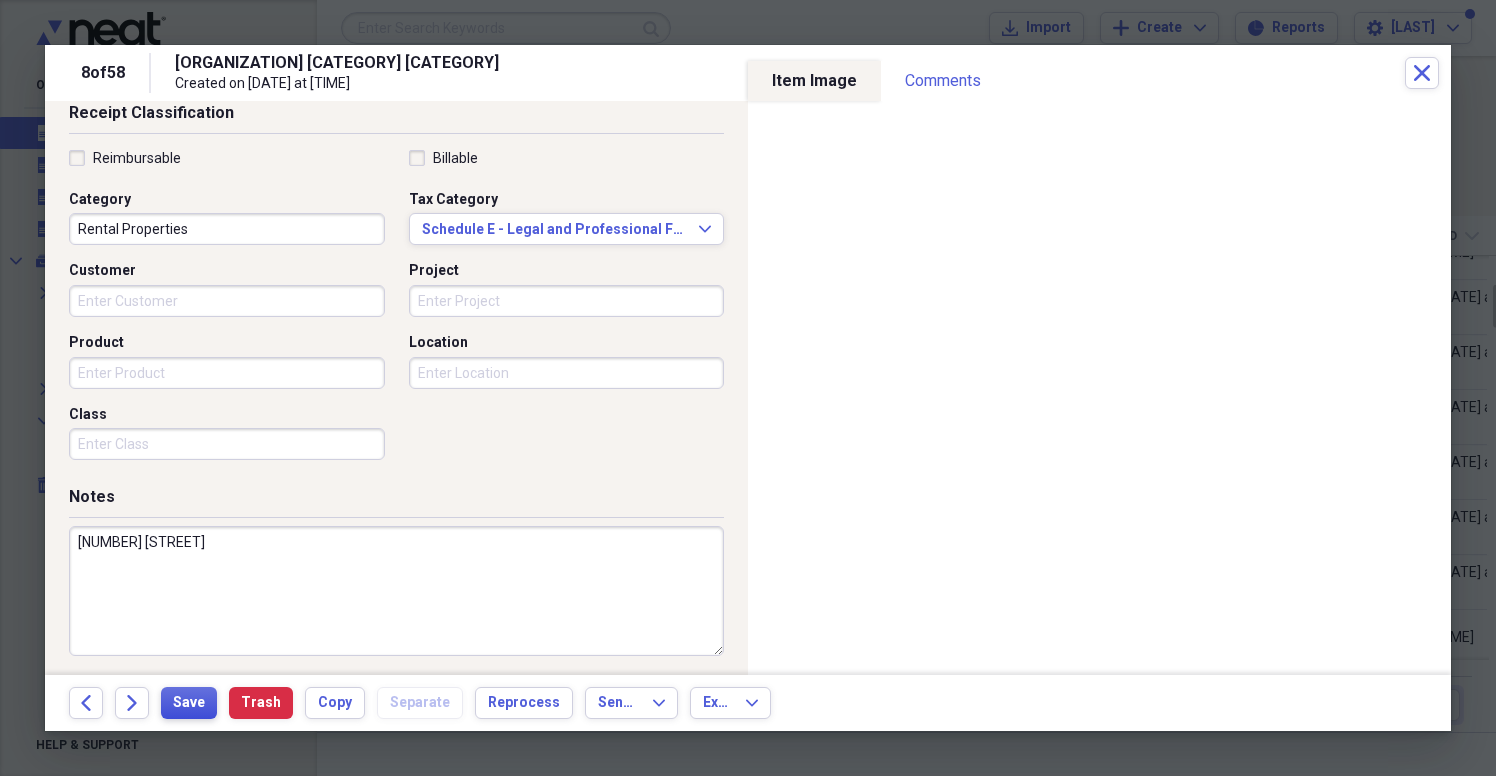 type on "[NUMBER] [STREET]" 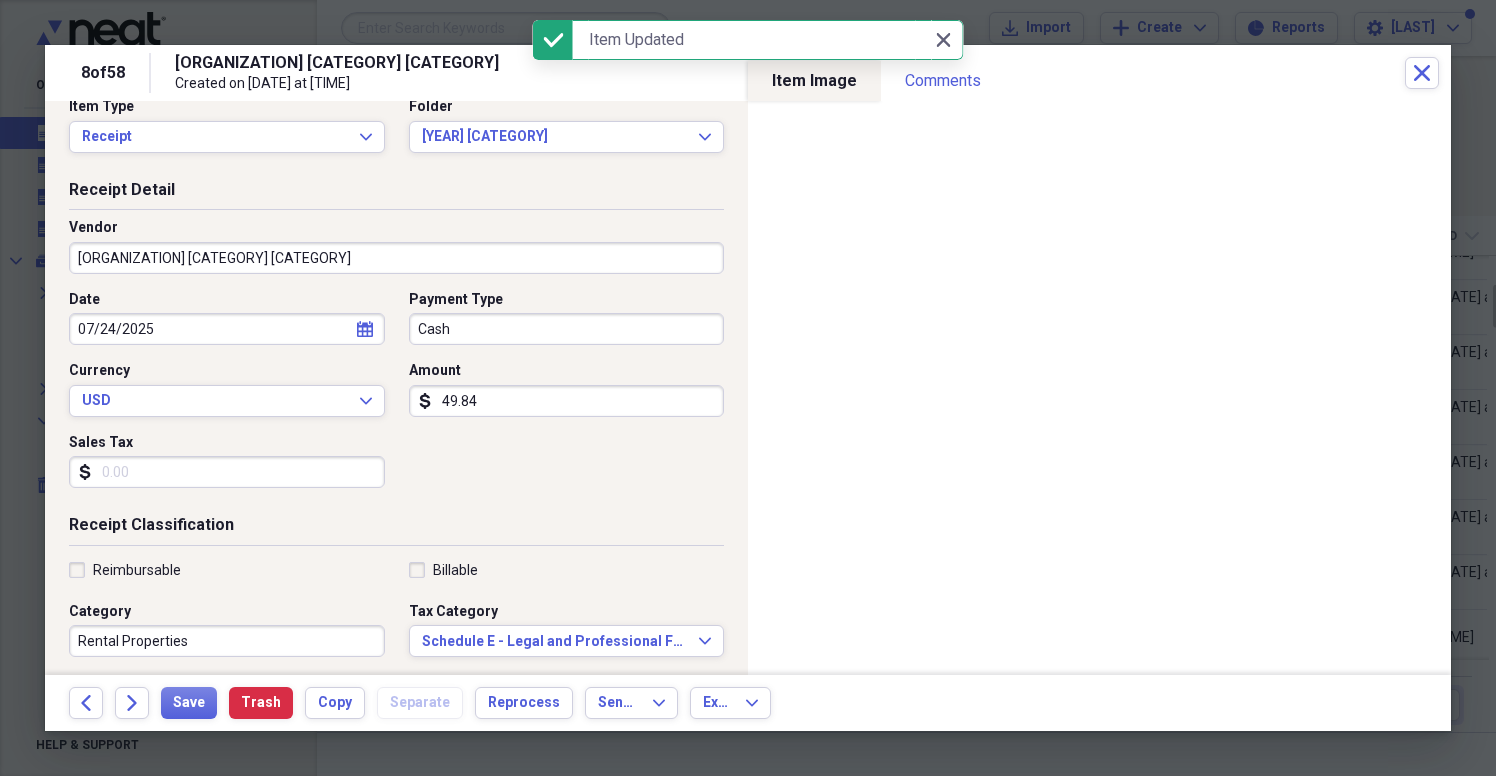 scroll, scrollTop: 0, scrollLeft: 0, axis: both 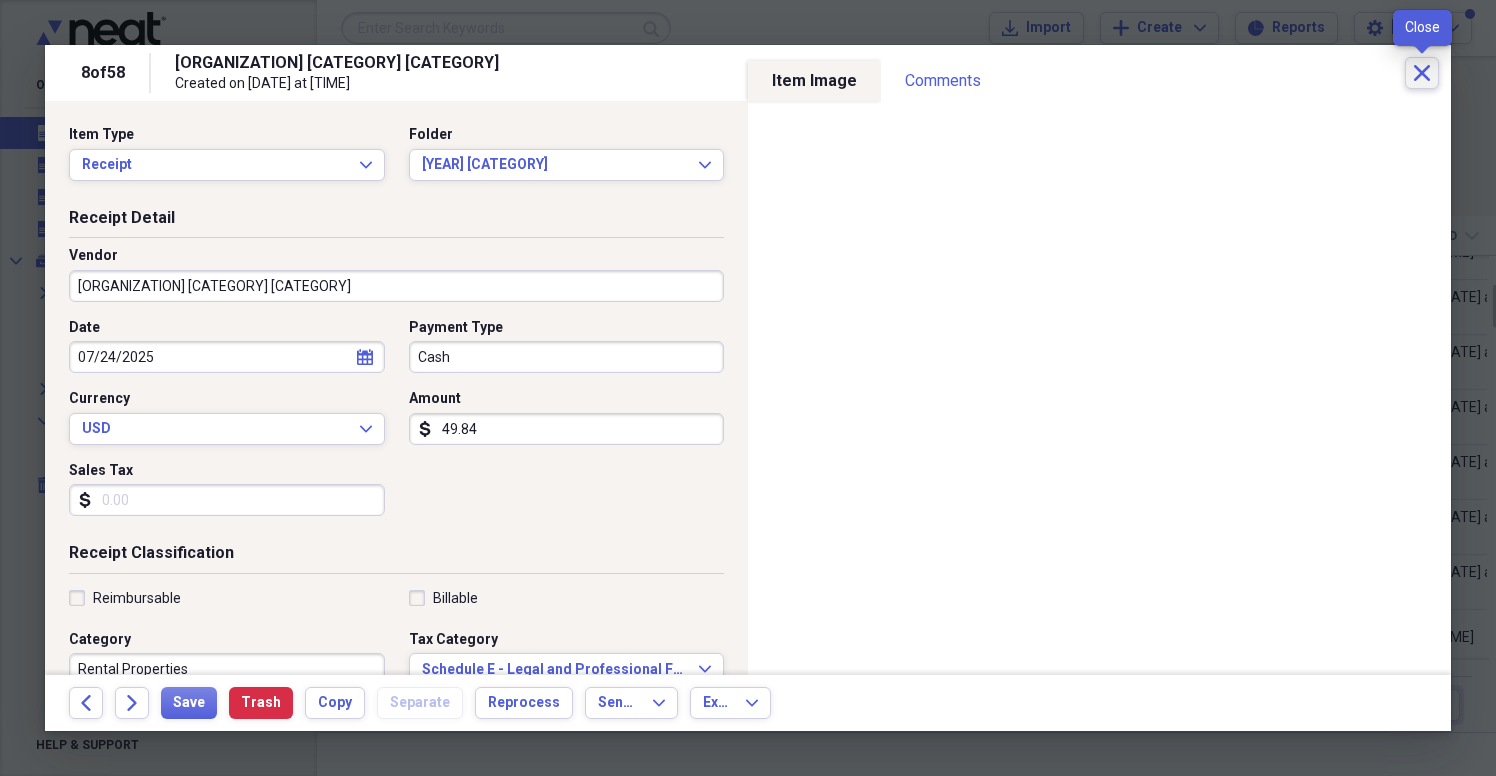 click on "Close" at bounding box center (1422, 73) 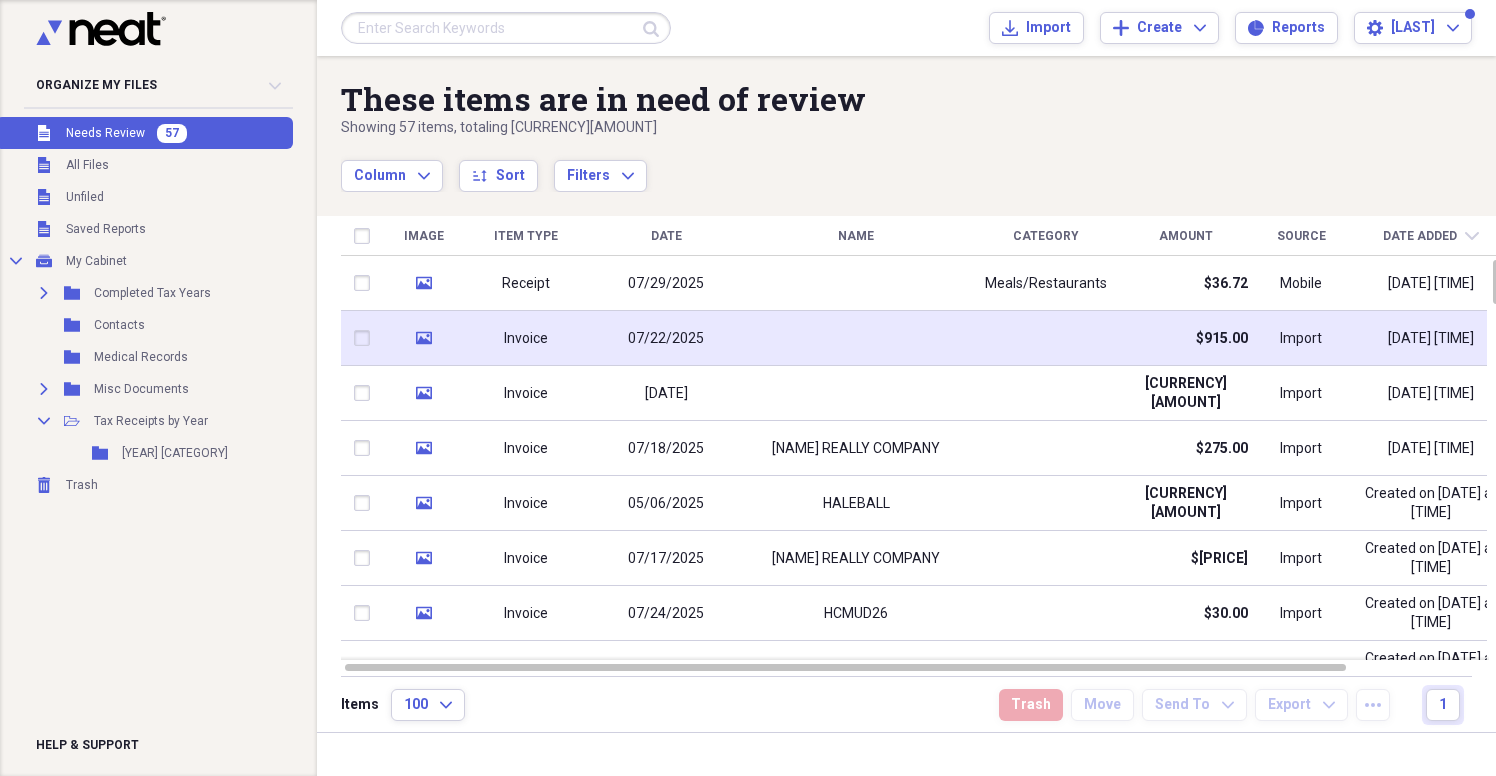 click at bounding box center (856, 338) 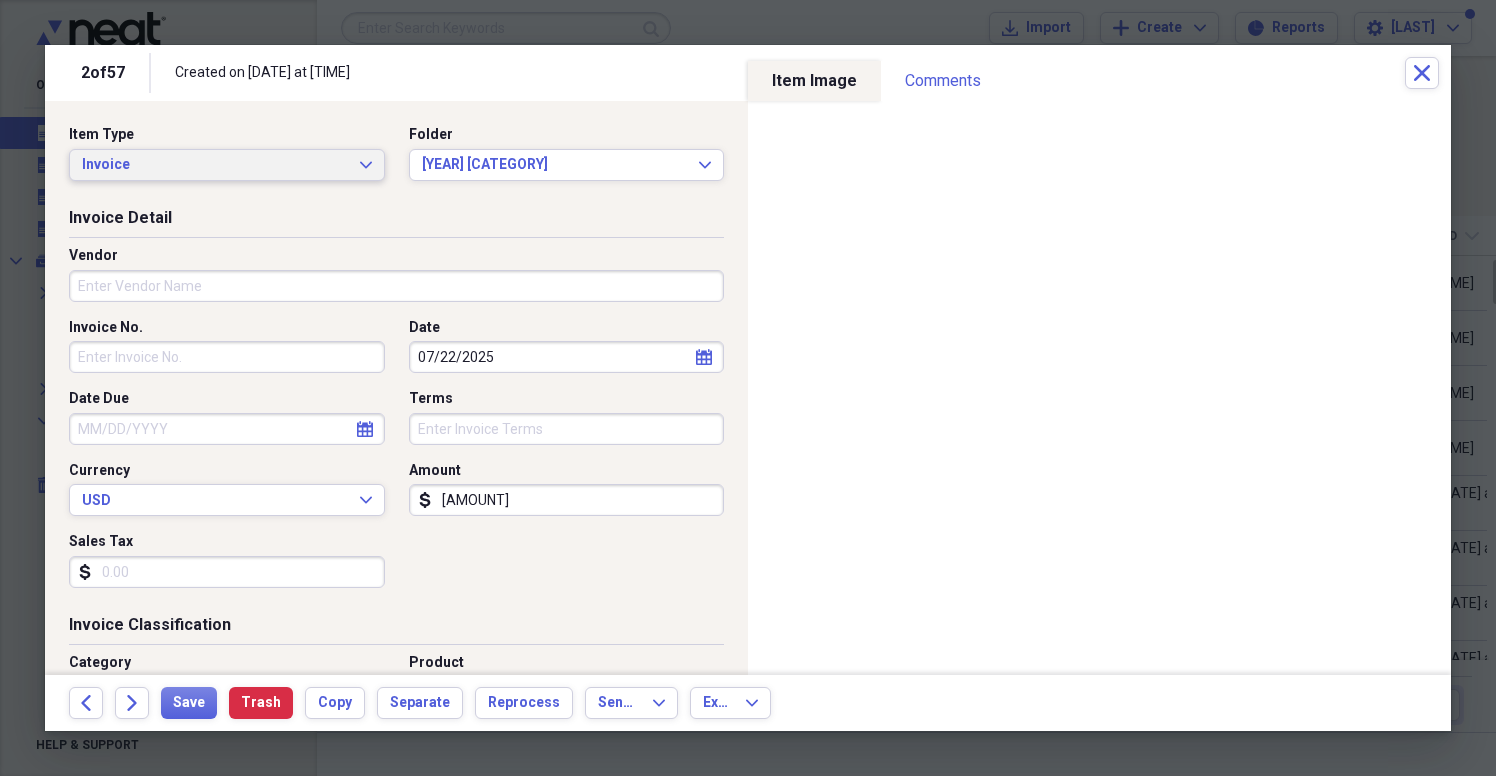 click on "Invoice Expand" at bounding box center [227, 165] 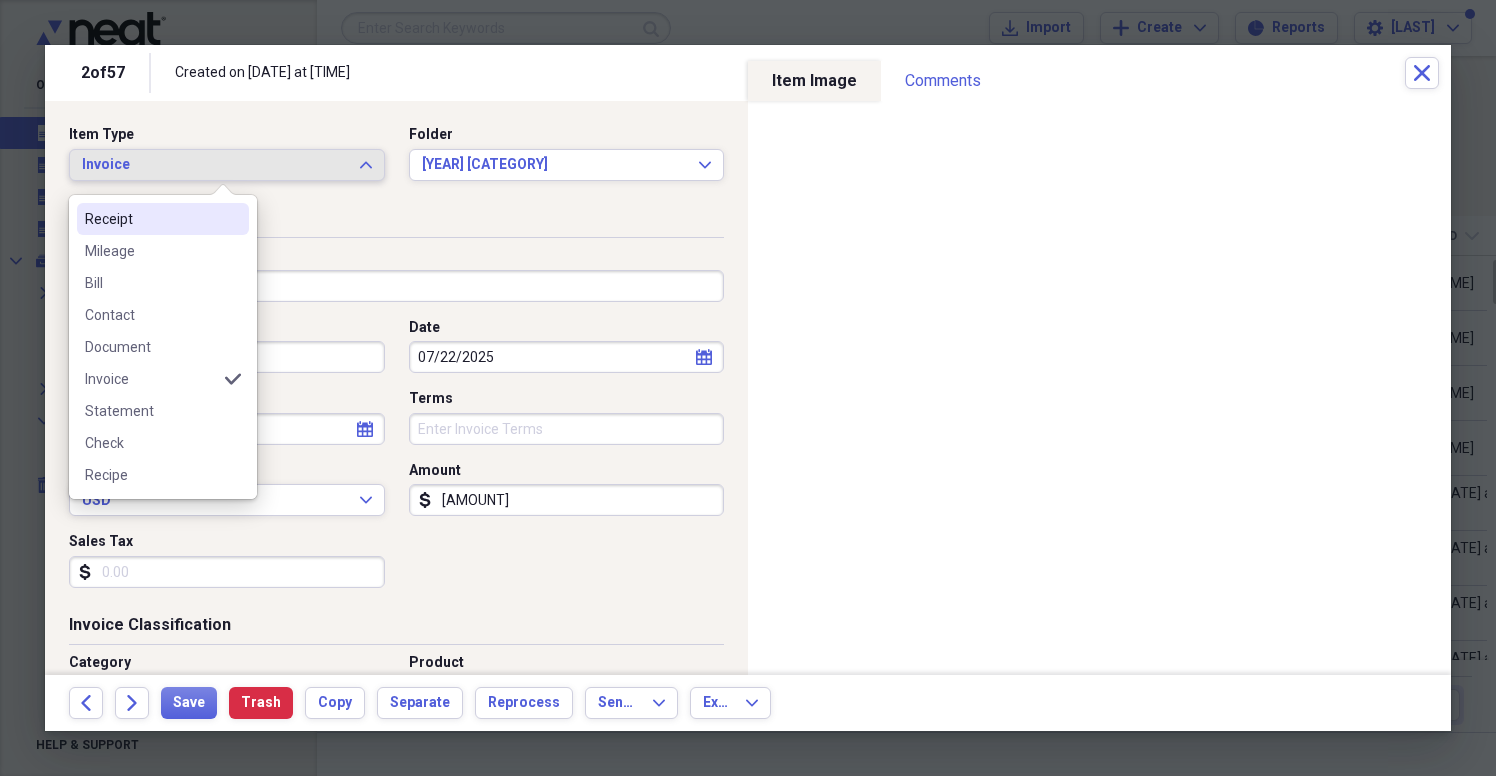 click on "Receipt" at bounding box center (151, 219) 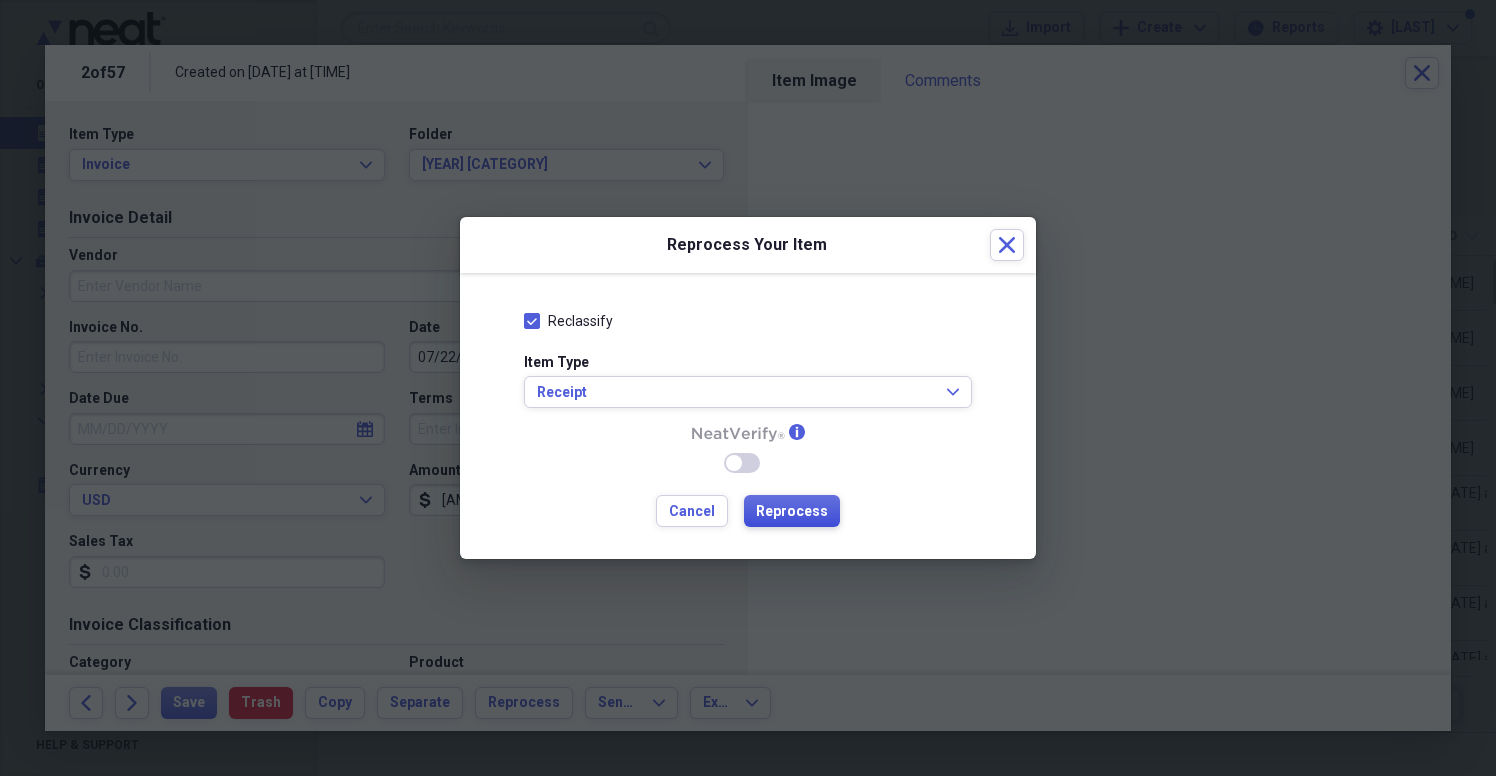 click on "Reprocess" at bounding box center (792, 512) 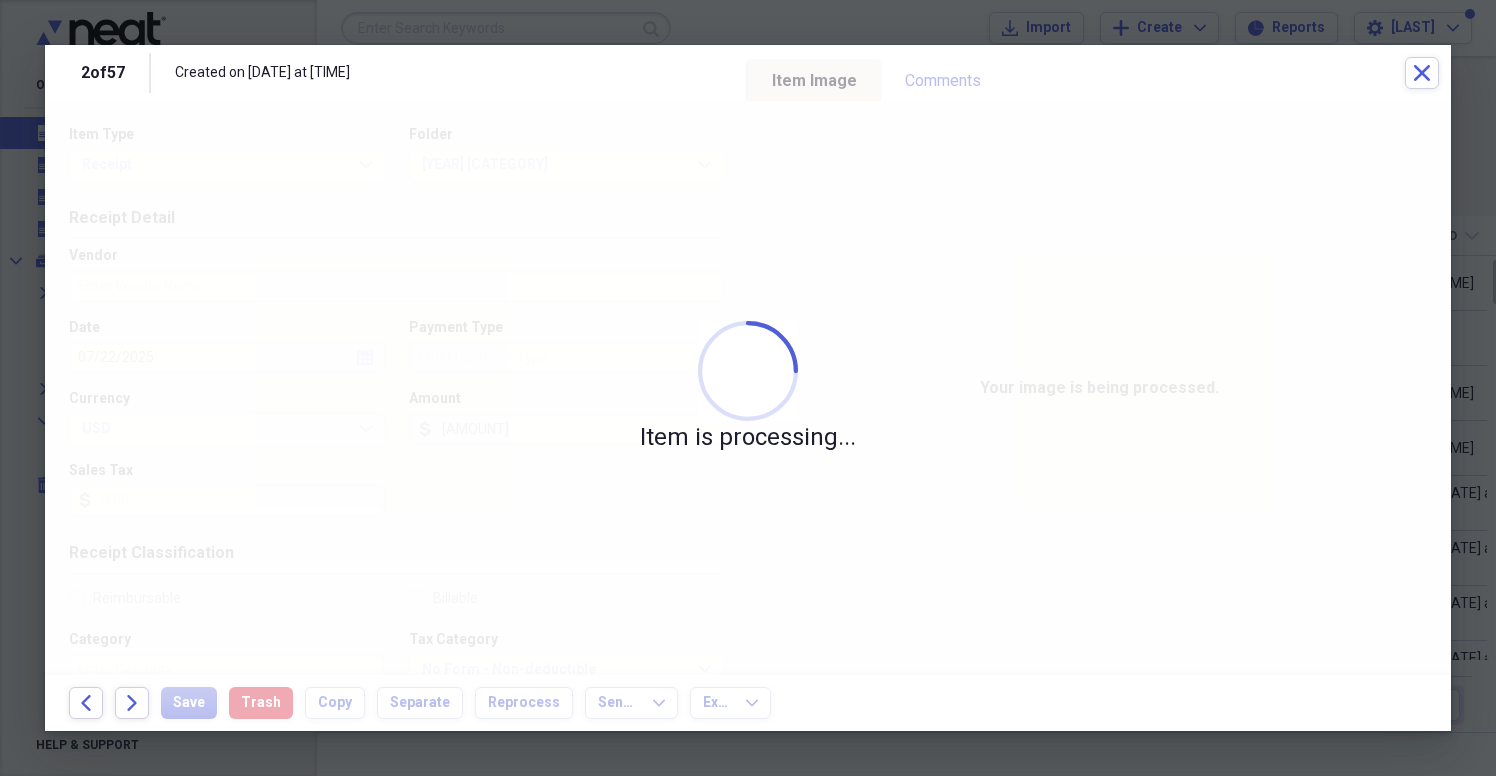 type on "Melody Realty" 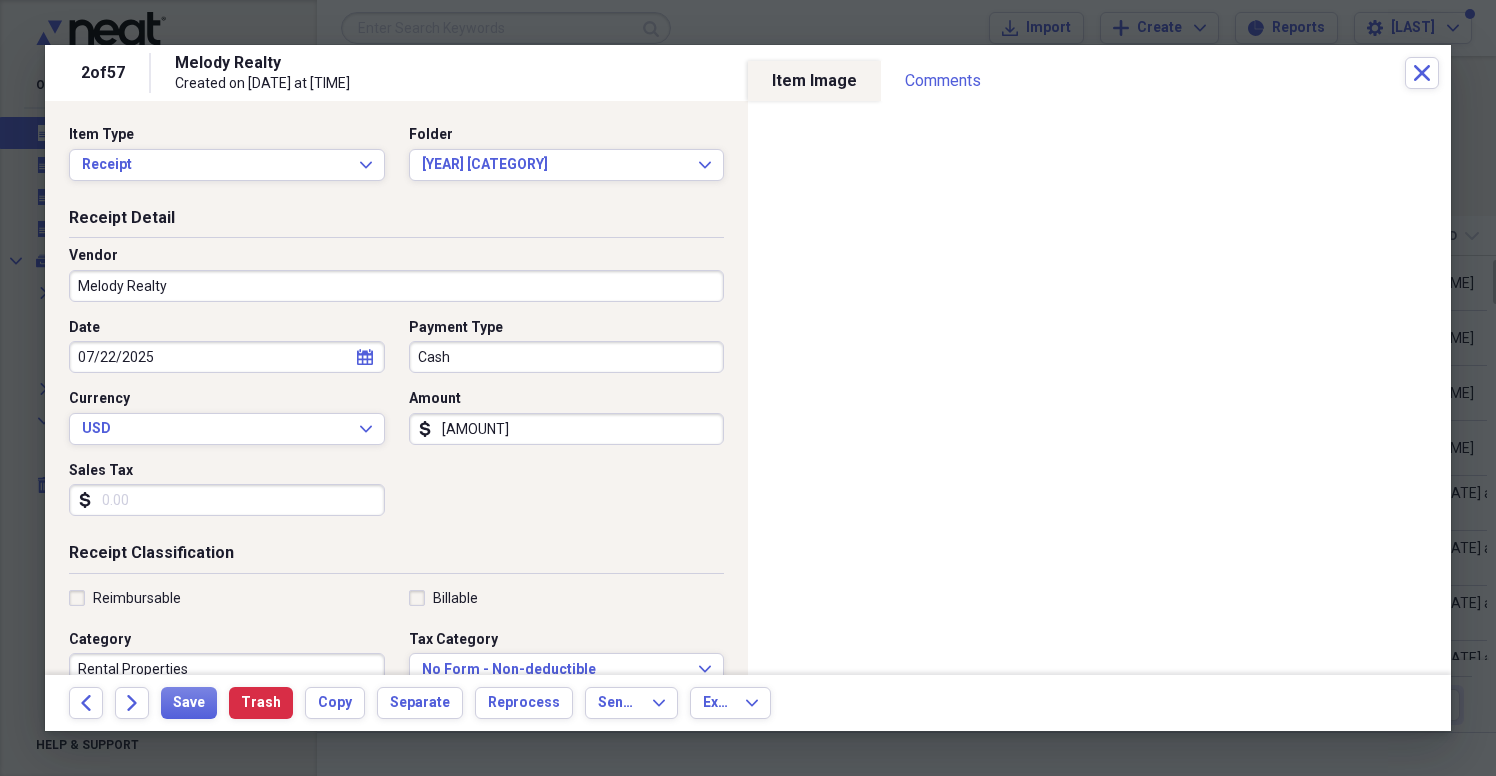 click on "Melody Realty" at bounding box center (396, 286) 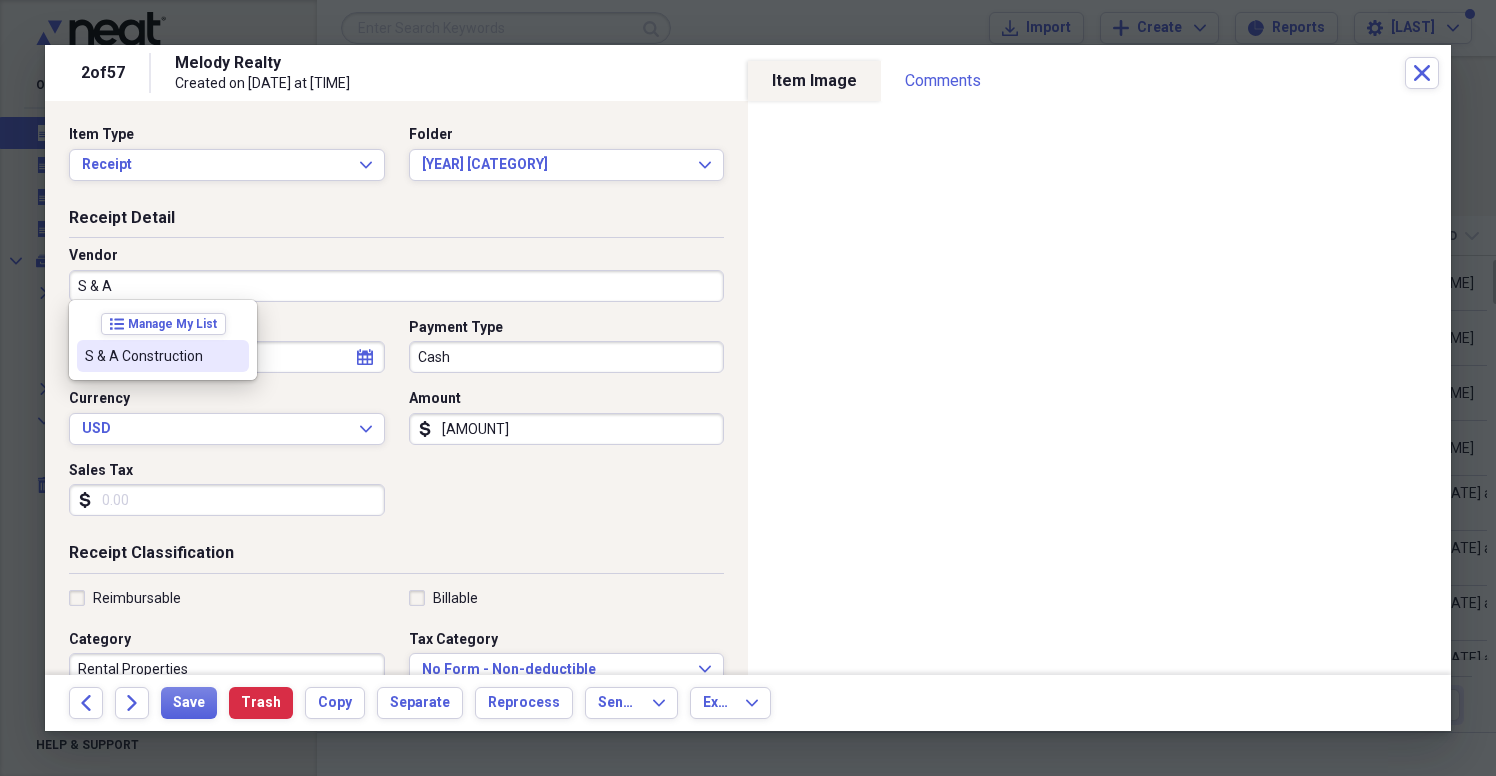 click on "S & A Construction" at bounding box center (151, 356) 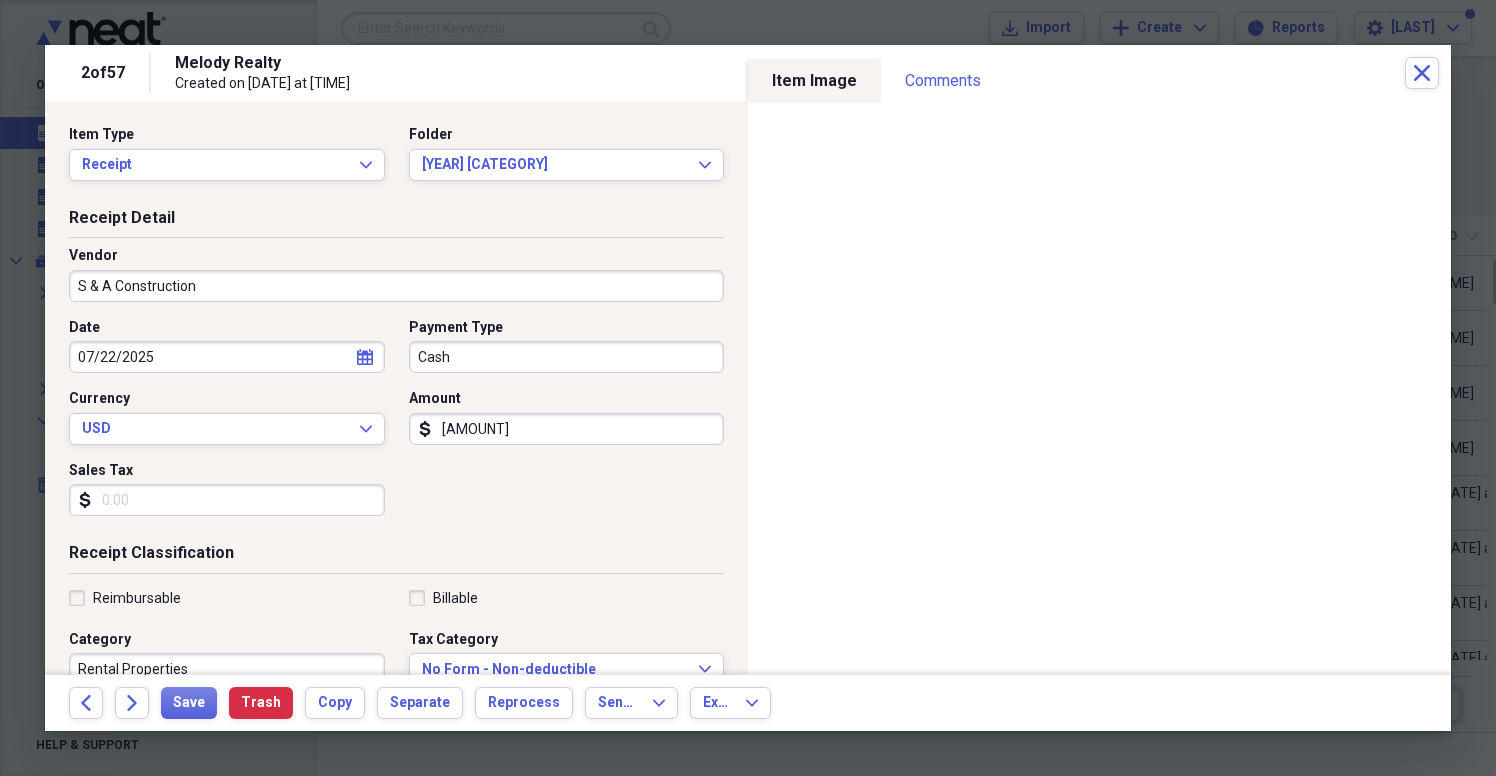 click on "[AMOUNT]" at bounding box center (567, 429) 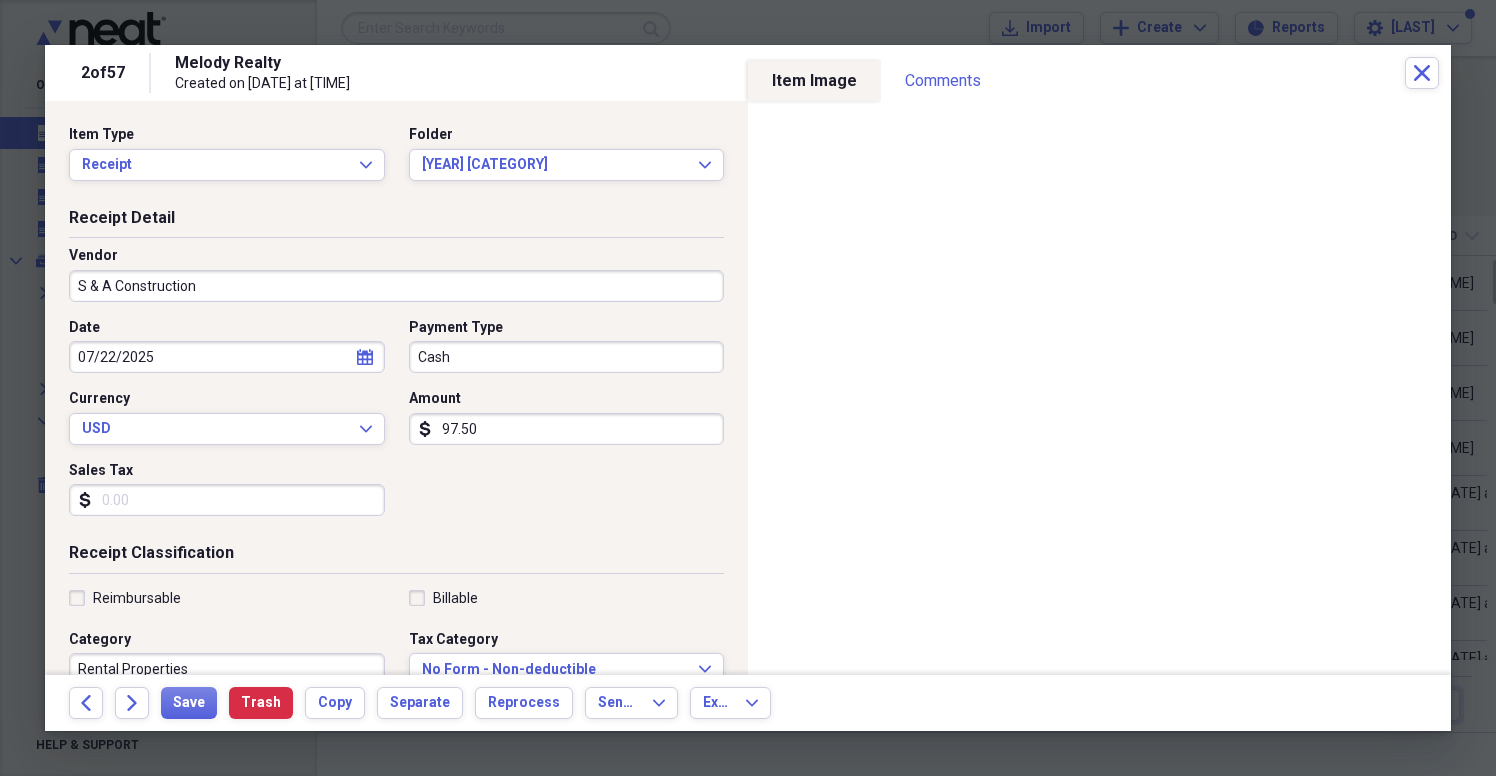 type on "975.00" 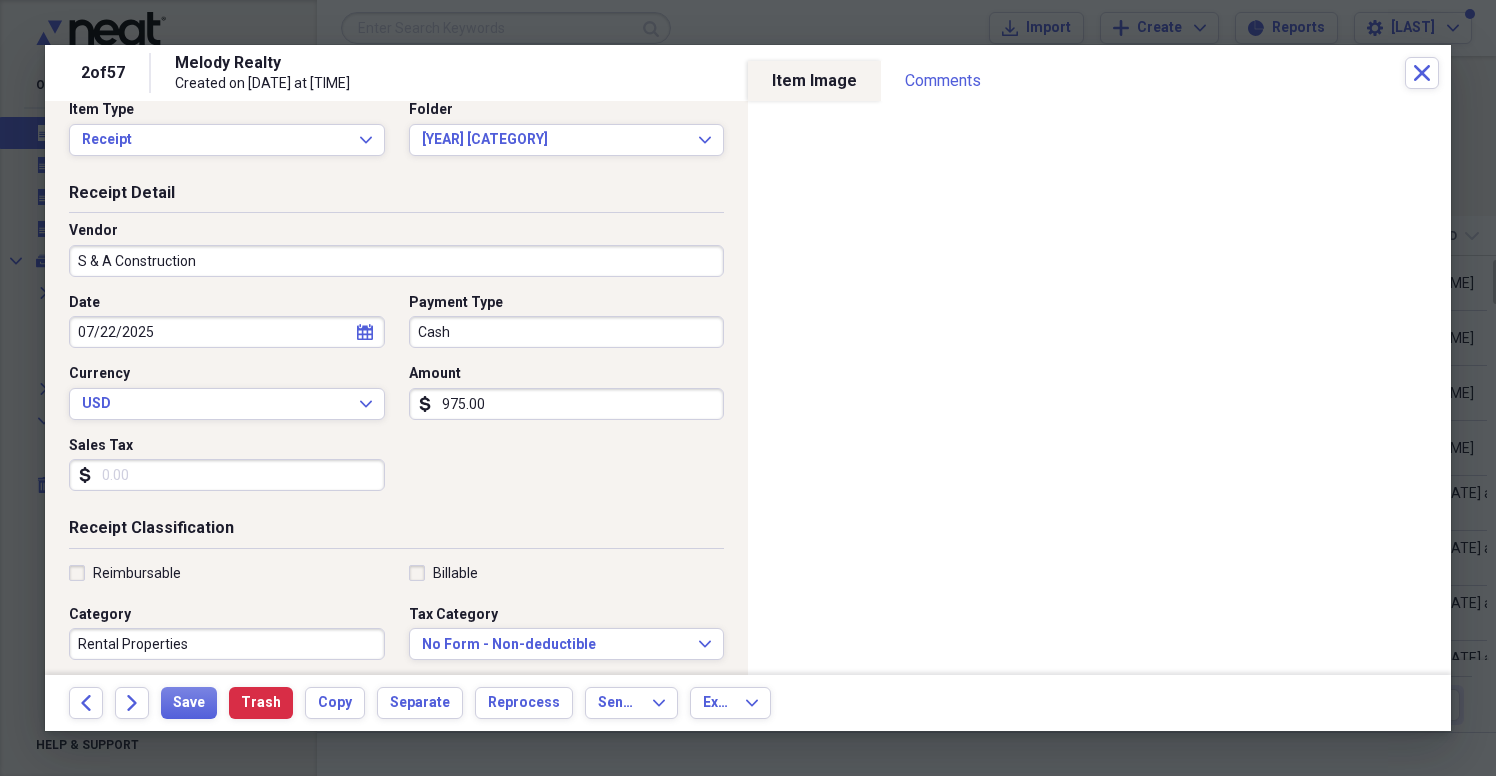 scroll, scrollTop: 204, scrollLeft: 0, axis: vertical 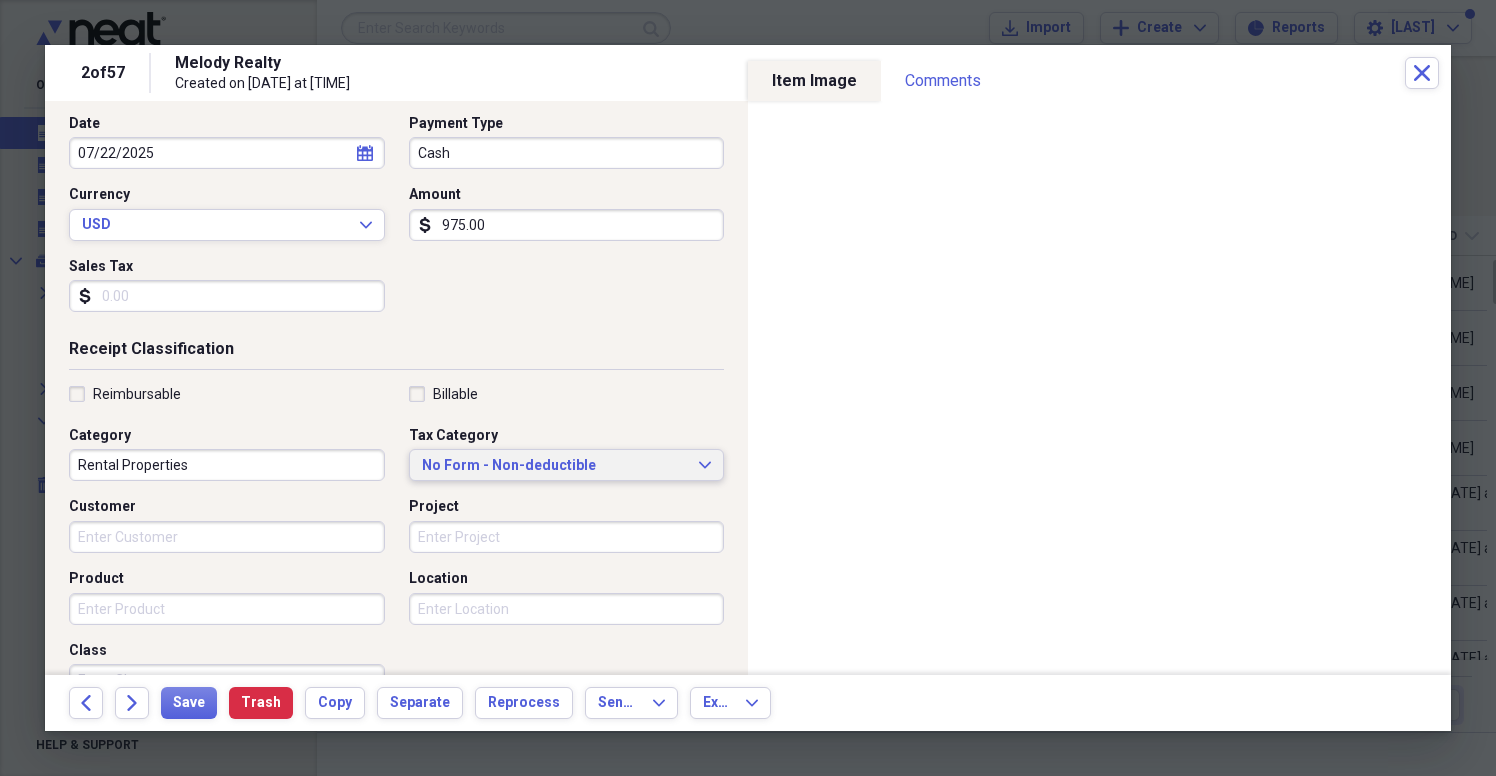 click on "No Form - Non-deductible" at bounding box center (555, 466) 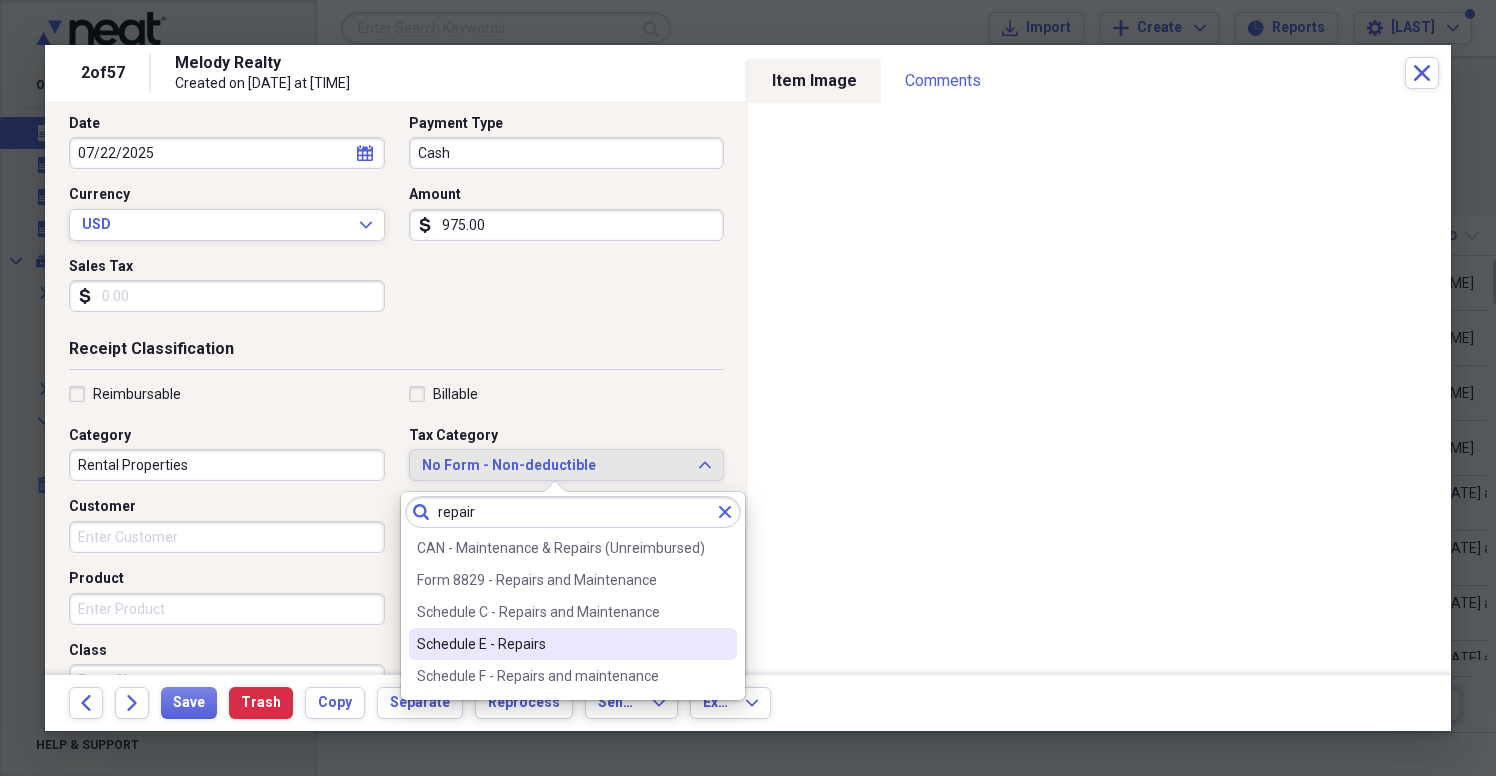type on "repair" 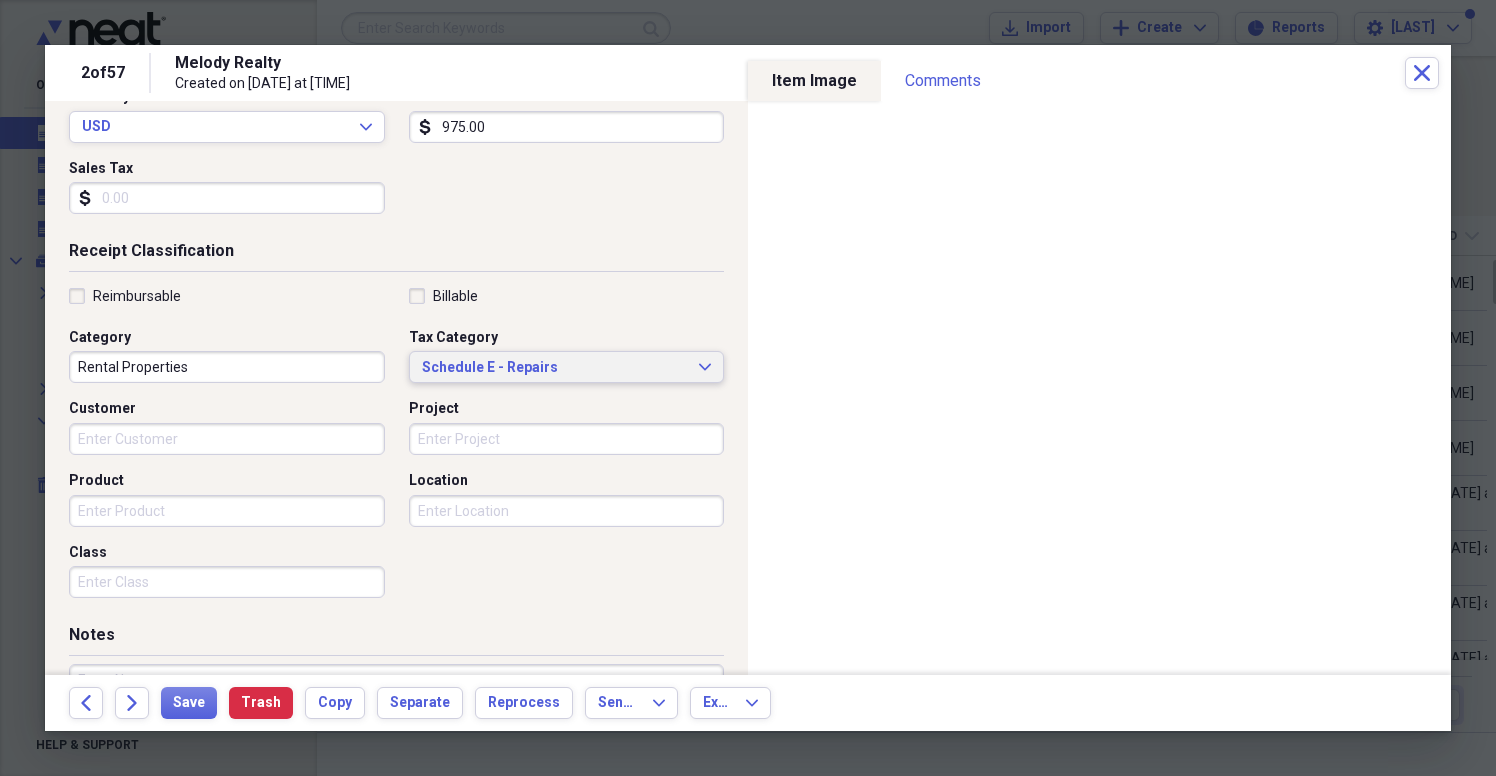 scroll, scrollTop: 440, scrollLeft: 0, axis: vertical 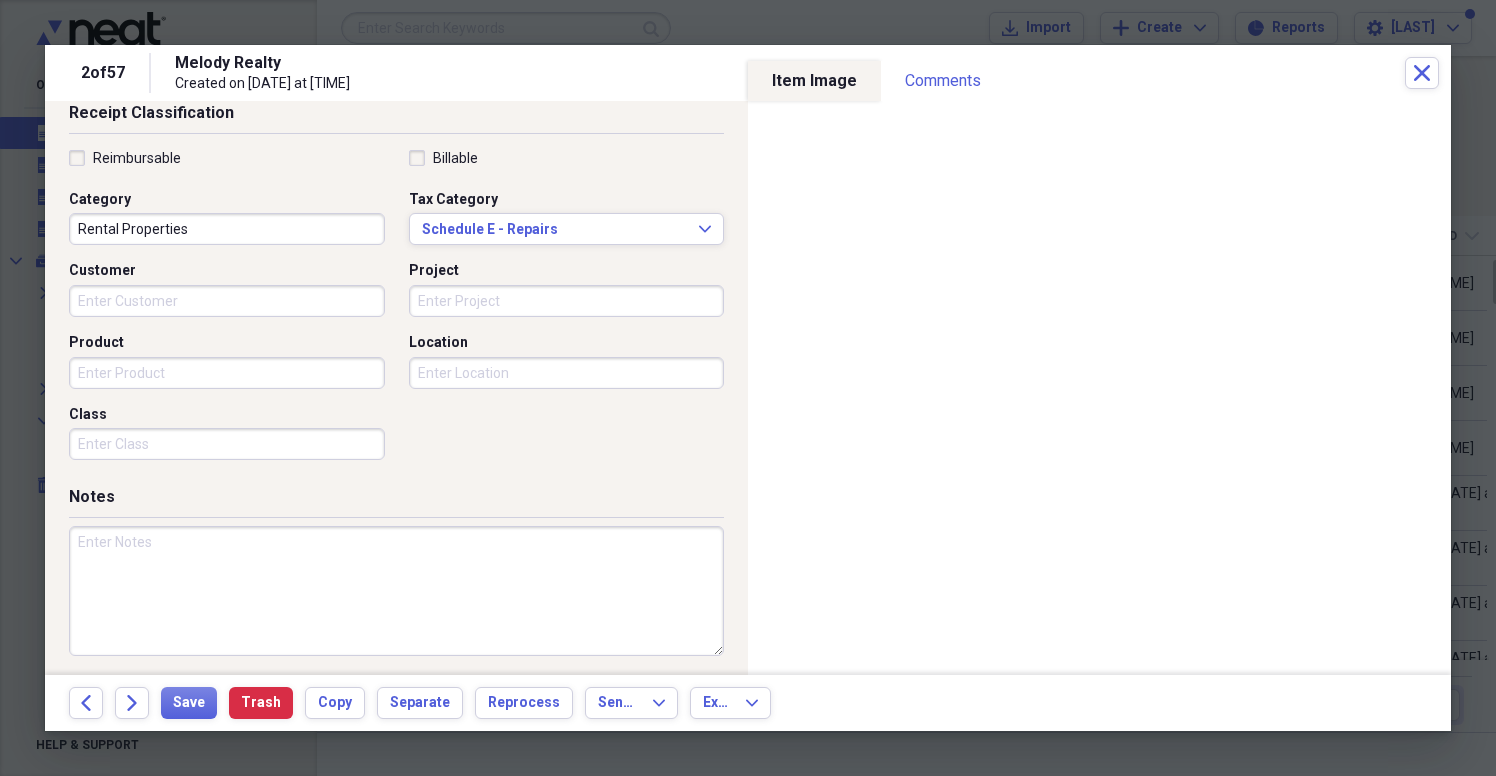 click at bounding box center (396, 591) 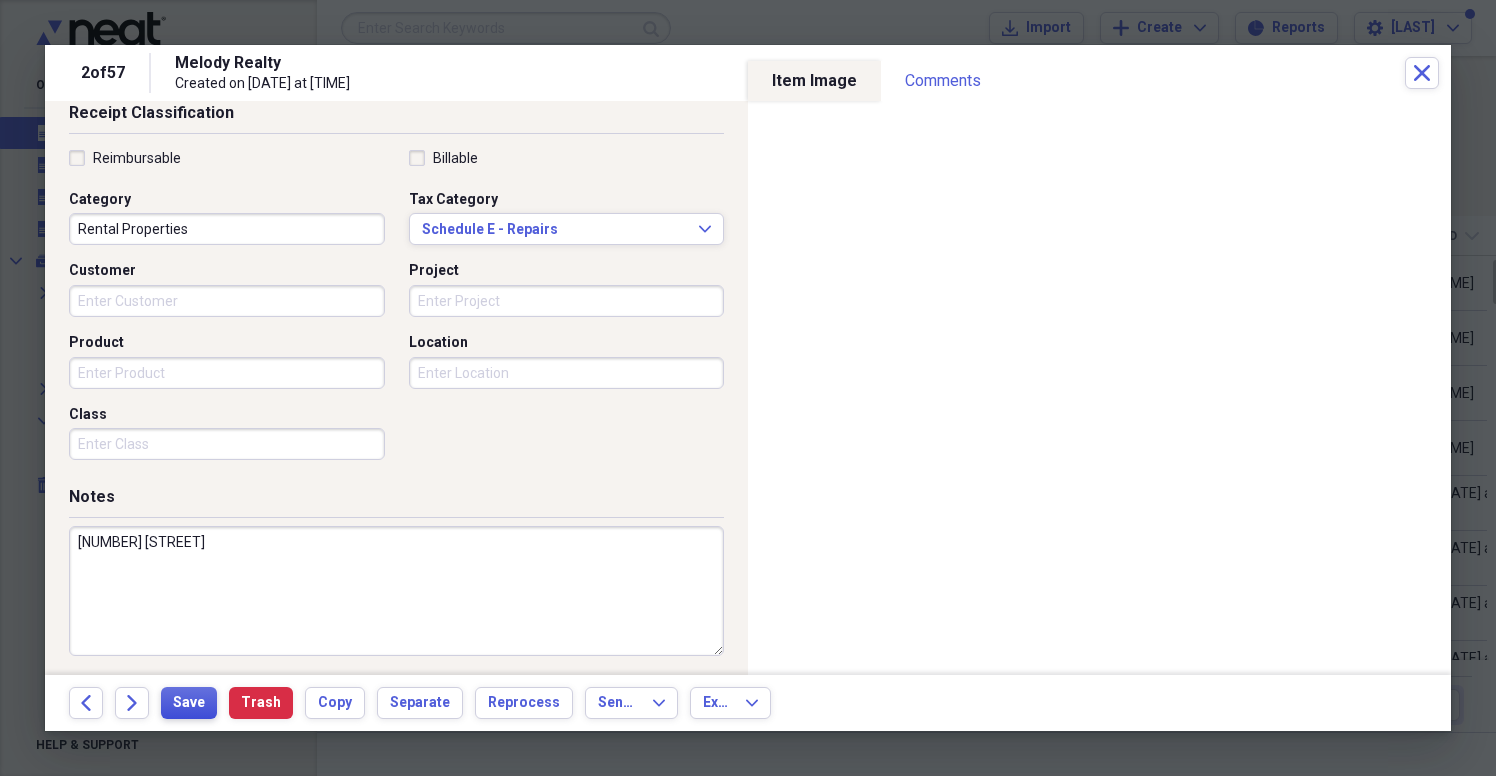 type on "[NUMBER] [STREET]" 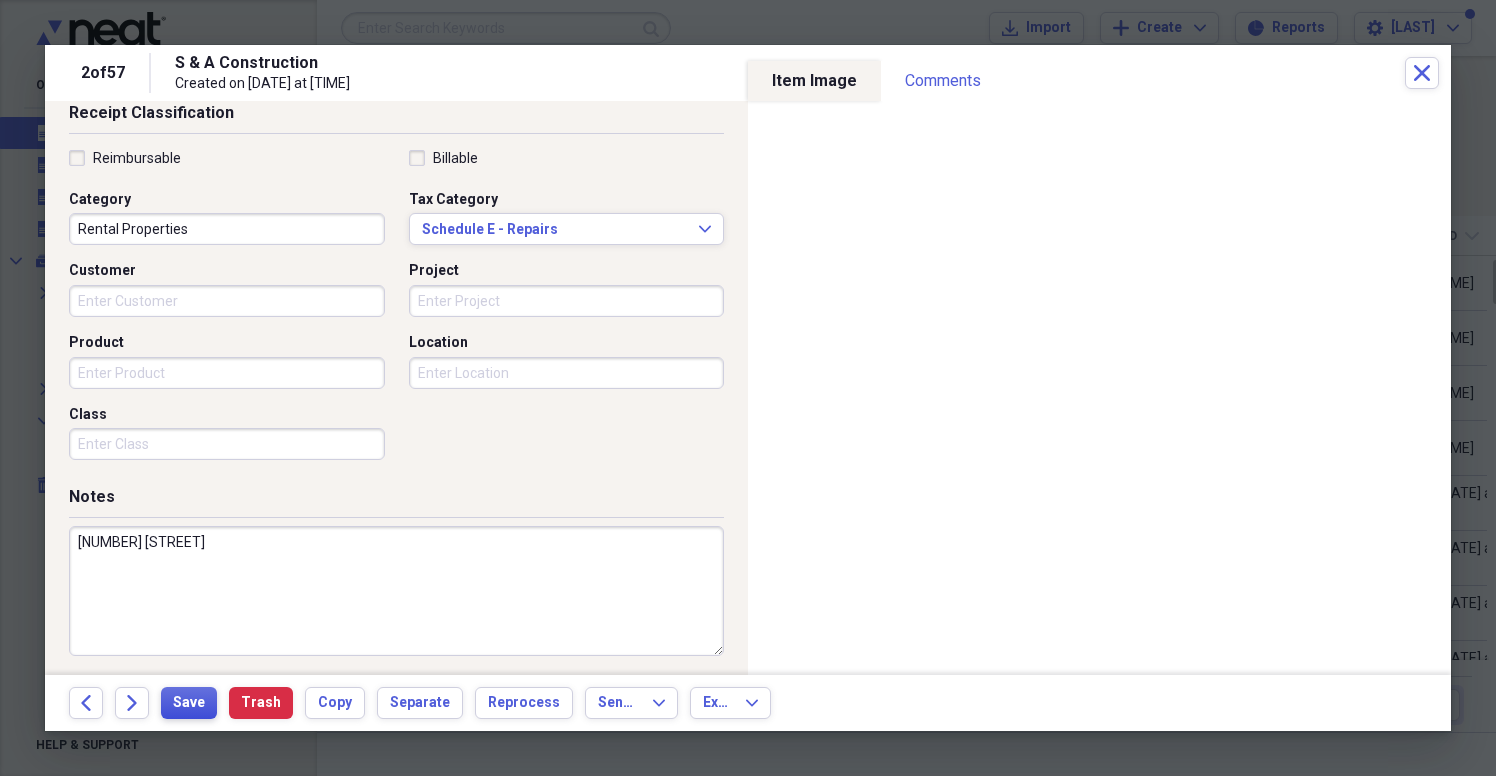 click on "Save" at bounding box center (189, 703) 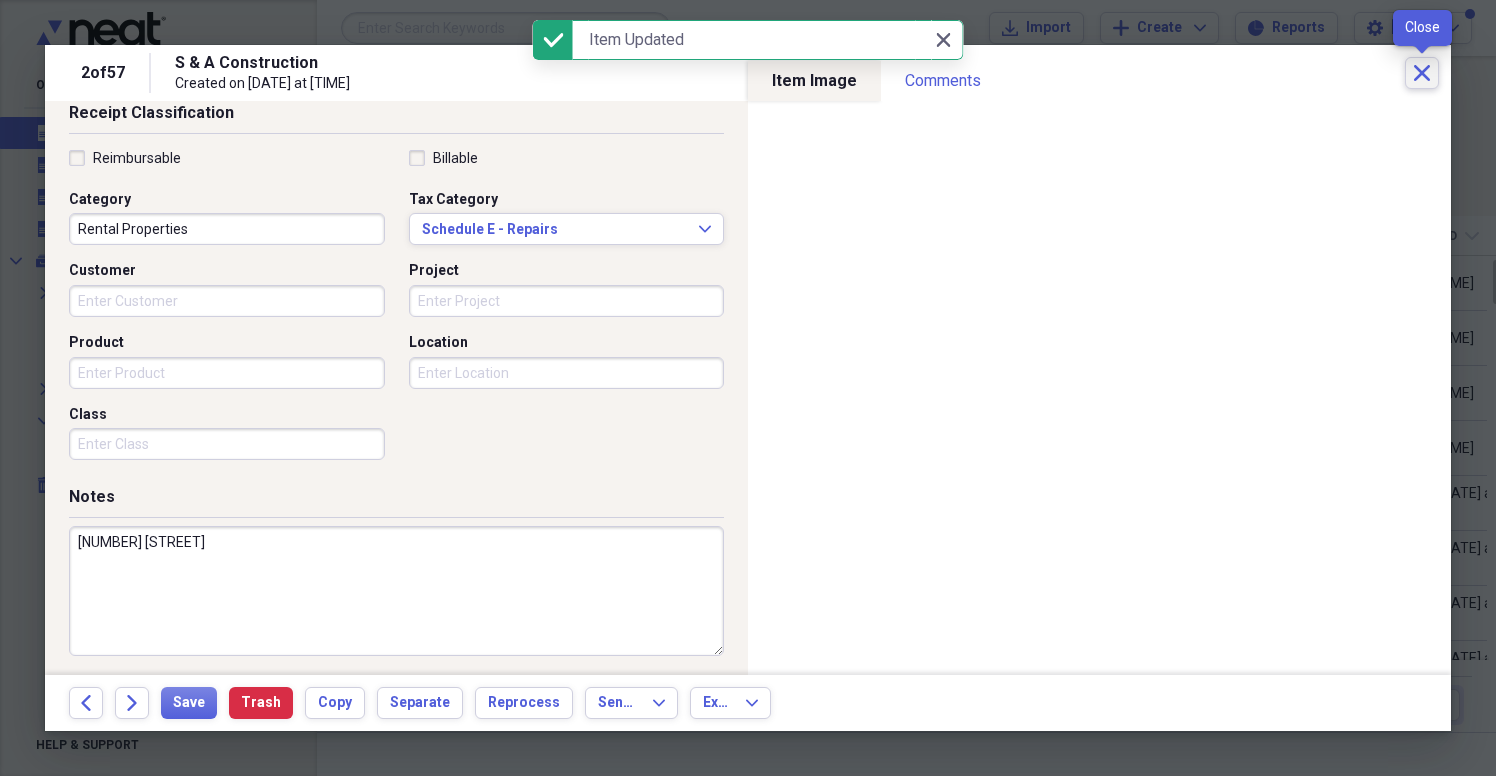 click on "Close" 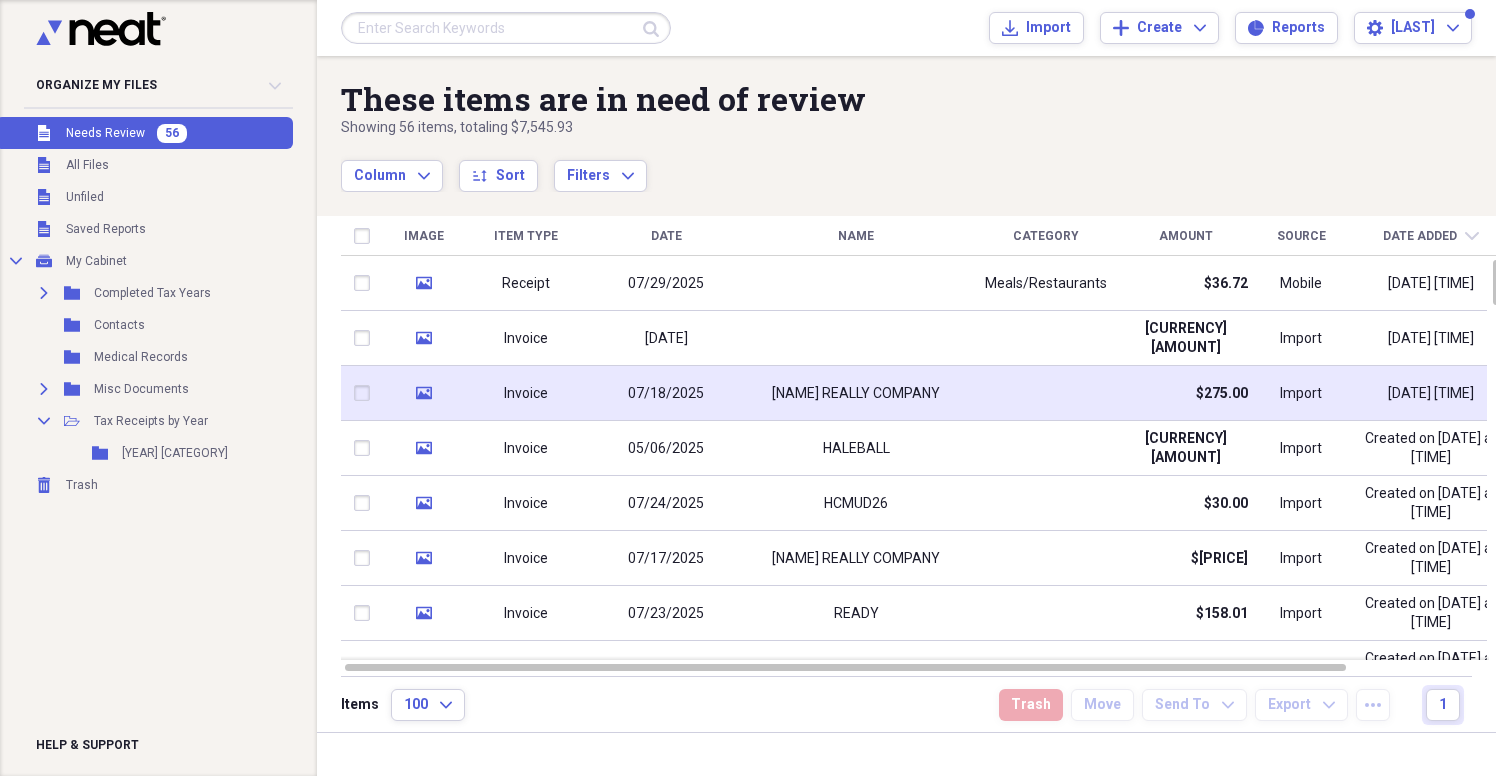 click on "[NAME] REALLY COMPANY" at bounding box center [856, 394] 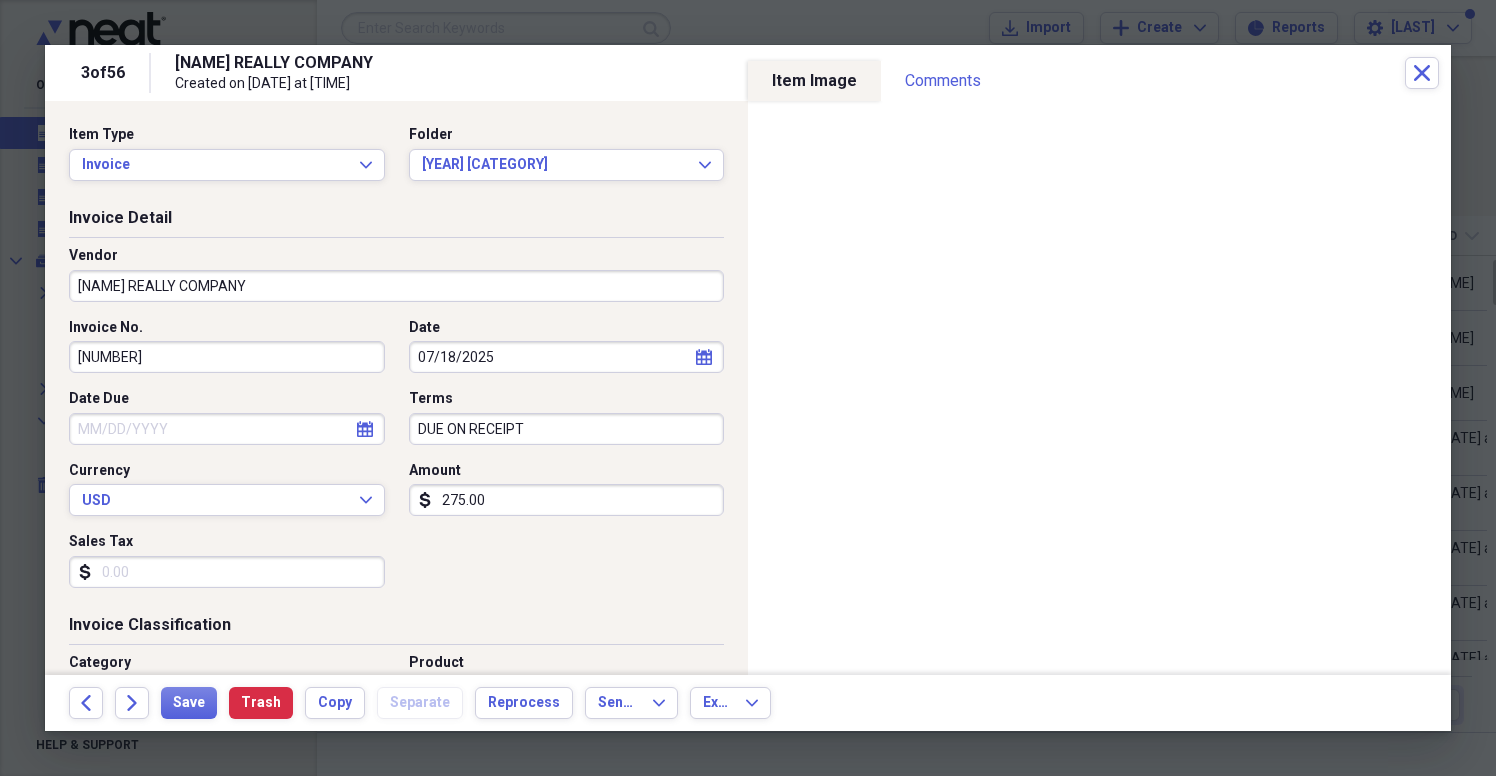 click on "[NAME] REALLY COMPANY" at bounding box center (396, 286) 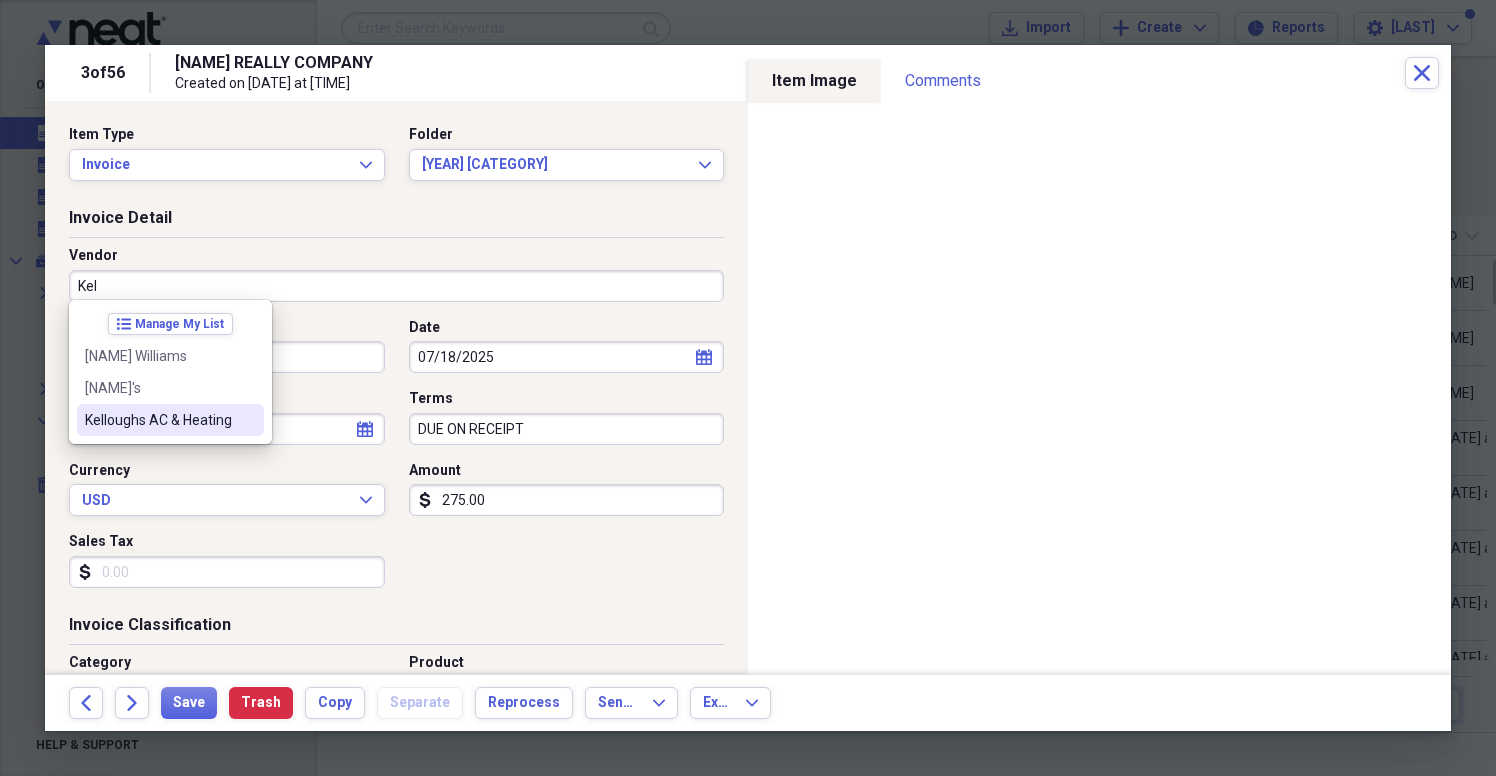 click on "Kelloughs AC & Heating" at bounding box center (158, 420) 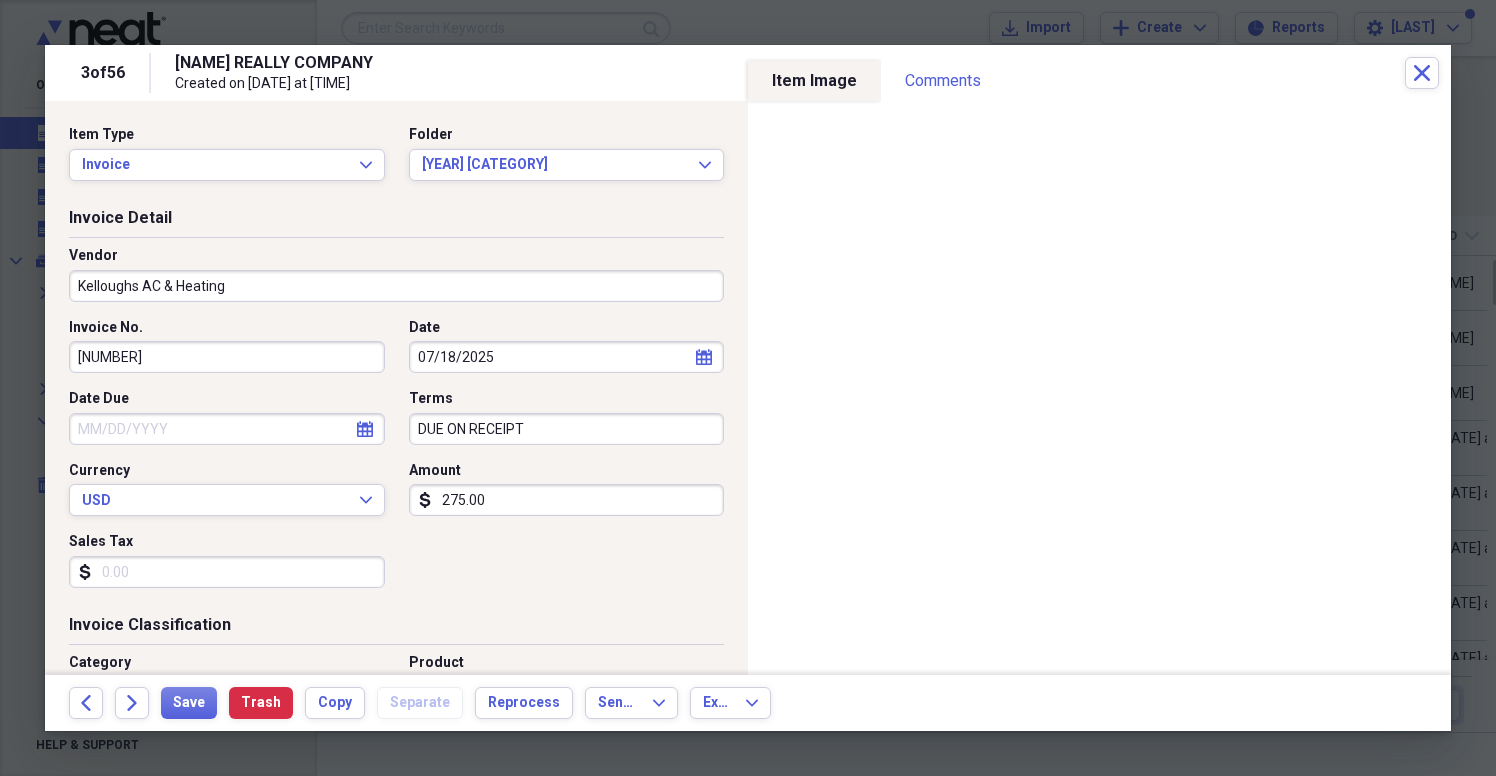type on "Rental Properties" 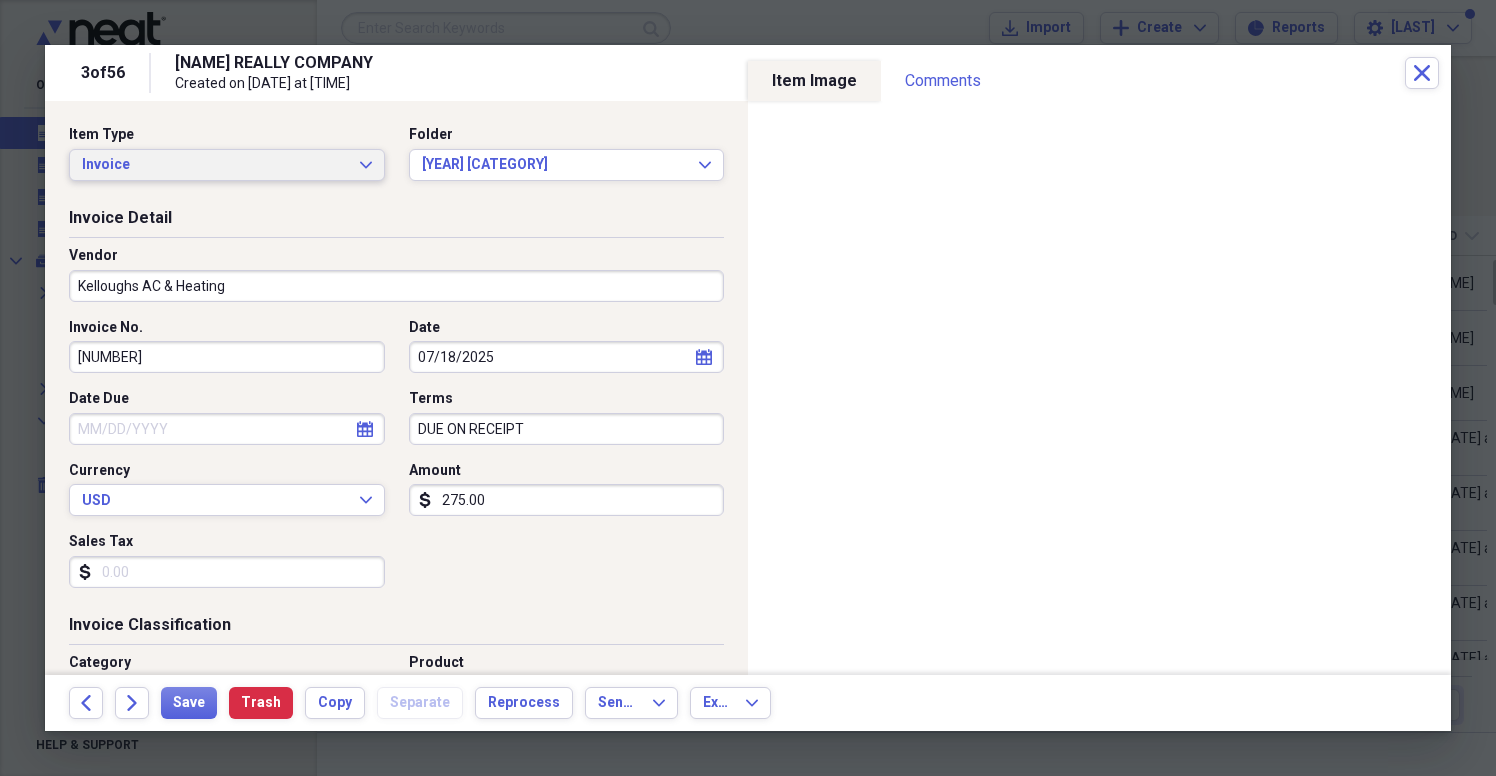 click on "Expand" 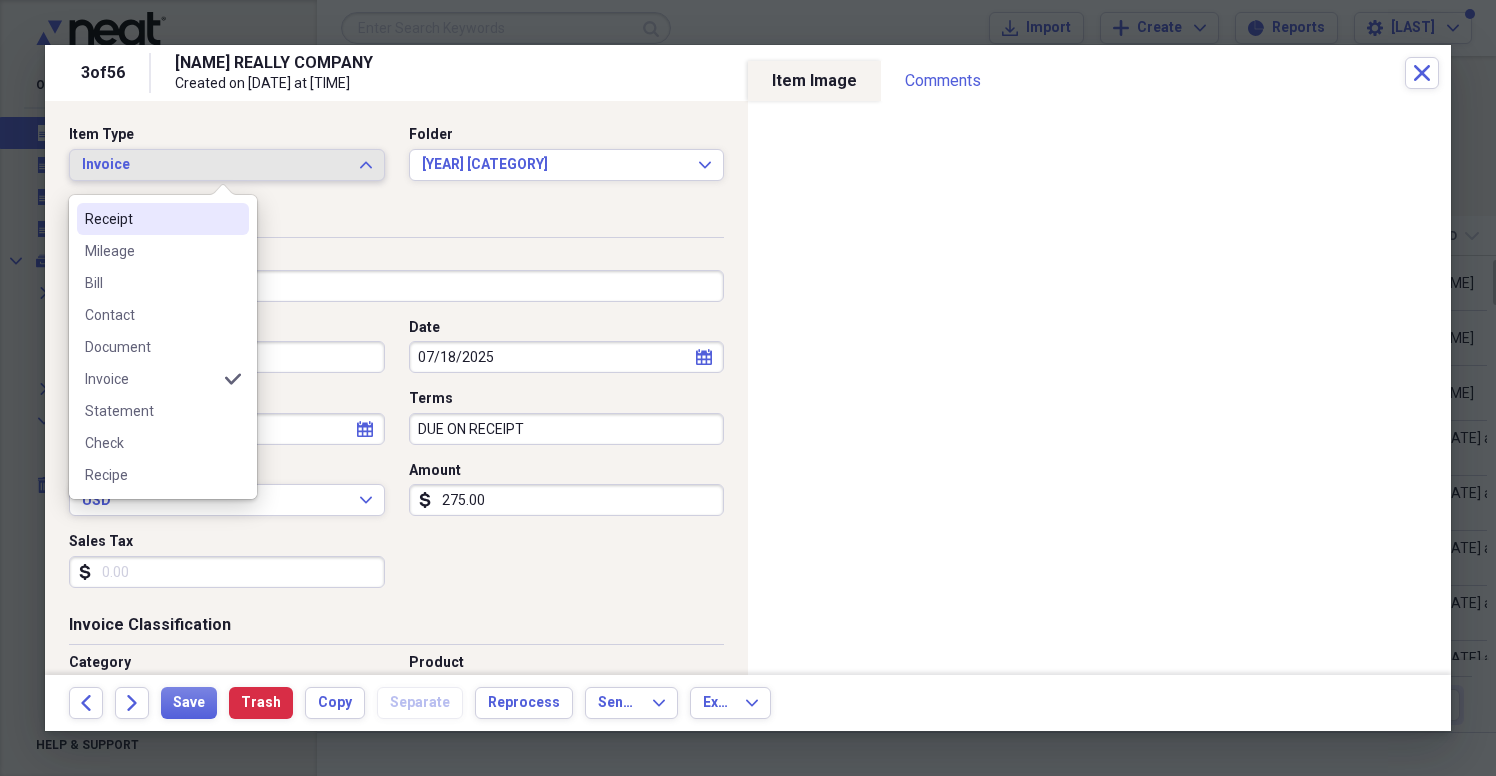 click on "Receipt" at bounding box center (151, 219) 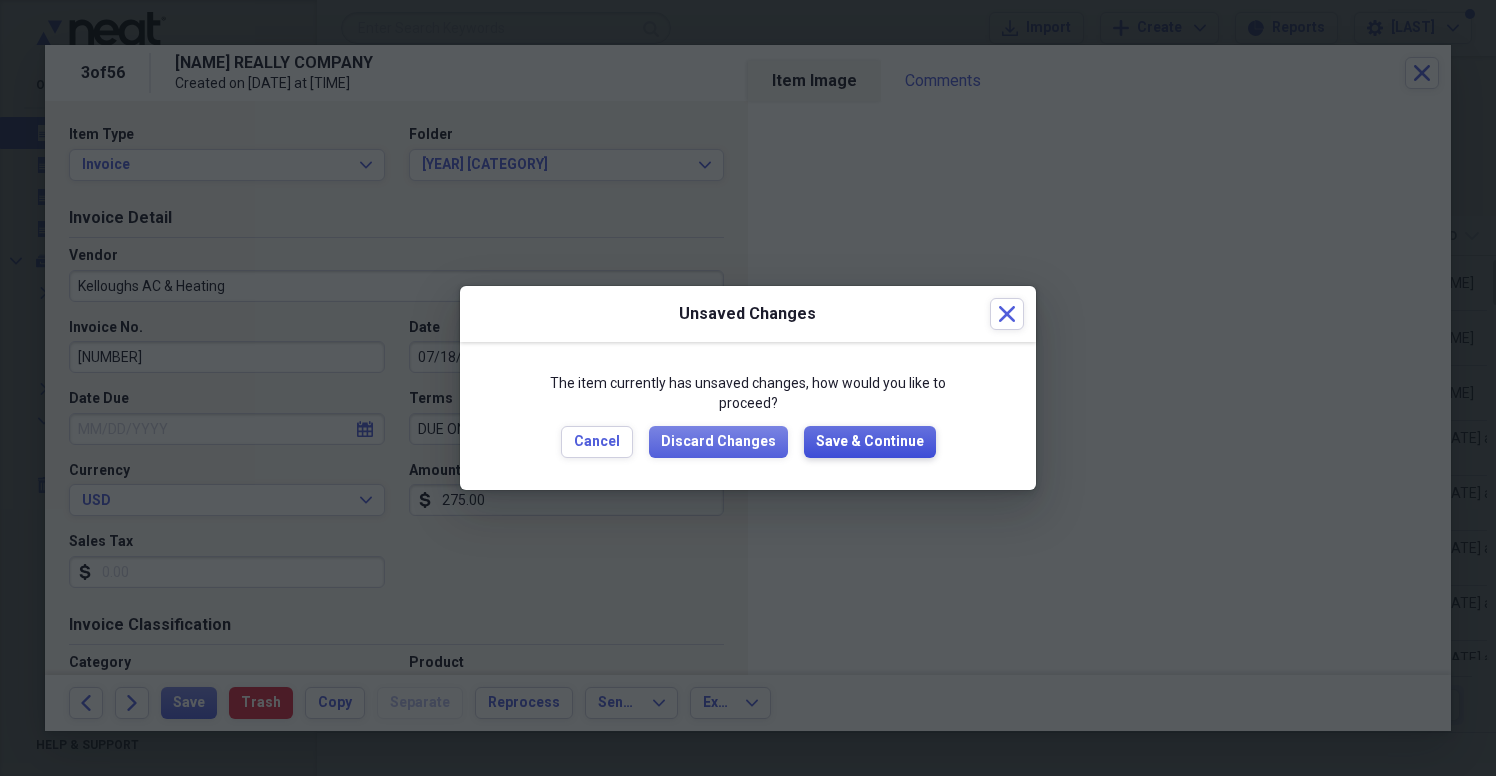 click on "Save & Continue" at bounding box center [870, 442] 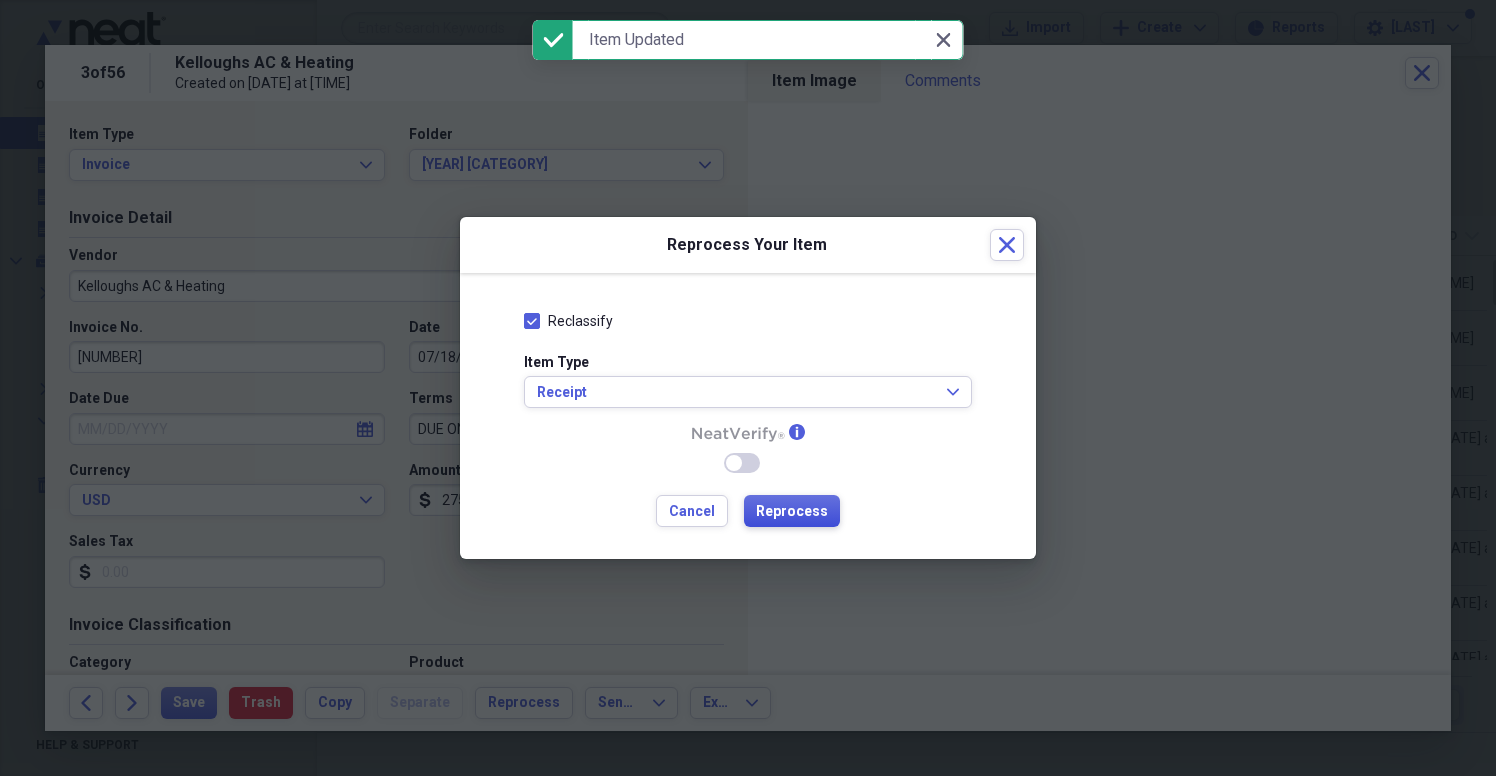 click on "Reprocess" at bounding box center (792, 512) 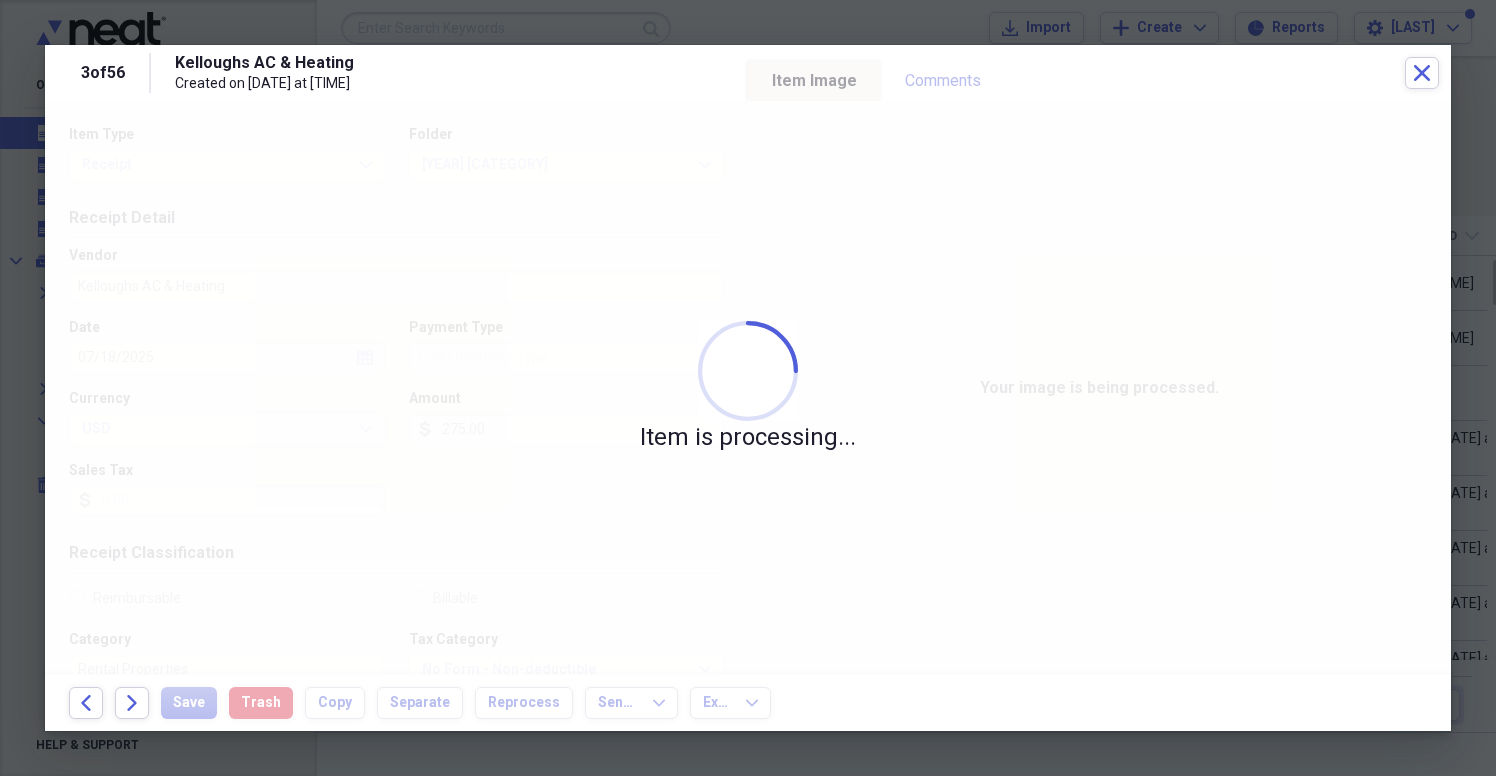 type on "Cash" 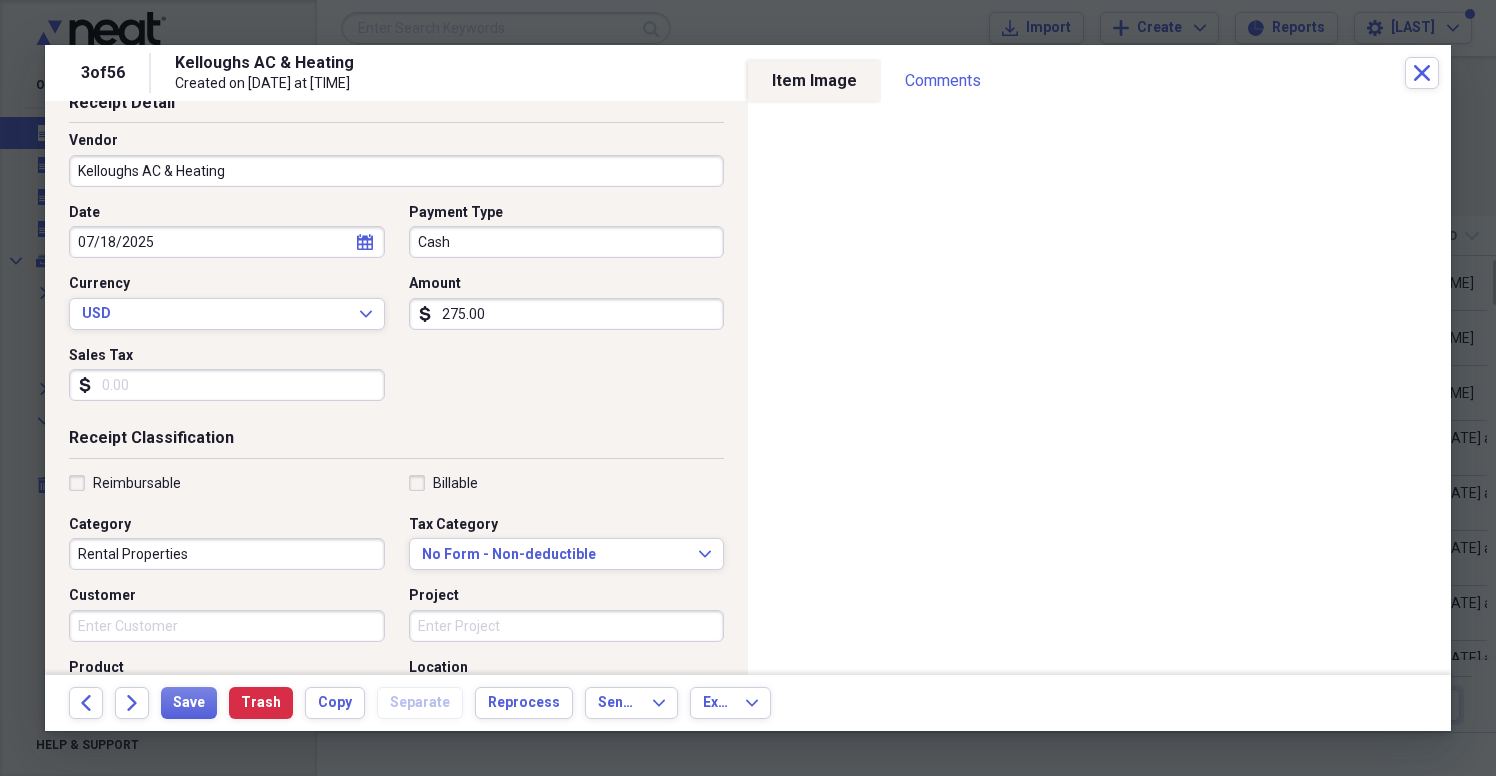 scroll, scrollTop: 190, scrollLeft: 0, axis: vertical 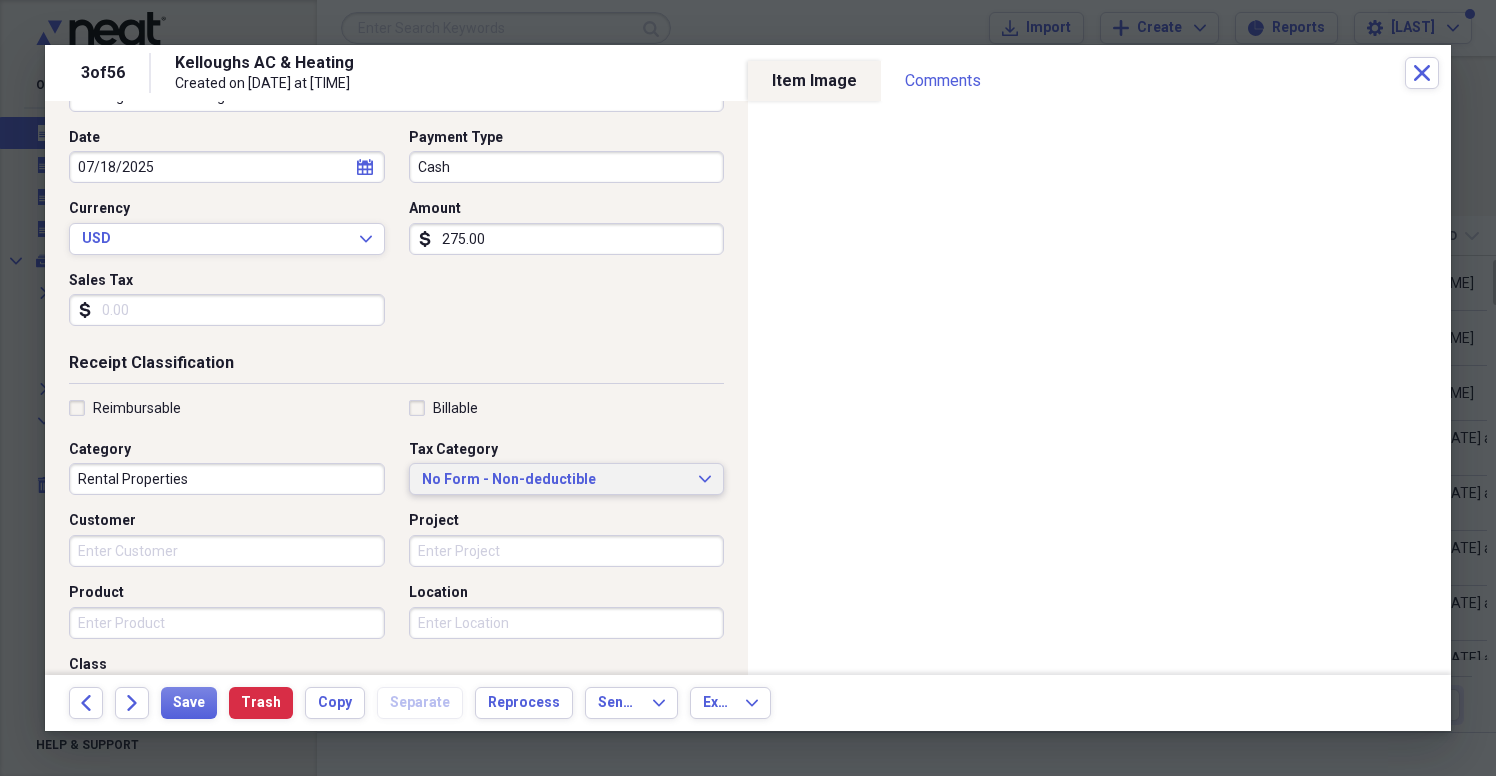click on "No Form - Non-deductible" at bounding box center [555, 480] 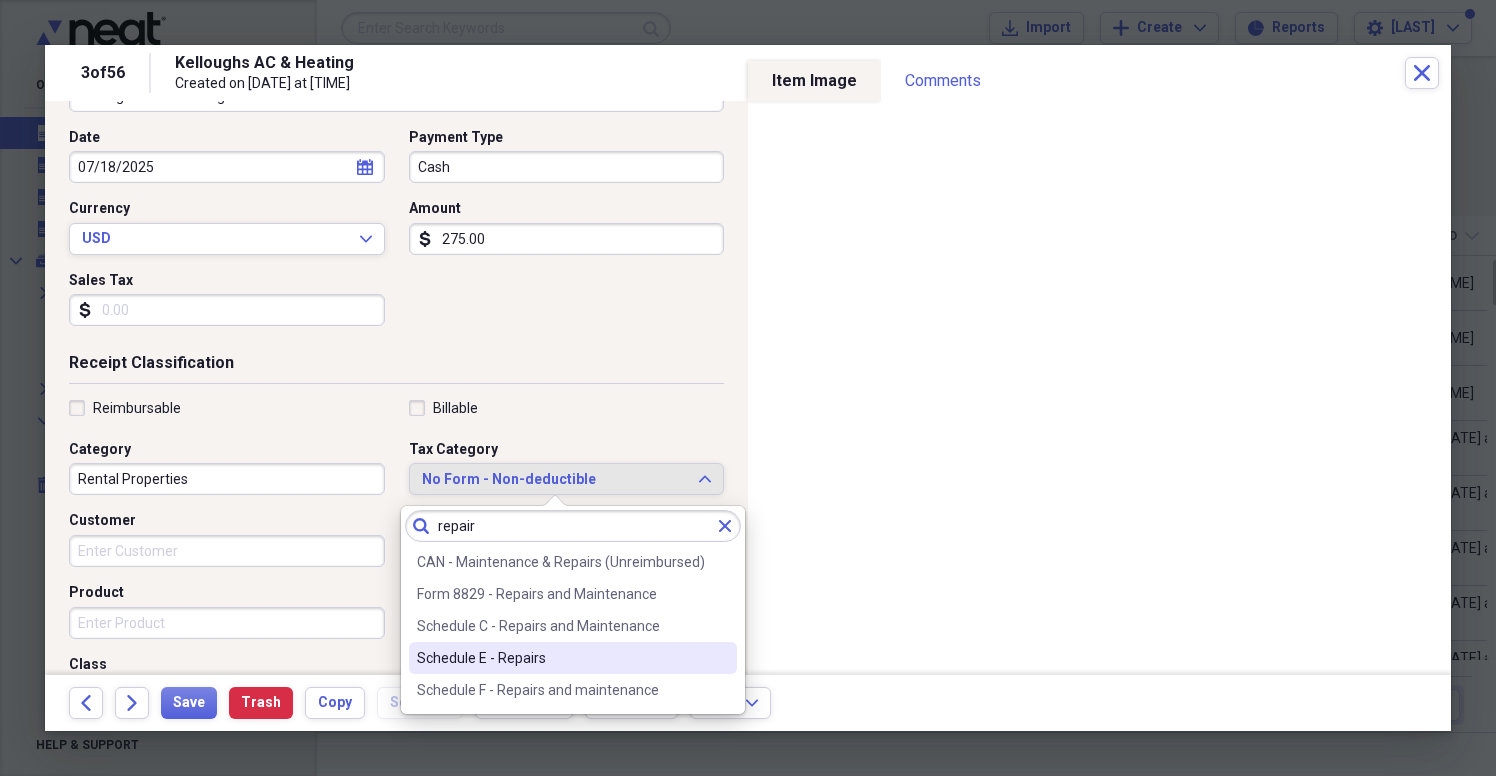 type on "repair" 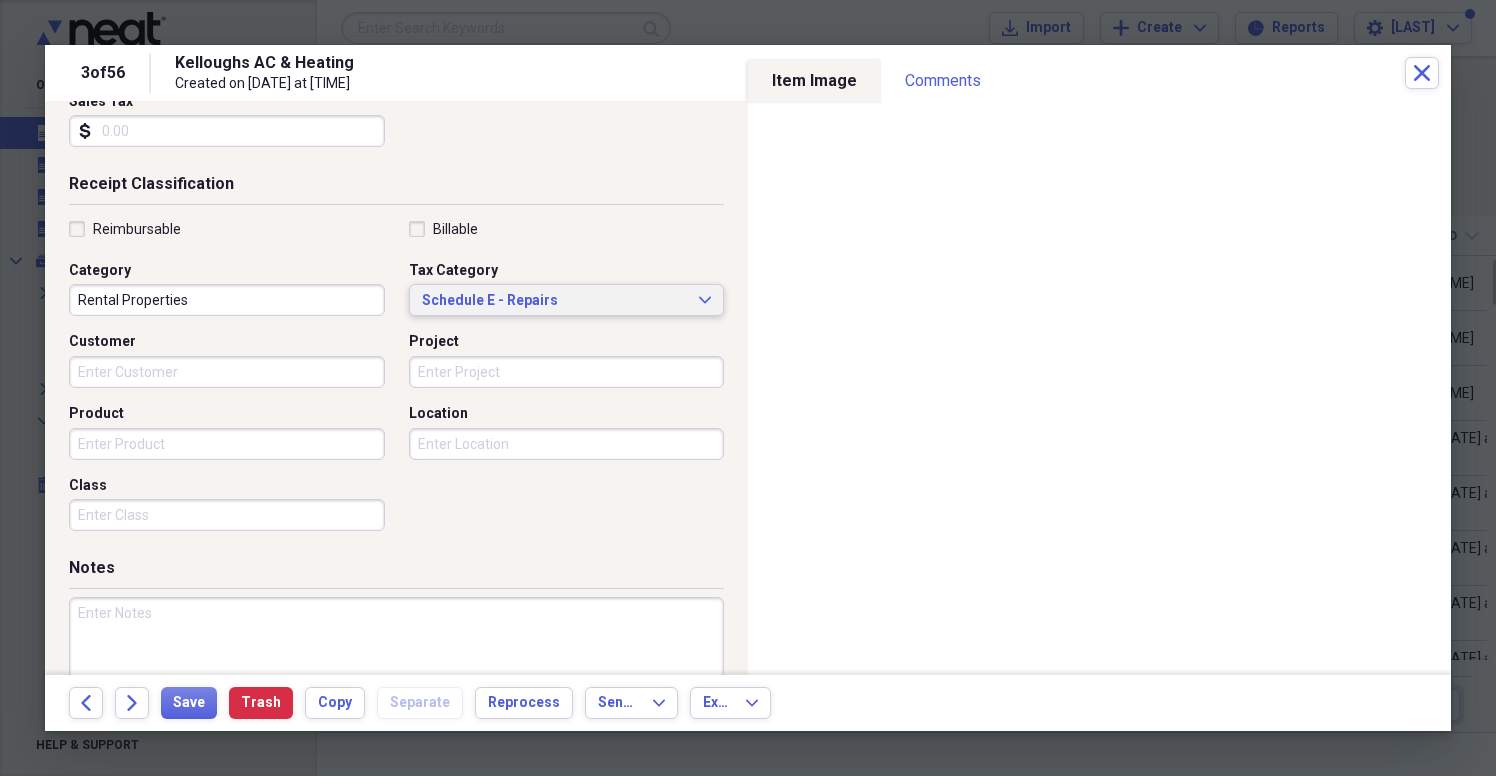 scroll, scrollTop: 440, scrollLeft: 0, axis: vertical 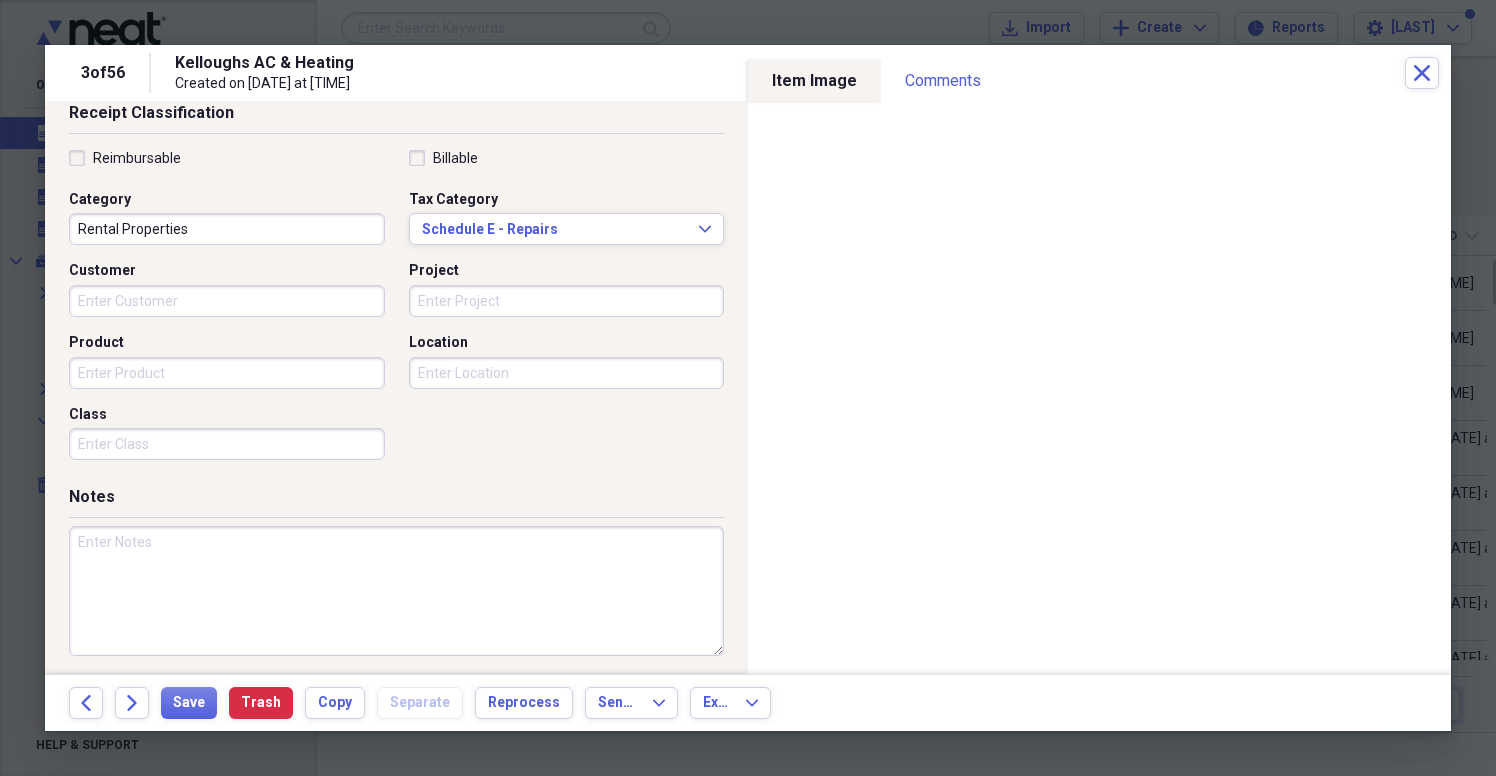 click at bounding box center (396, 591) 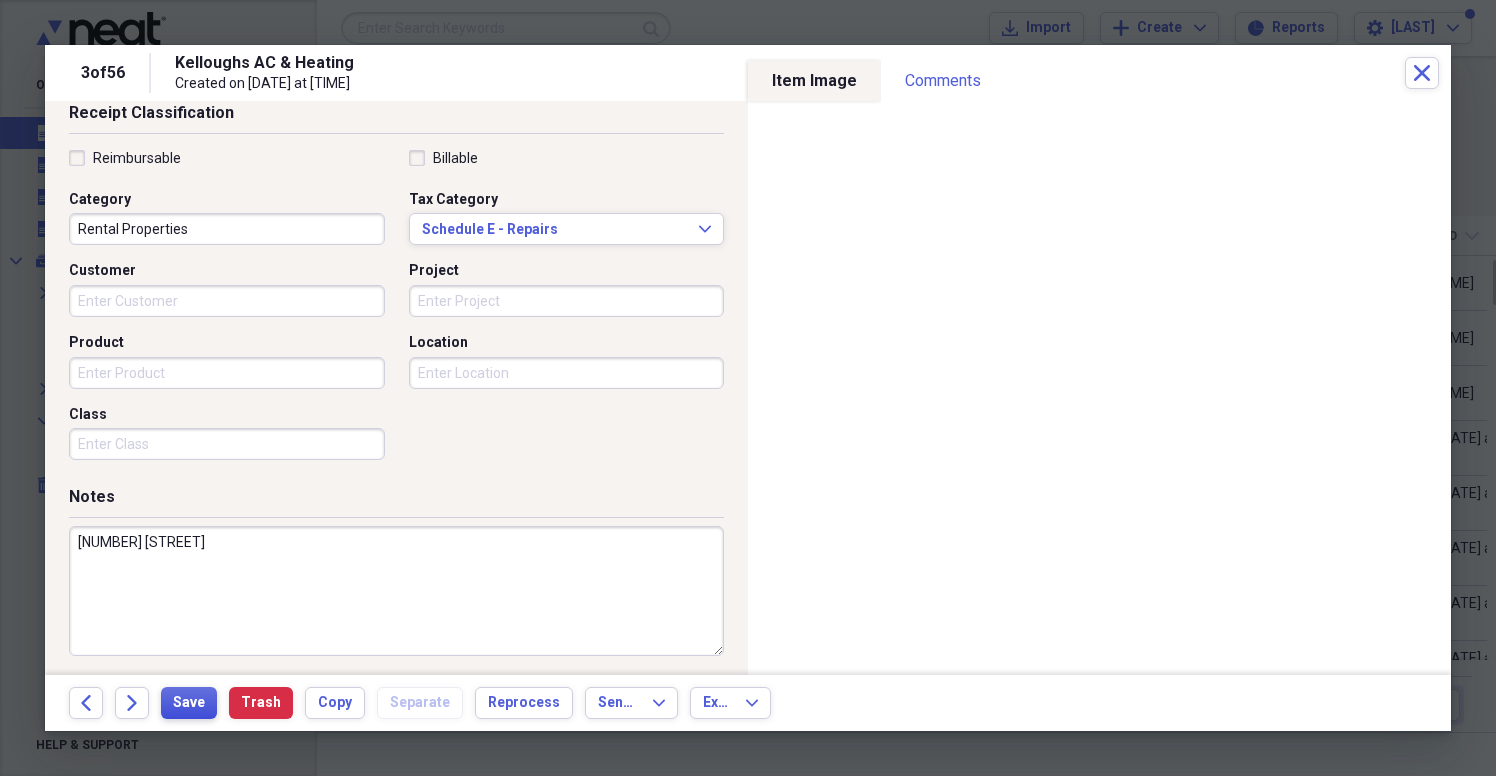 type on "[NUMBER] [STREET]" 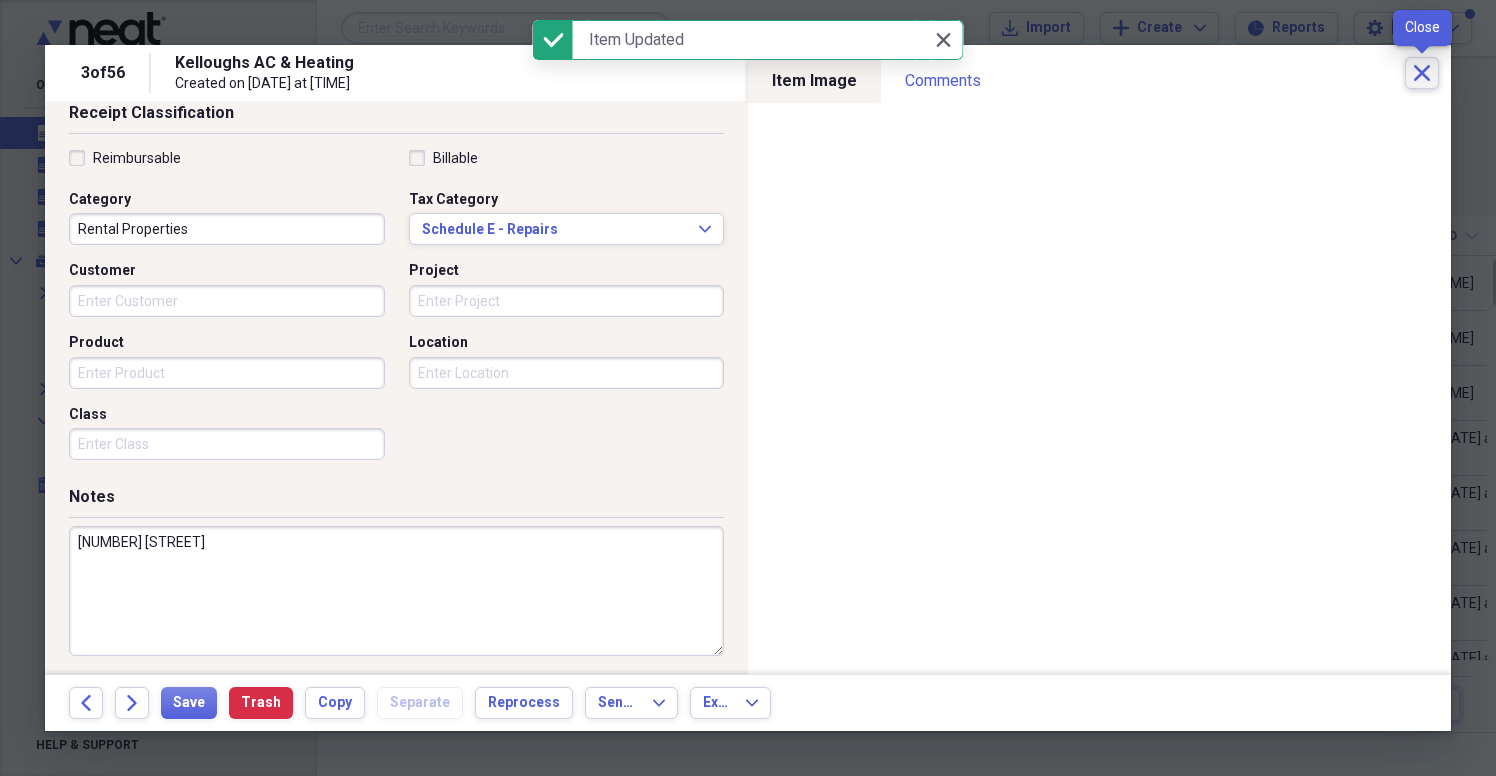 click on "Close" at bounding box center [1422, 73] 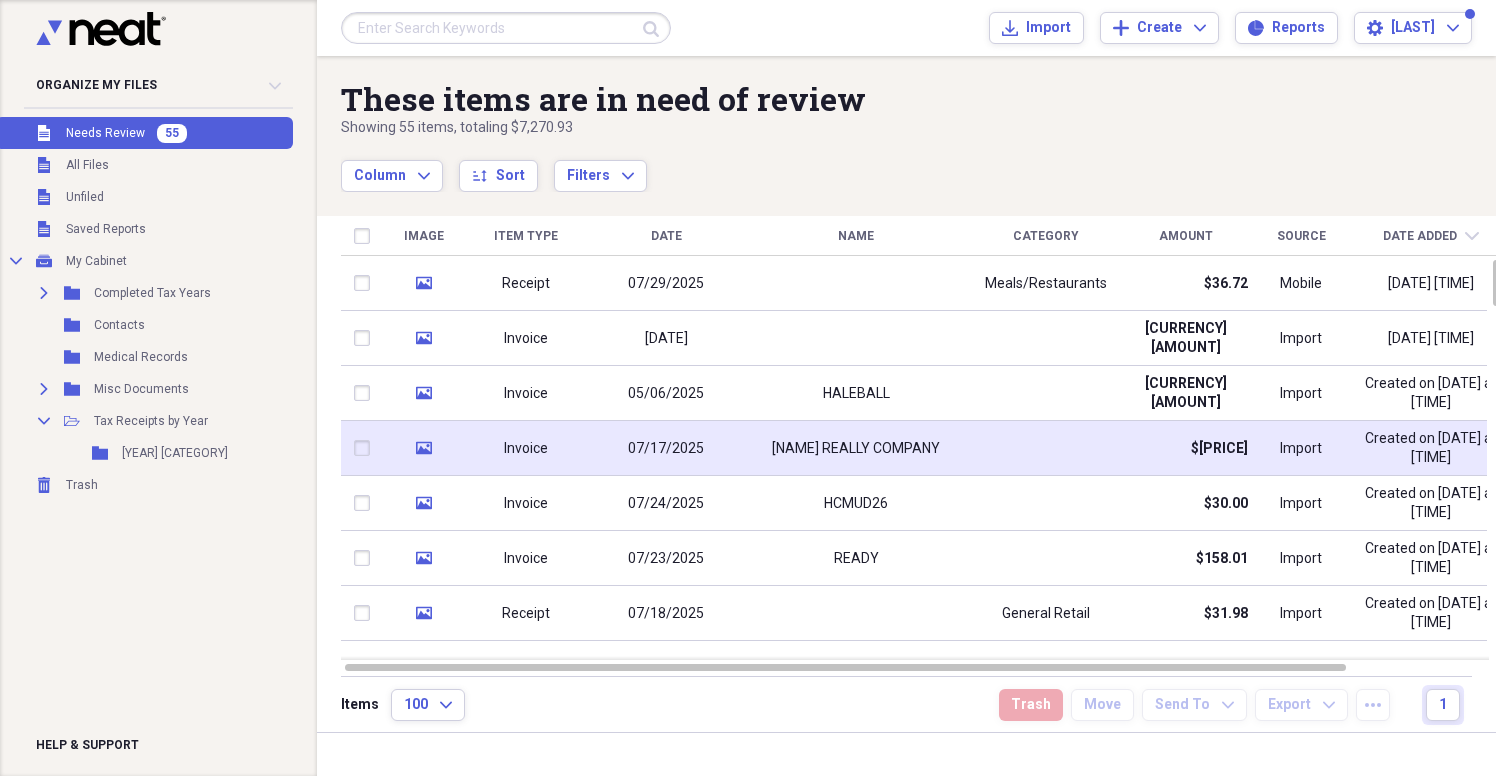 click on "[NAME] REALLY COMPANY" at bounding box center [856, 448] 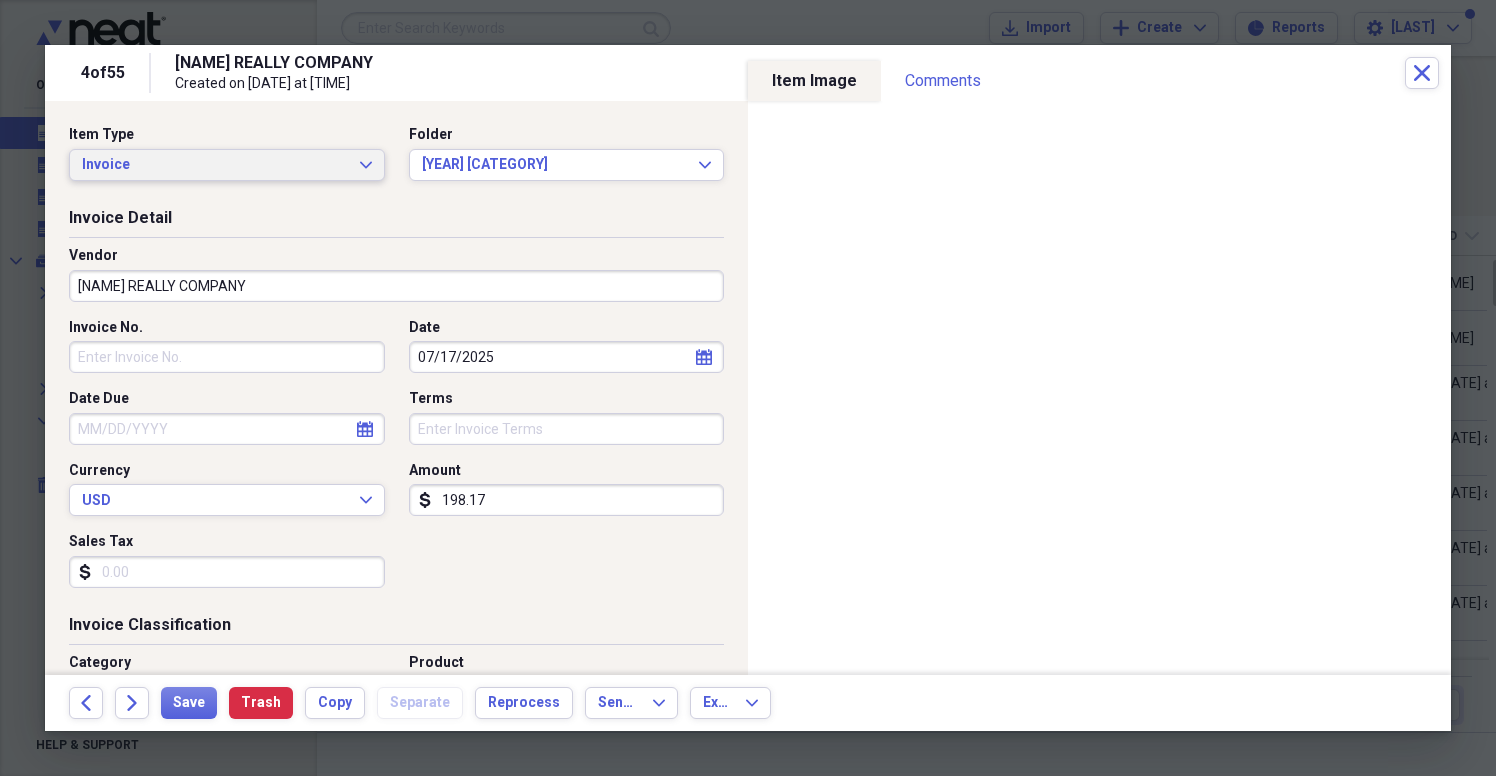 click on "Expand" 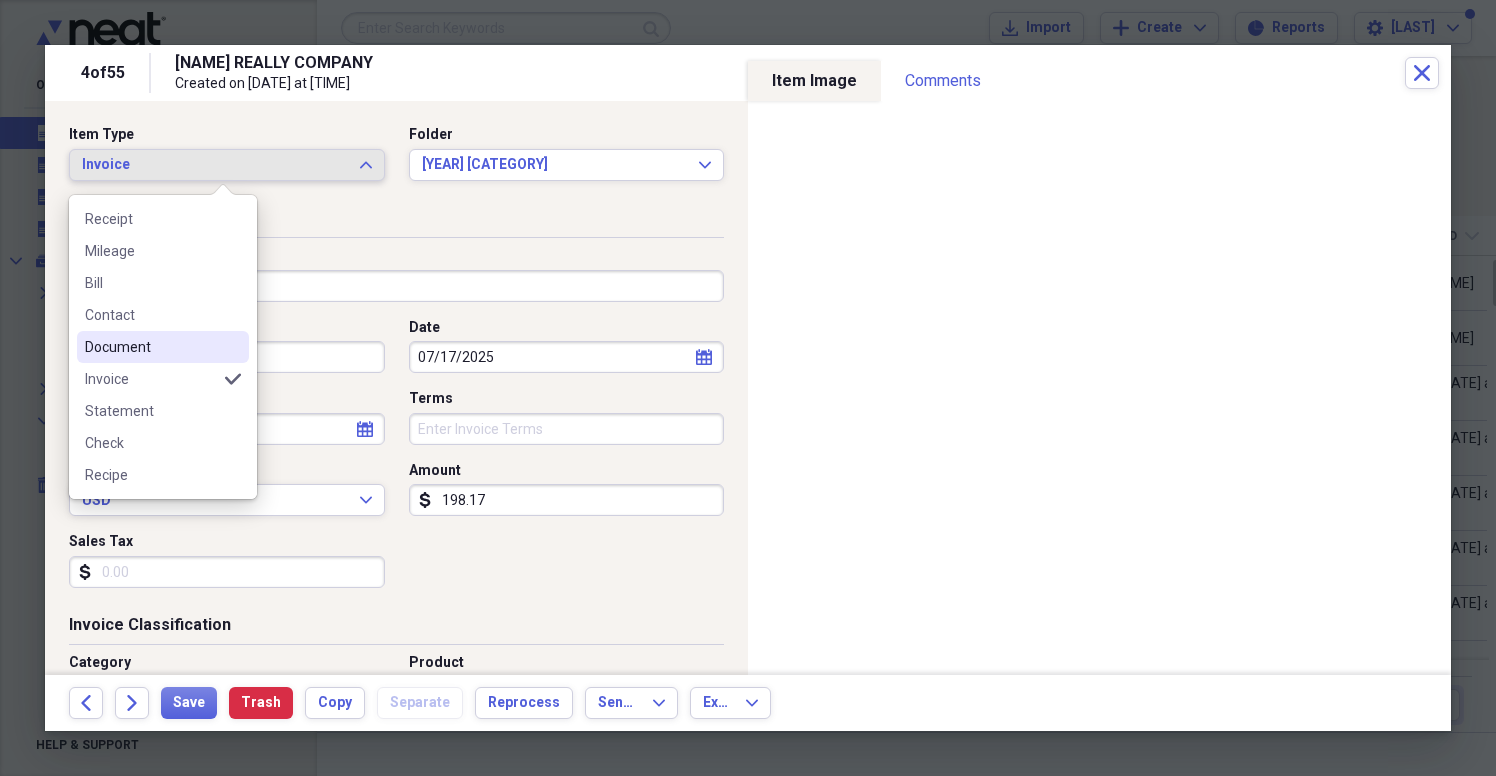 click on "Document" at bounding box center (151, 347) 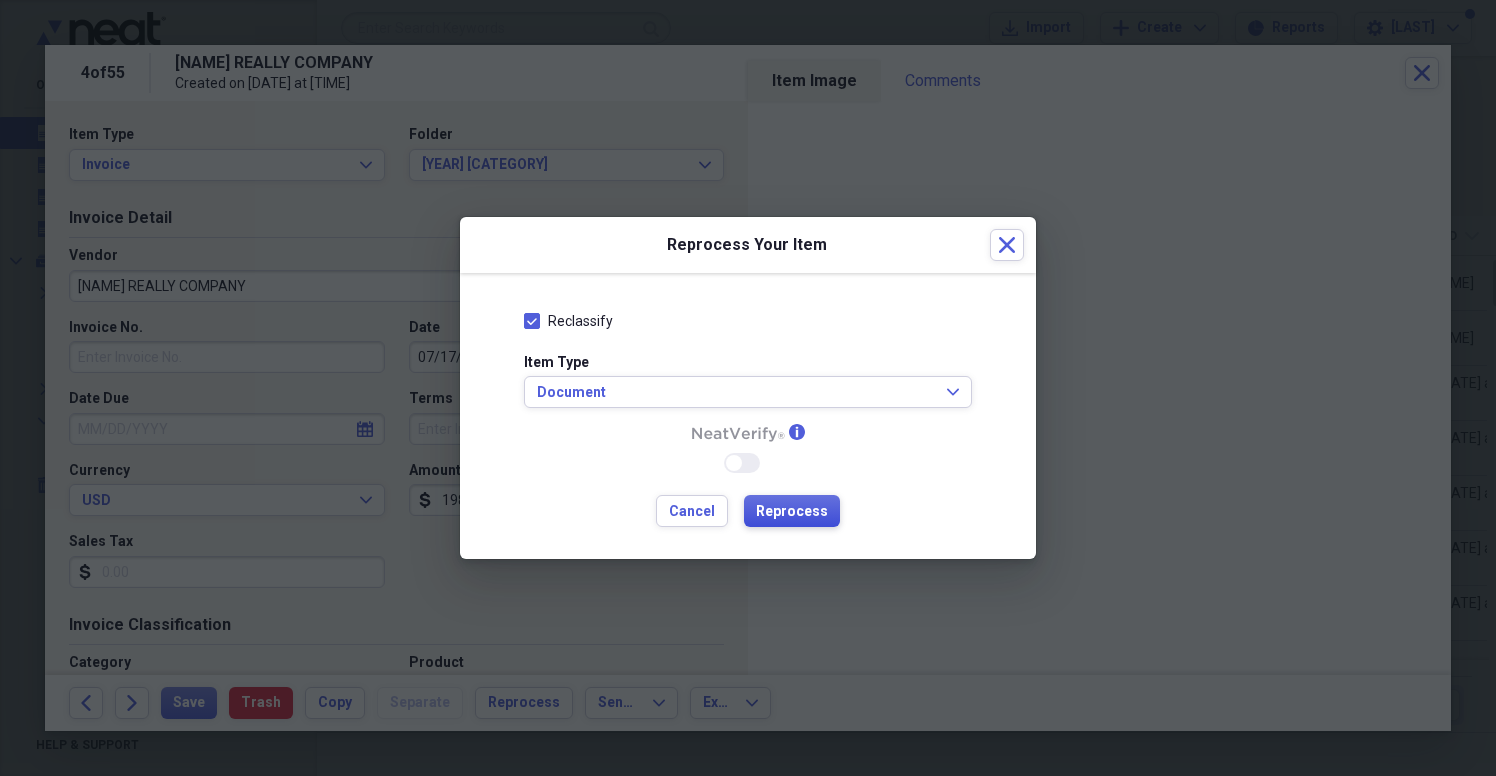 click on "Reprocess" at bounding box center [792, 512] 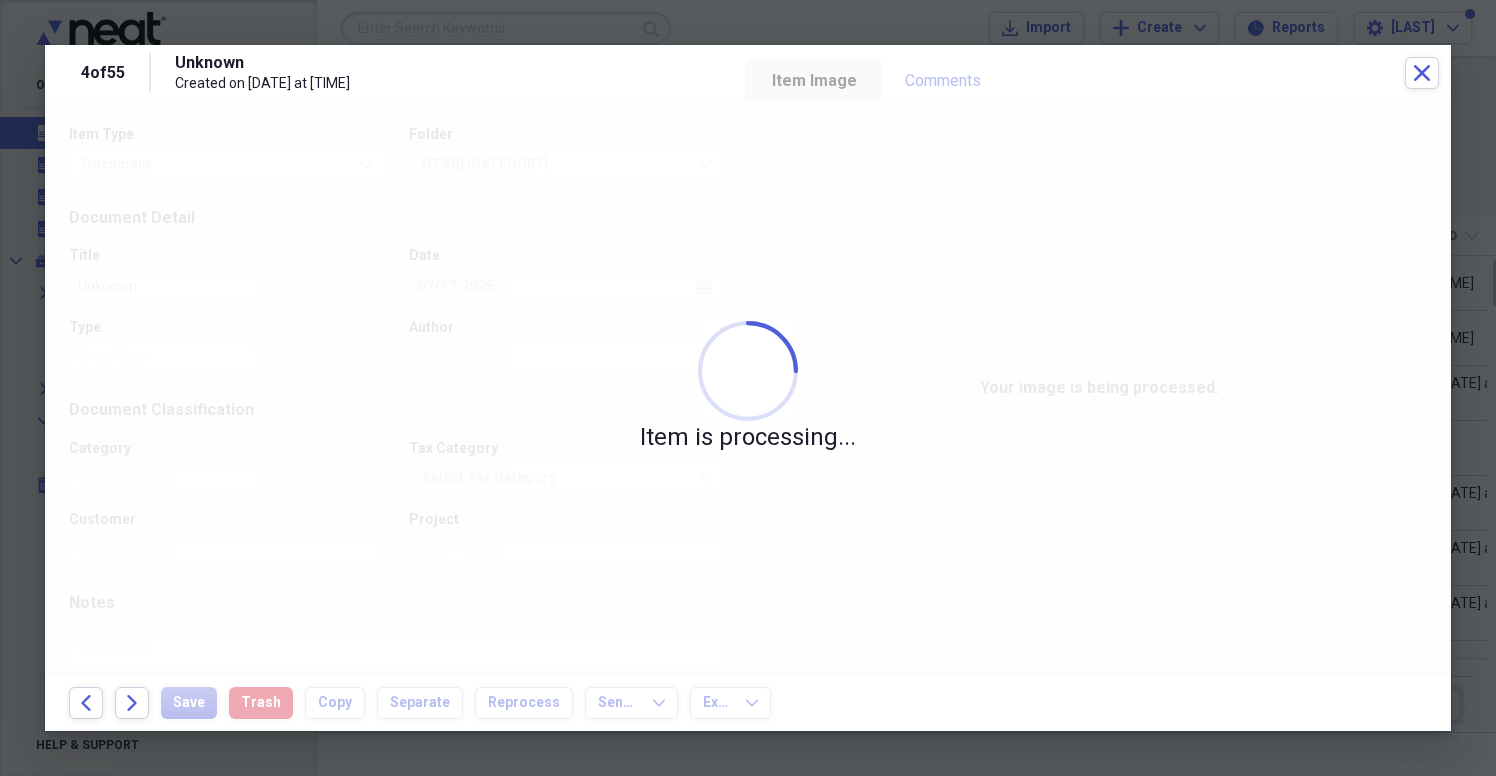 type on "Technology" 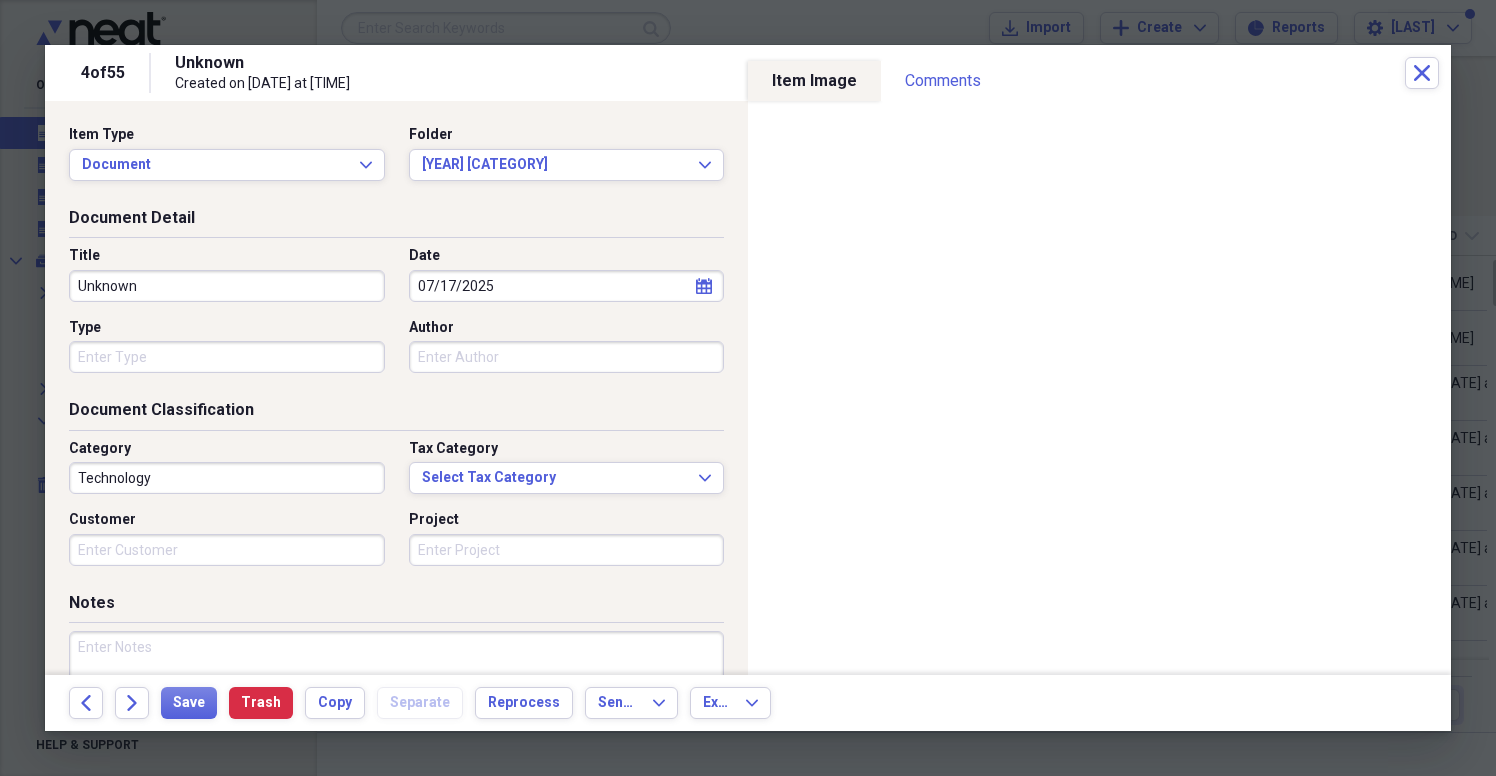click on "Unknown" at bounding box center [227, 286] 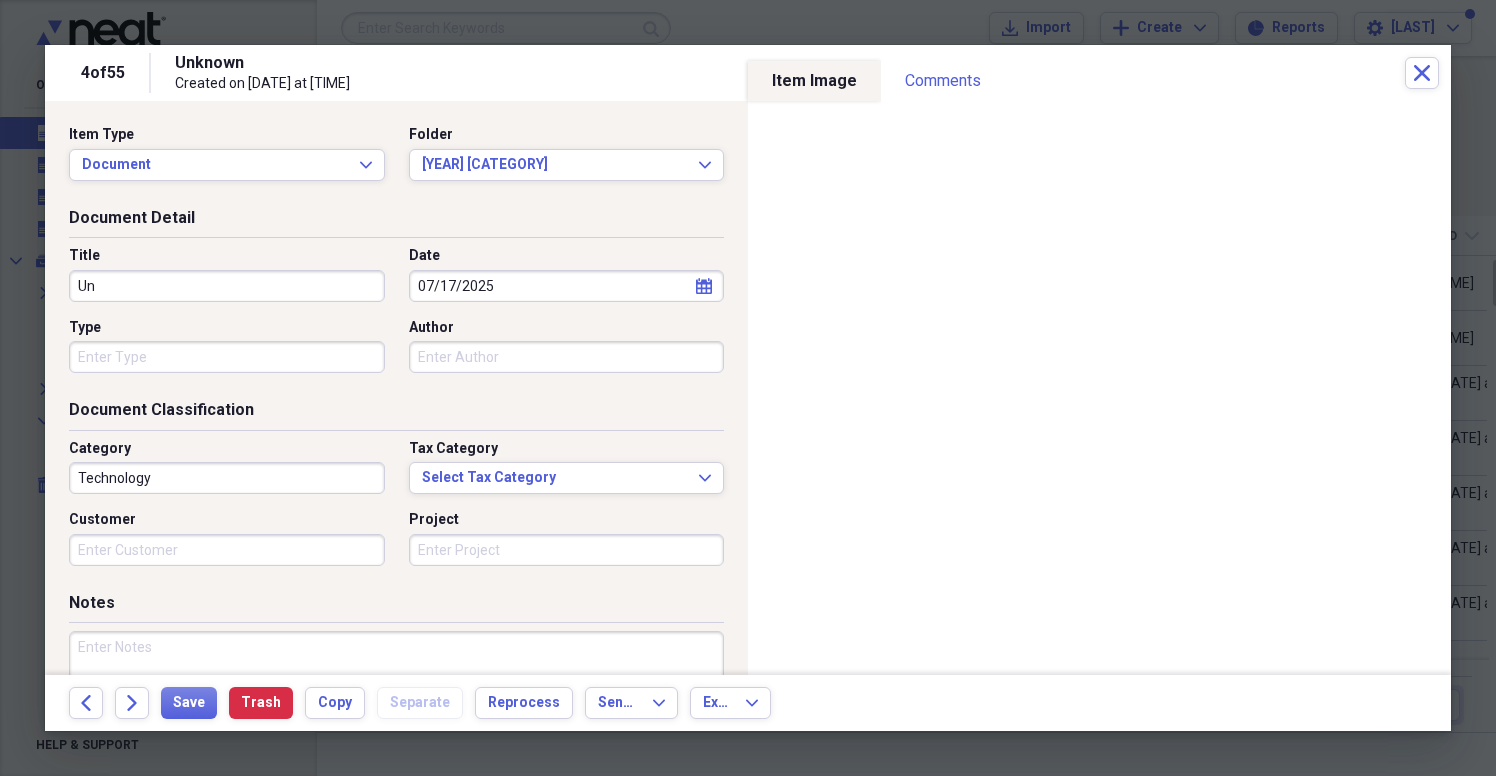 type on "U" 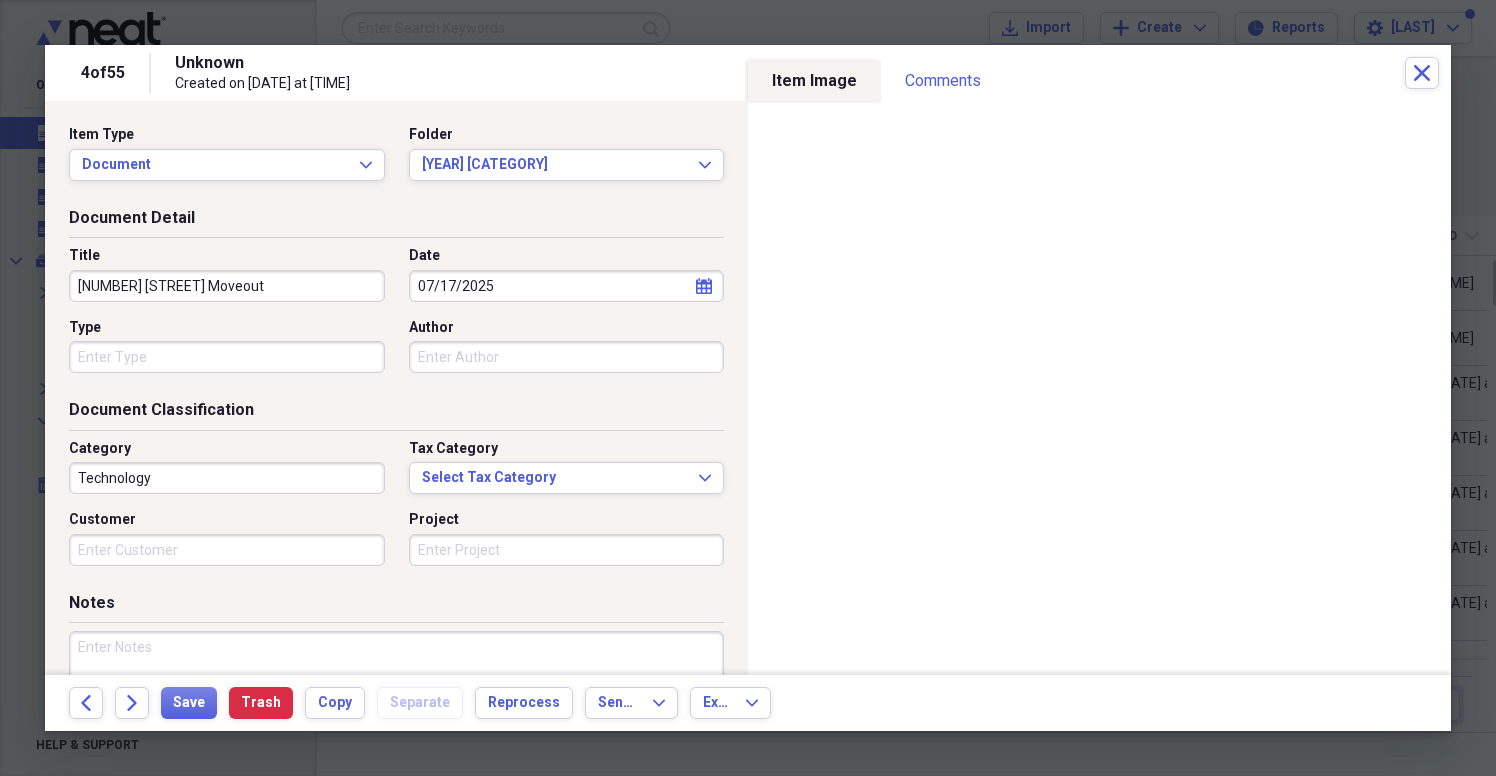 drag, startPoint x: 274, startPoint y: 279, endPoint x: 115, endPoint y: 268, distance: 159.38005 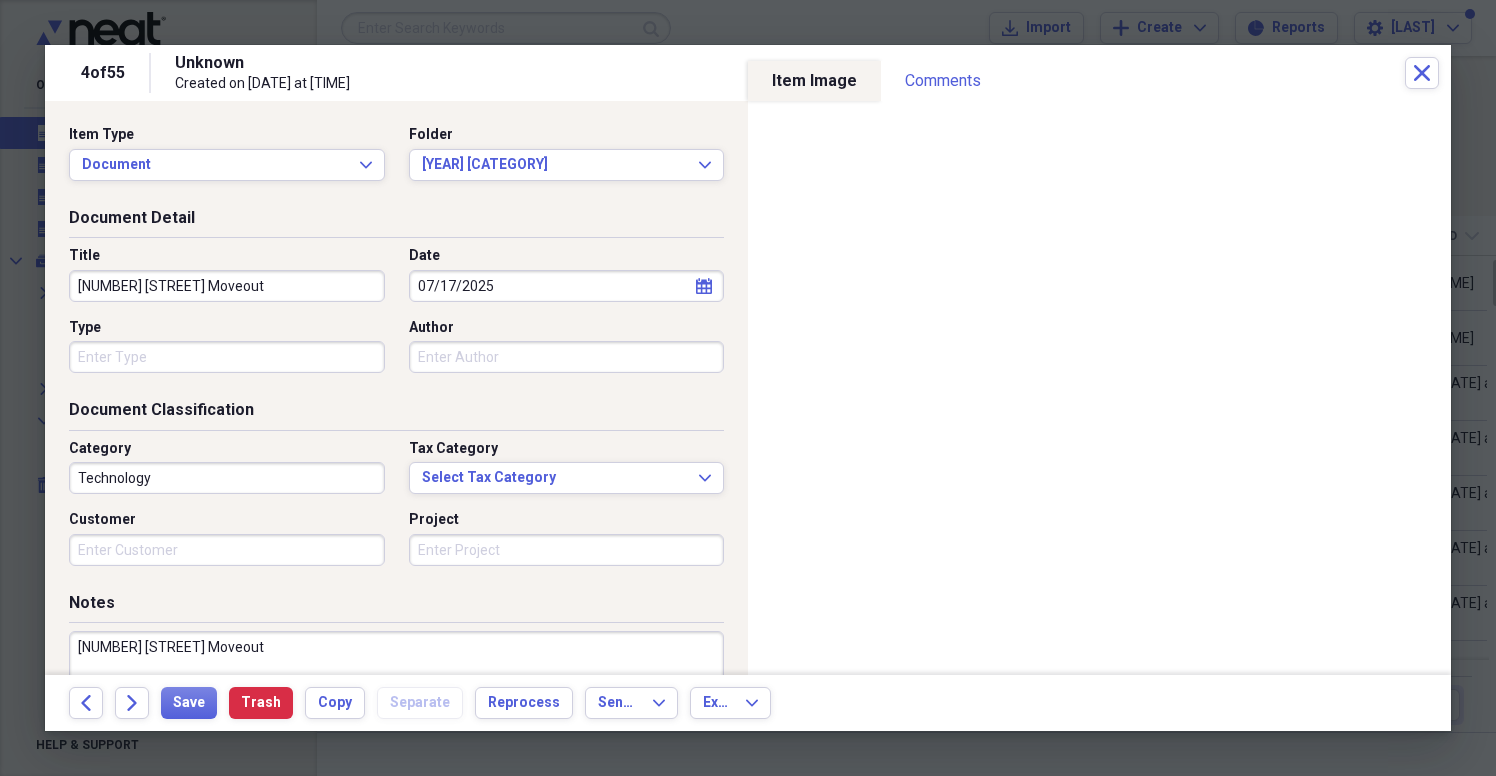 type on "[NUMBER] [STREET] Moveout" 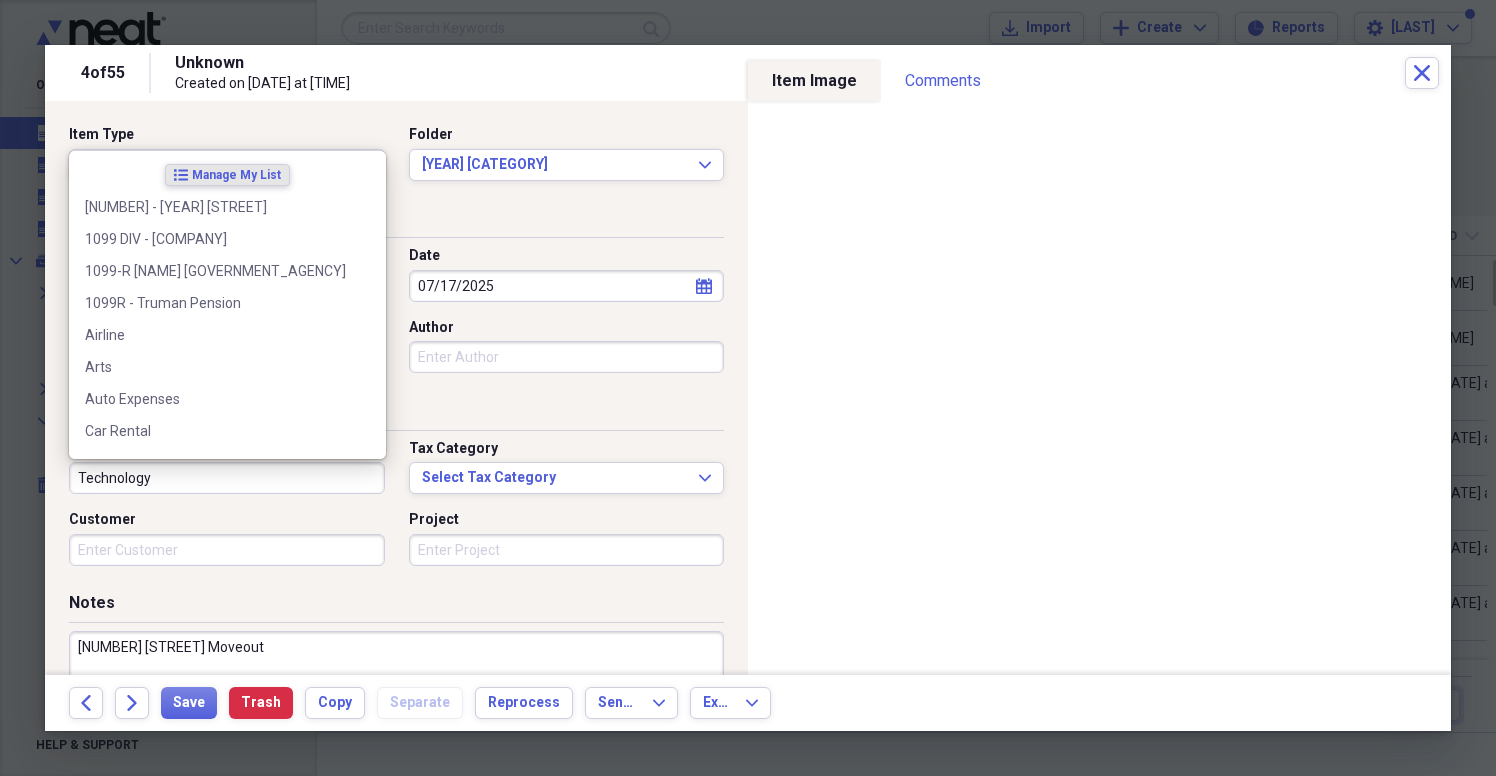 click on "Technology" at bounding box center (227, 478) 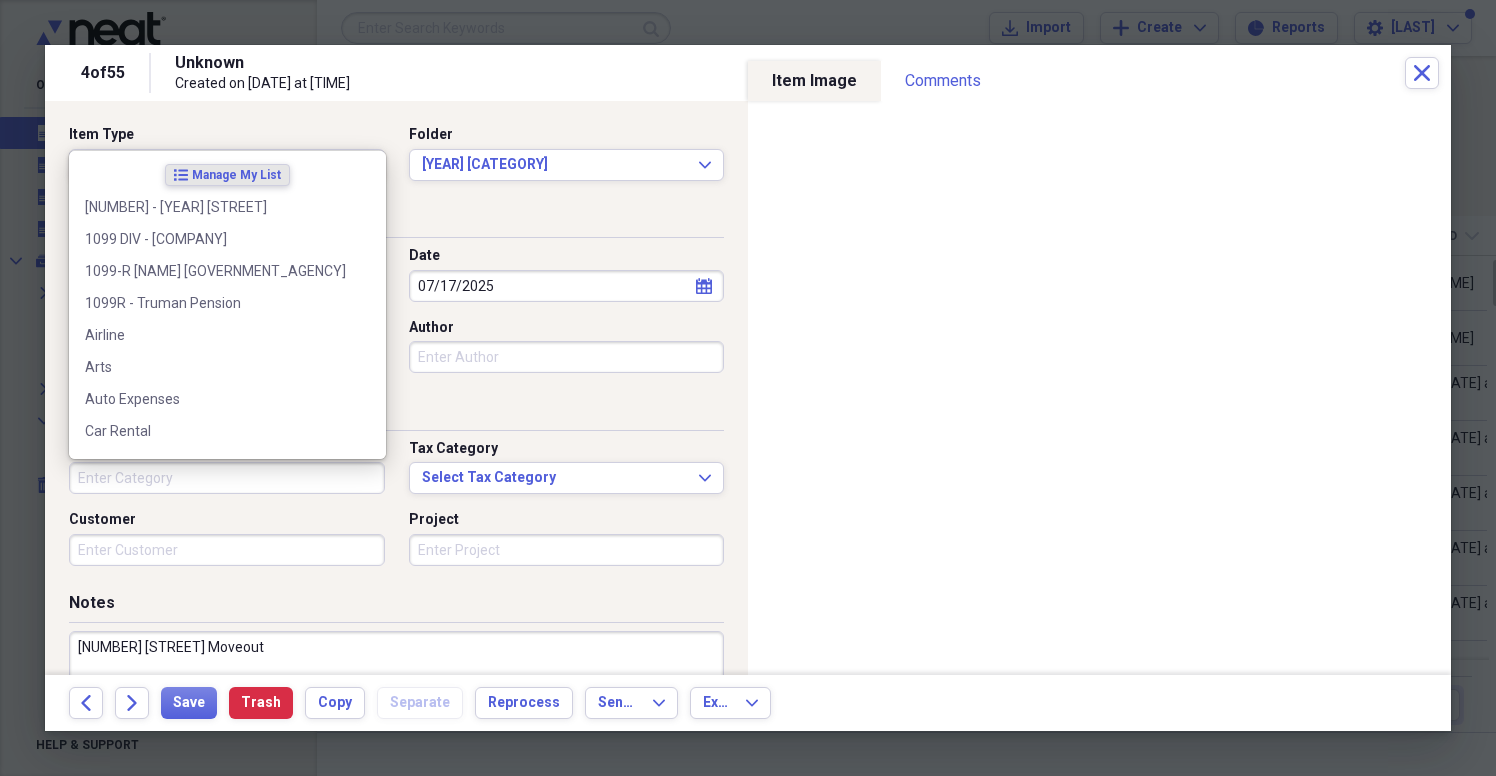 type 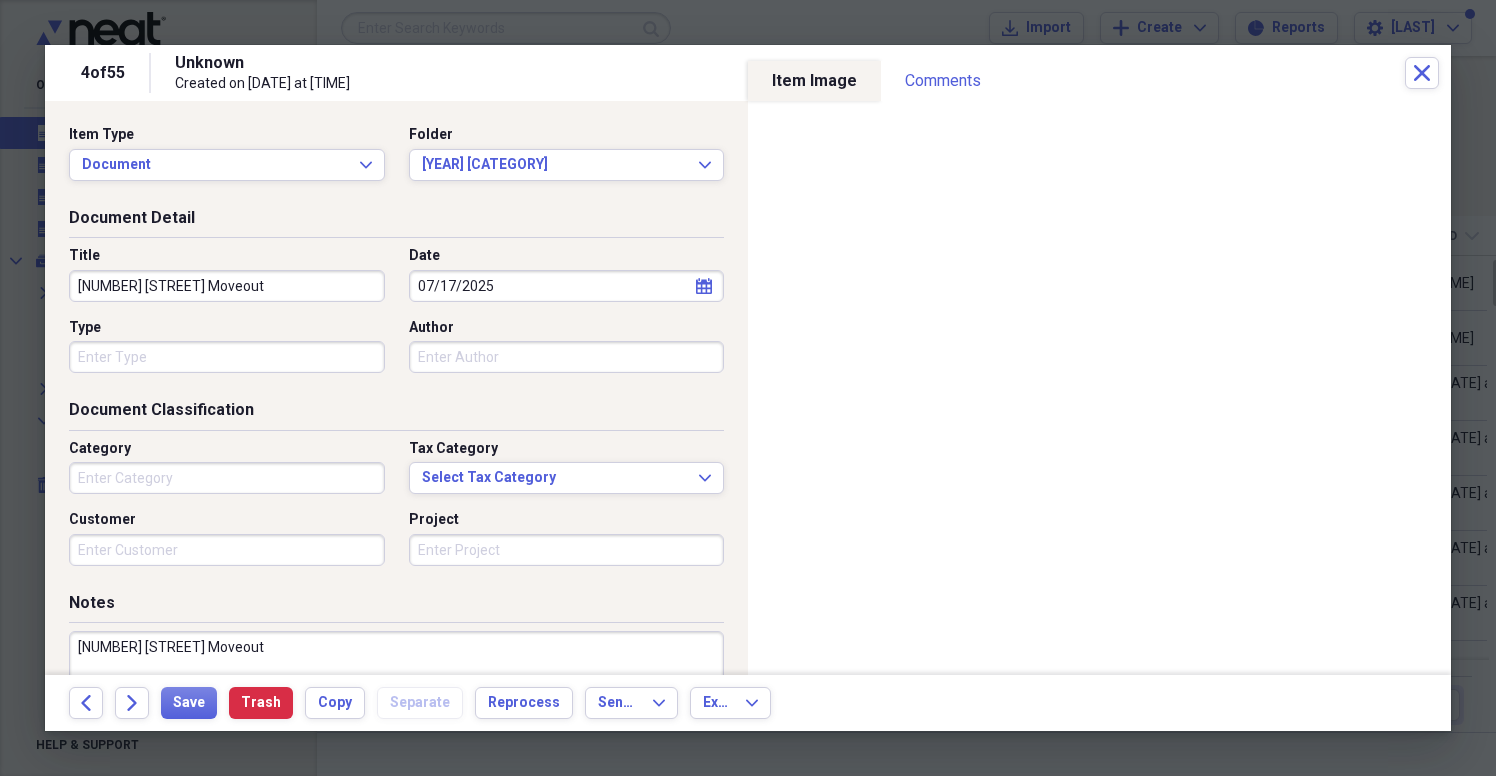 click on "Document Classification" at bounding box center (396, 414) 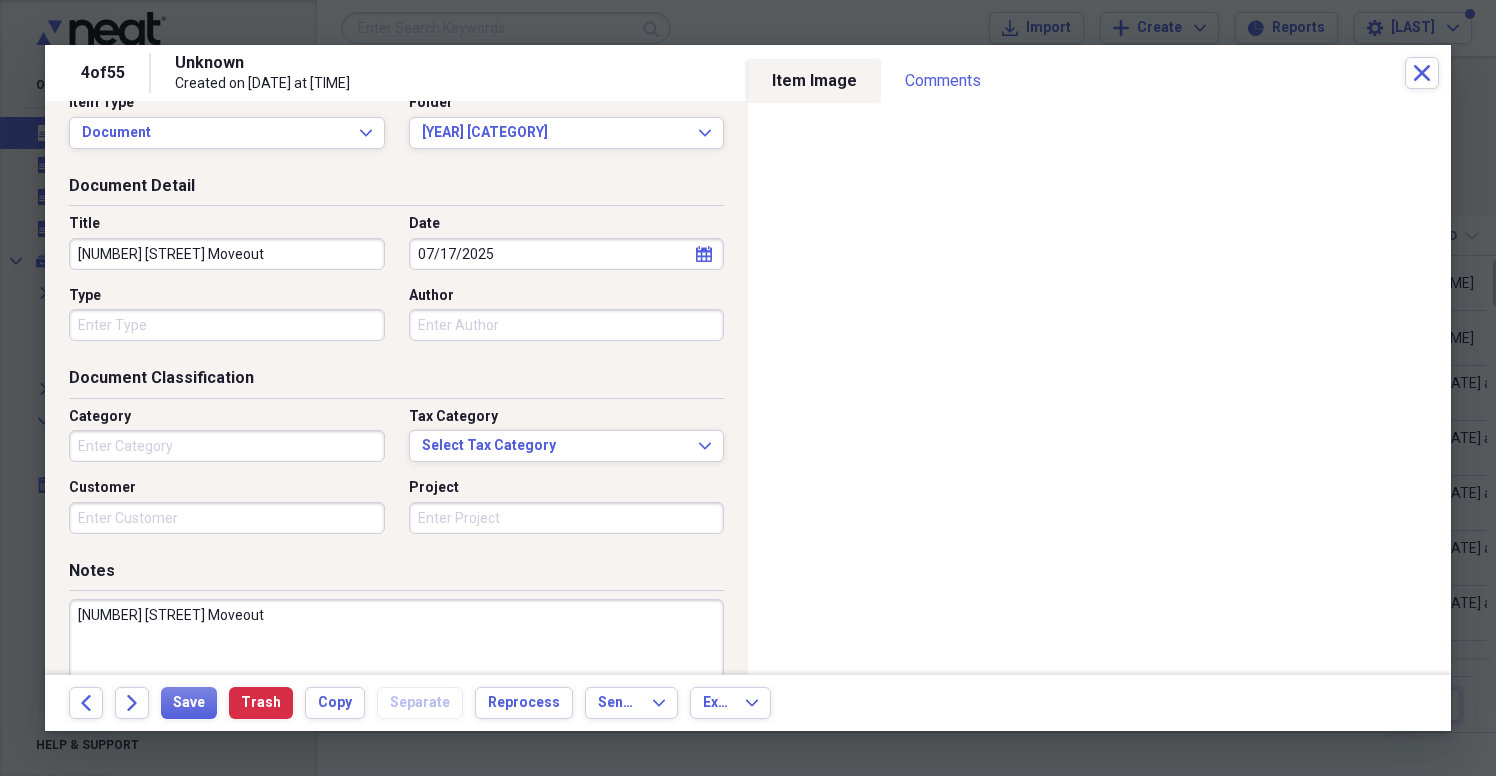 scroll, scrollTop: 157, scrollLeft: 0, axis: vertical 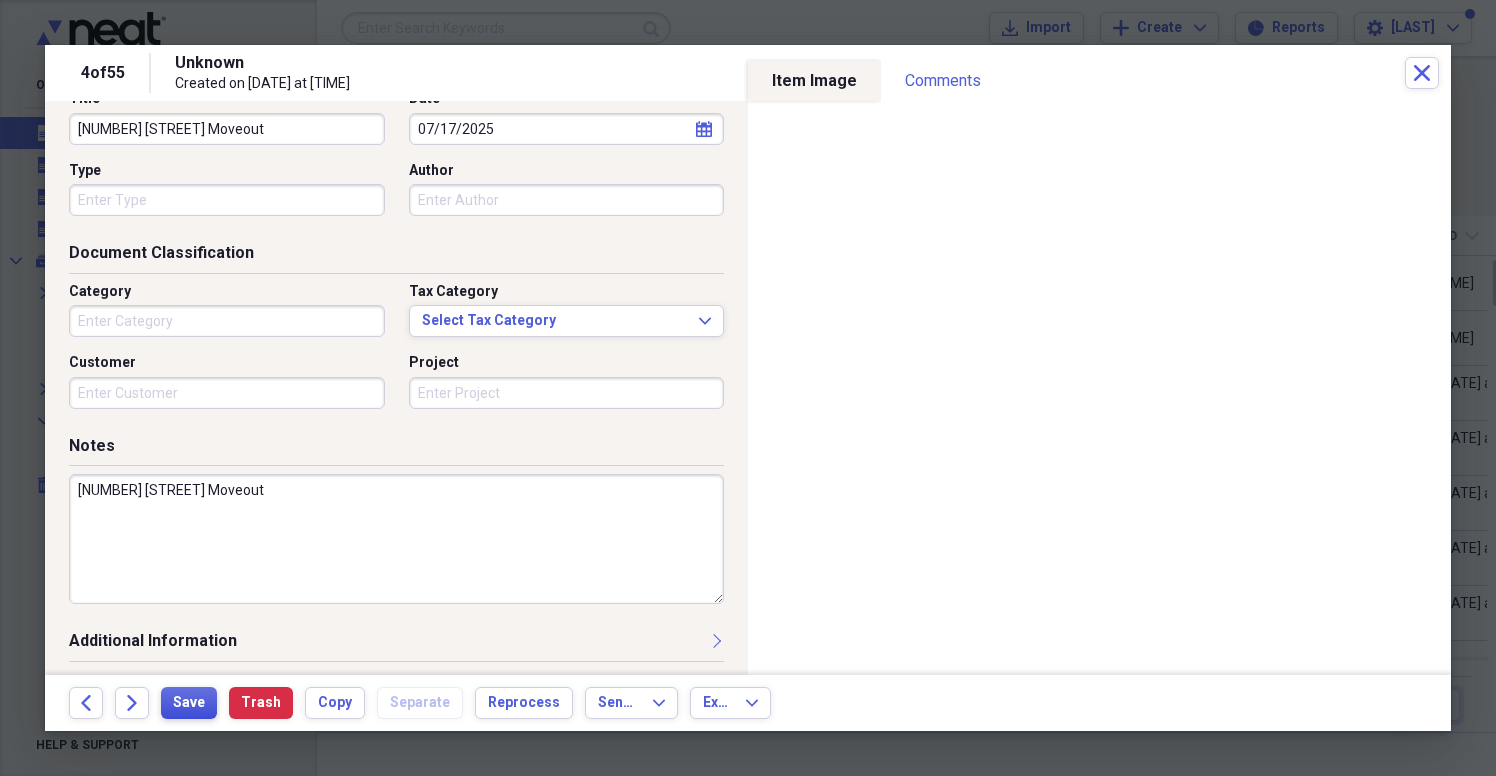 click on "Save" at bounding box center (189, 703) 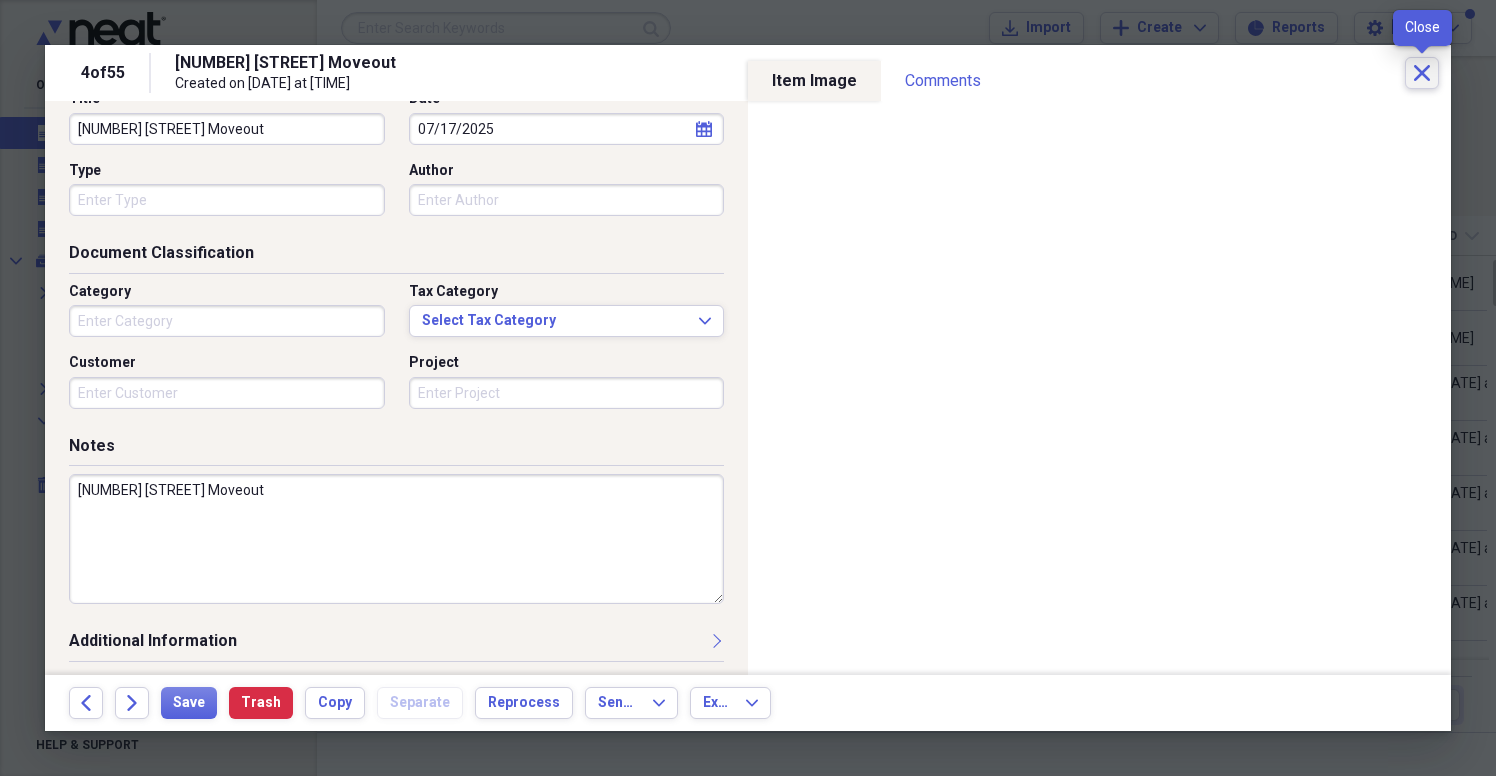 click 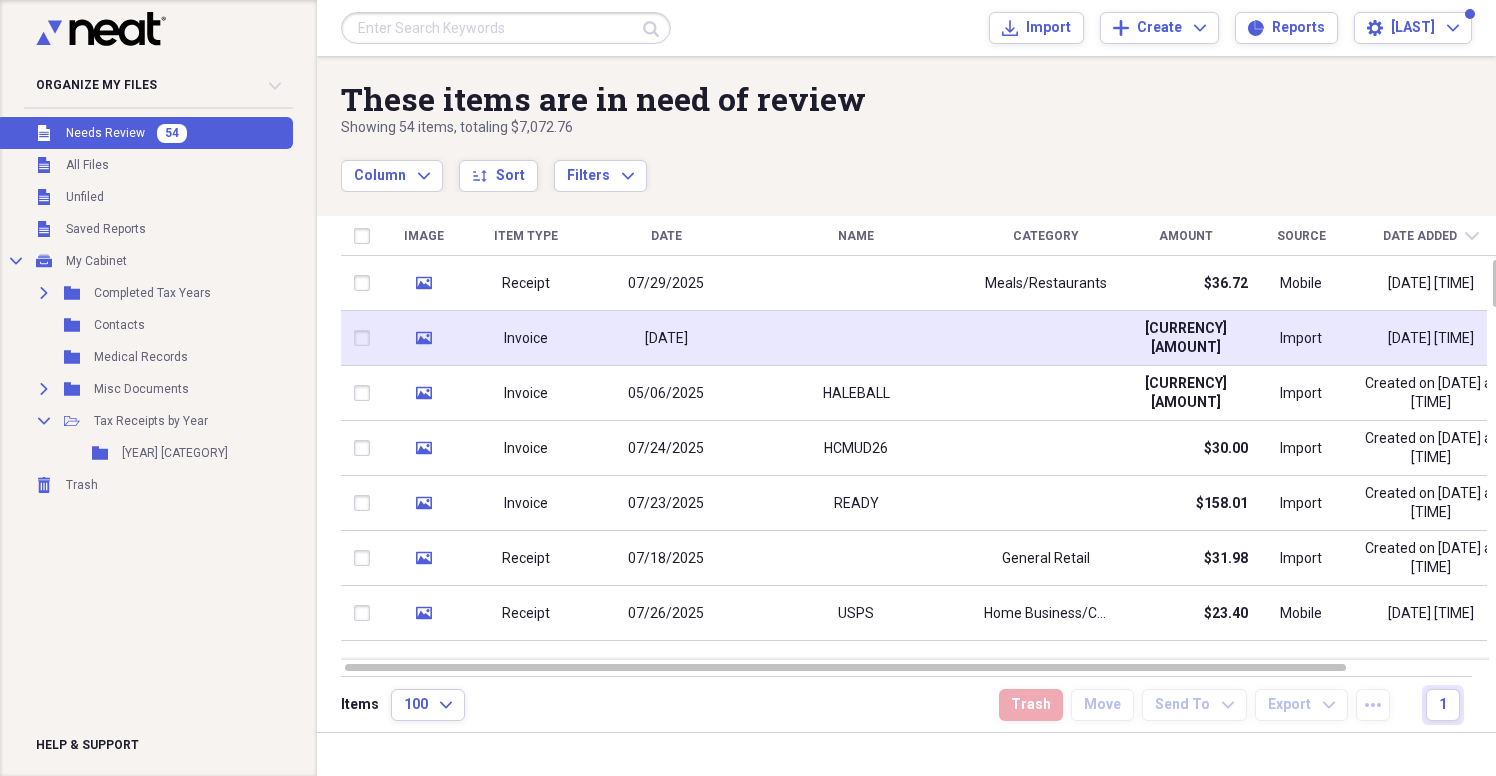 click at bounding box center [856, 338] 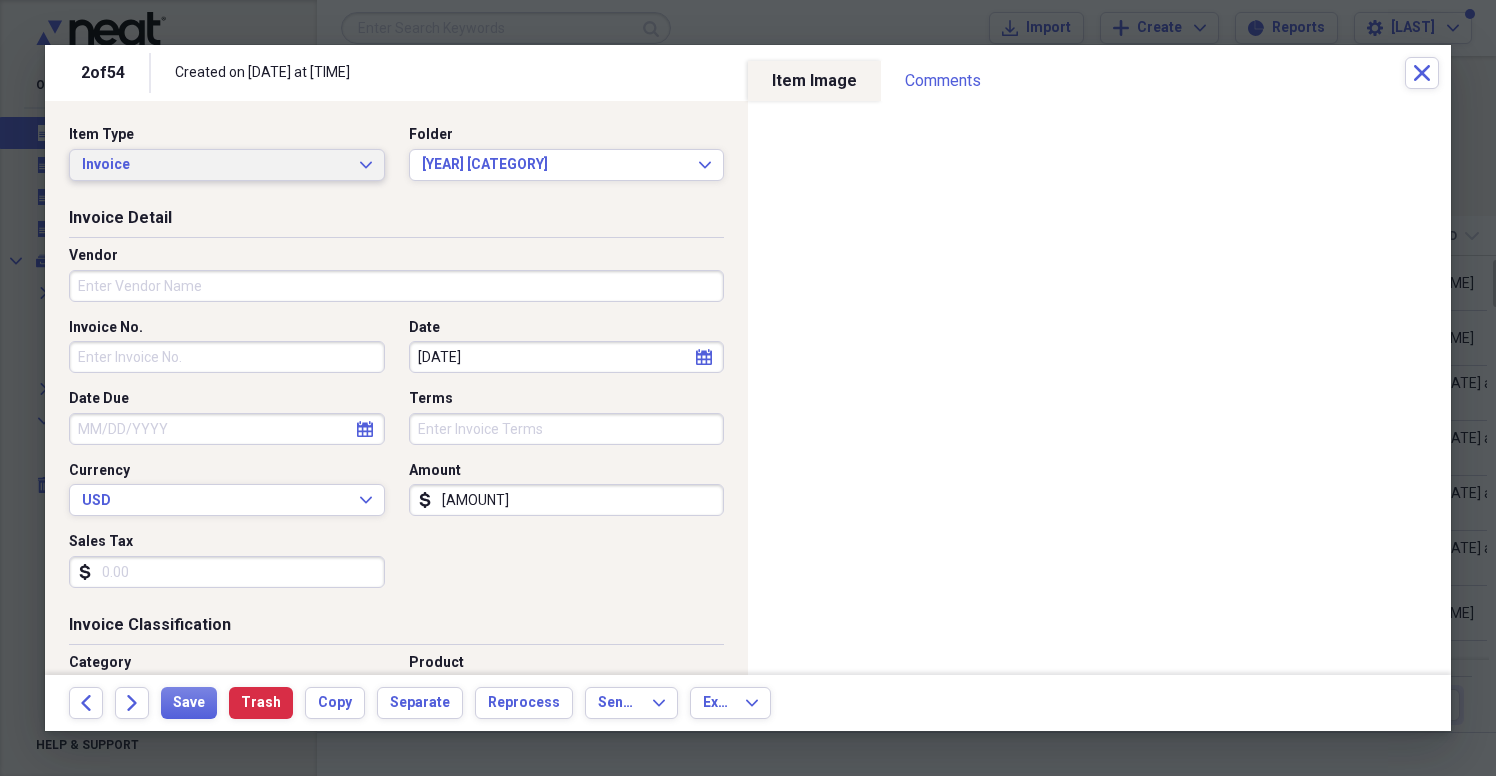 click on "Expand" 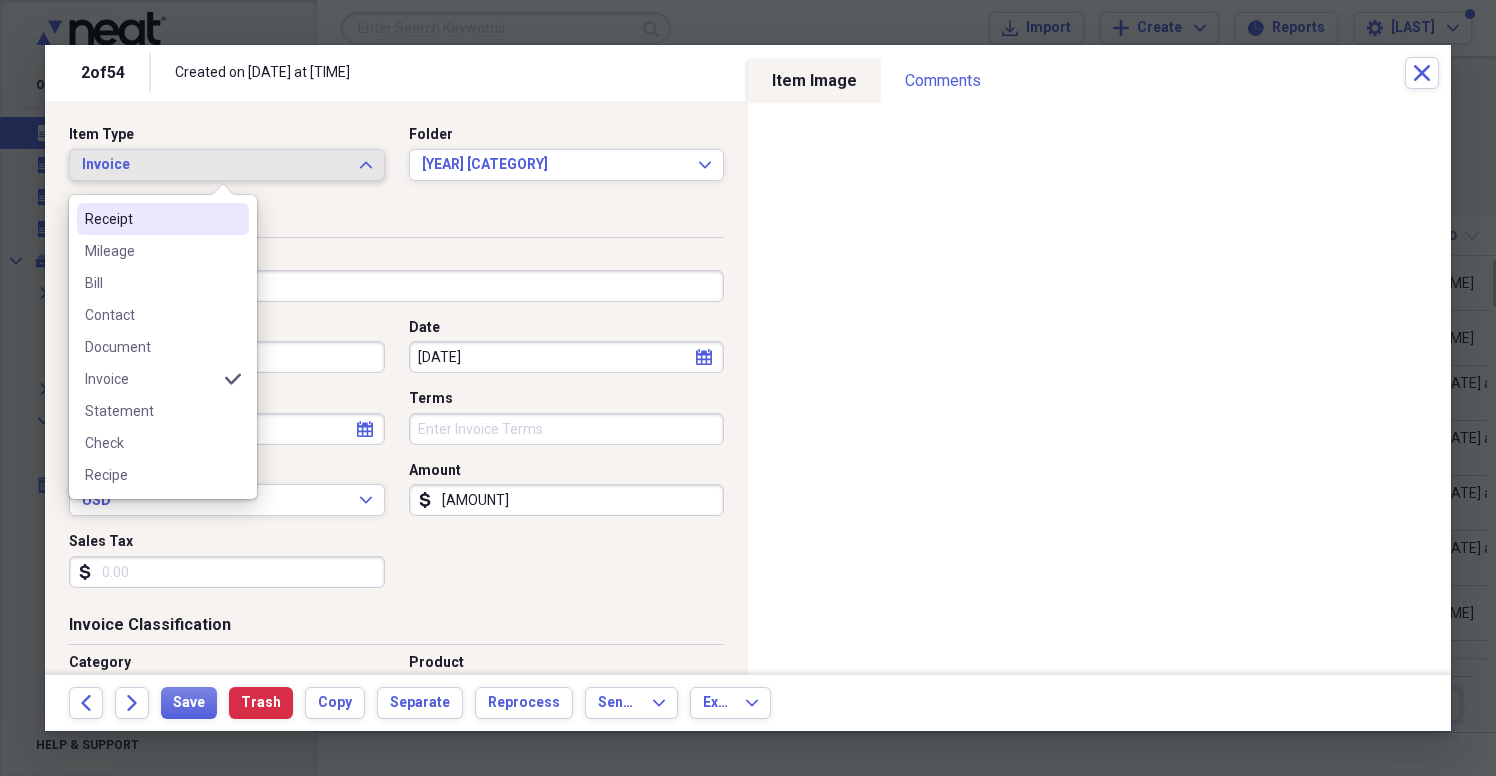click on "Receipt" at bounding box center [151, 219] 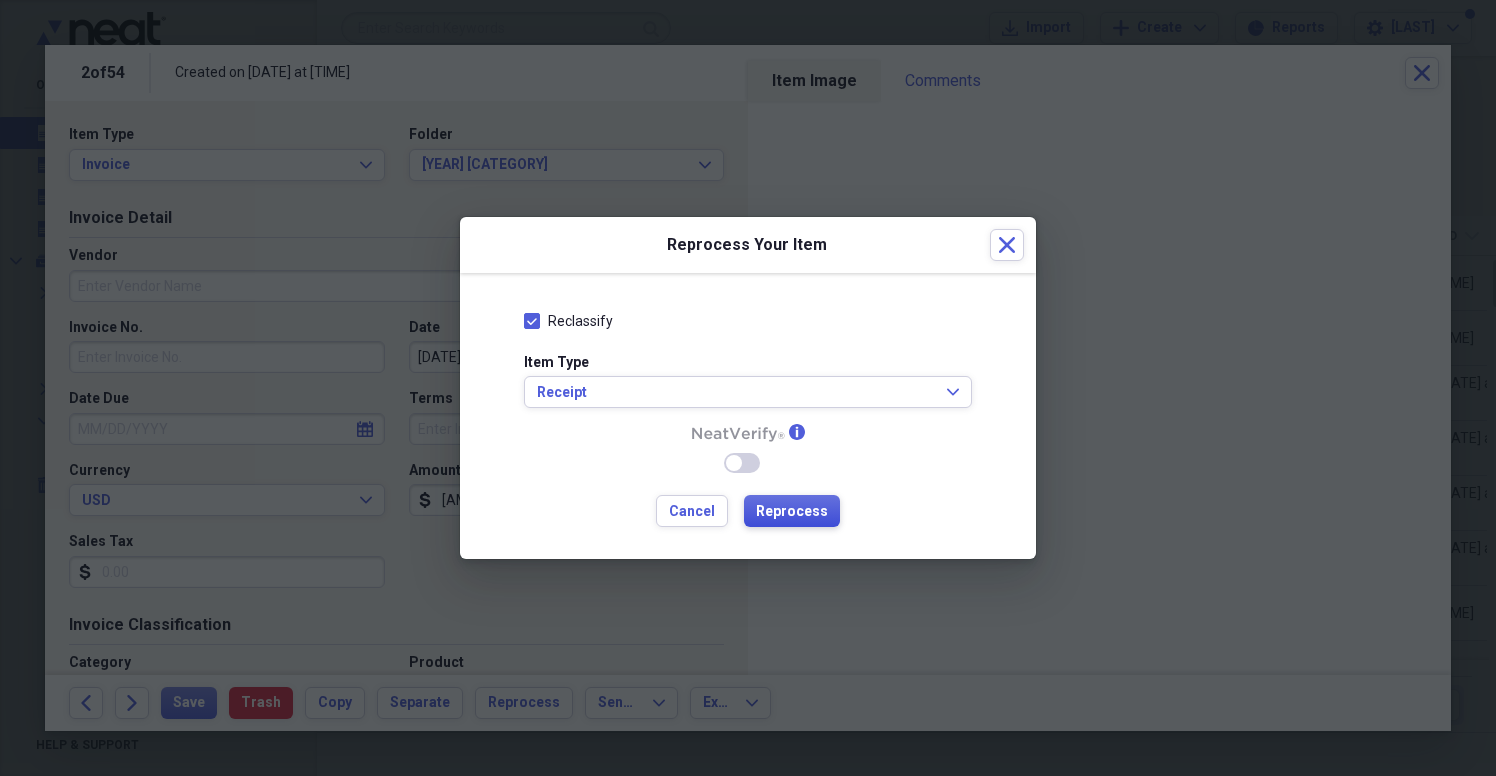 click on "Reprocess" at bounding box center (792, 512) 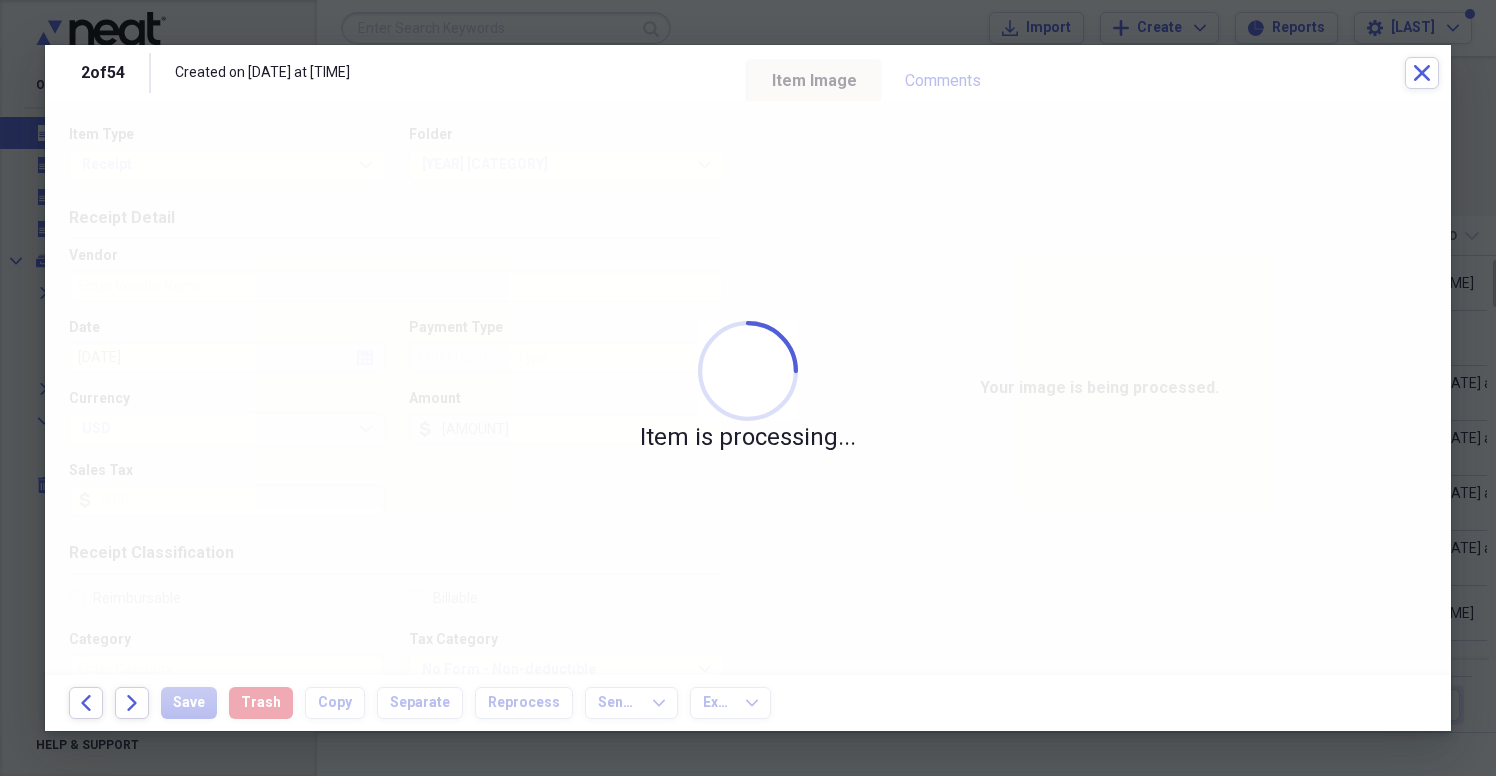 type on "S & A Construction" 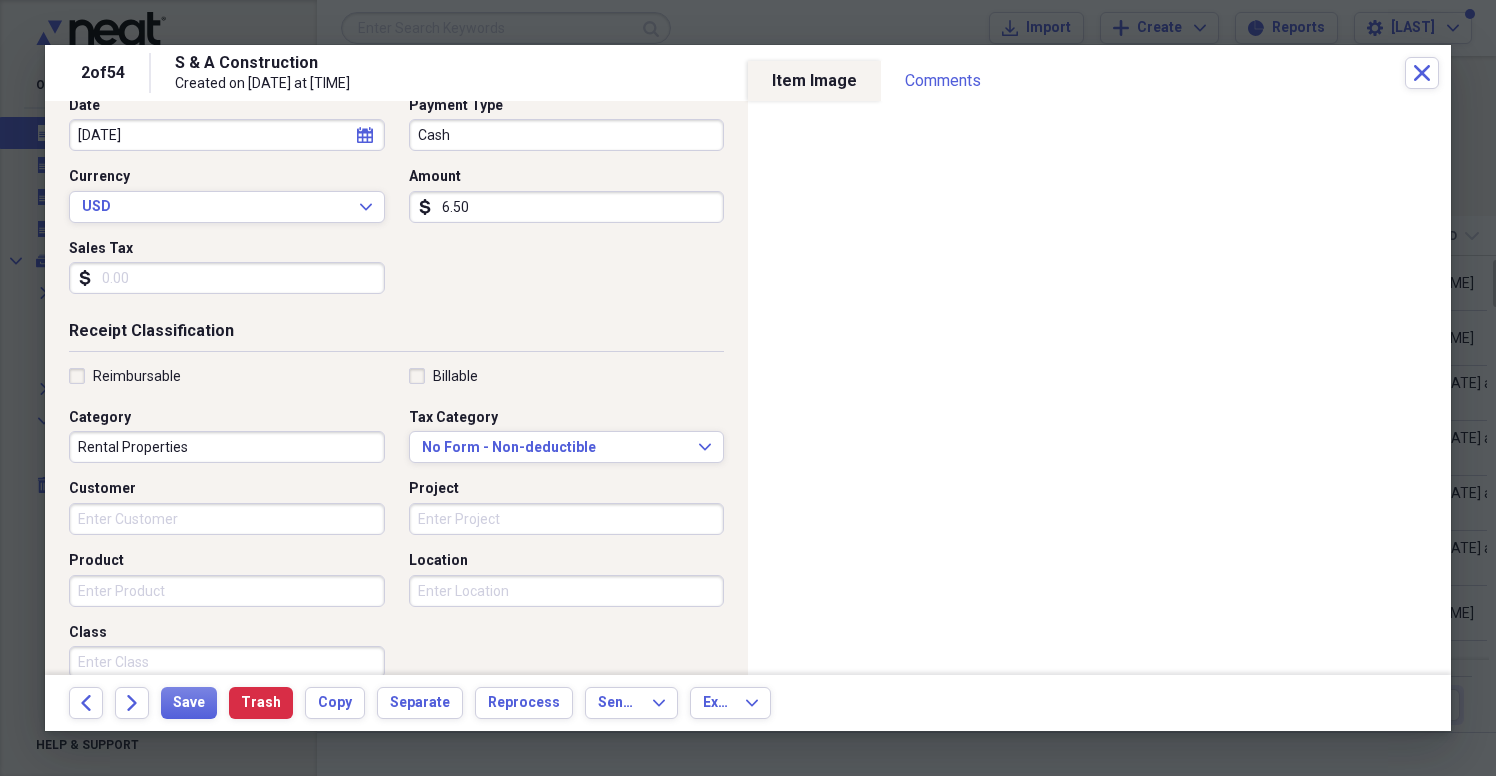 scroll, scrollTop: 226, scrollLeft: 0, axis: vertical 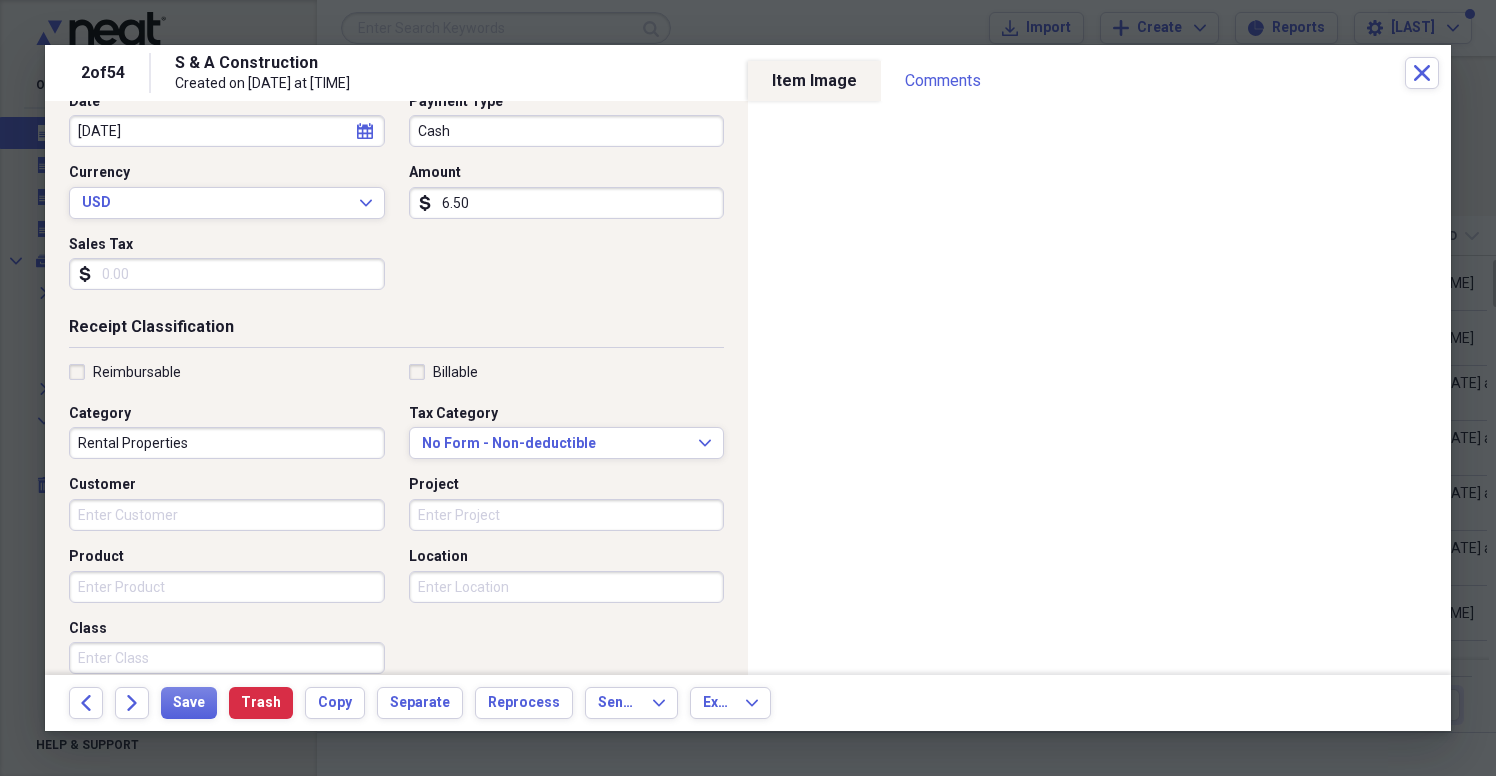 click on "6.50" at bounding box center [567, 203] 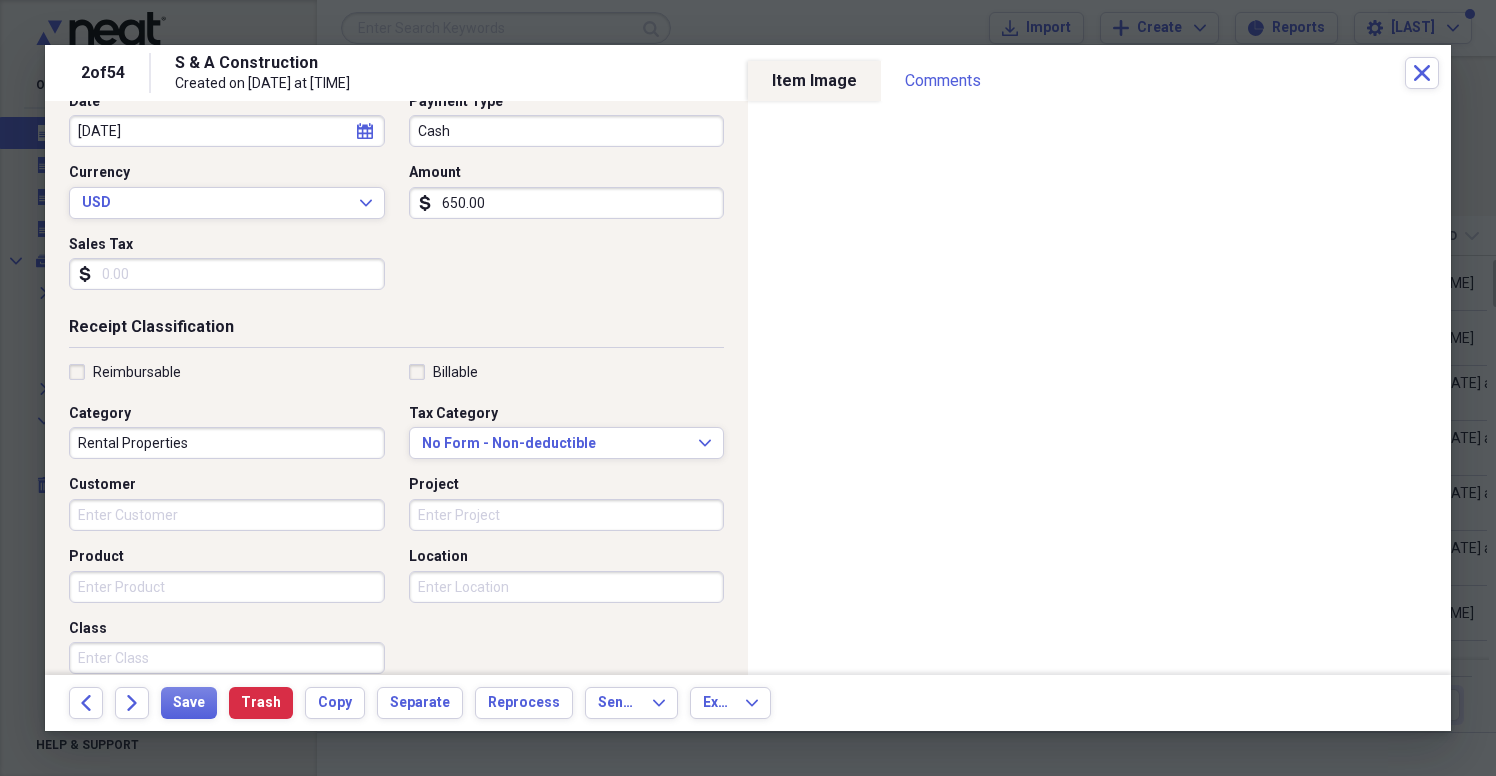 type on "[AMOUNT]" 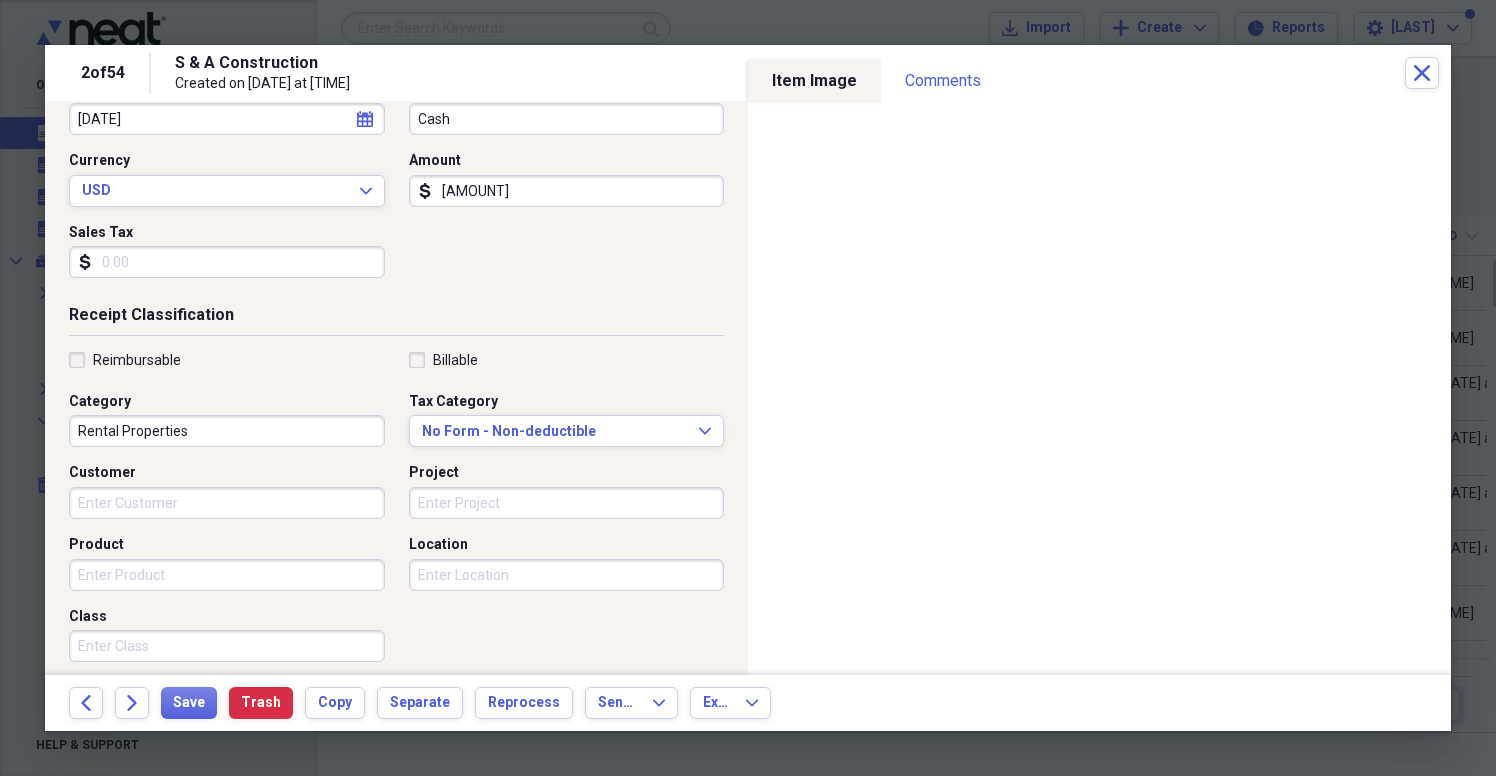 scroll, scrollTop: 242, scrollLeft: 0, axis: vertical 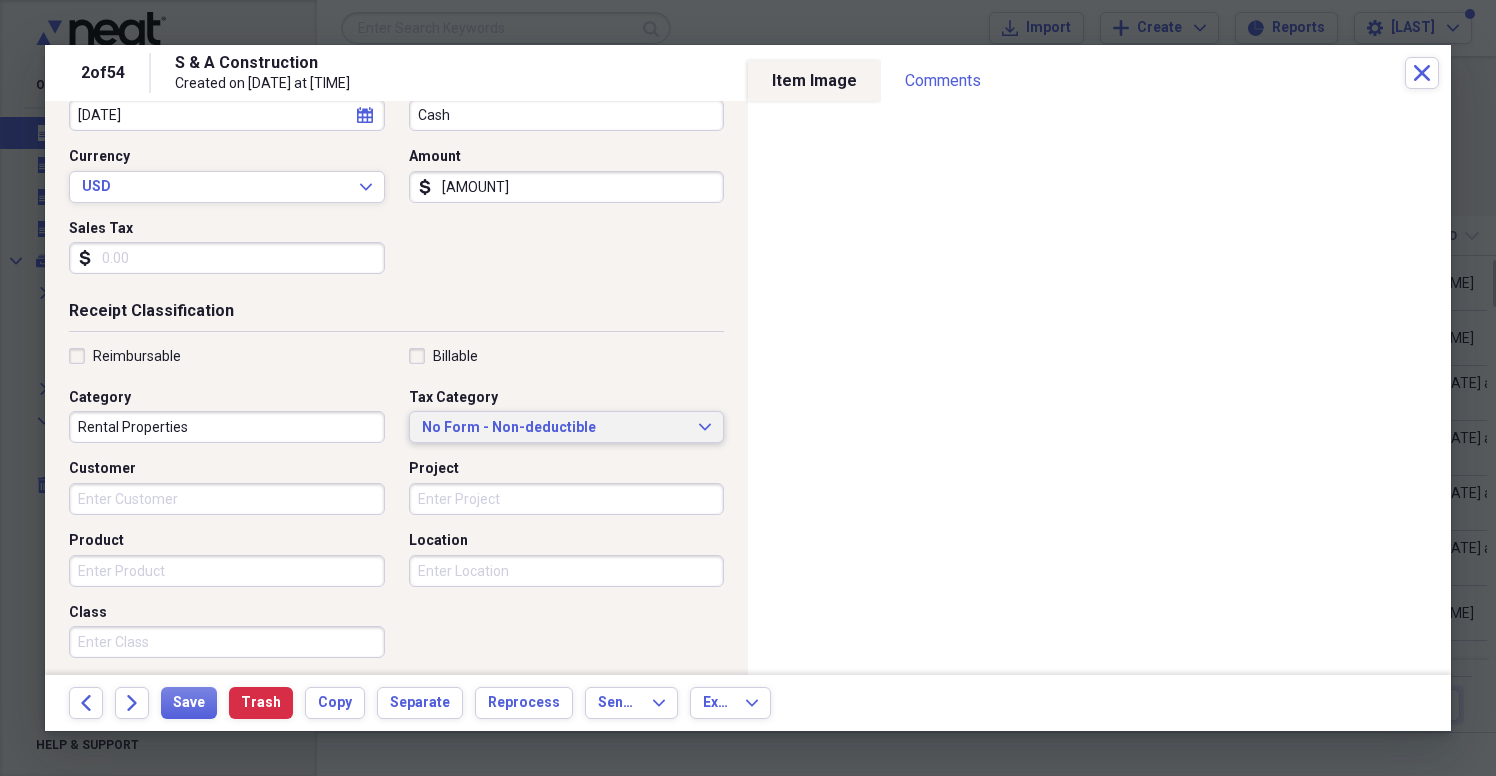 click on "No Form - Non-deductible" at bounding box center [555, 428] 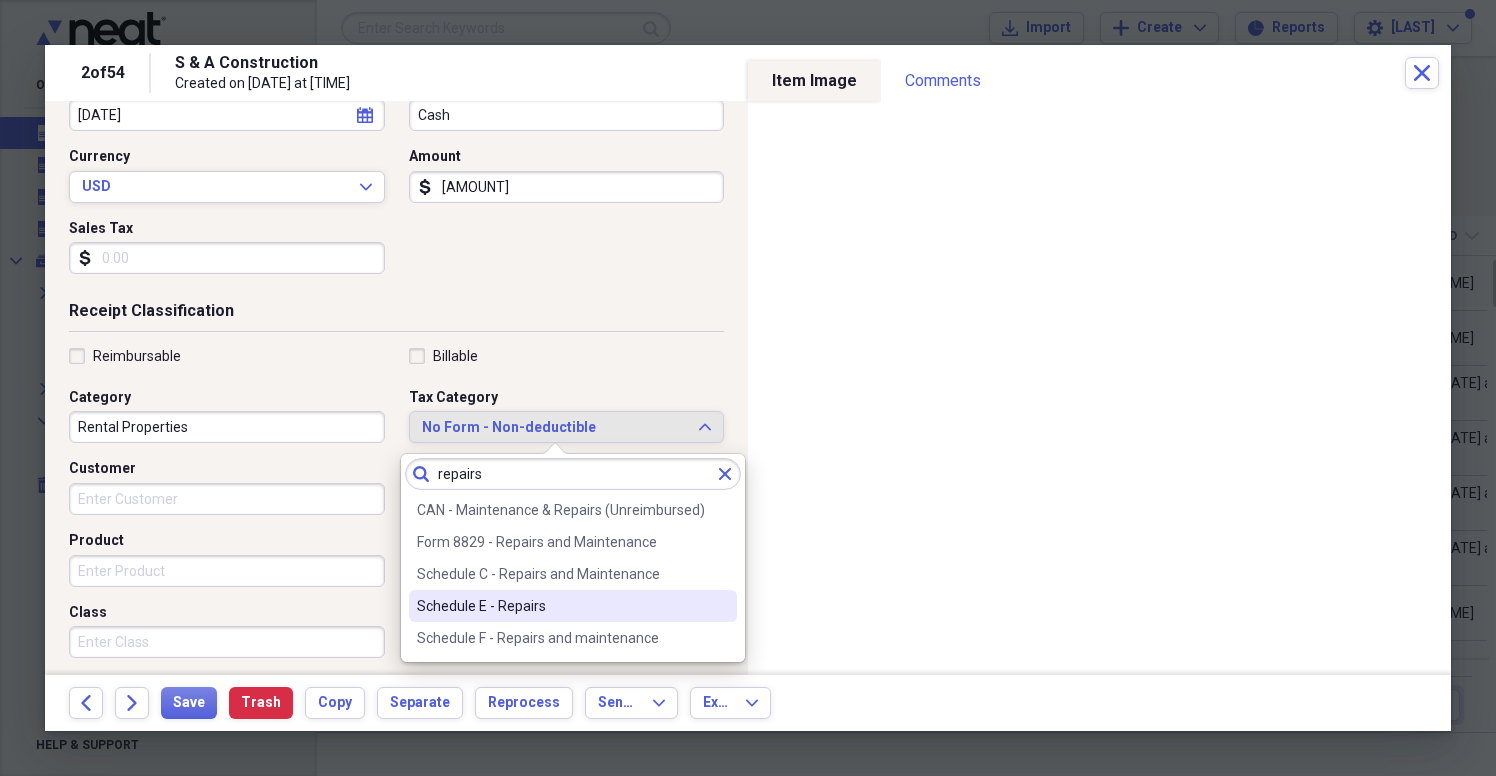 type on "repairs" 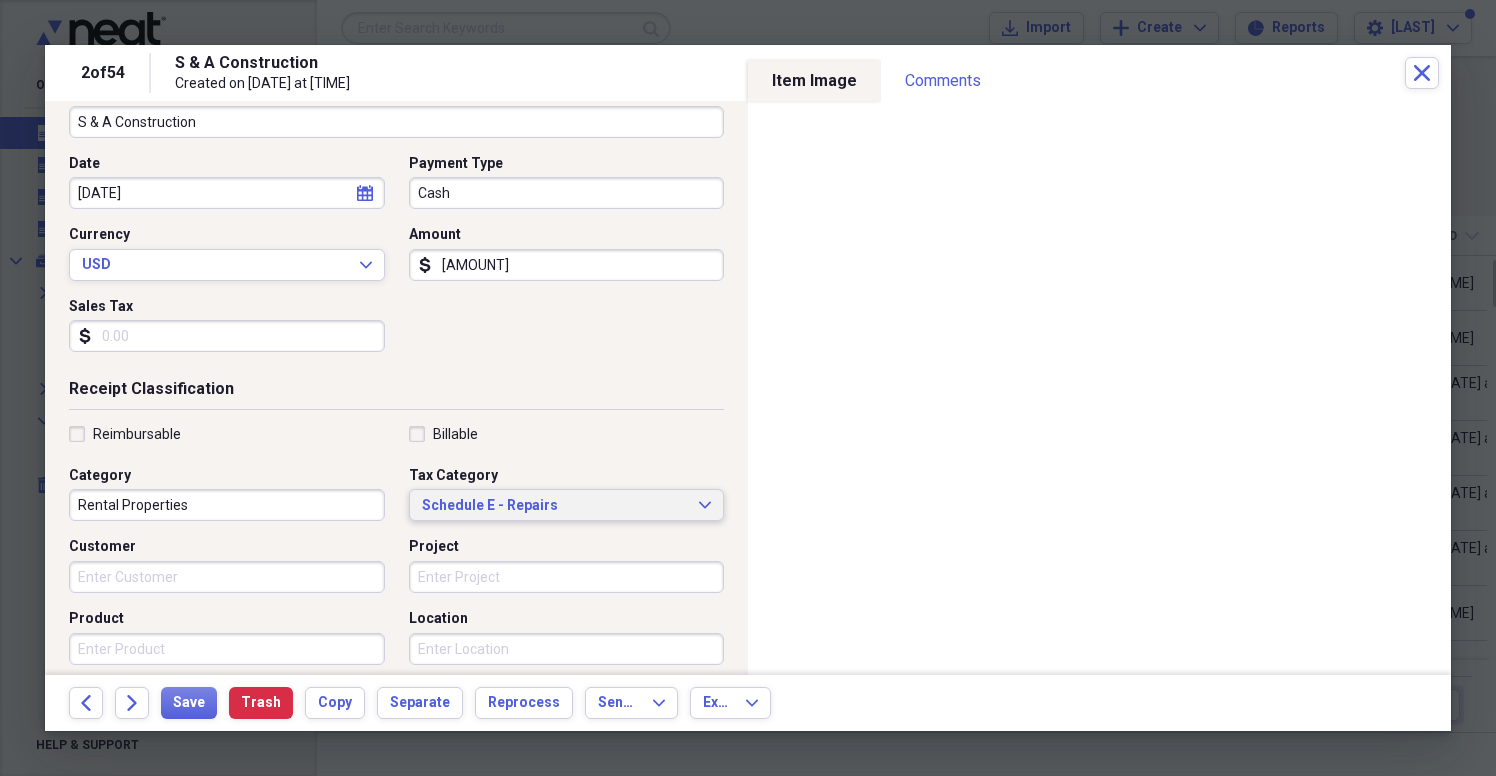 scroll, scrollTop: 93, scrollLeft: 0, axis: vertical 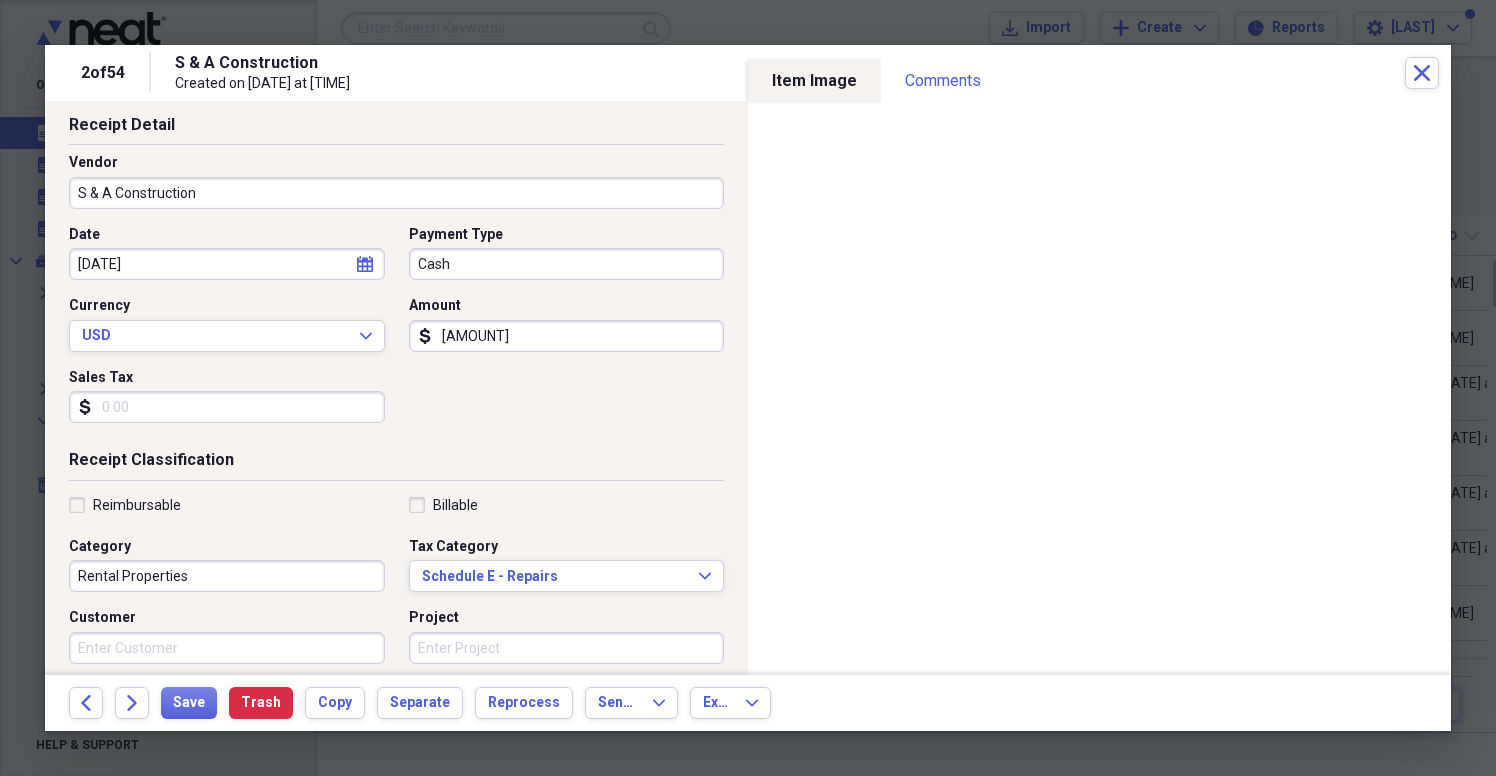 click on "[AMOUNT]" at bounding box center (567, 336) 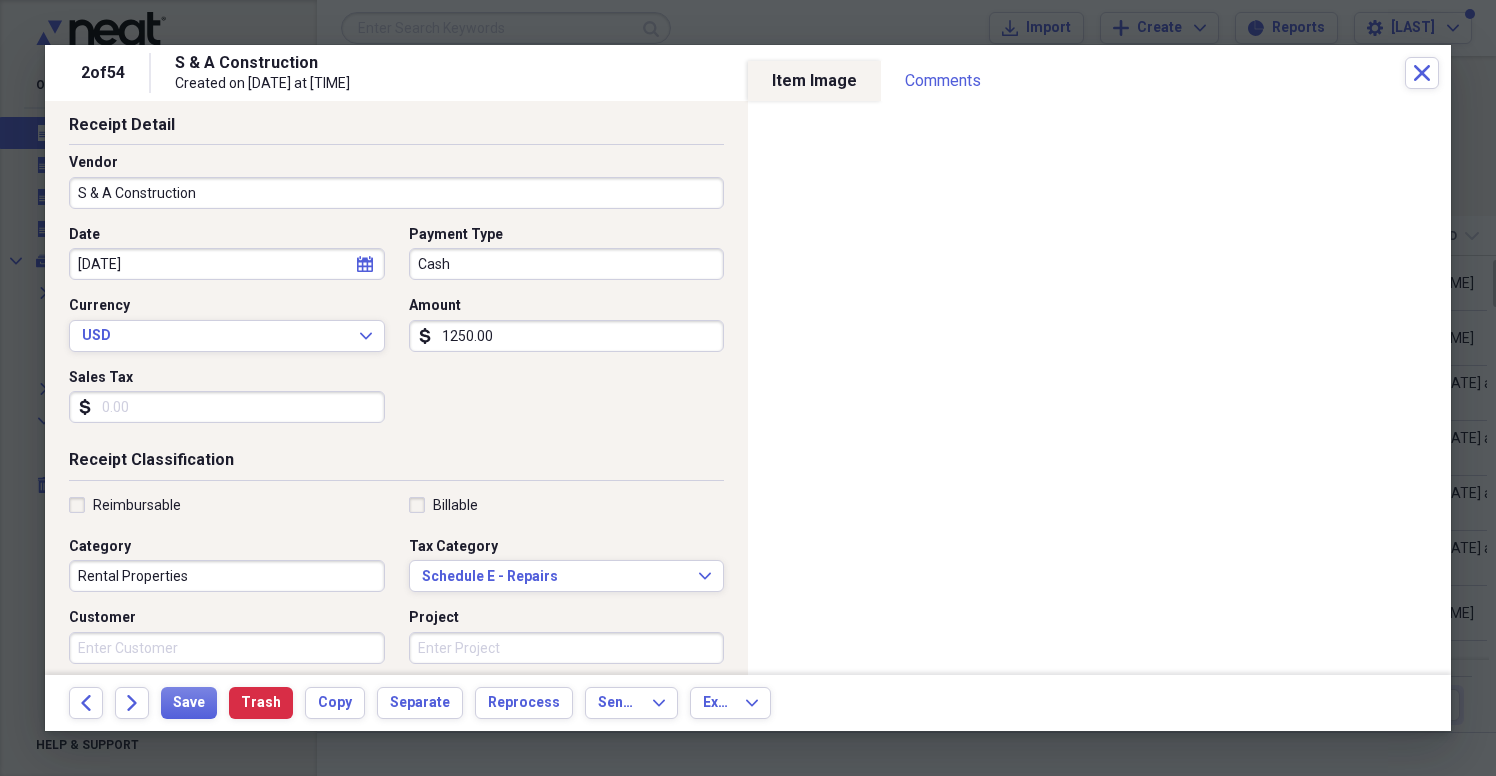 type on "[AMOUNT]" 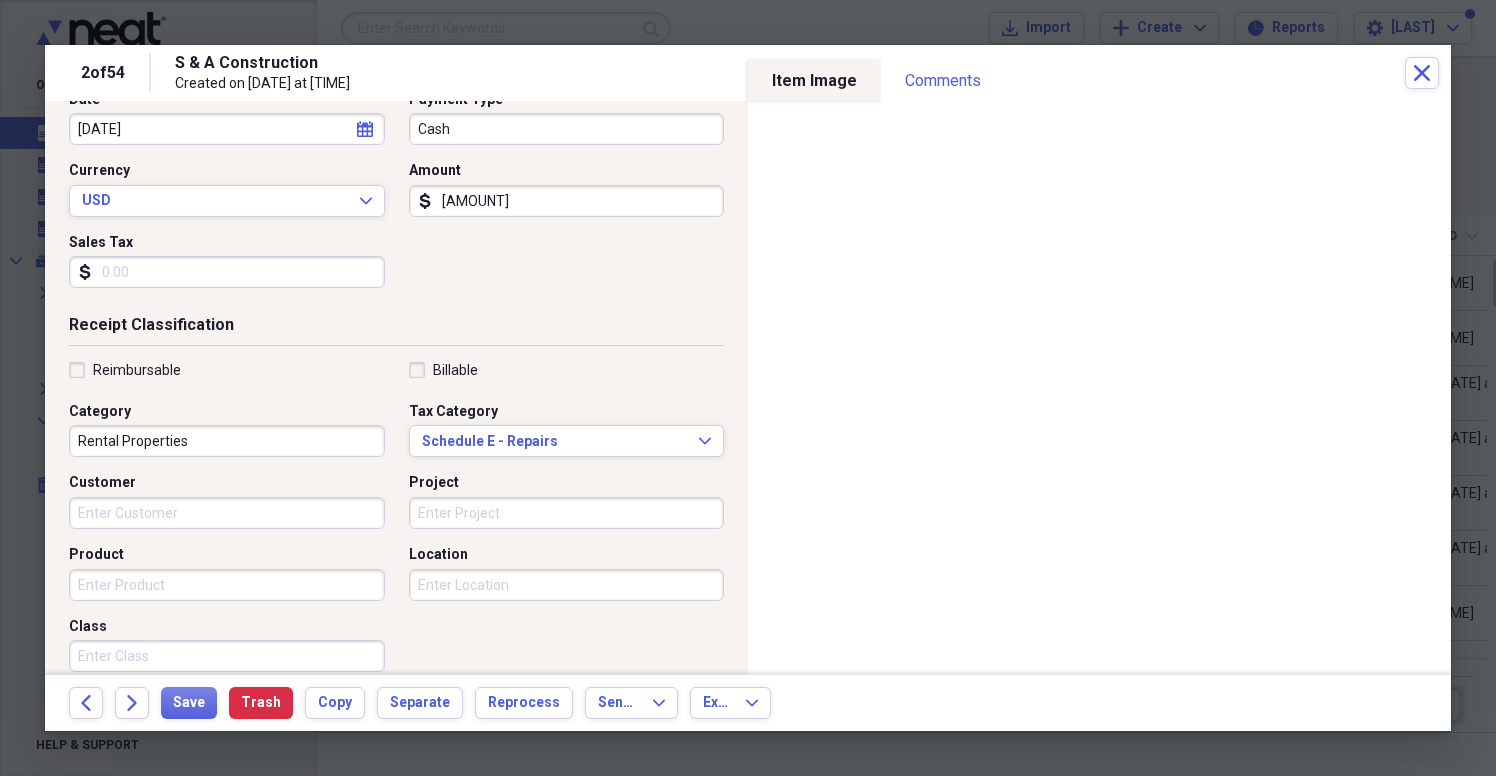 scroll, scrollTop: 440, scrollLeft: 0, axis: vertical 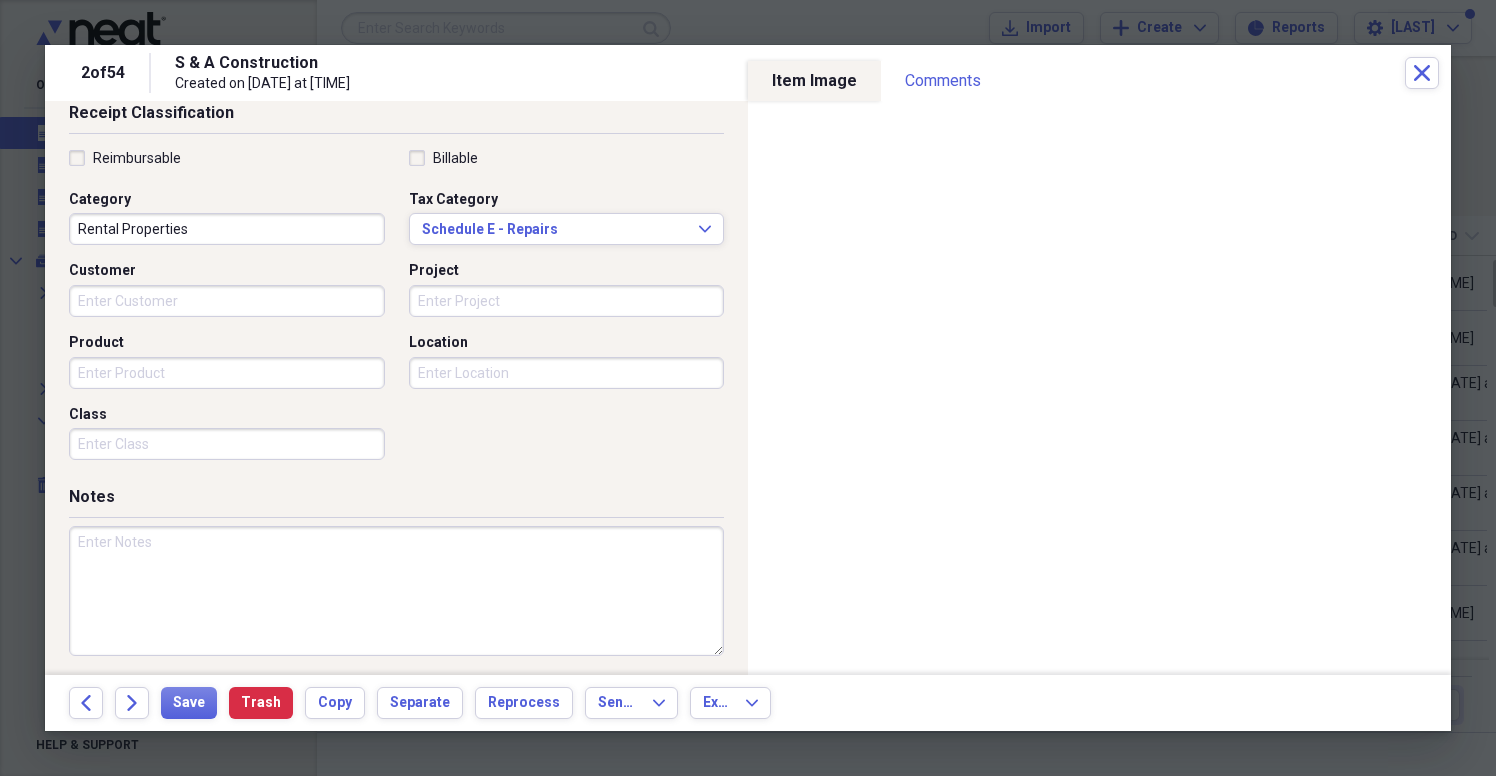 click at bounding box center (396, 591) 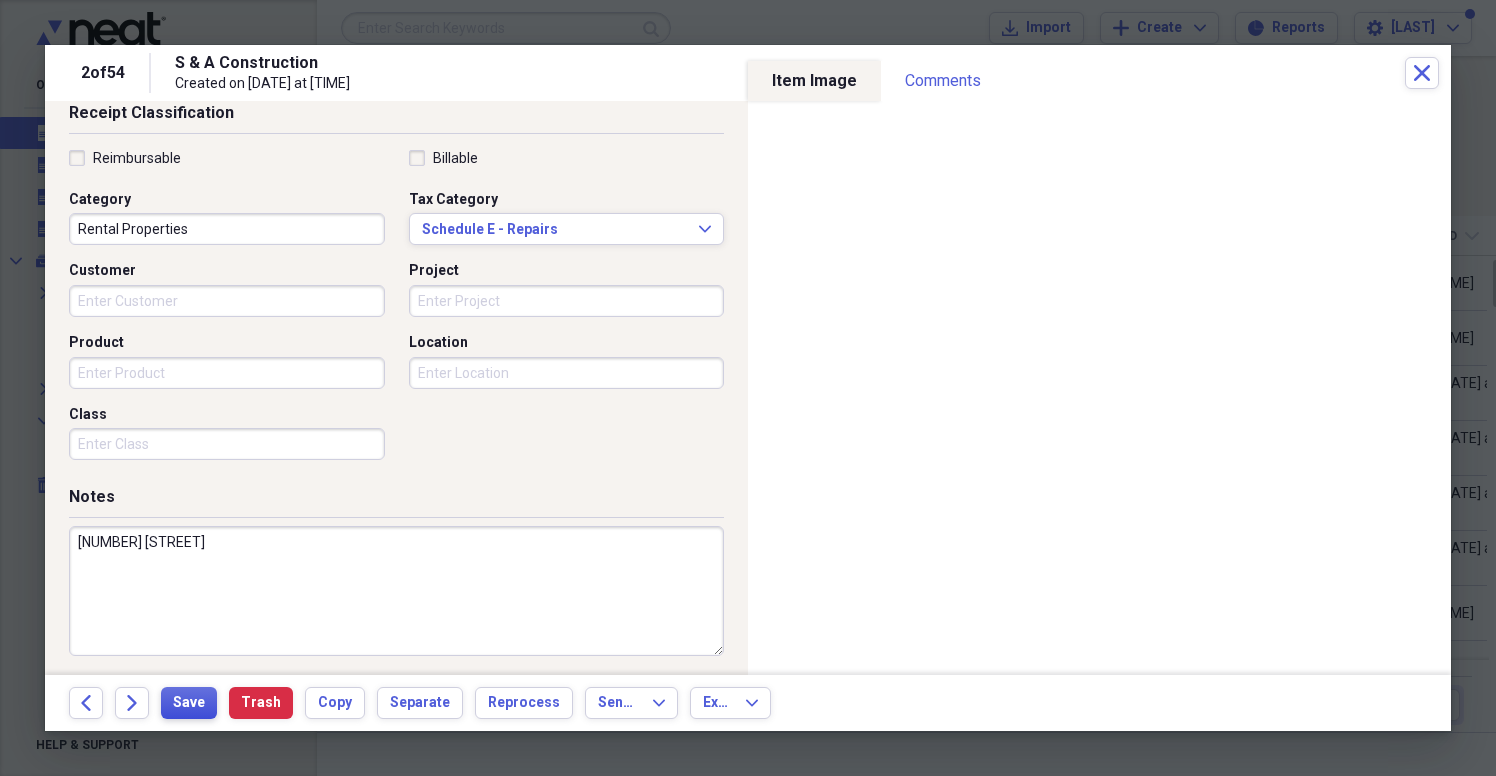 type on "[NUMBER] [STREET]" 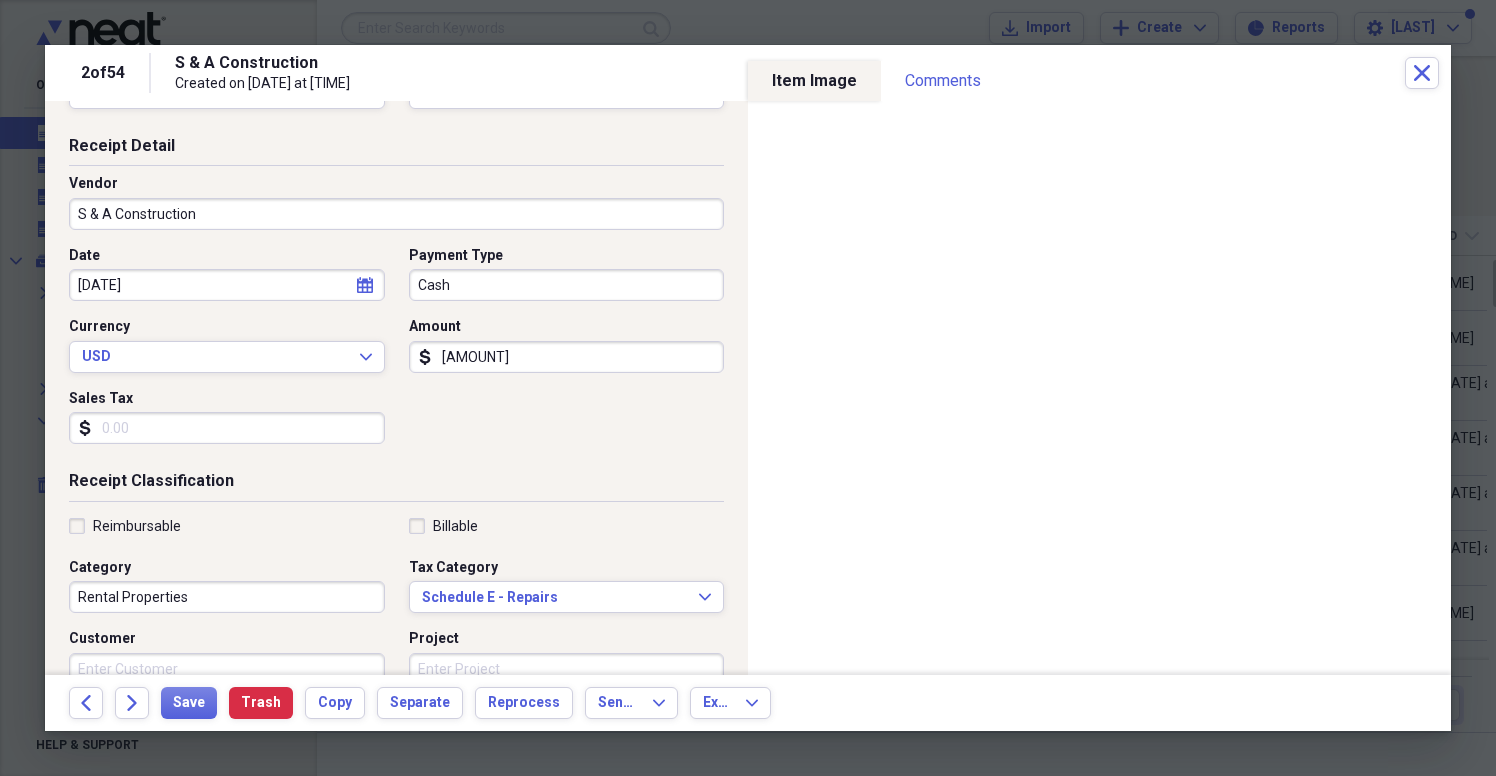 scroll, scrollTop: 110, scrollLeft: 0, axis: vertical 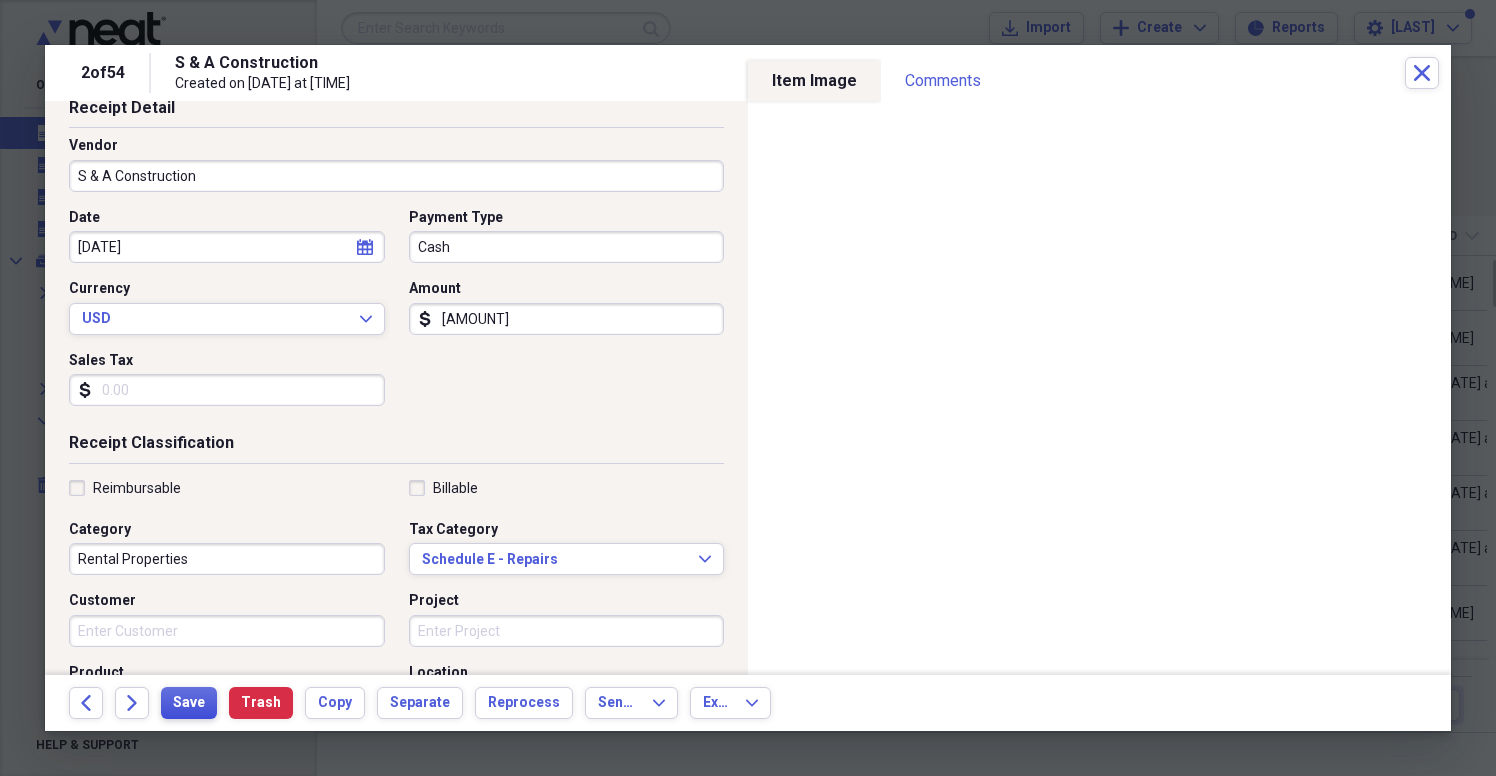 click on "Save" at bounding box center (189, 703) 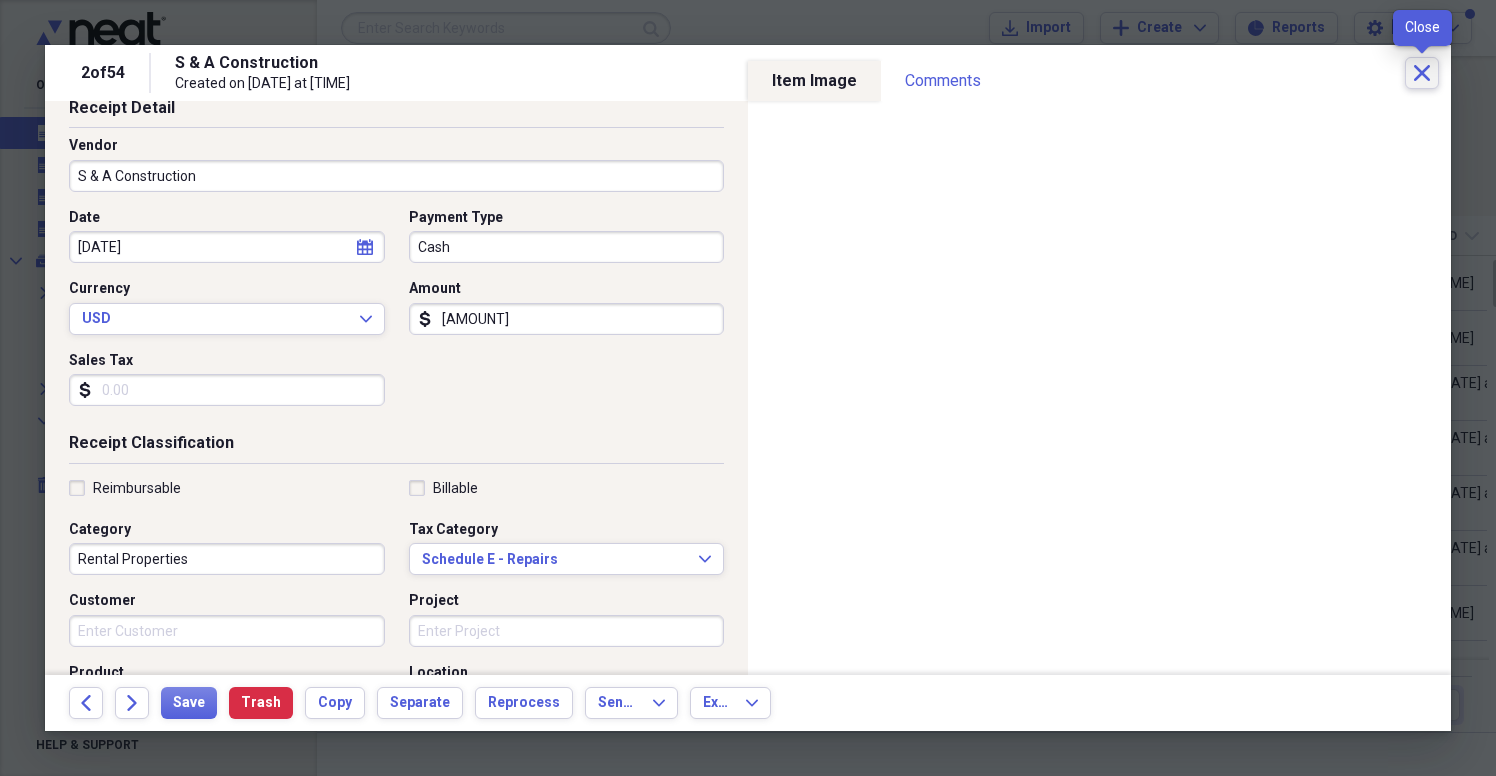 click on "Close" 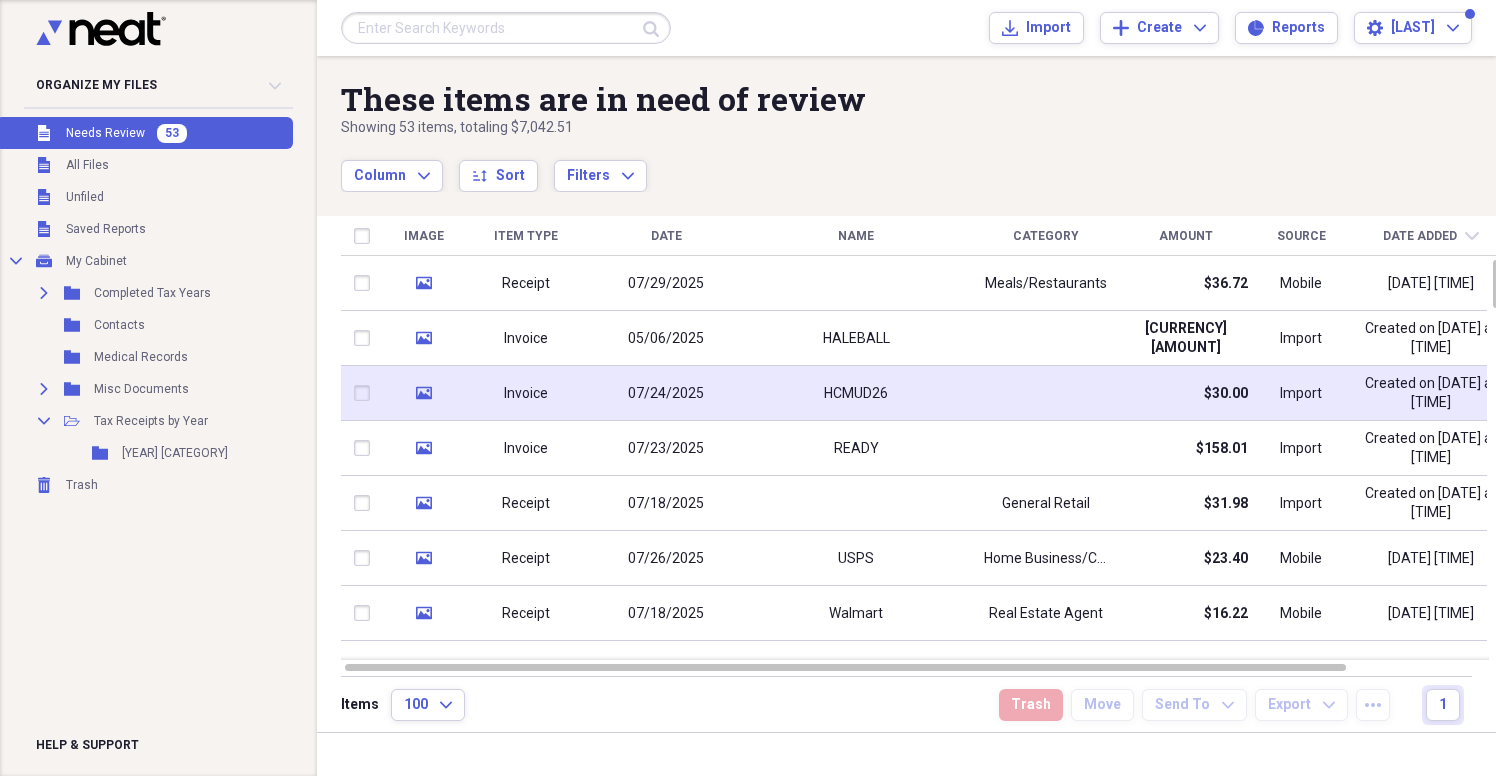 click on "HCMUD26" at bounding box center [856, 394] 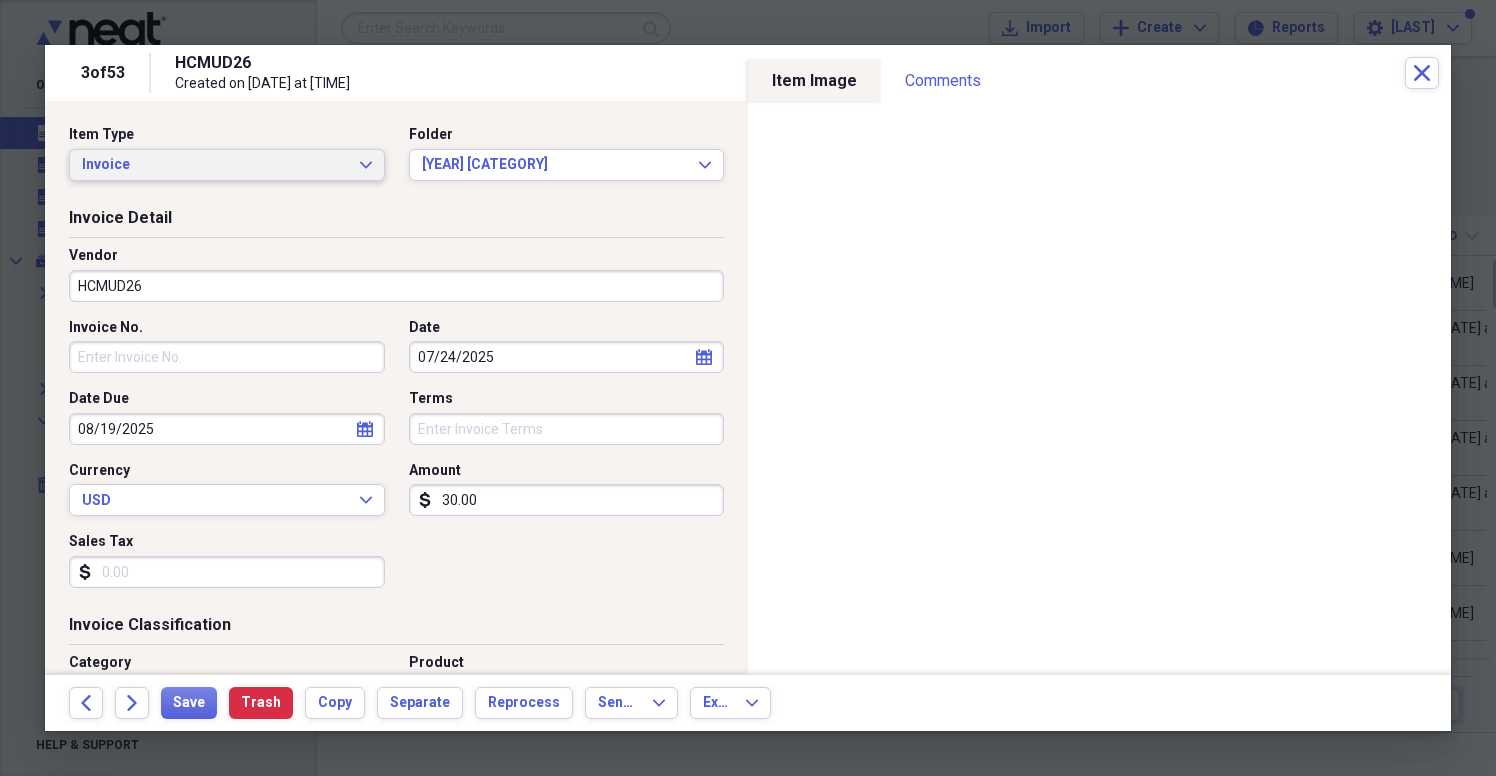 click on "Expand" 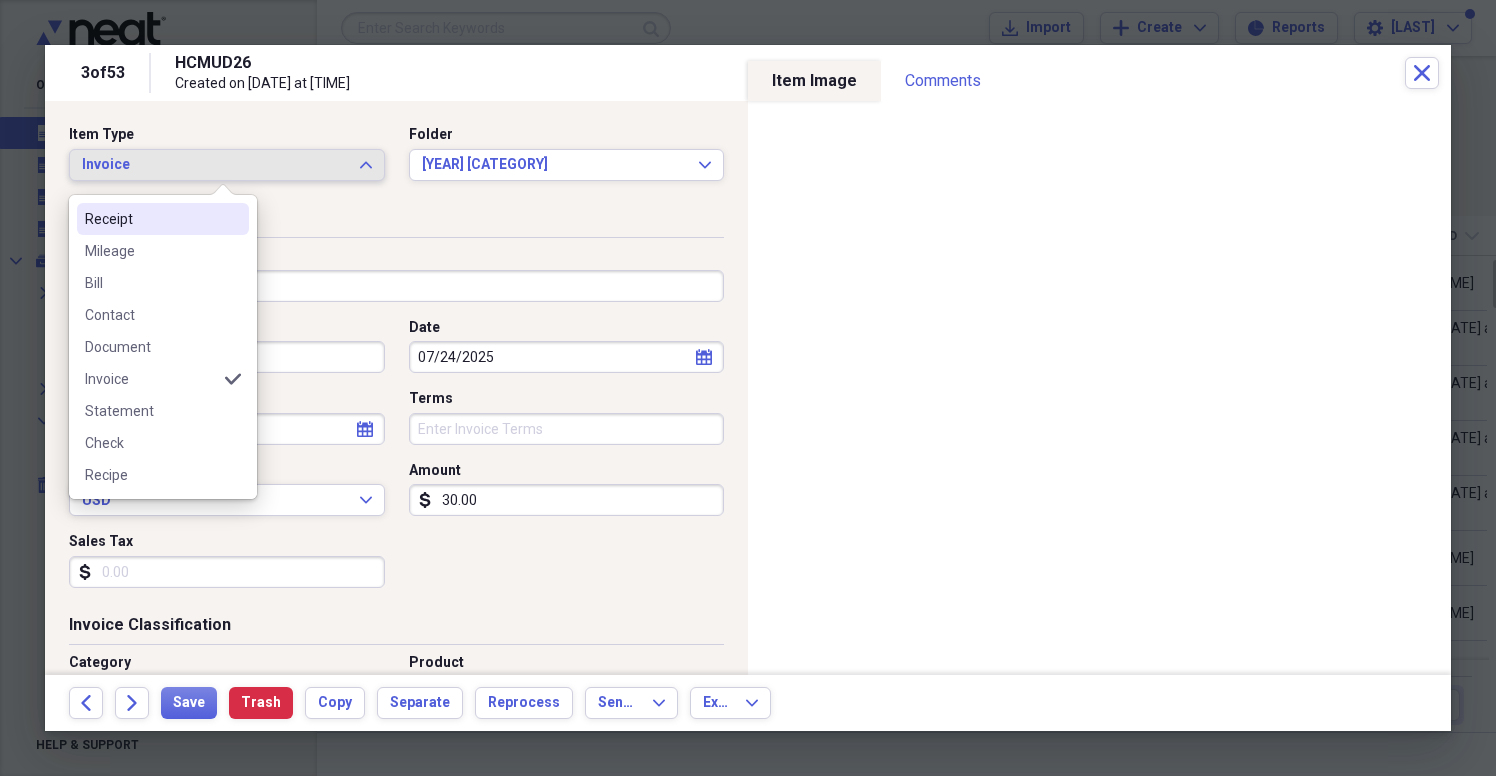 click on "Receipt" at bounding box center [151, 219] 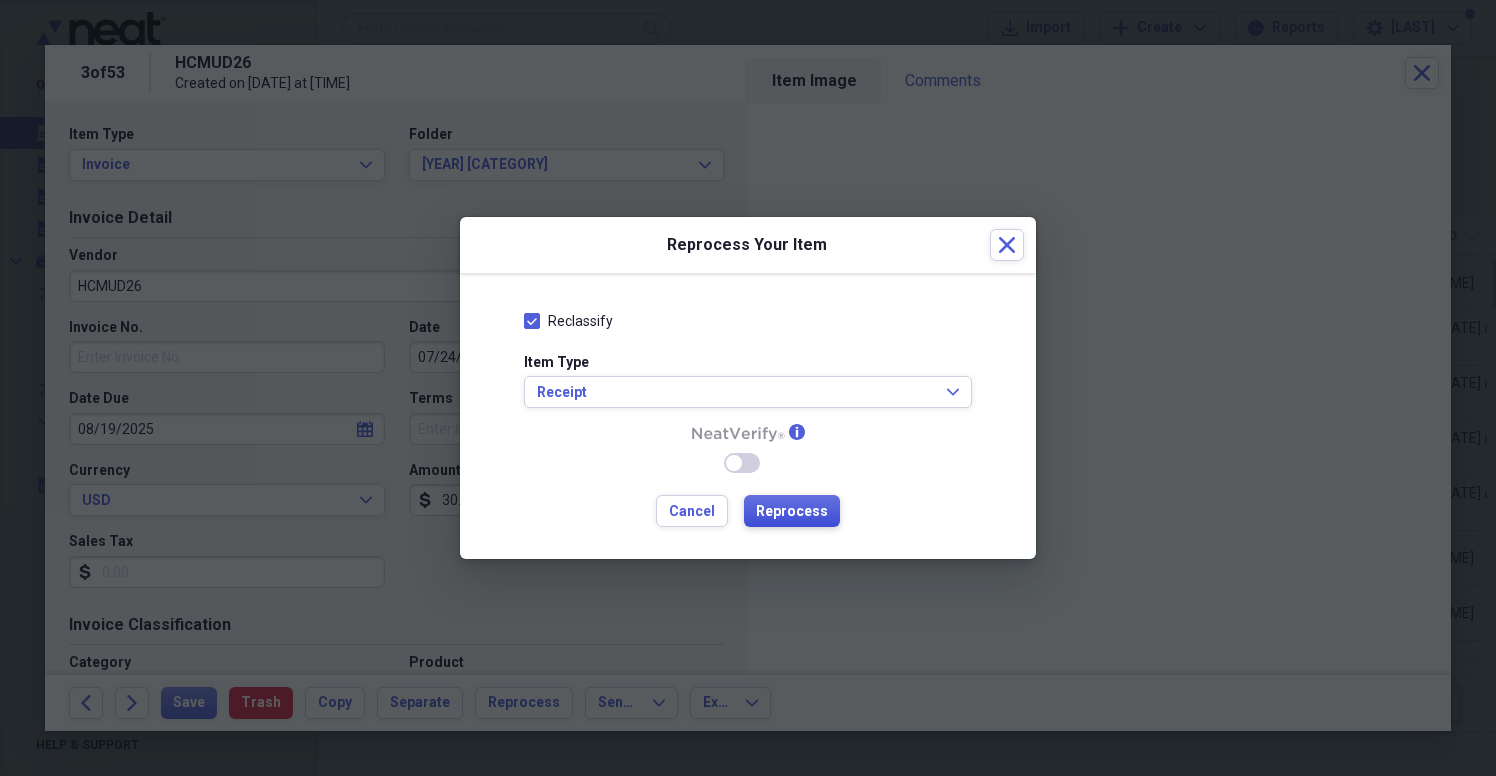 click on "Reprocess" at bounding box center (792, 512) 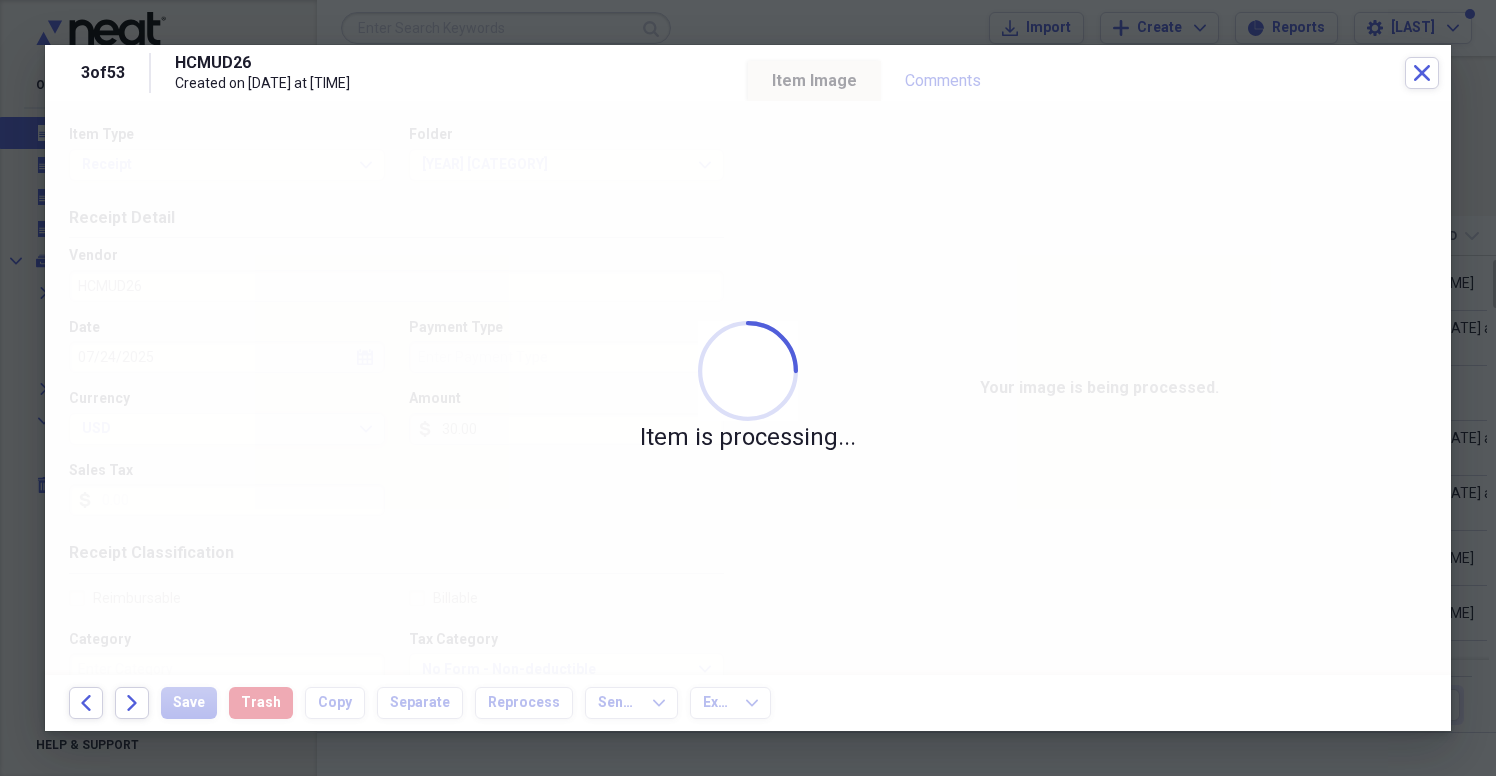 type on "Credit" 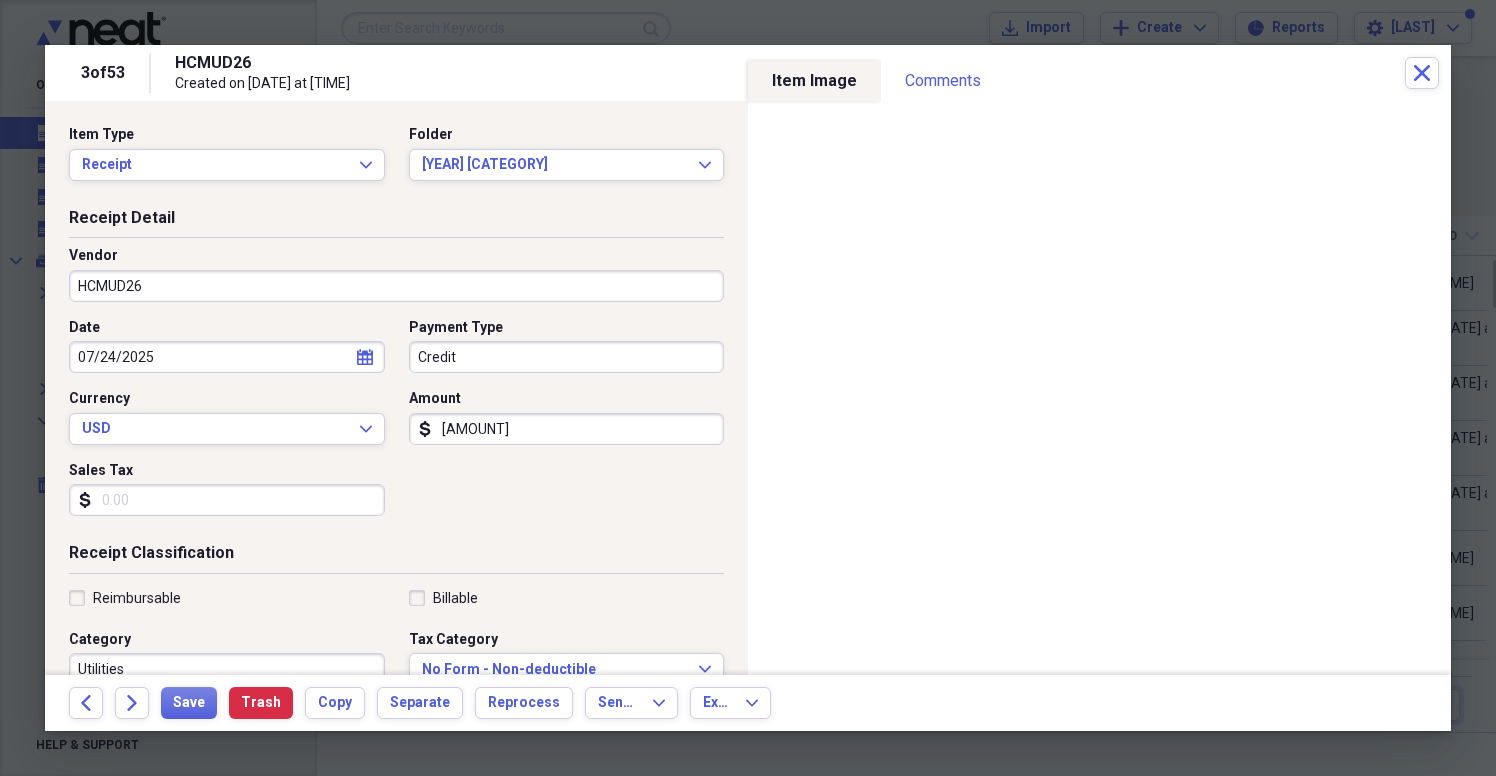click on "HCMUD26" at bounding box center (396, 286) 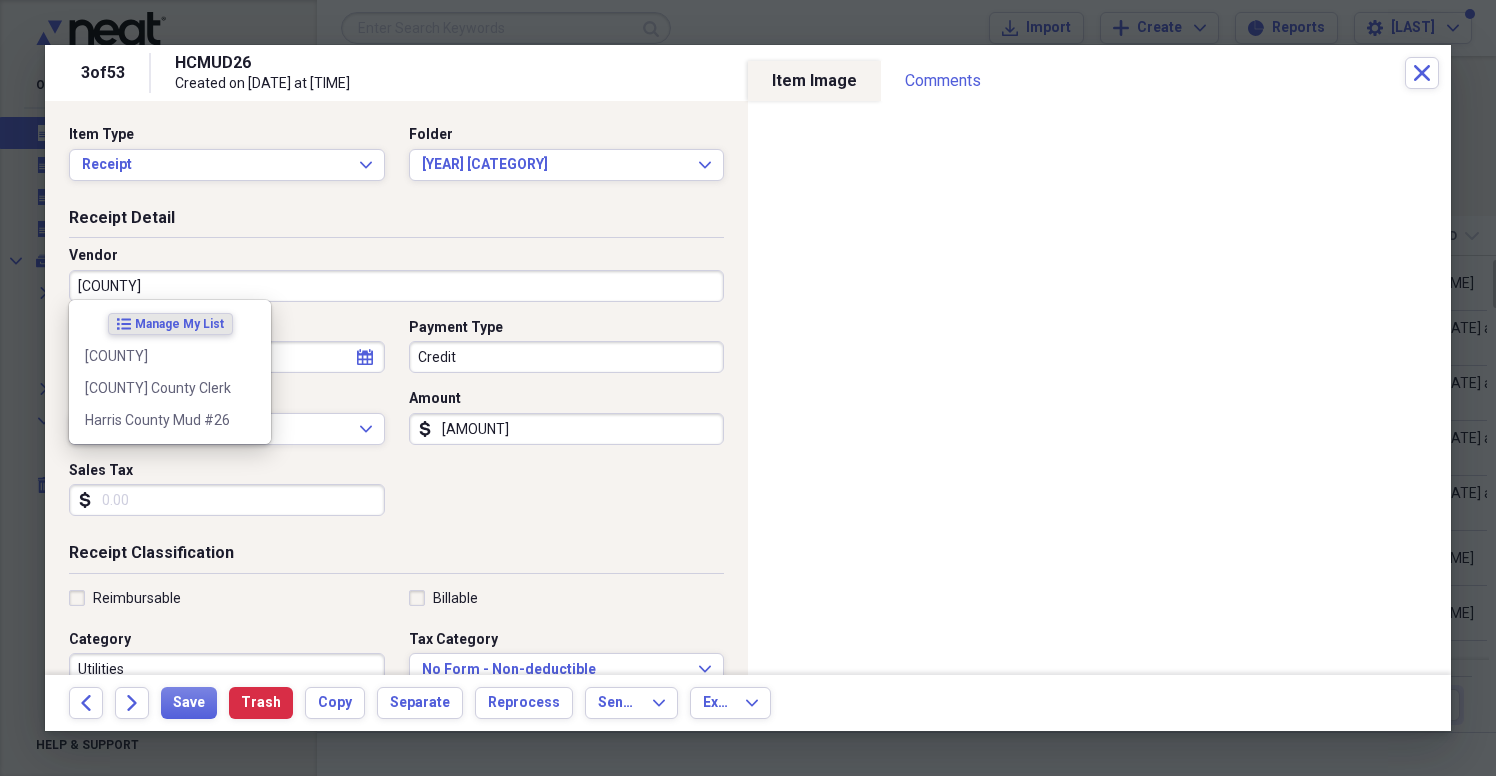 drag, startPoint x: 283, startPoint y: 282, endPoint x: 208, endPoint y: 424, distance: 160.58954 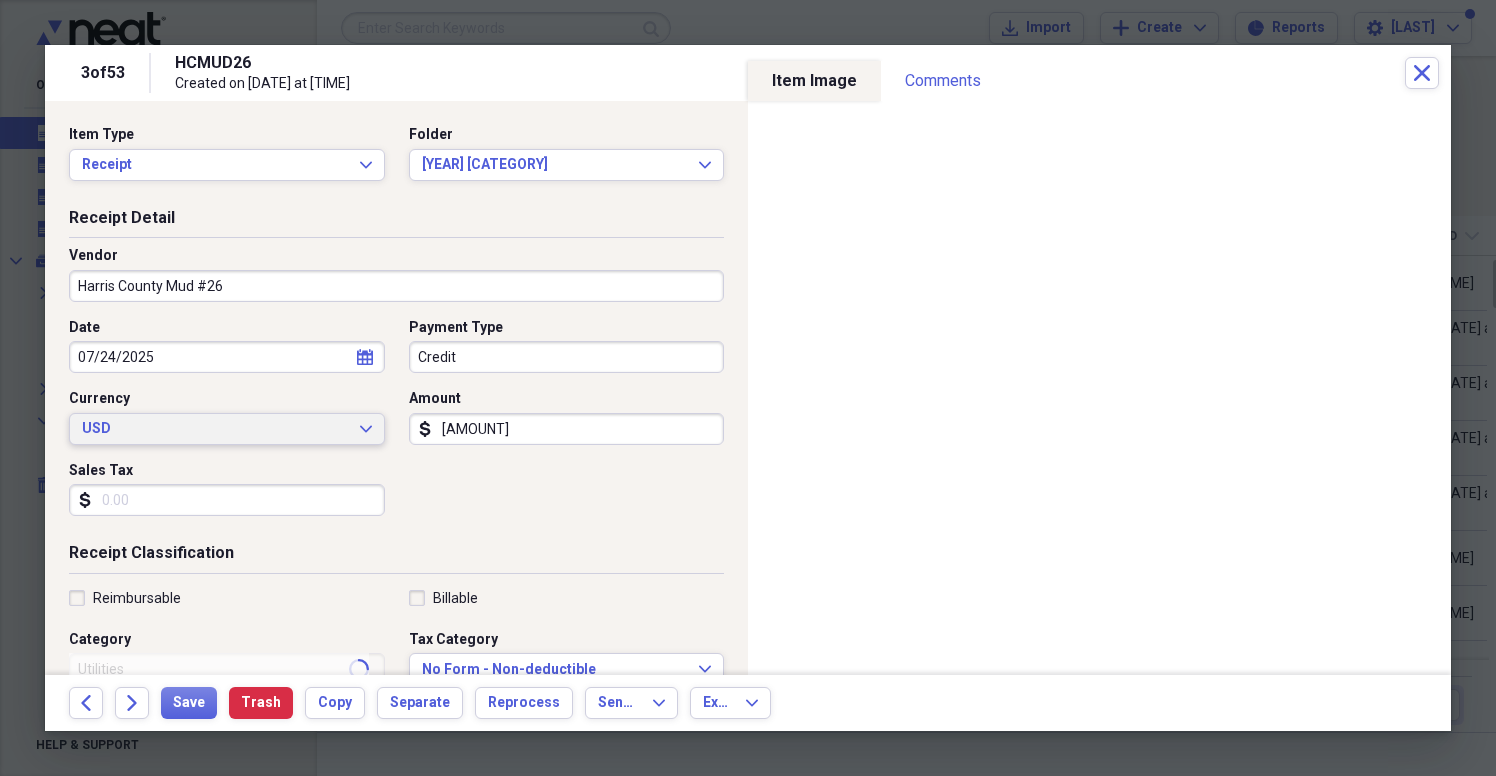 type on "Rental Properties" 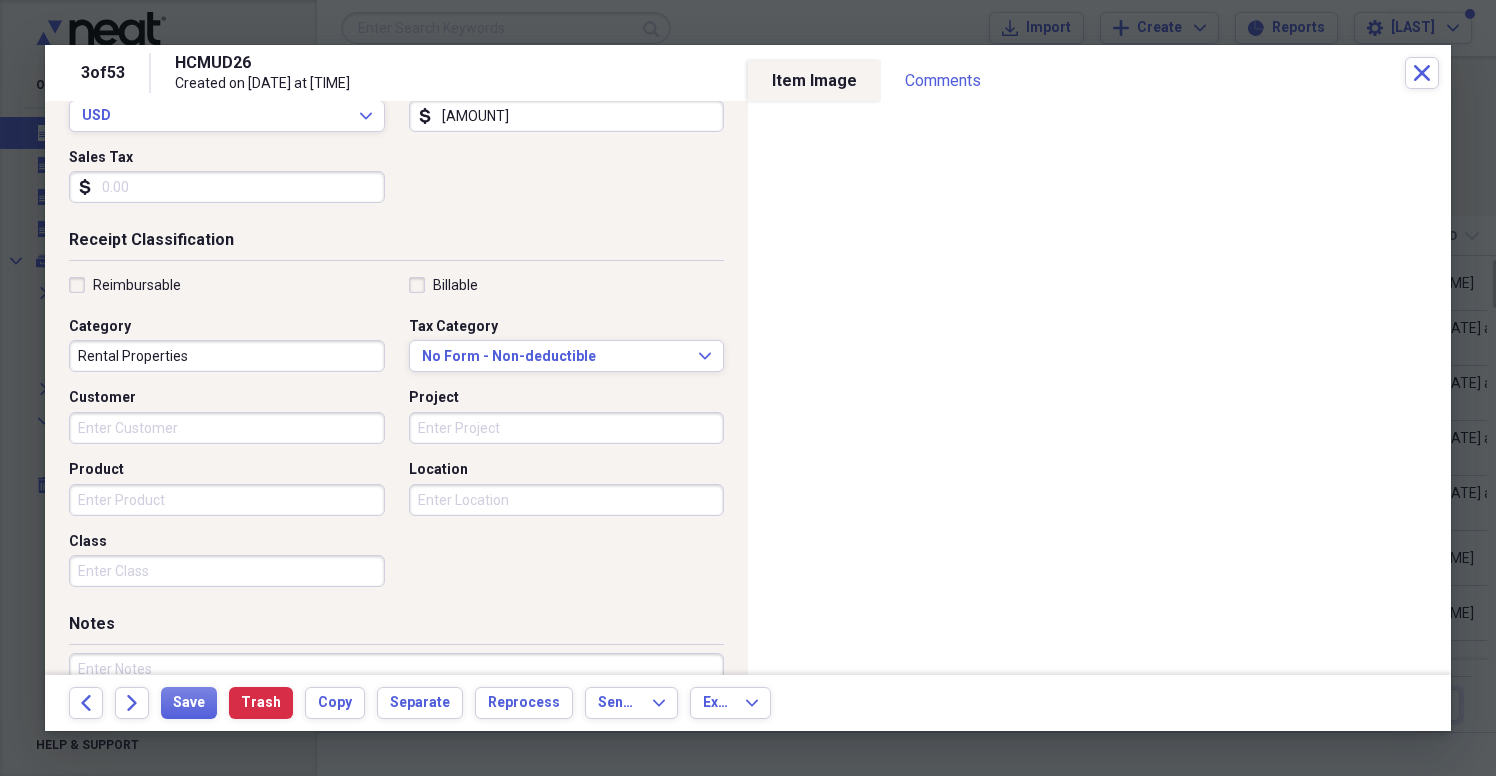 scroll, scrollTop: 377, scrollLeft: 0, axis: vertical 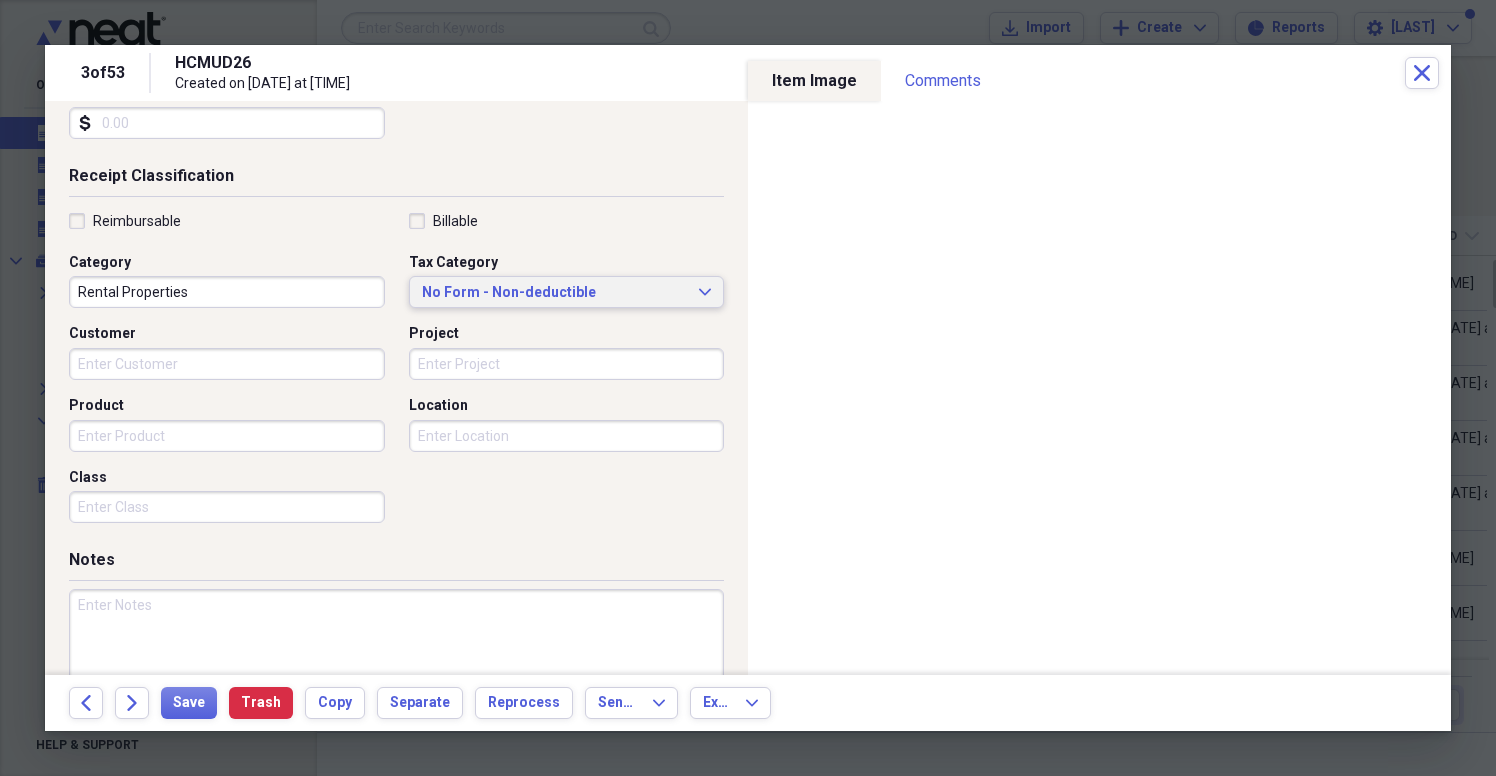 click on "No Form - Non-deductible" at bounding box center (555, 293) 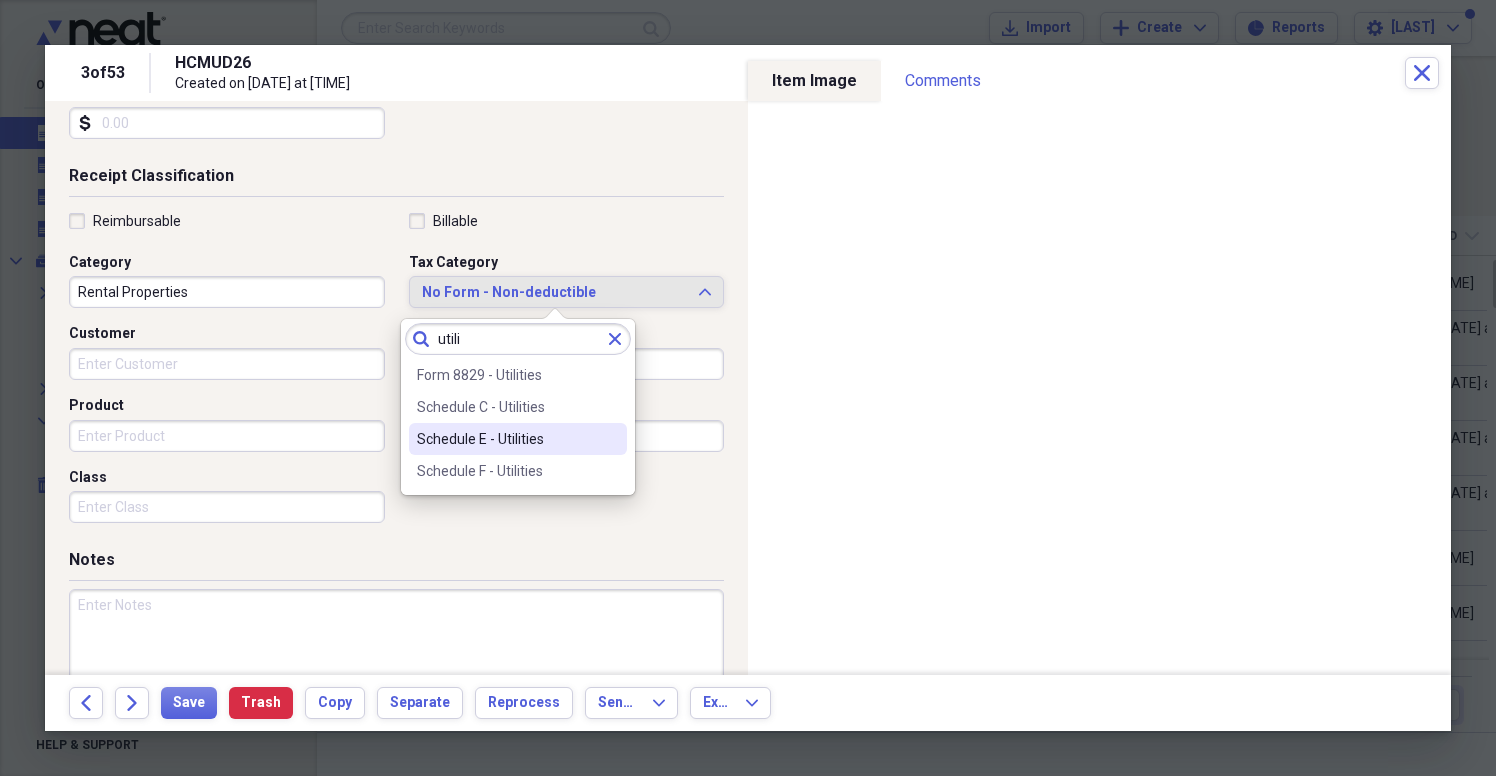 type on "utili" 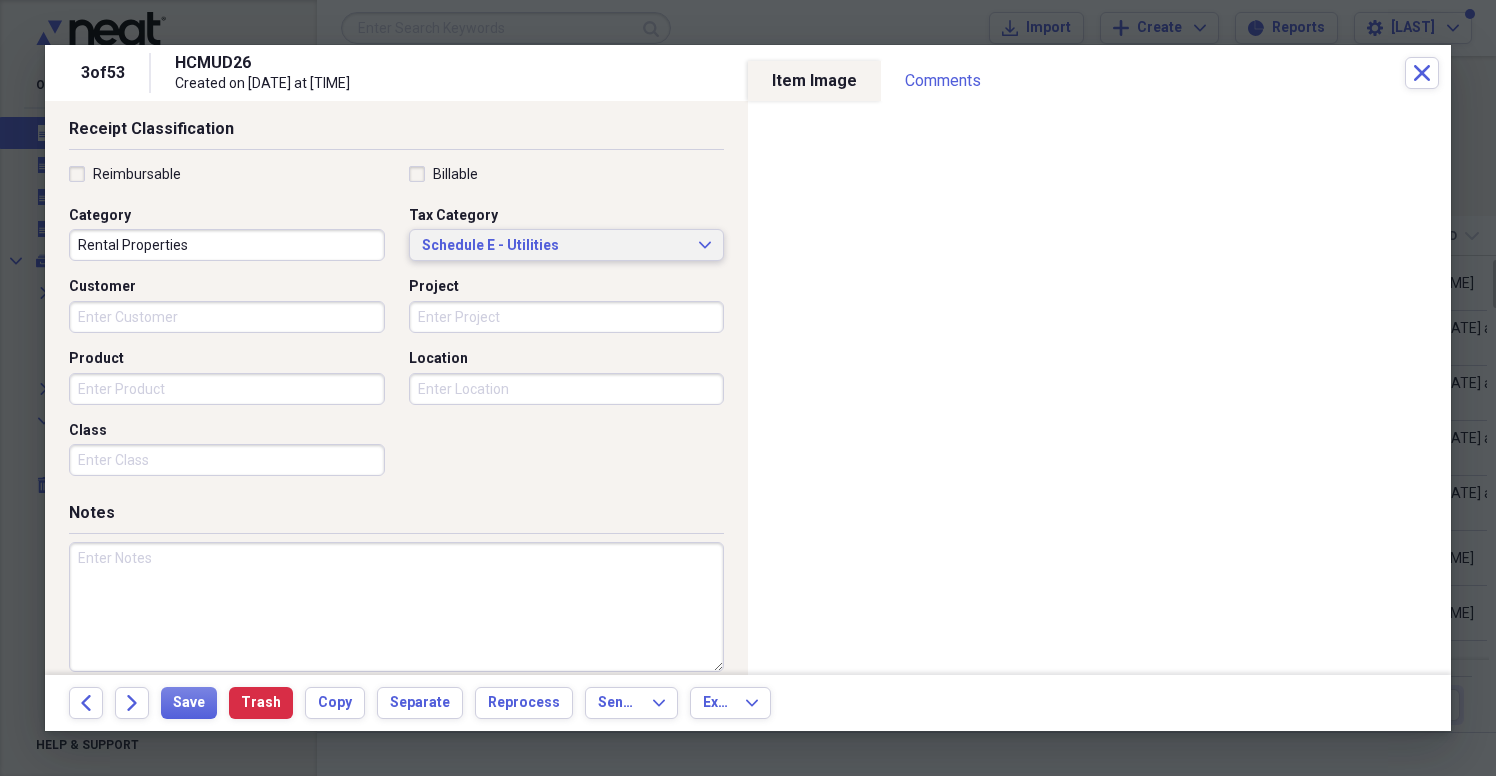 scroll, scrollTop: 440, scrollLeft: 0, axis: vertical 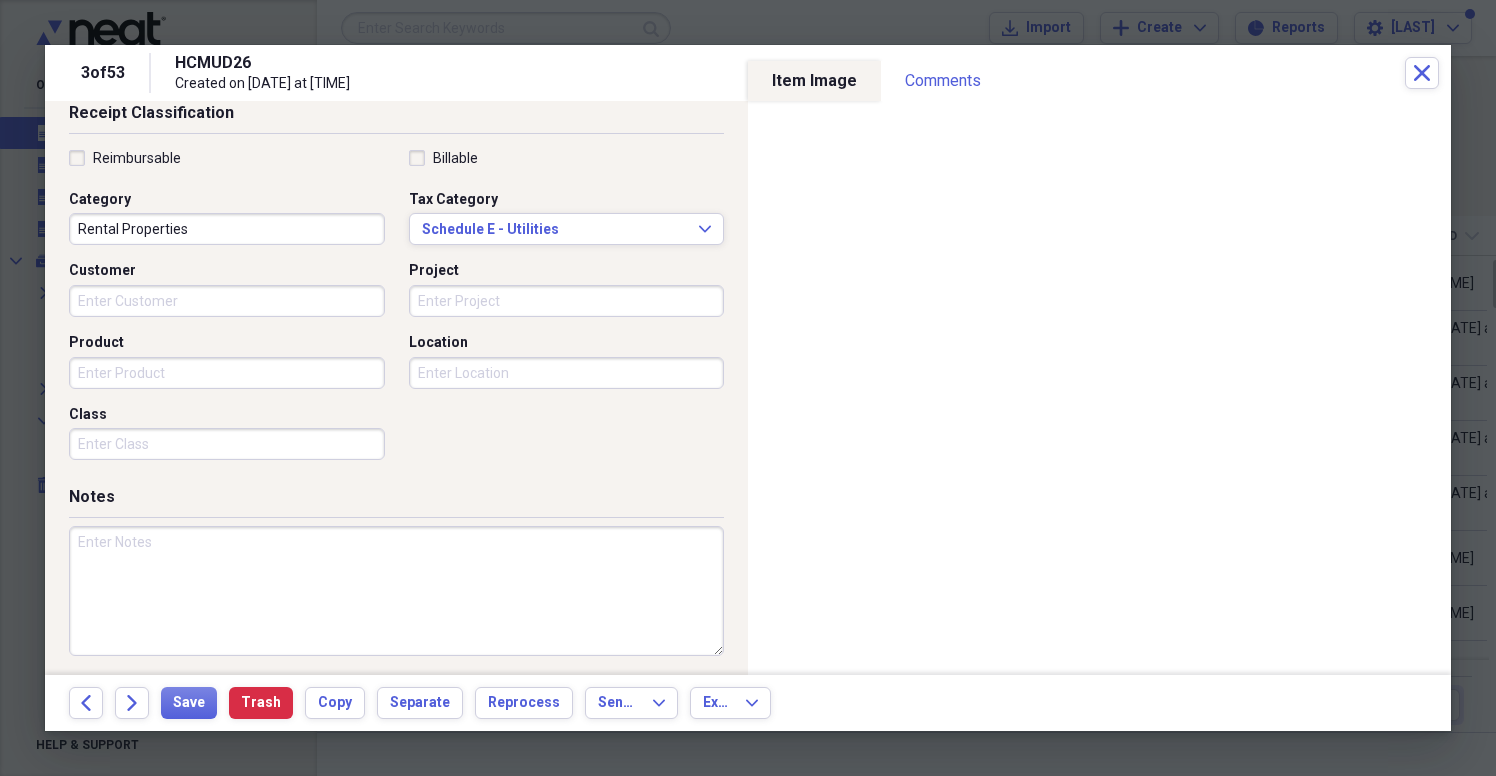click at bounding box center [396, 591] 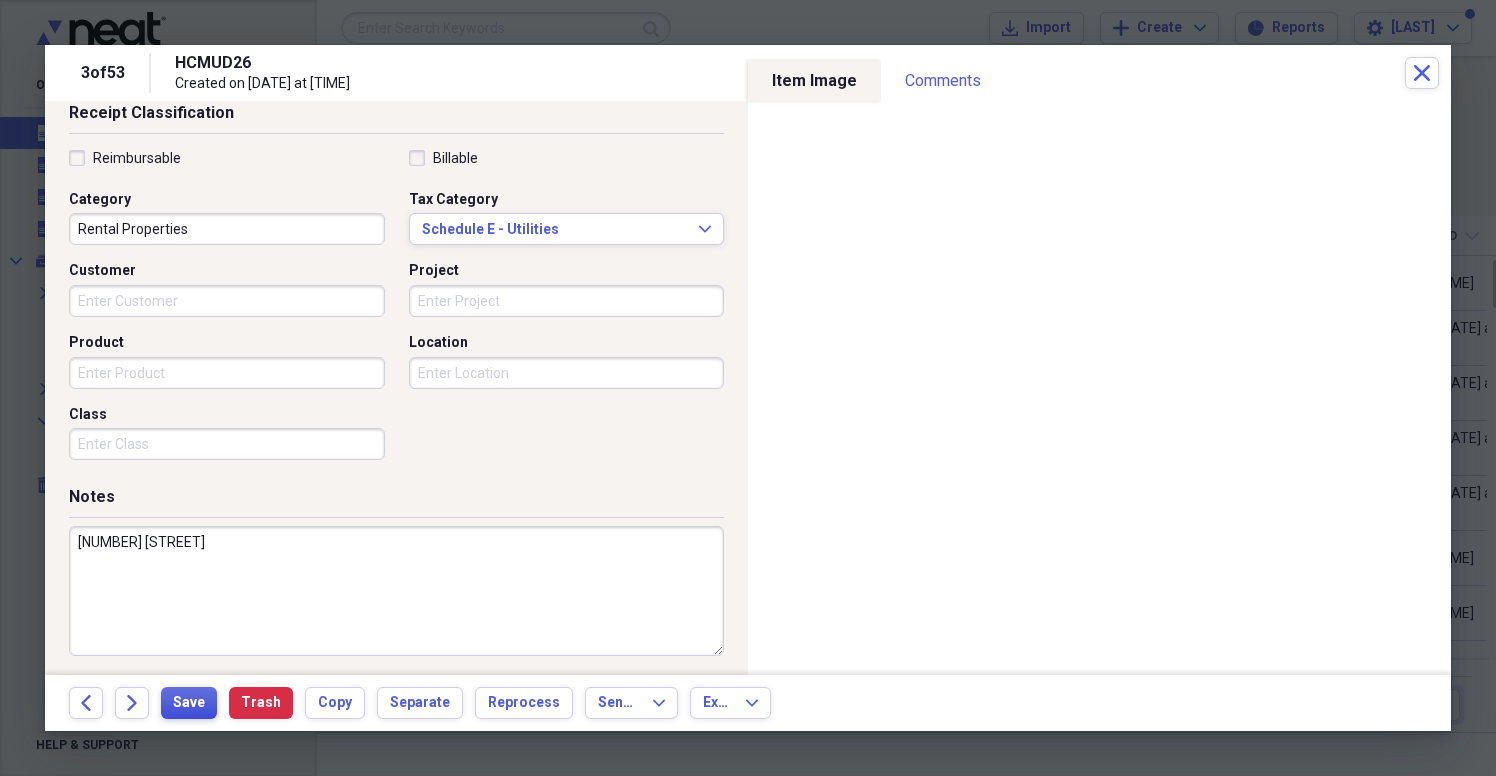 type on "[NUMBER] [STREET]" 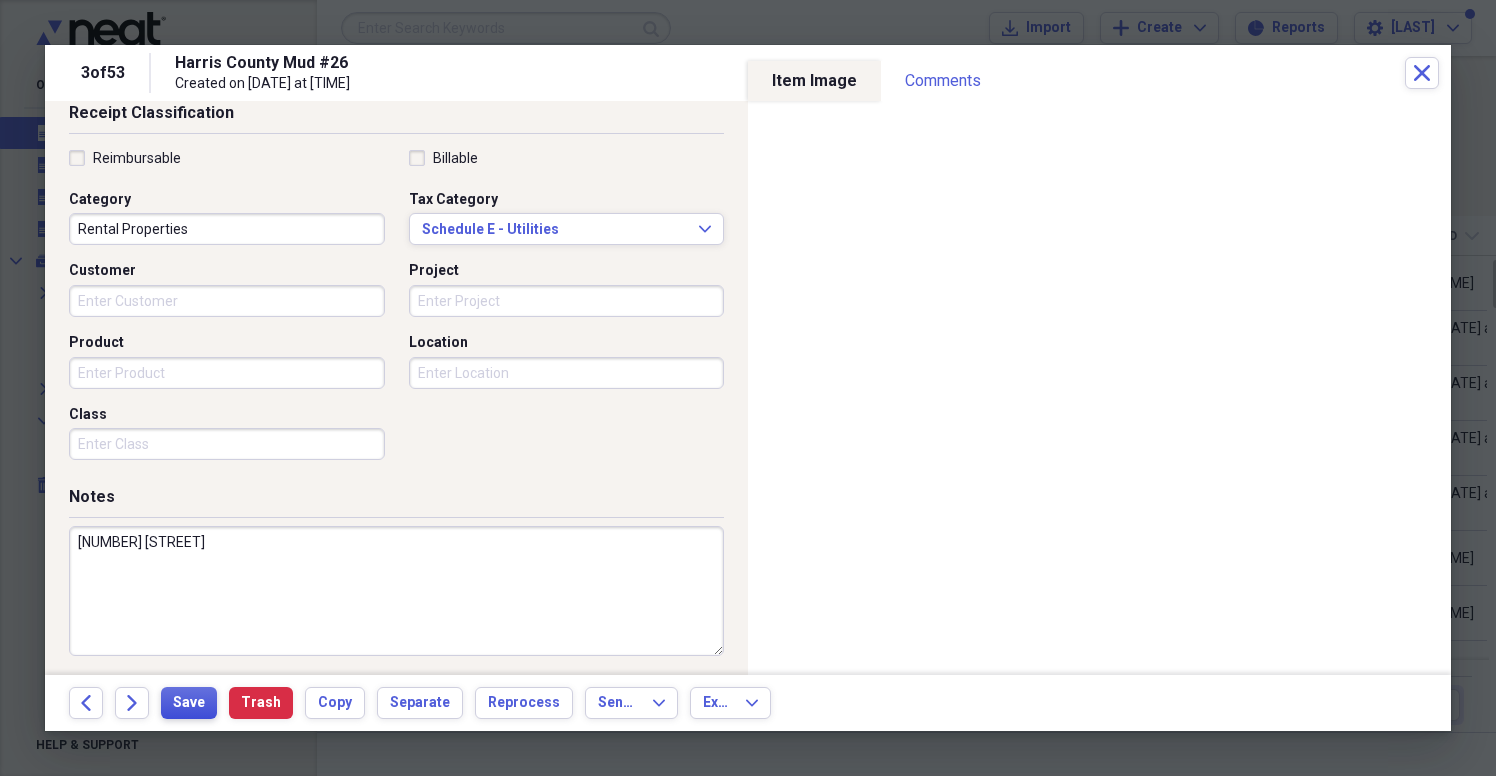 click on "Save" at bounding box center [189, 703] 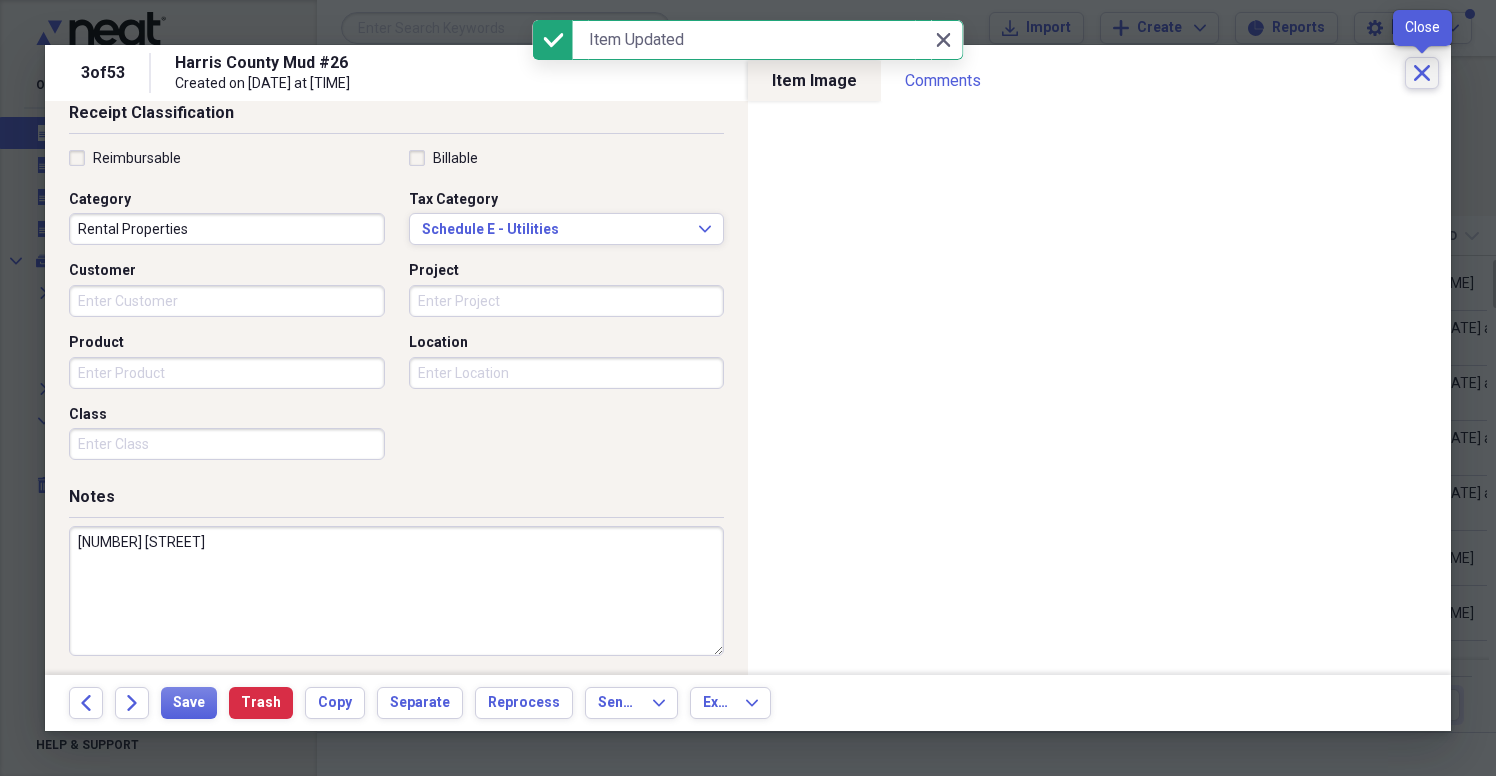 click on "Close" 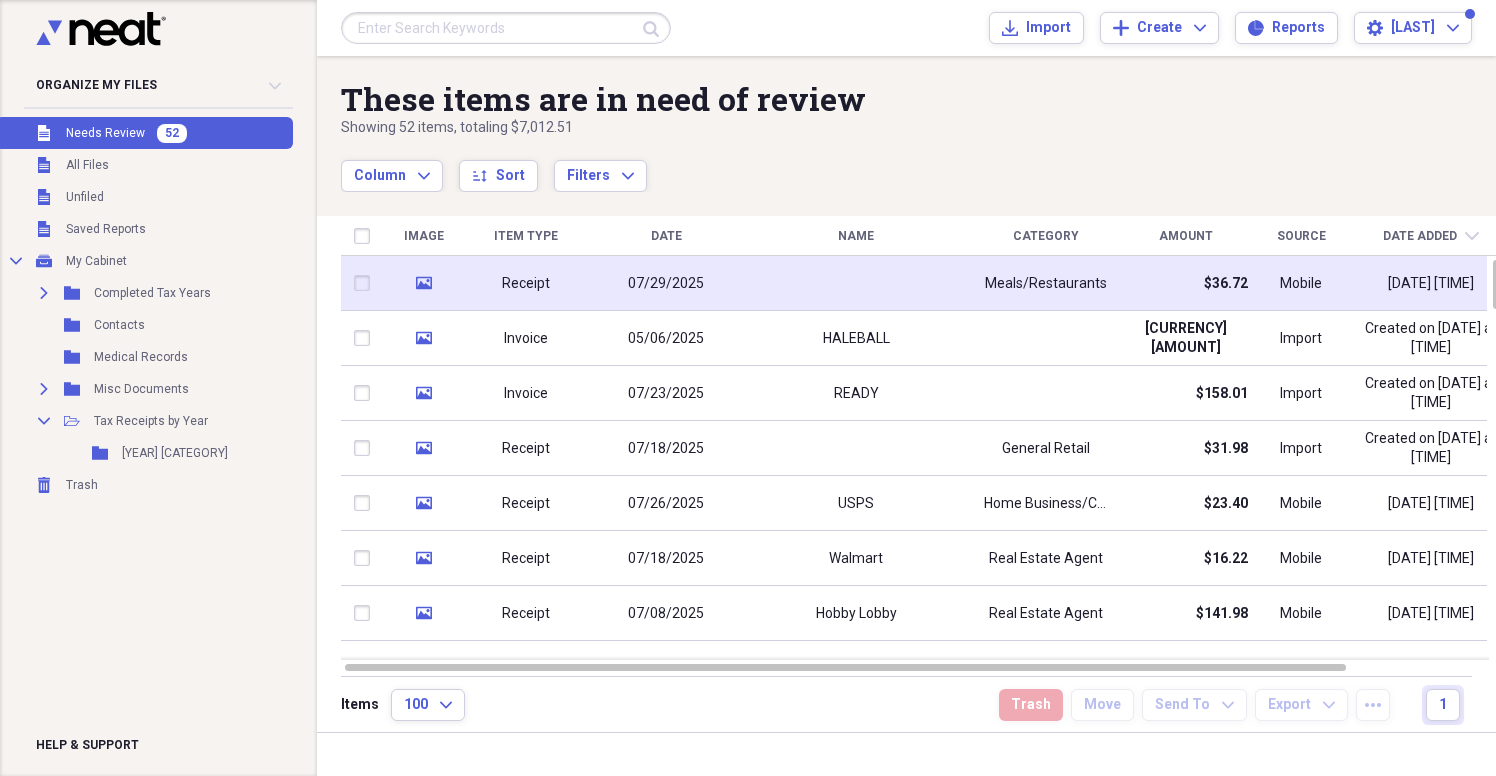 click at bounding box center (856, 283) 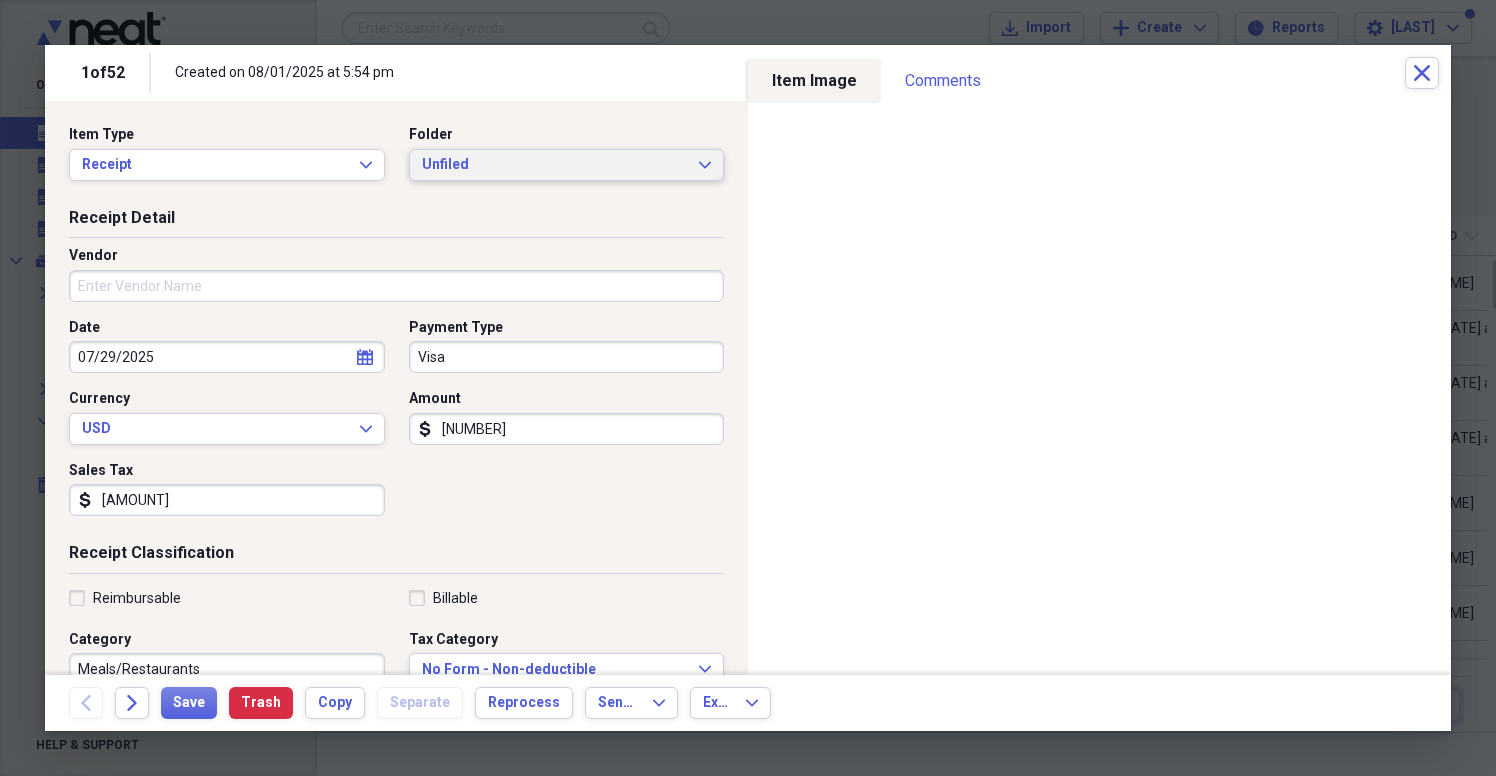 click on "Unfiled Expand" at bounding box center (567, 165) 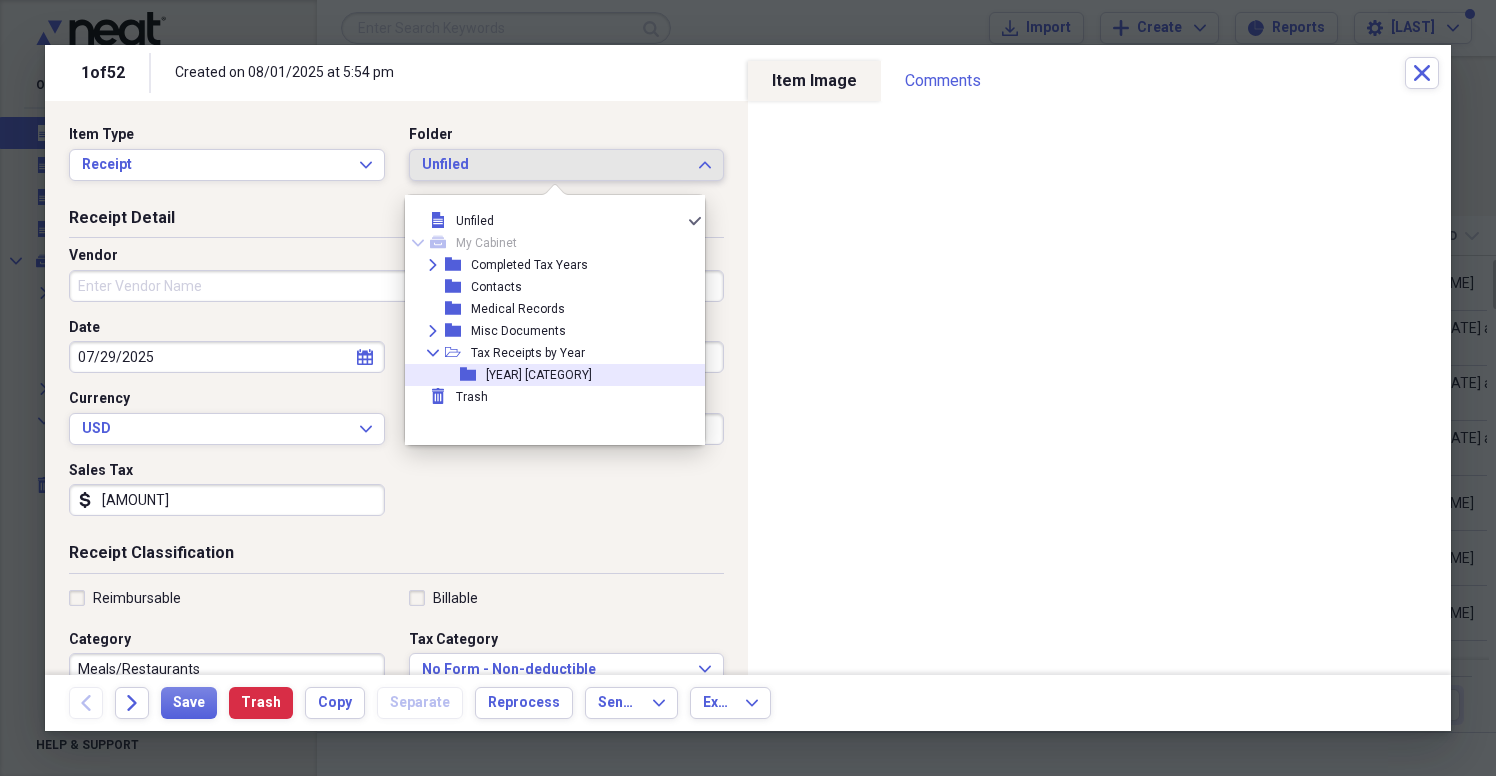 click on "[YEAR] [CATEGORY]" at bounding box center [539, 375] 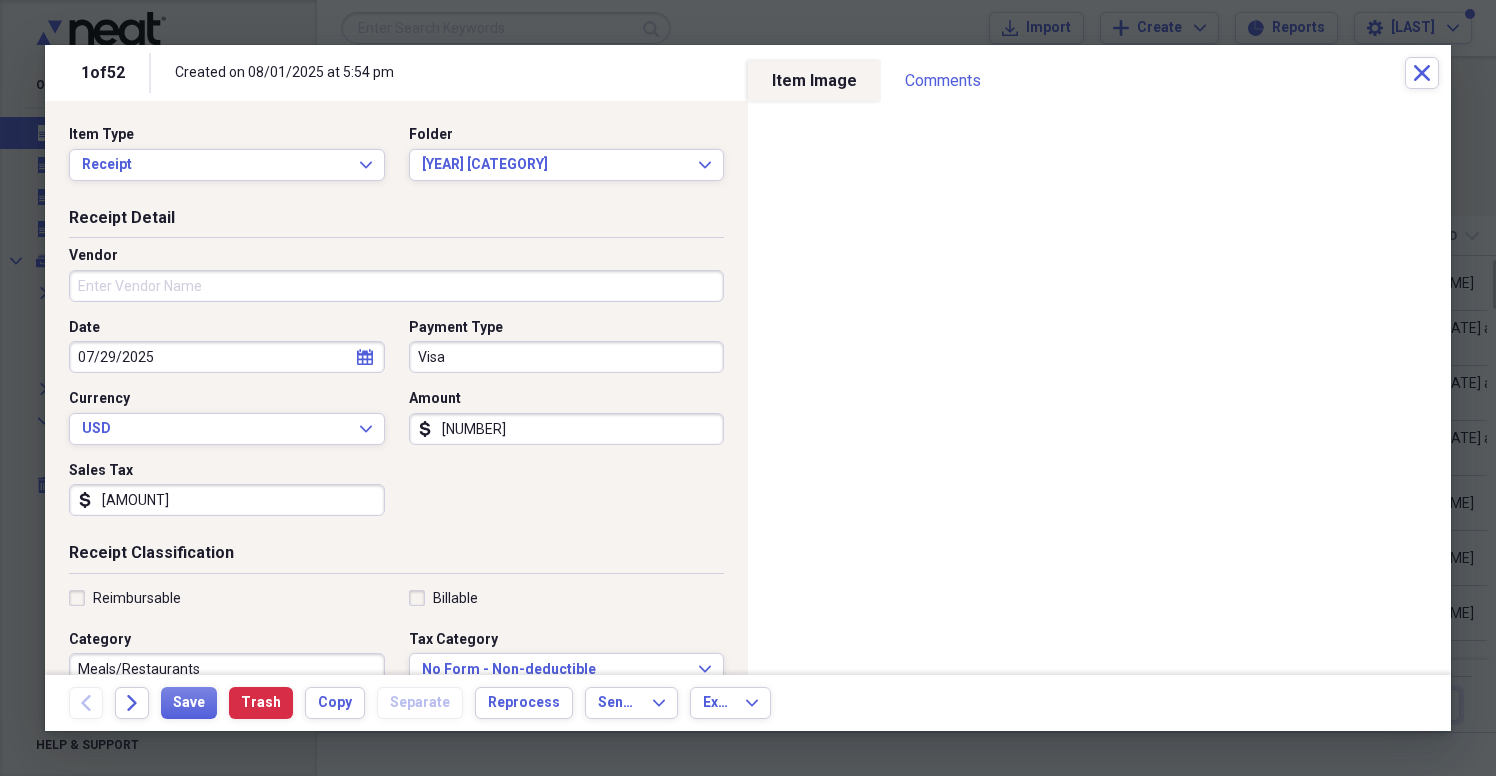 click on "Vendor" at bounding box center [396, 286] 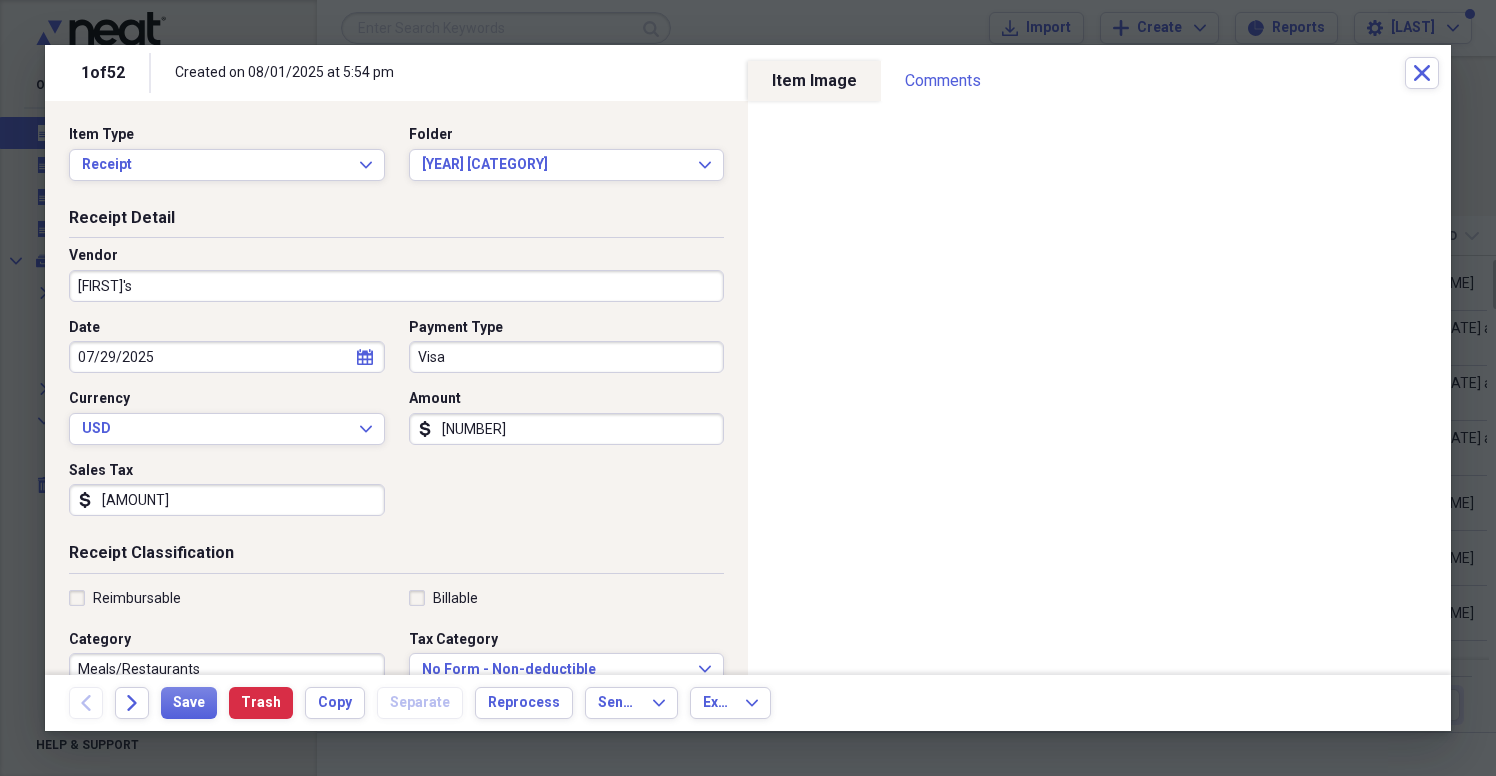 type on "[FIRST]'s" 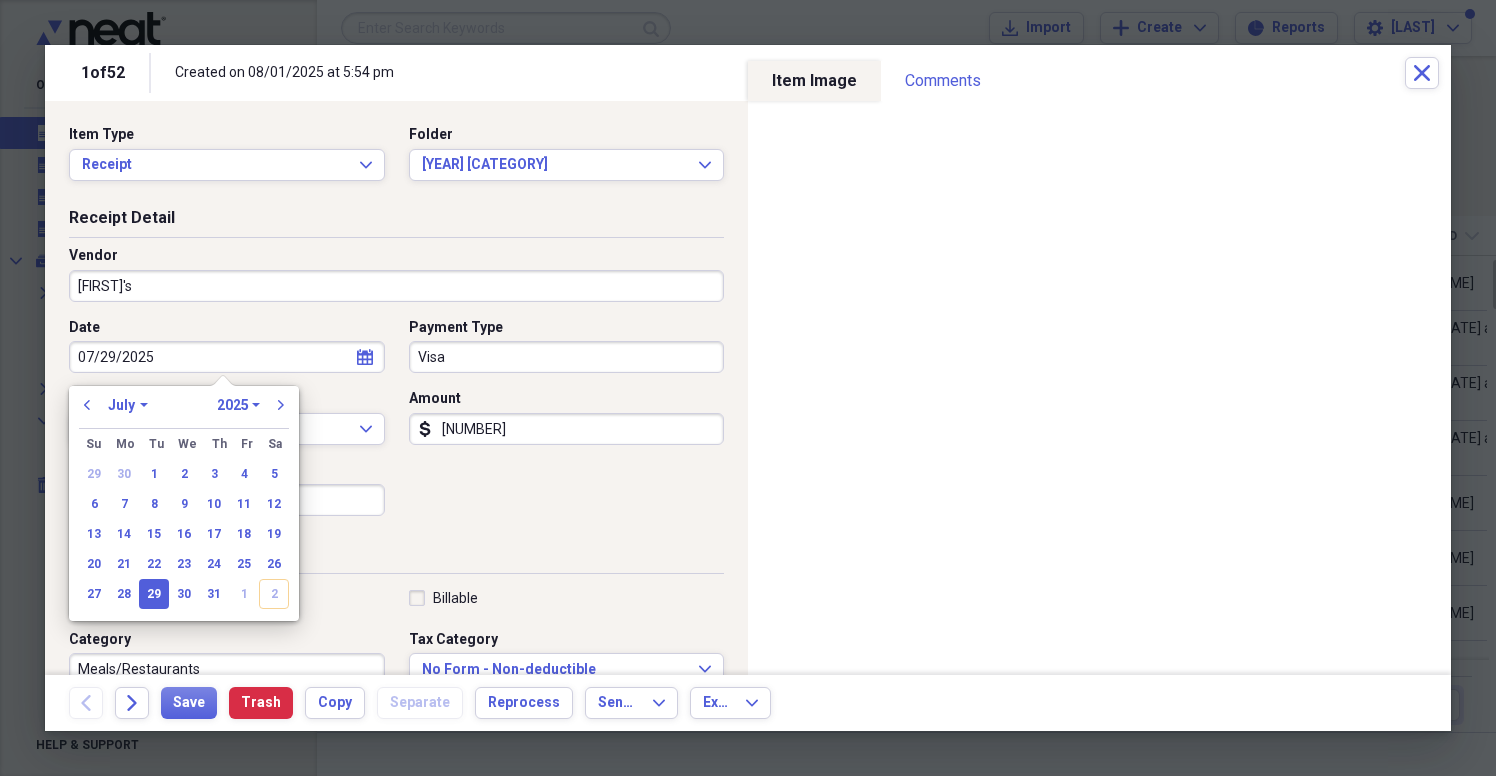 click on "[DATE] [TIME] [CURRENCY] [NUMBER] [CURRENCY] [NUMBER]" at bounding box center (396, 425) 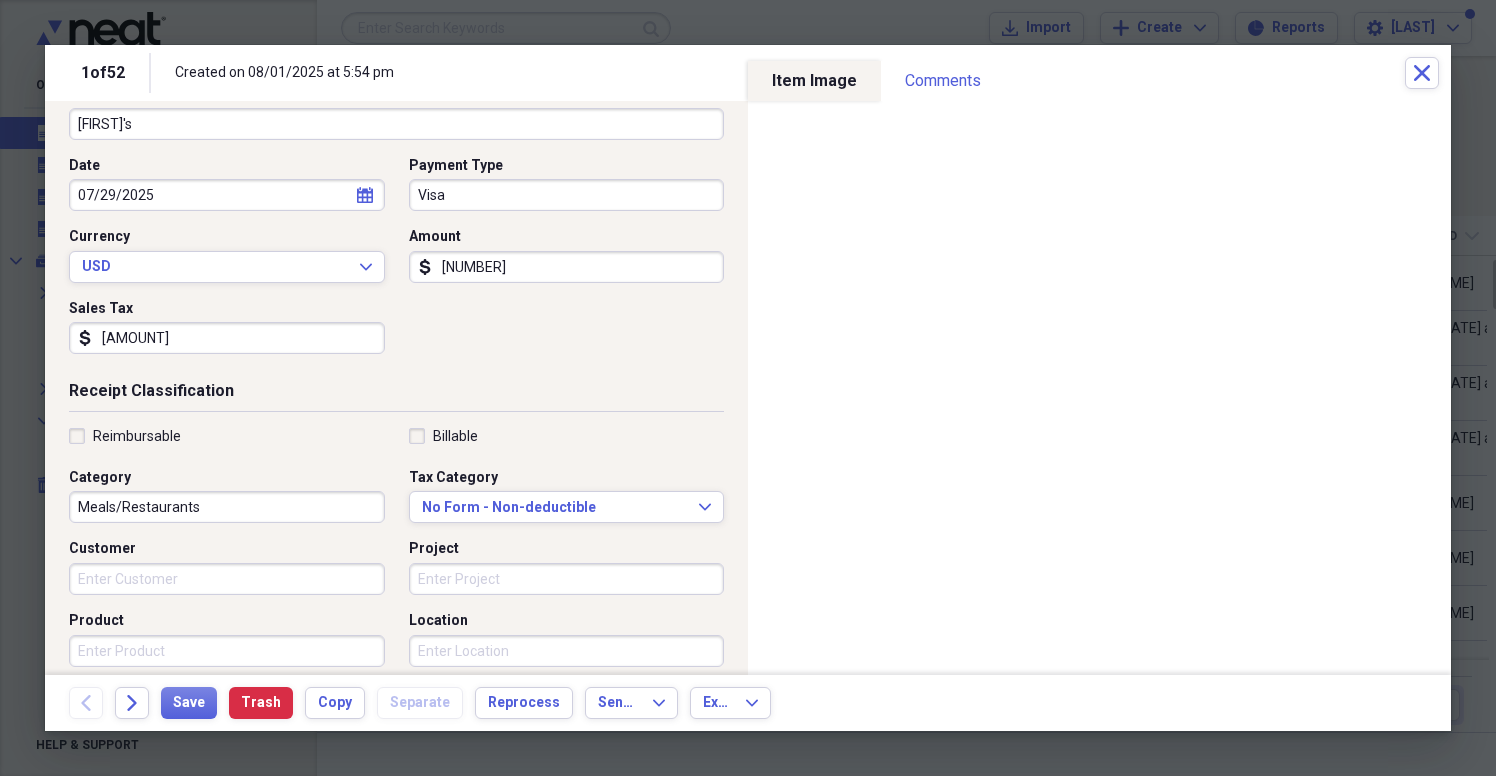 scroll, scrollTop: 324, scrollLeft: 0, axis: vertical 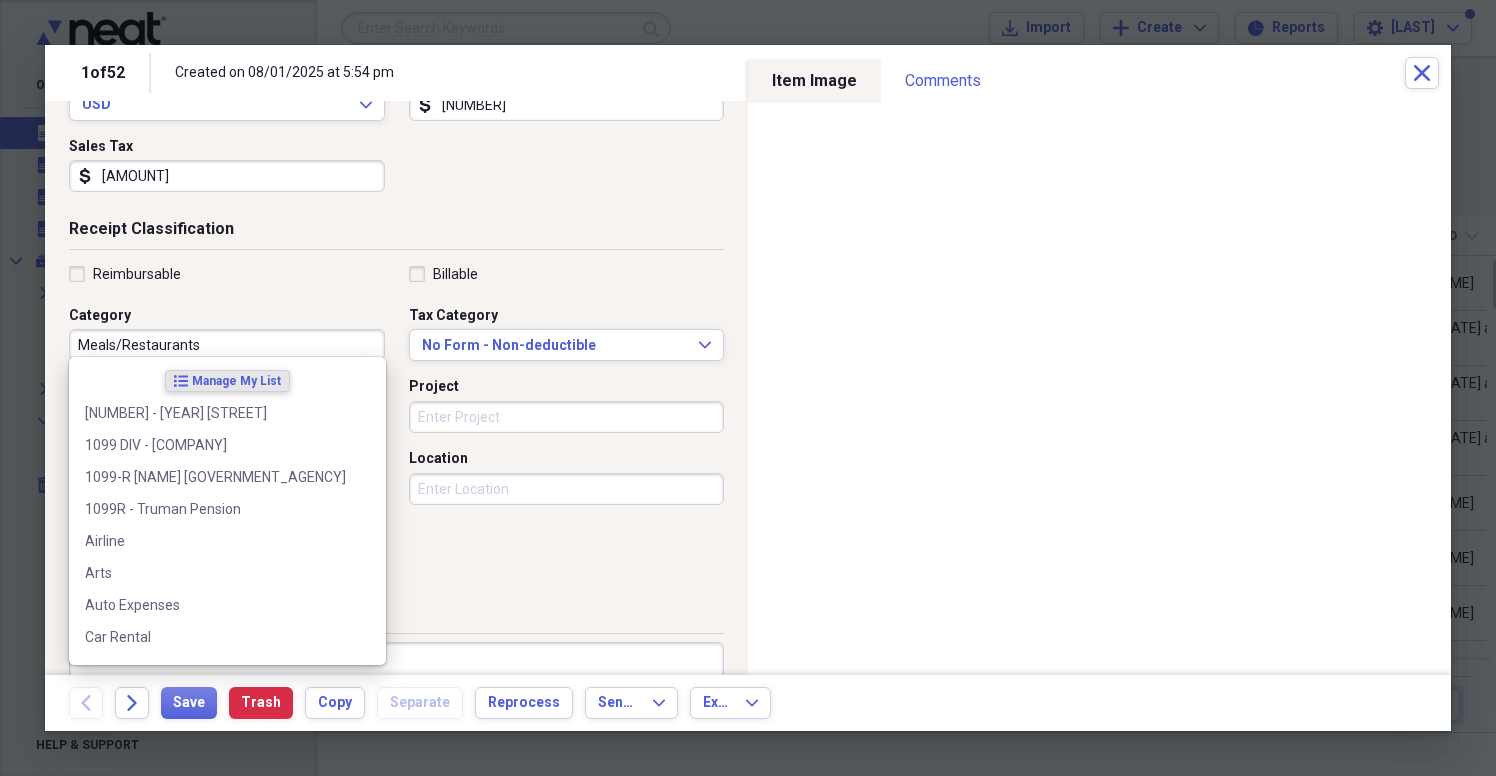 click on "Meals/Restaurants" at bounding box center (227, 345) 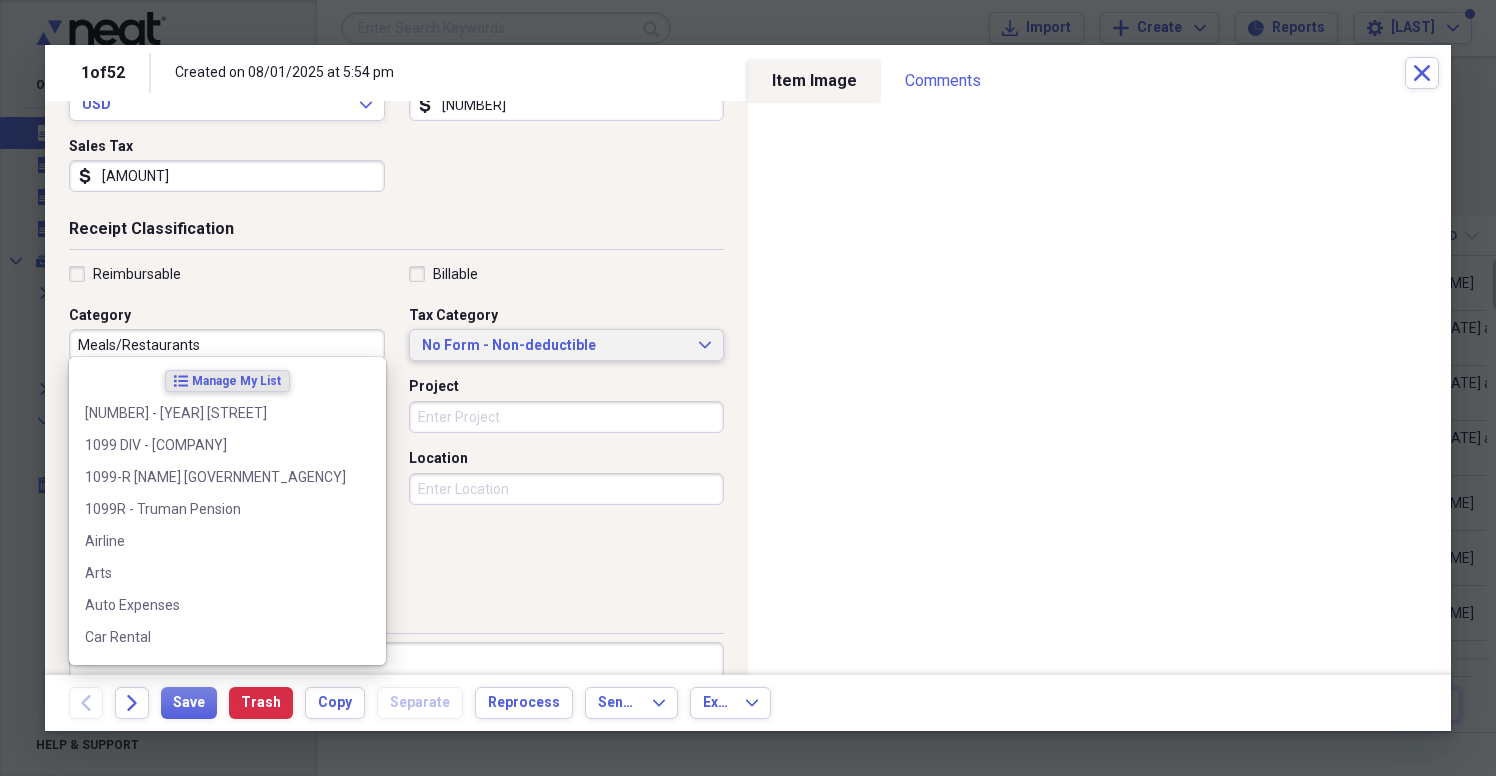 click on "No Form - Non-deductible" at bounding box center [555, 346] 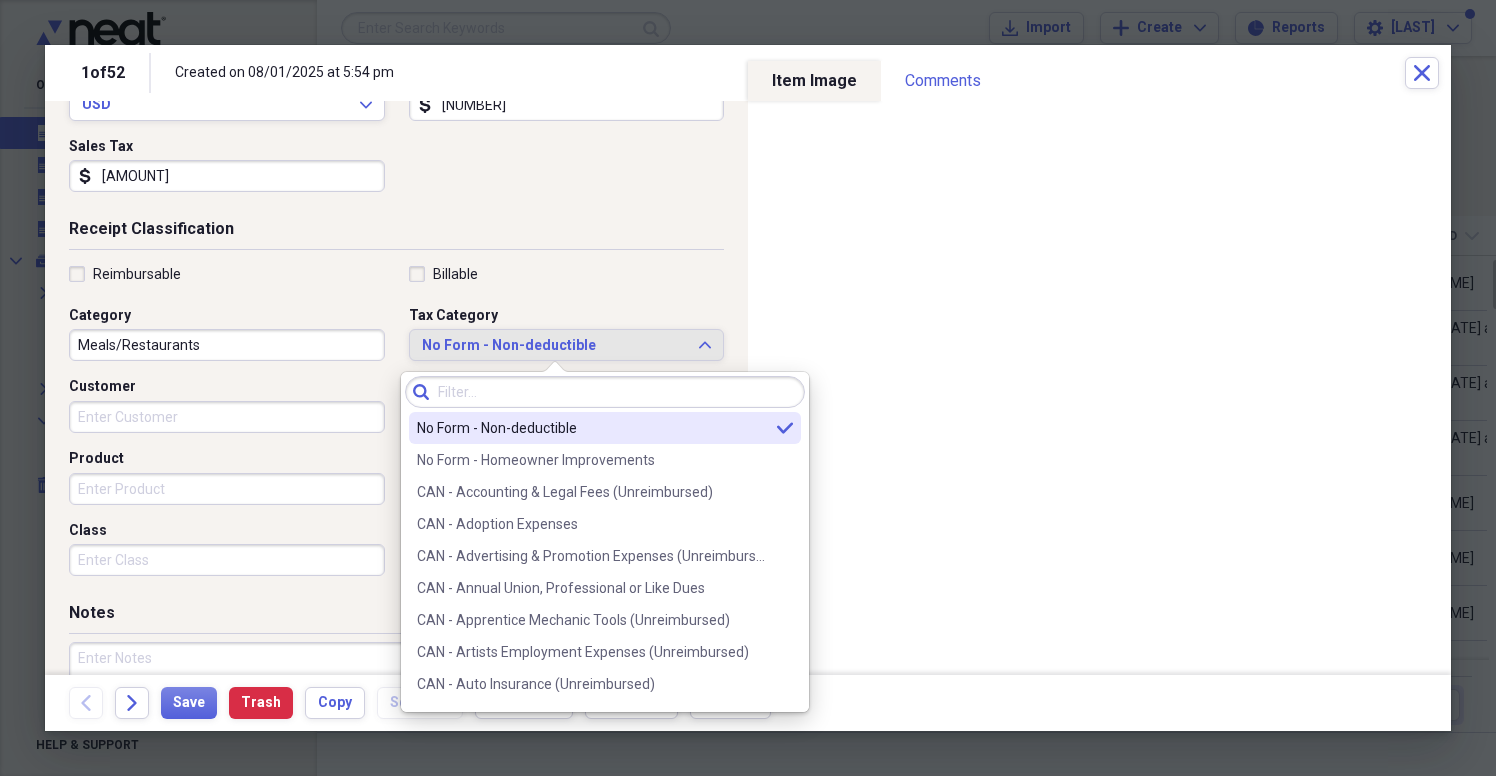click on "Meals/Restaurants" at bounding box center [227, 345] 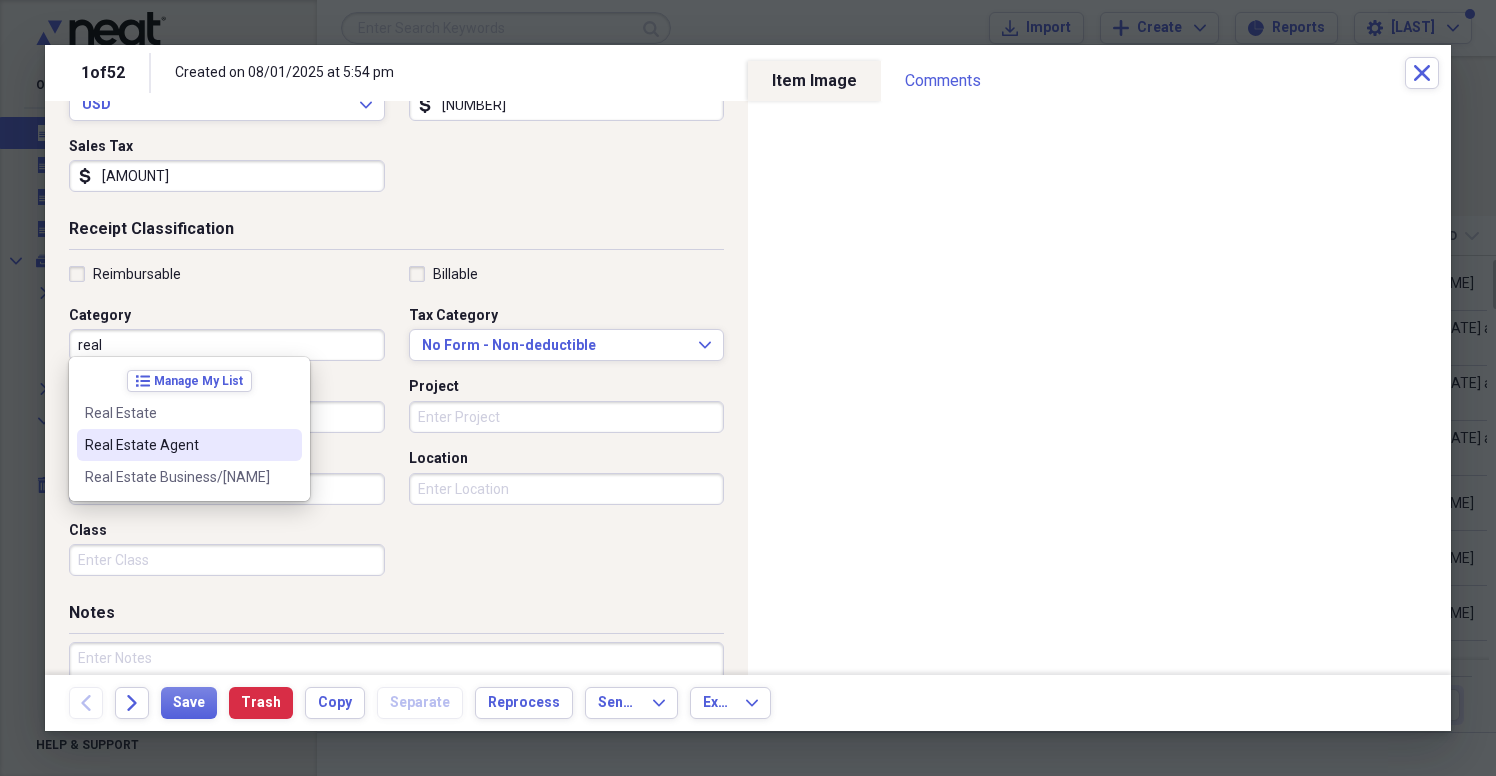 click on "Real Estate Agent" at bounding box center [177, 445] 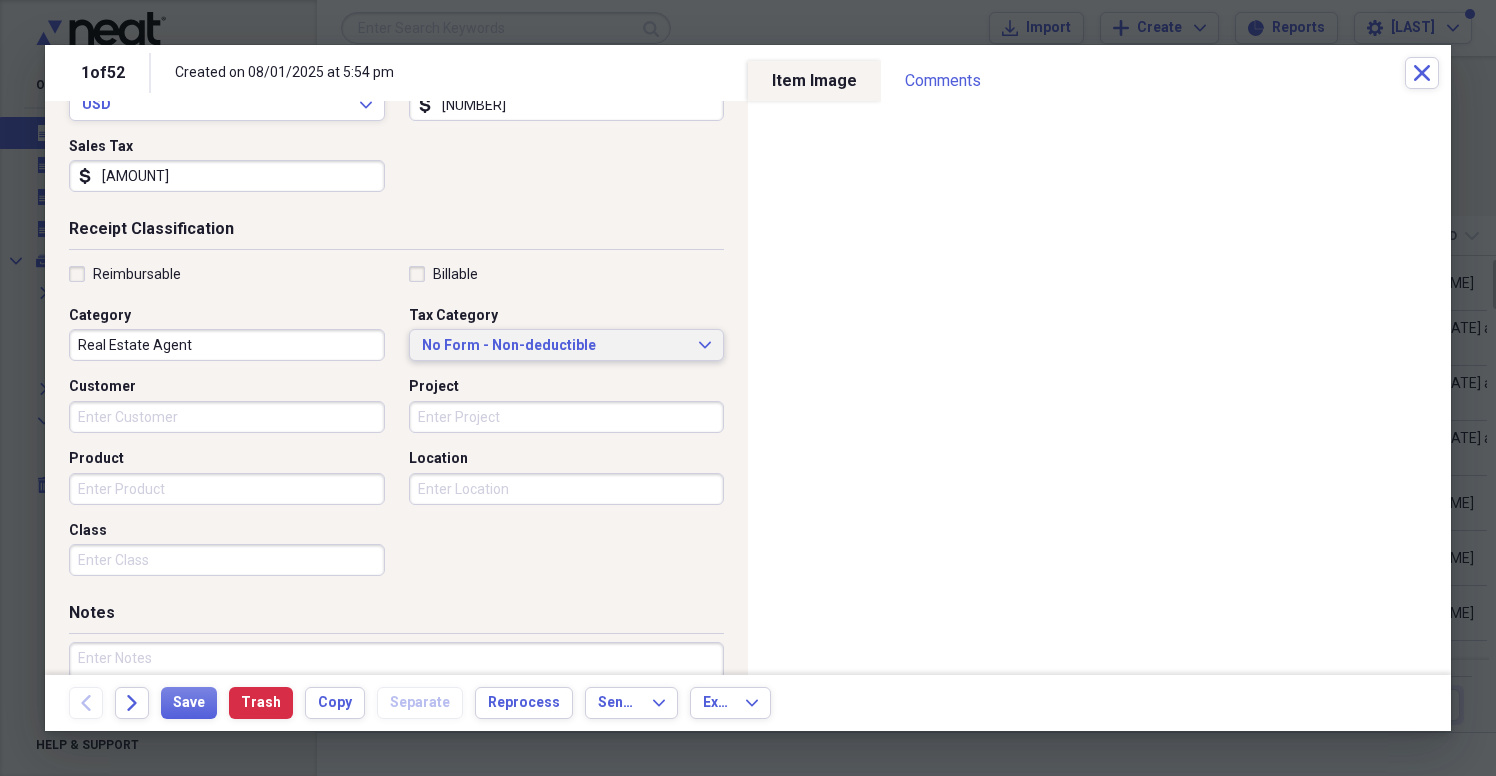 click on "No Form - Non-deductible" at bounding box center (555, 346) 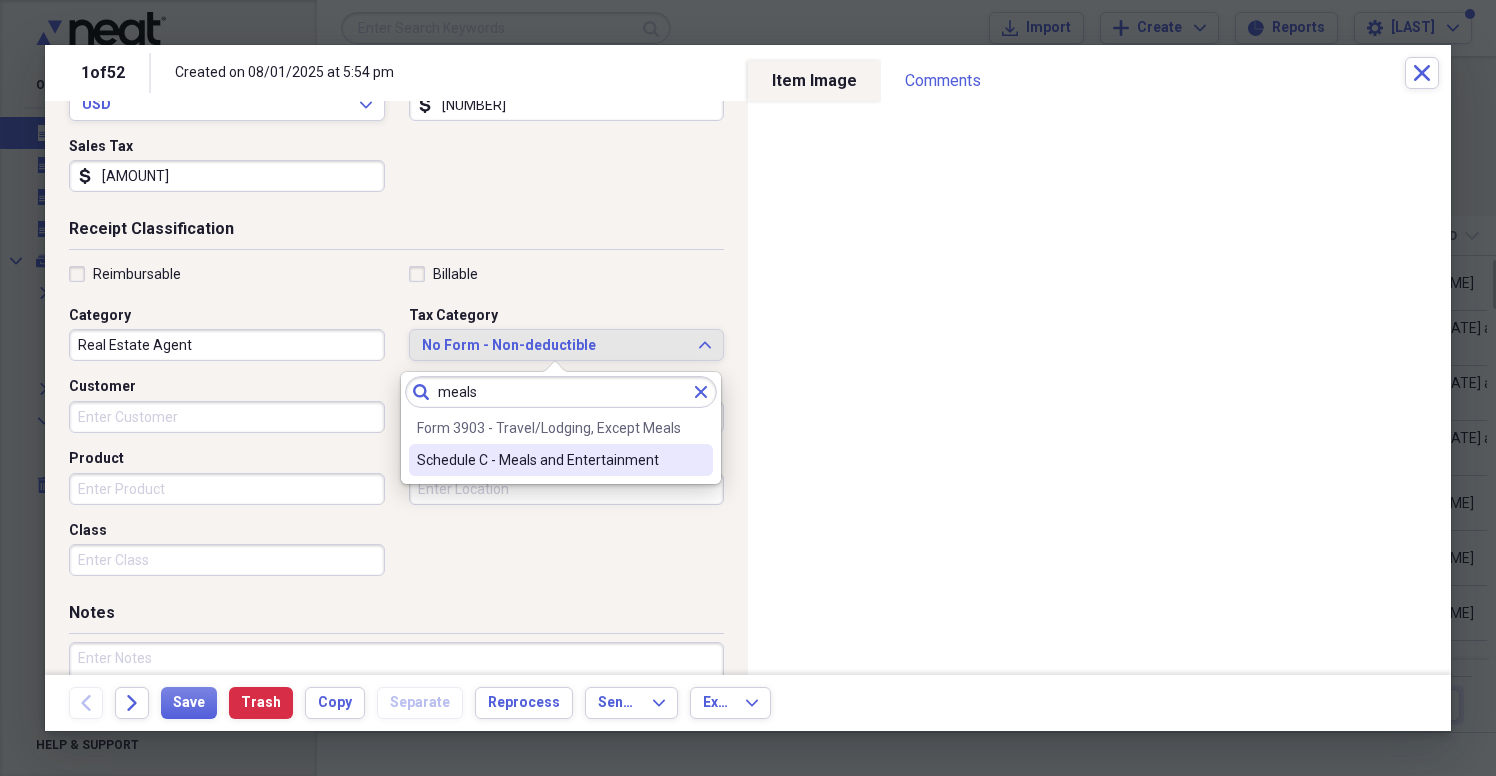 type on "meals" 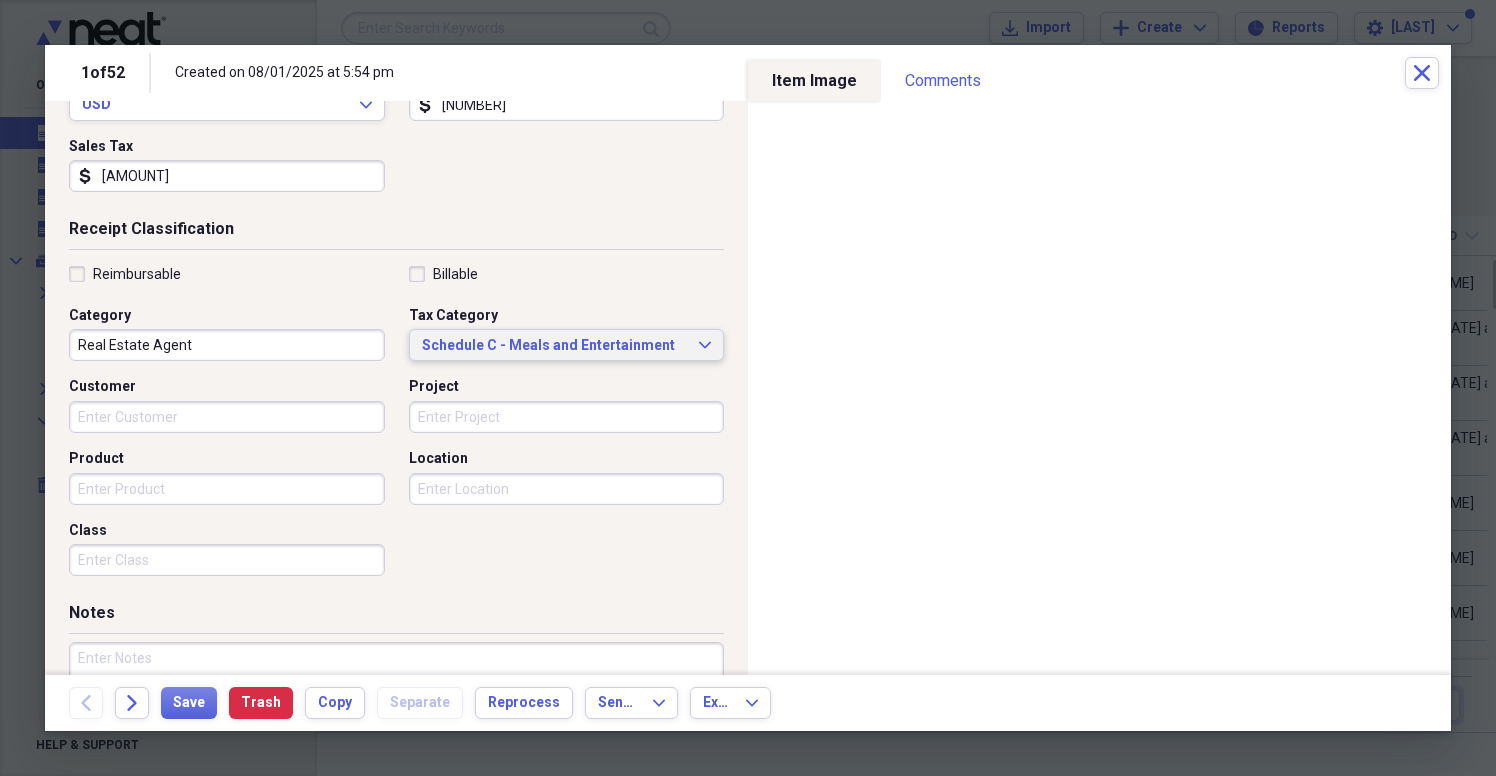 scroll, scrollTop: 440, scrollLeft: 0, axis: vertical 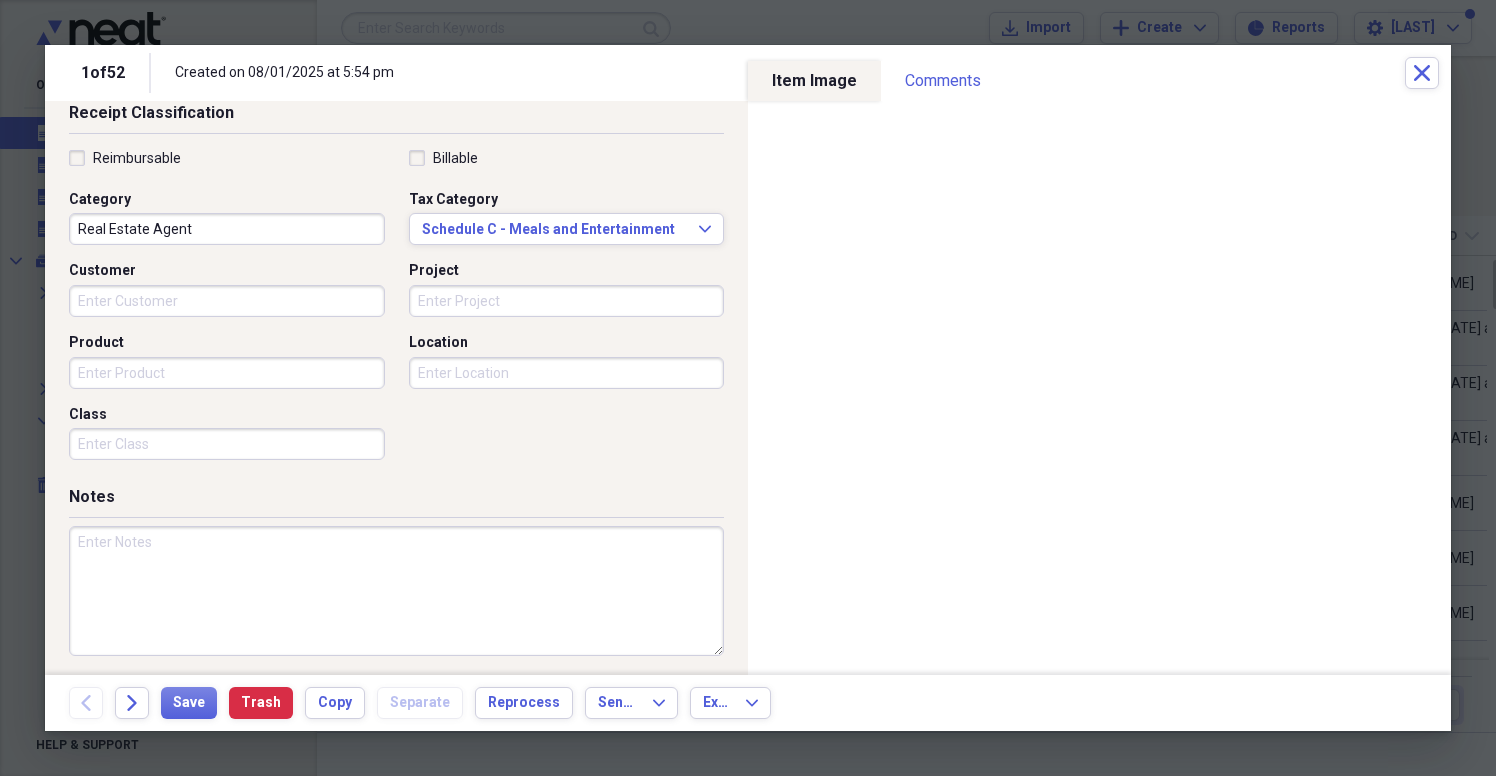 click at bounding box center [396, 591] 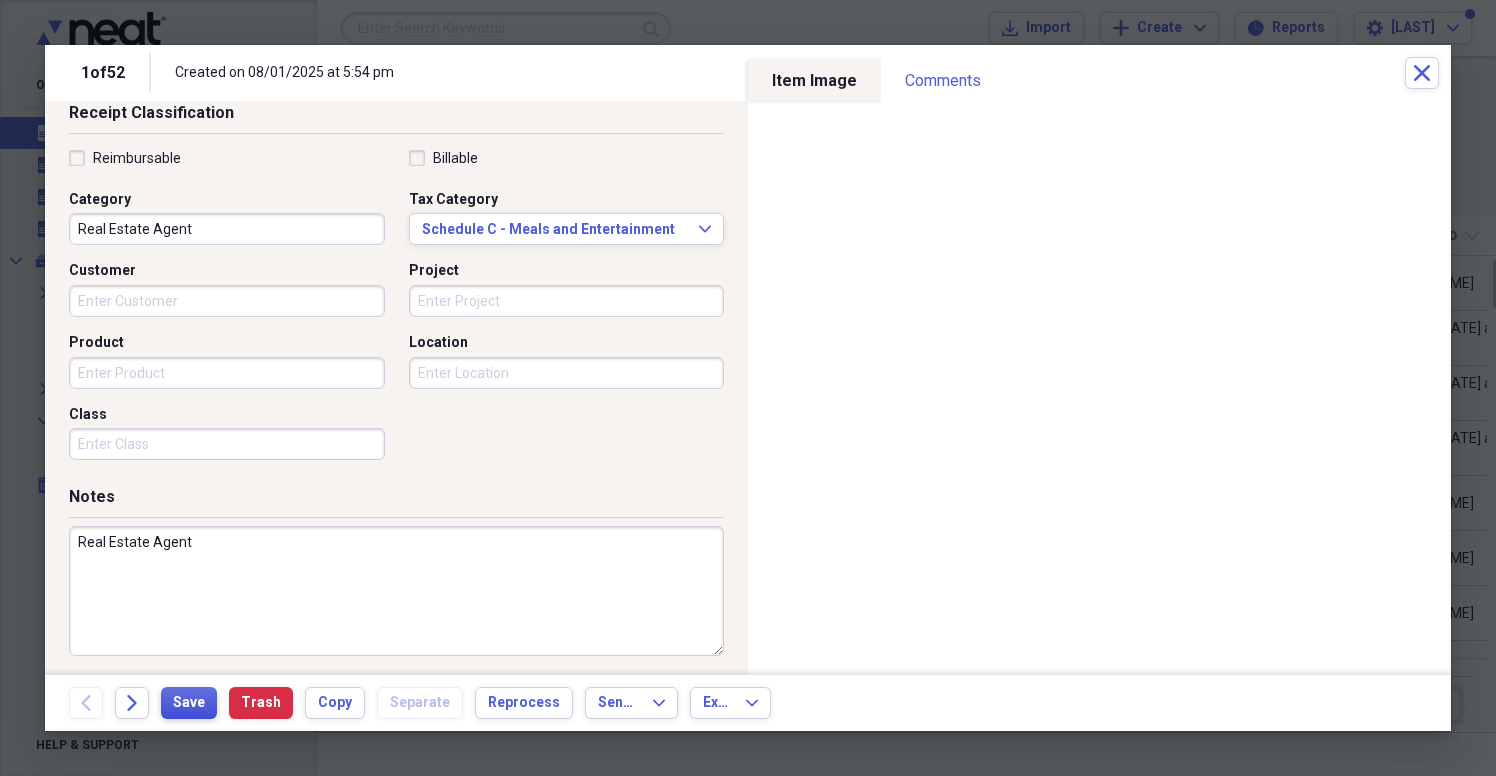 type on "Real Estate Agent" 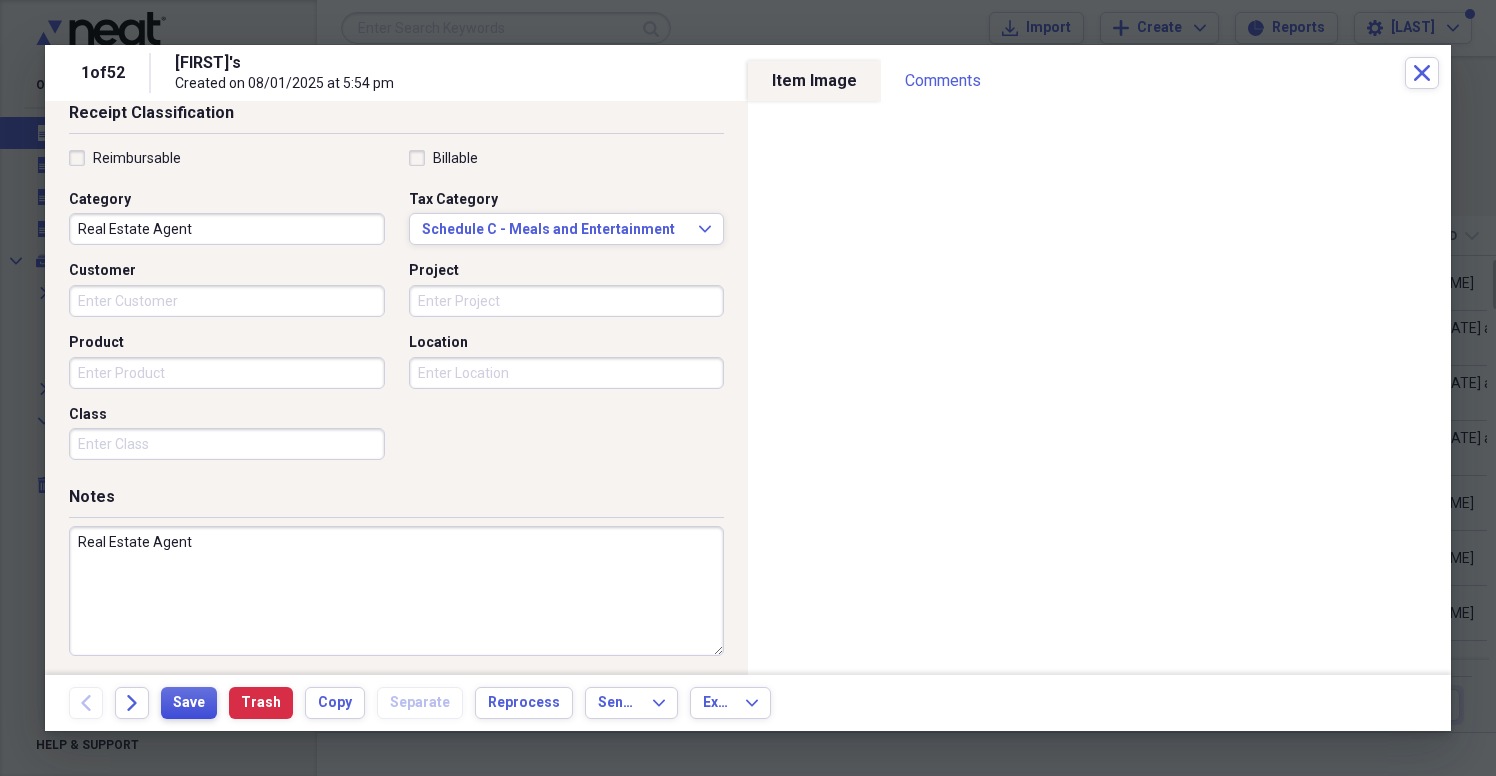 click on "Save" at bounding box center [189, 703] 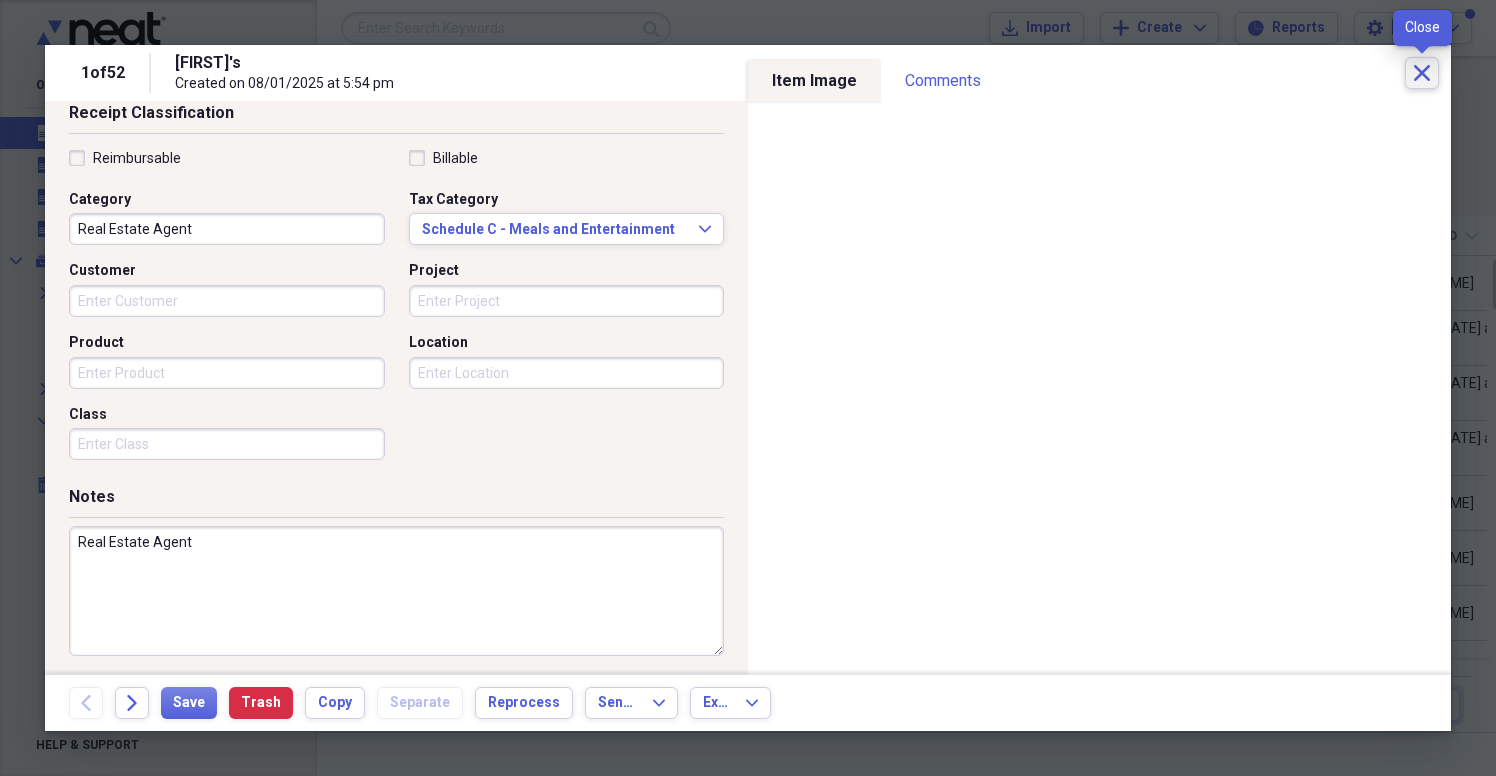 click 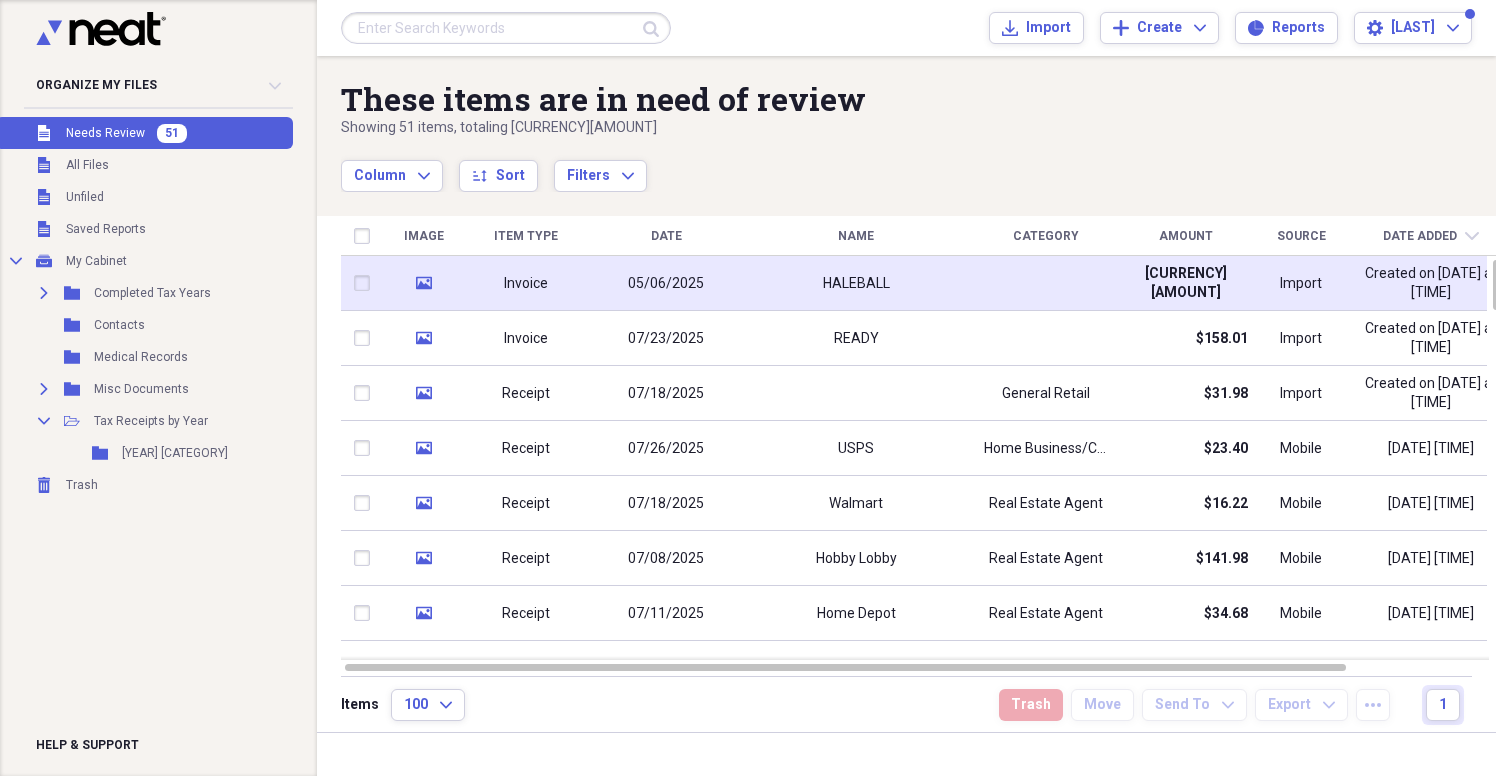 click on "HALEBALL" at bounding box center (856, 283) 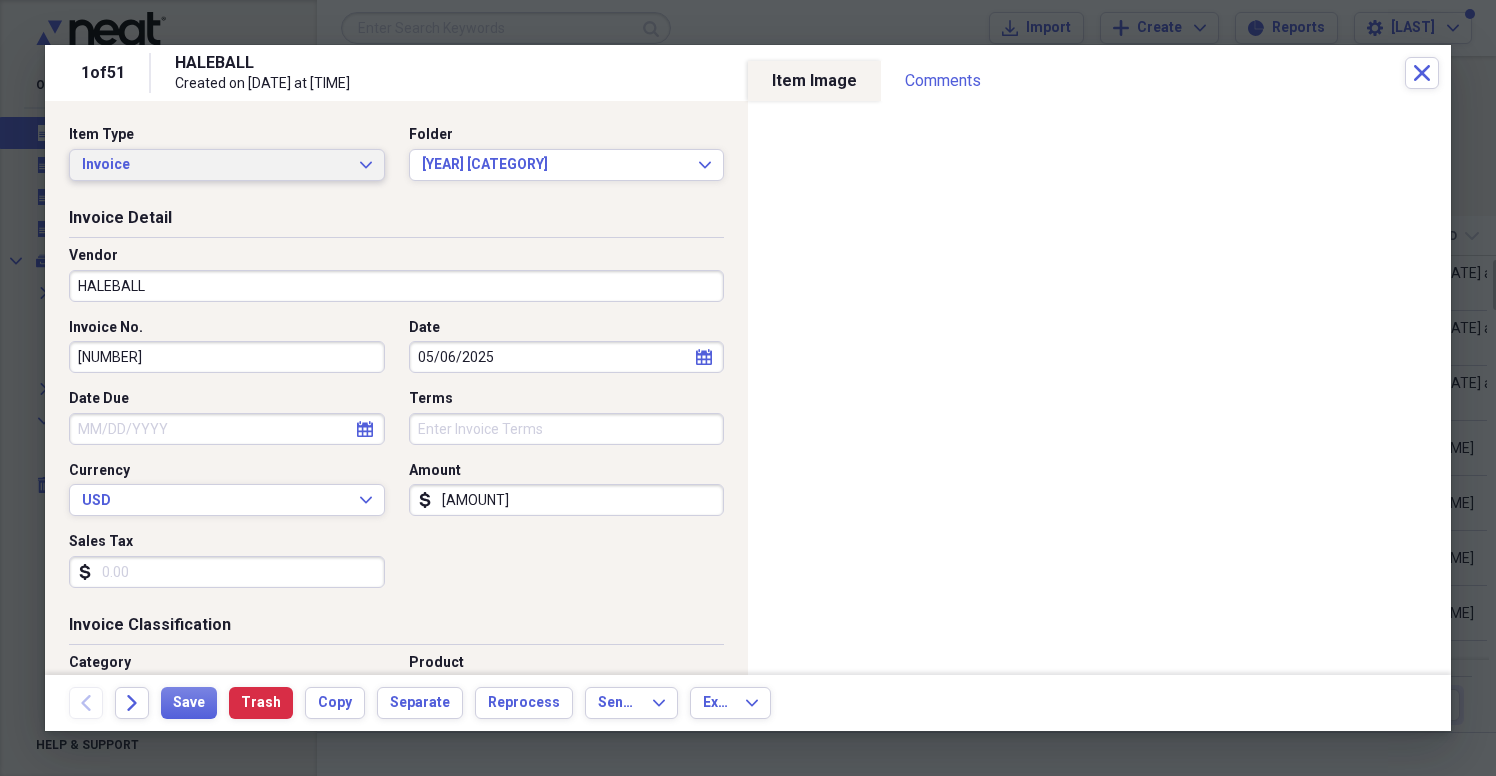 click on "Invoice Expand" at bounding box center (227, 165) 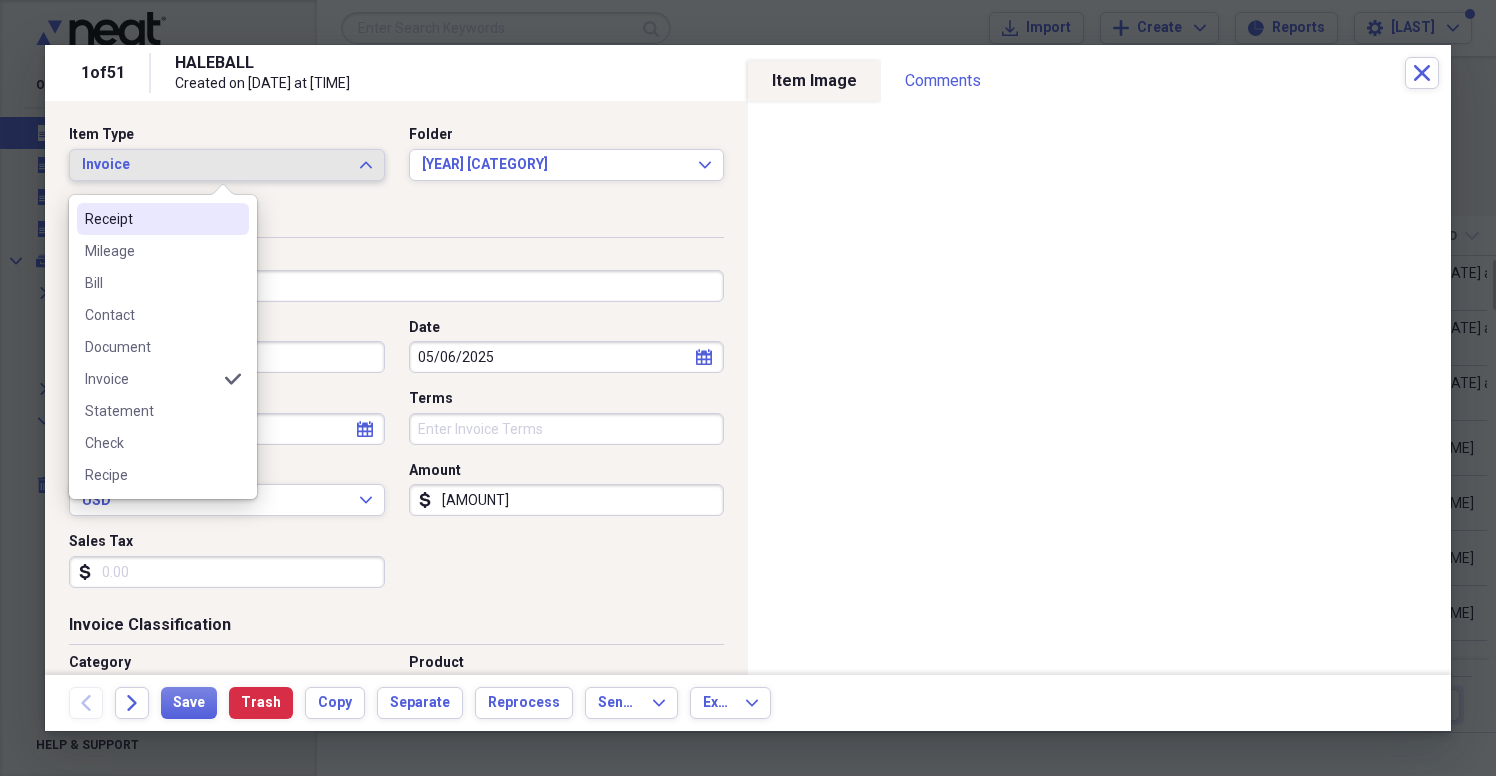click on "Receipt" at bounding box center (151, 219) 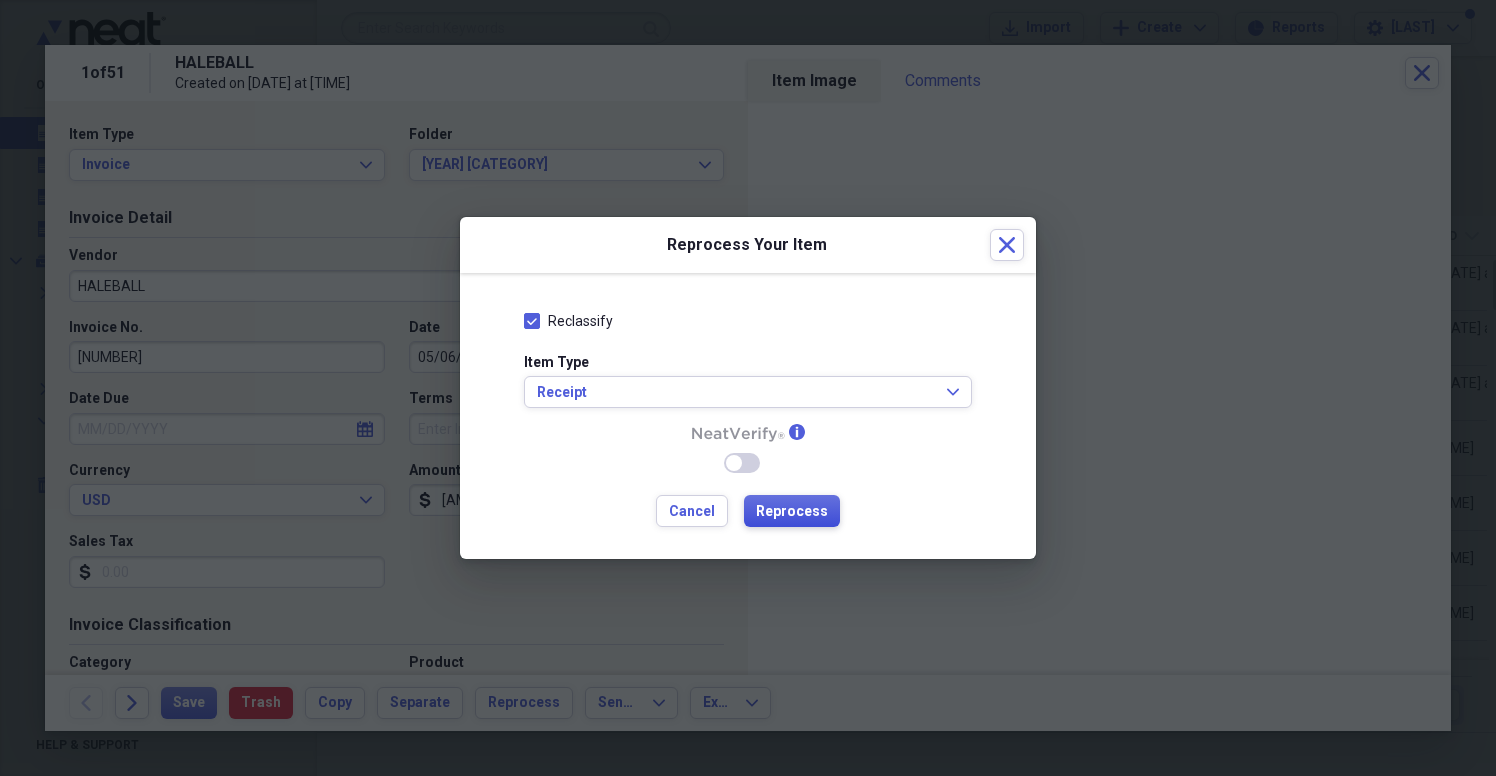 click on "Reprocess" at bounding box center [792, 512] 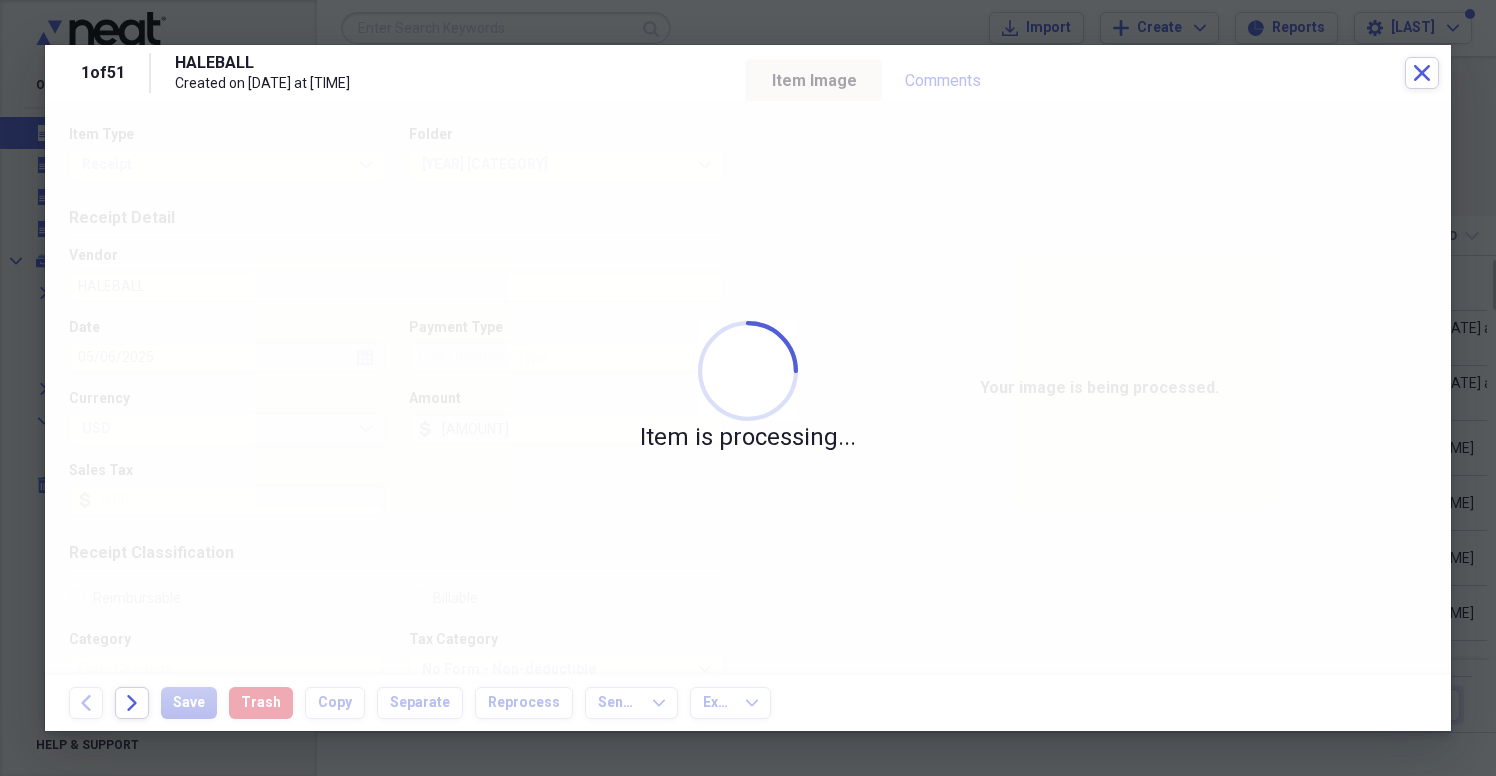 type on "Cash" 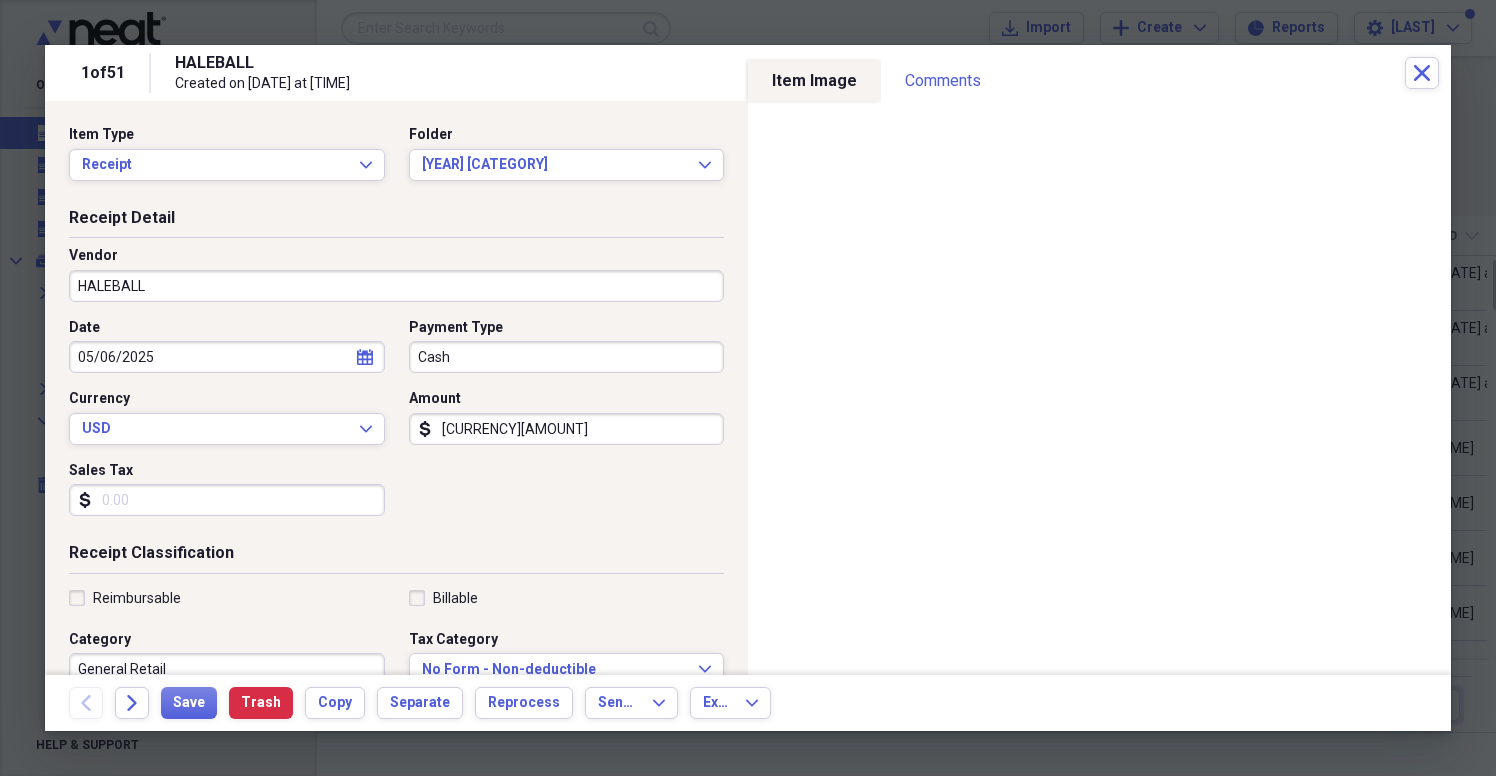 click on "HALEBALL" at bounding box center [396, 286] 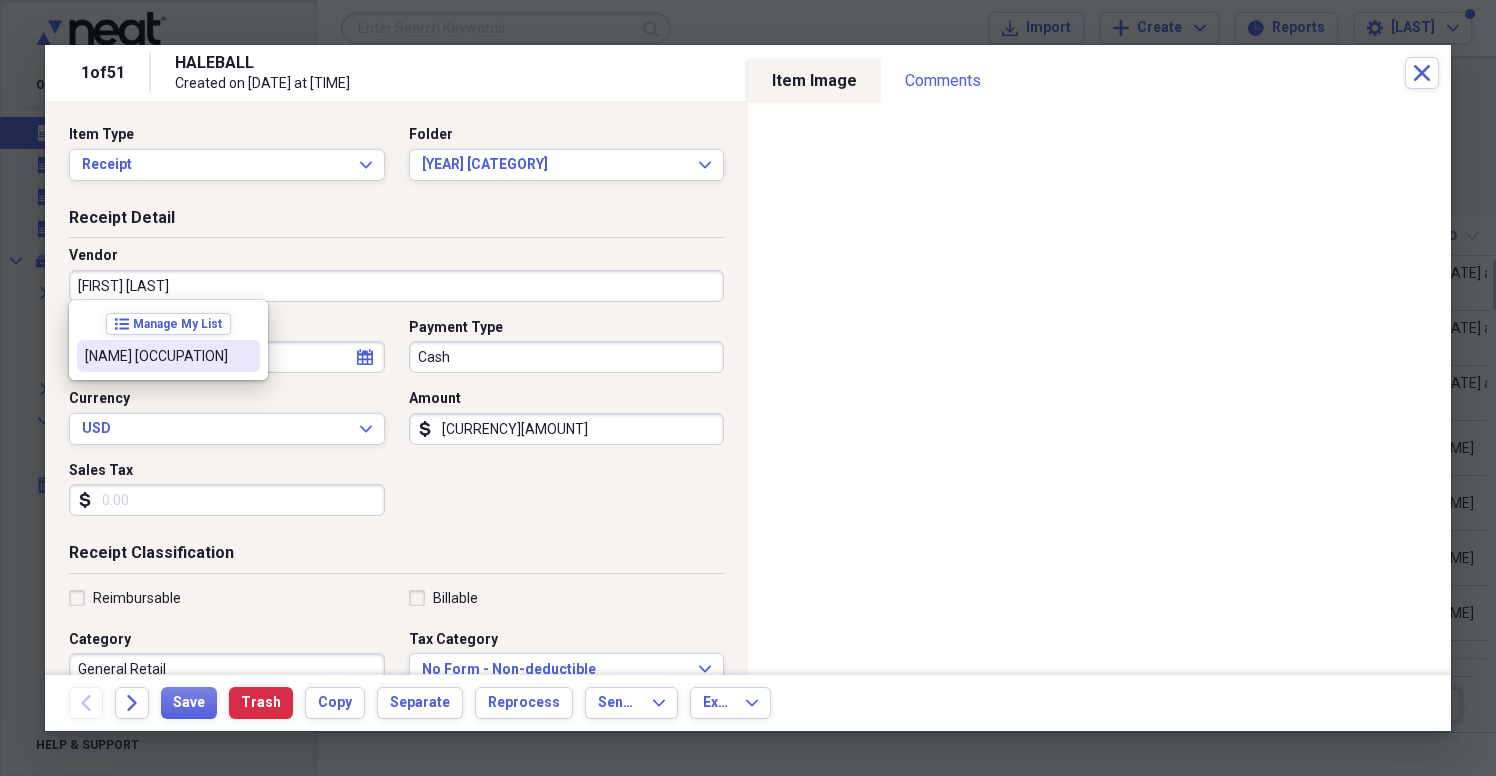 click on "[NAME] [OCCUPATION]" at bounding box center [168, 356] 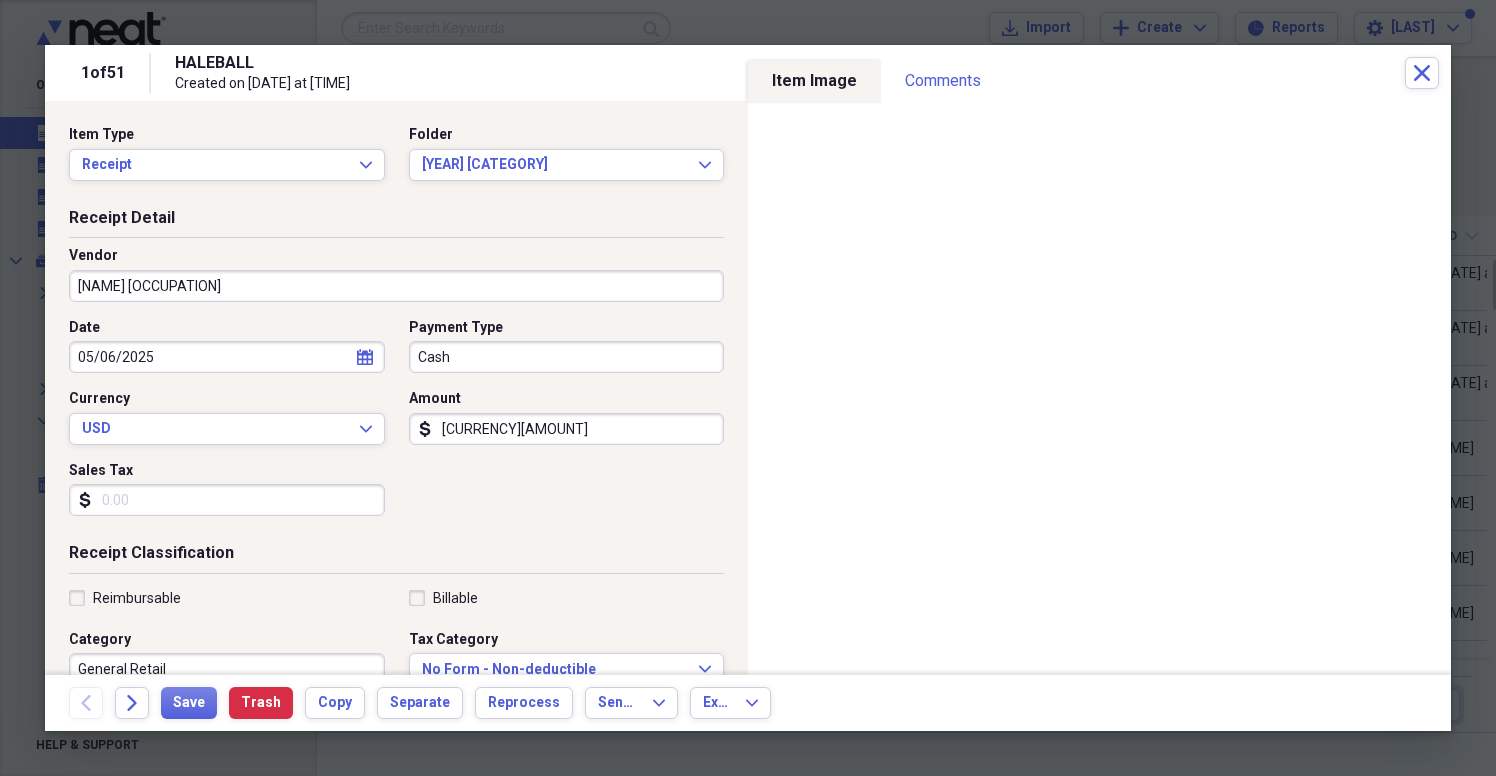 type on "Rental Properties" 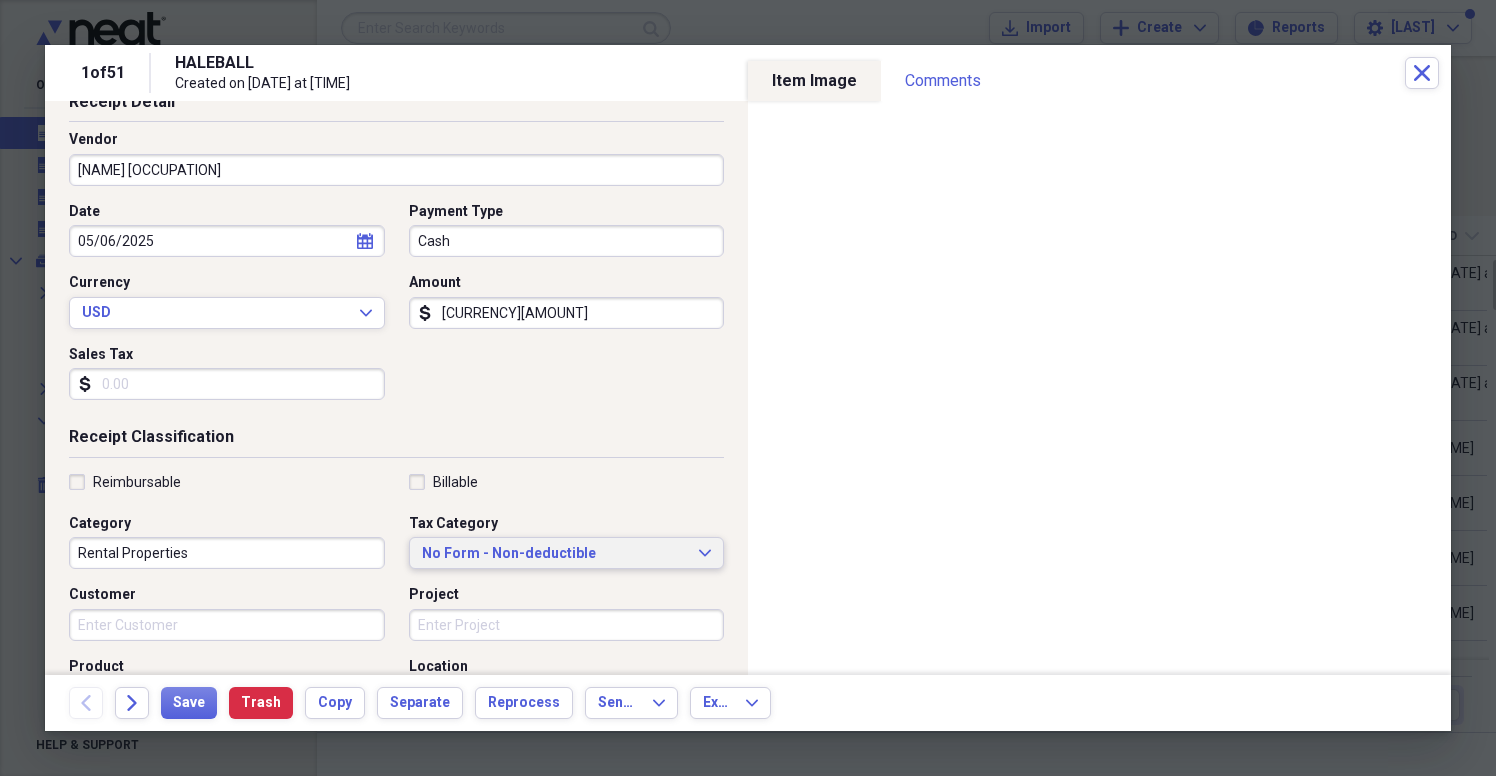 scroll, scrollTop: 161, scrollLeft: 0, axis: vertical 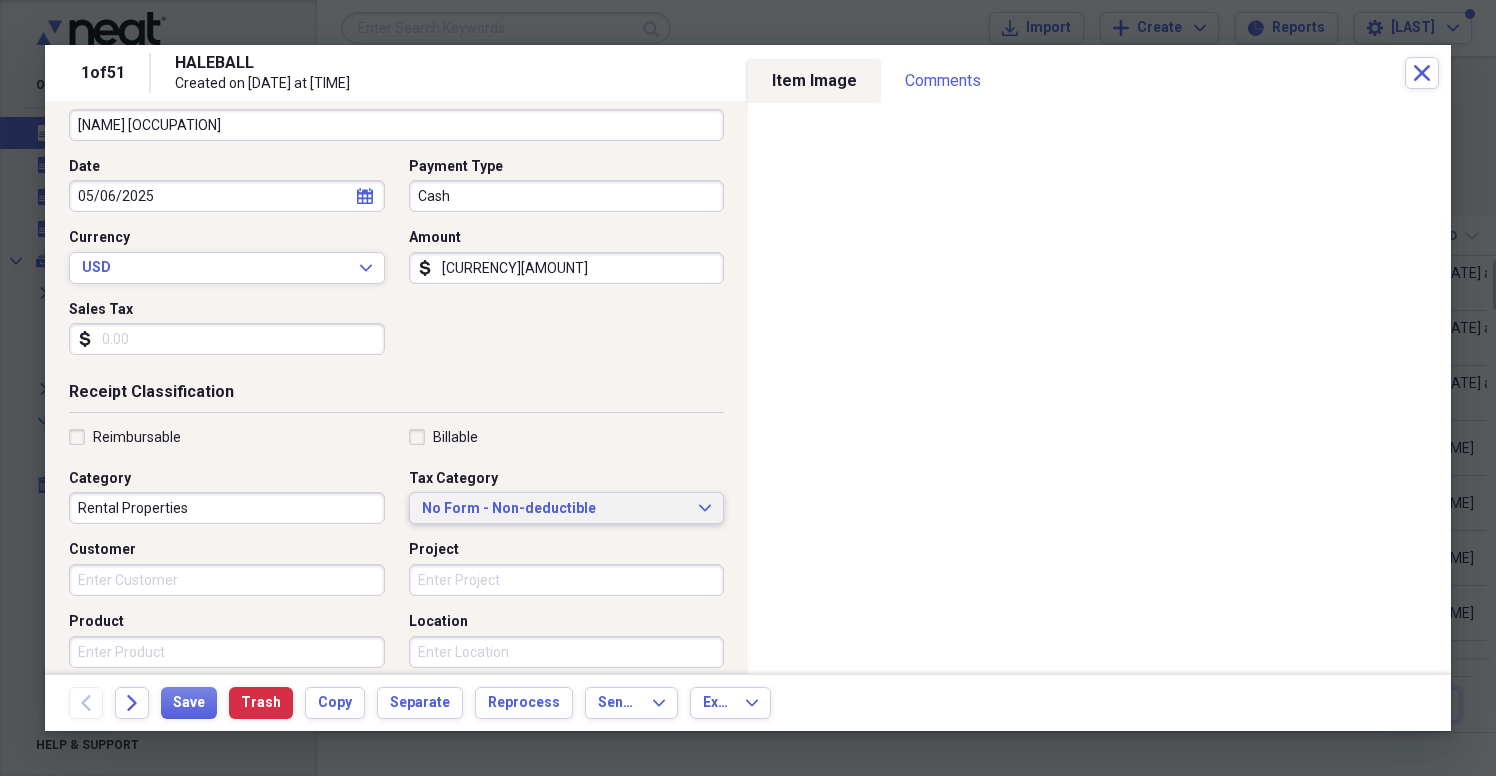 click on "No Form - Non-deductible" at bounding box center [555, 509] 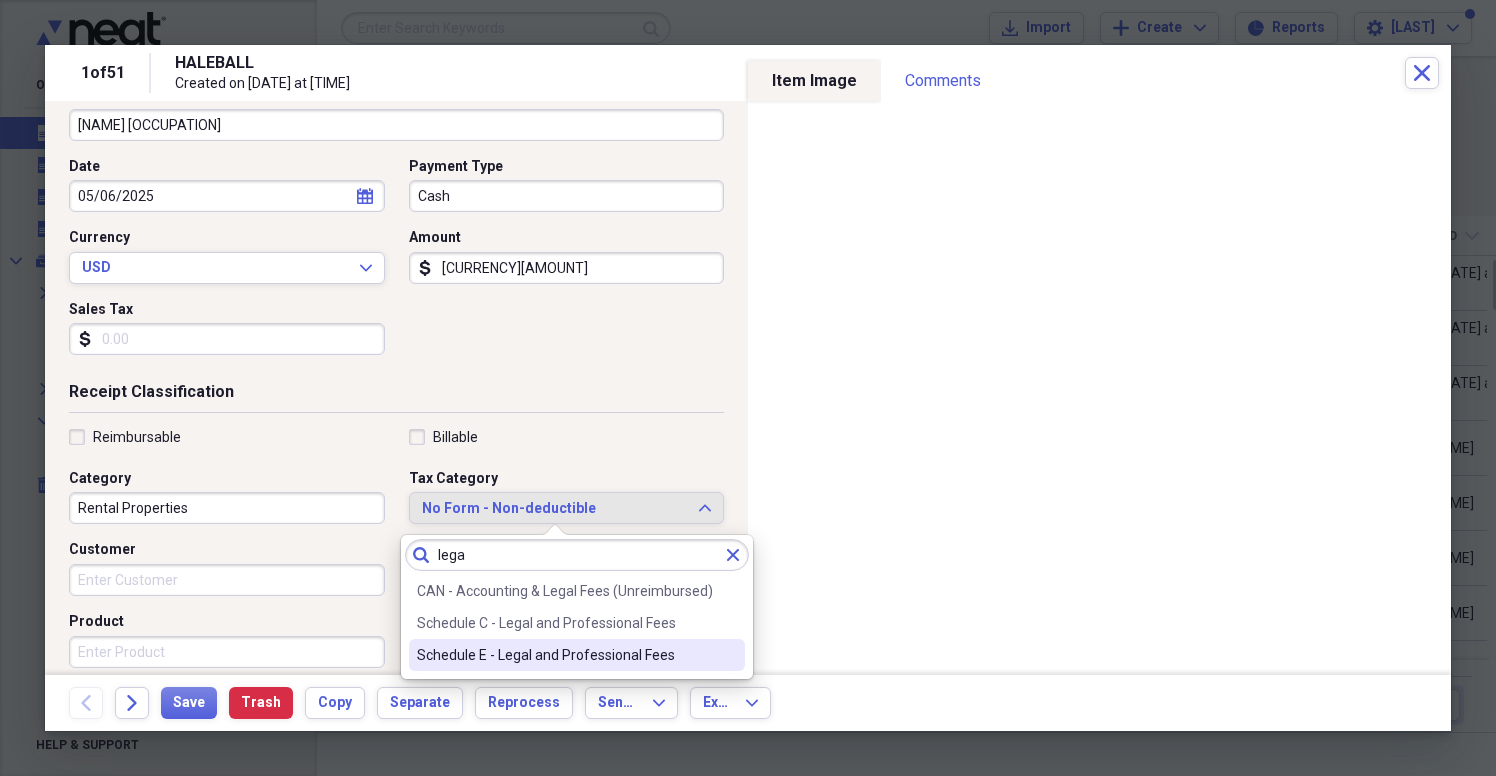 type on "lega" 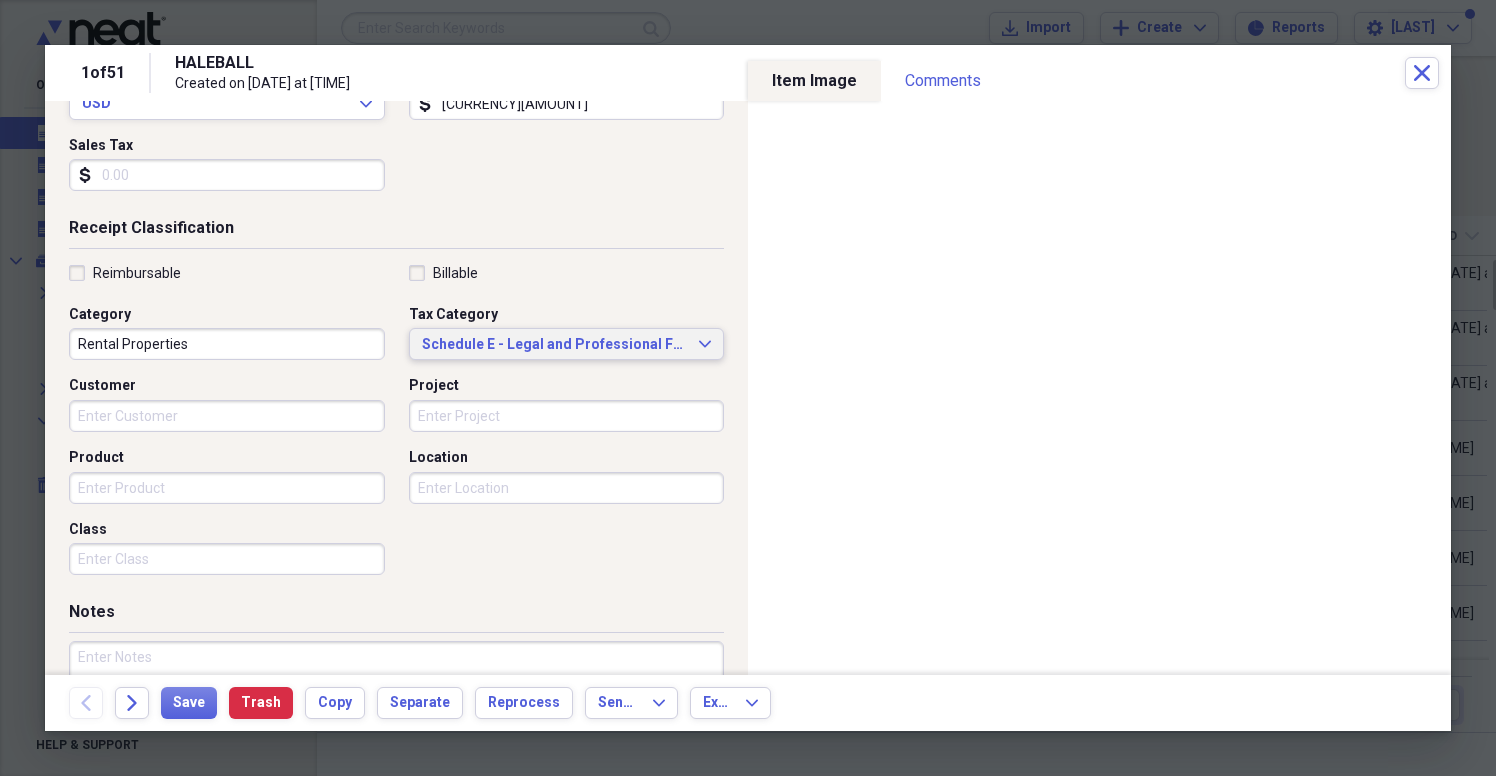 scroll, scrollTop: 440, scrollLeft: 0, axis: vertical 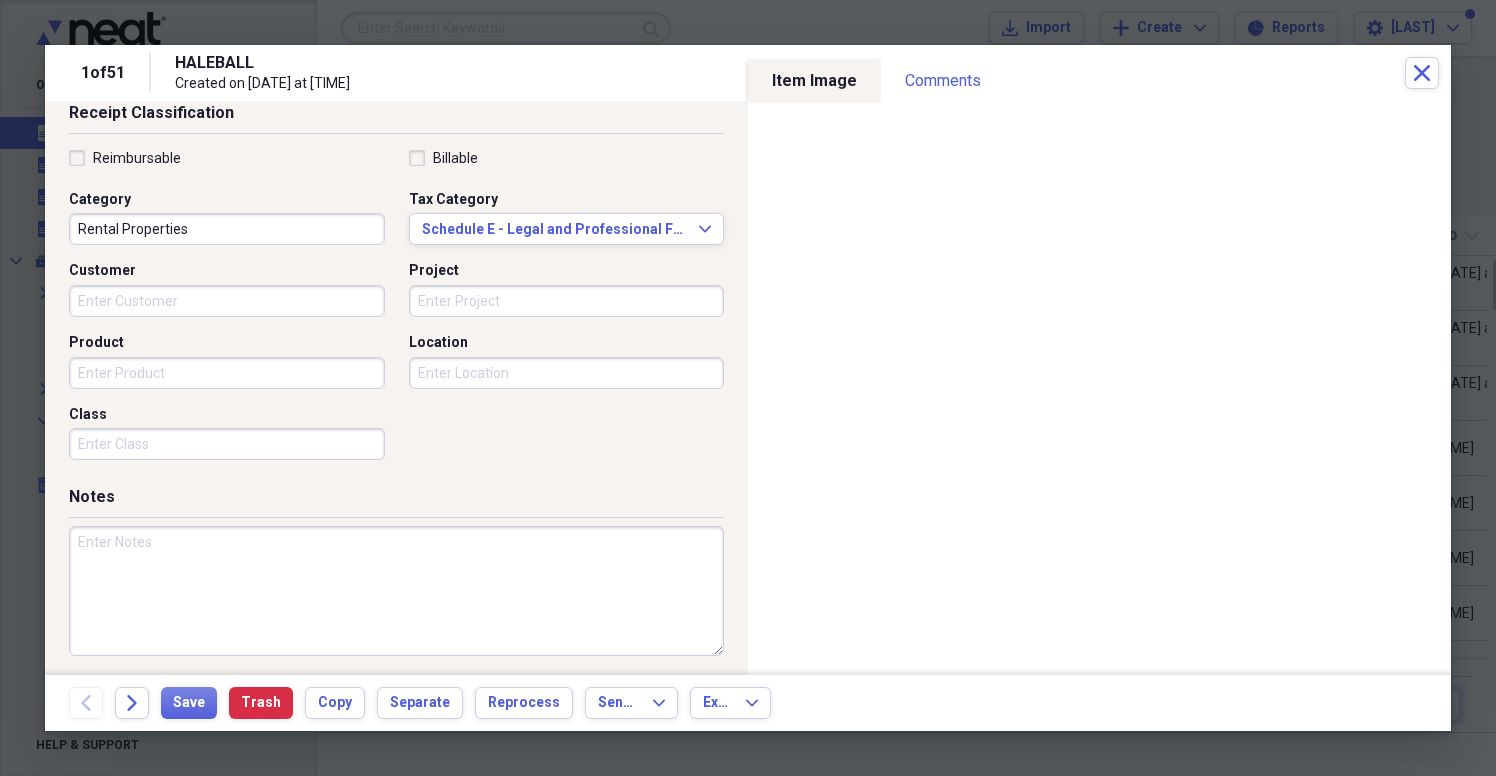 click at bounding box center (396, 591) 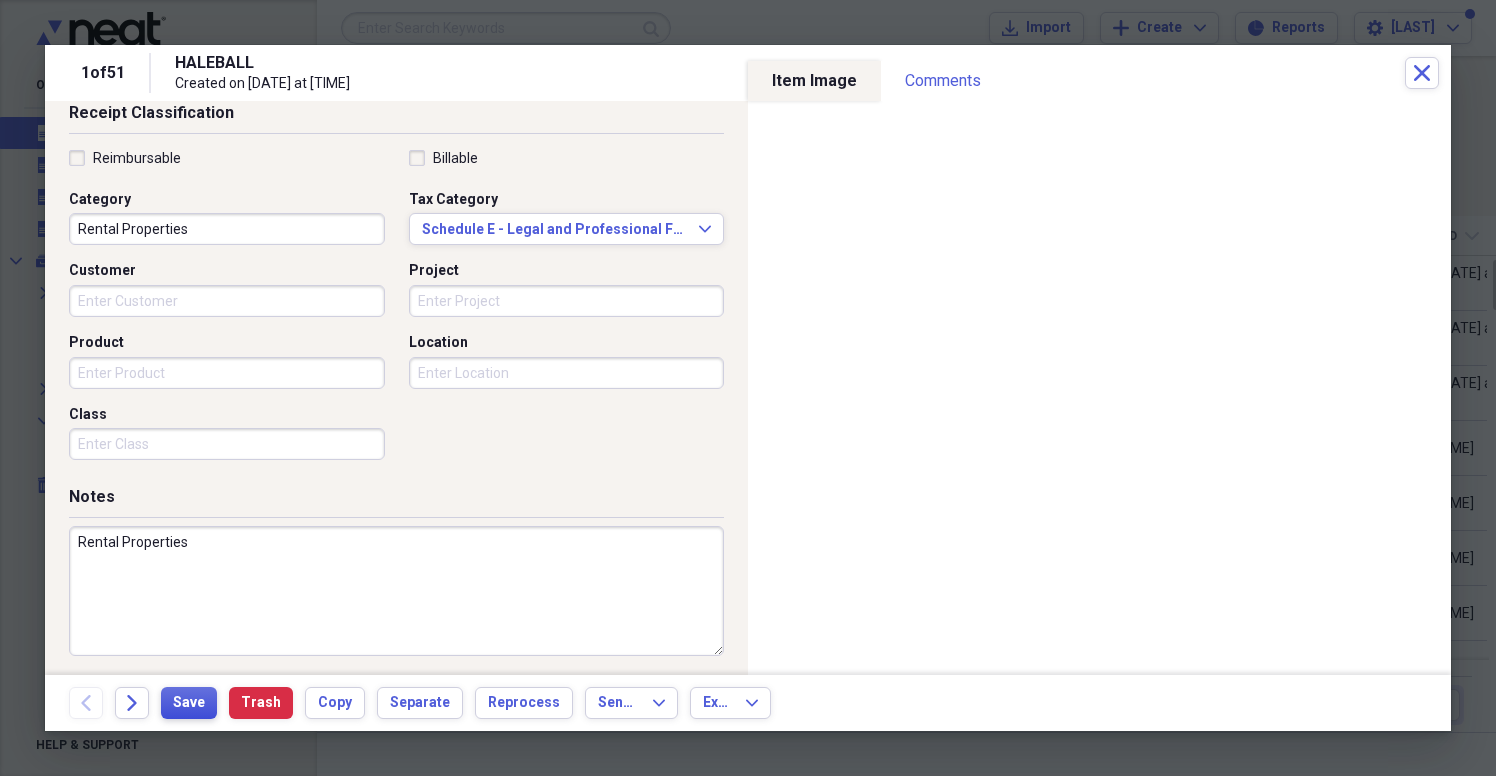type on "Rental Properties" 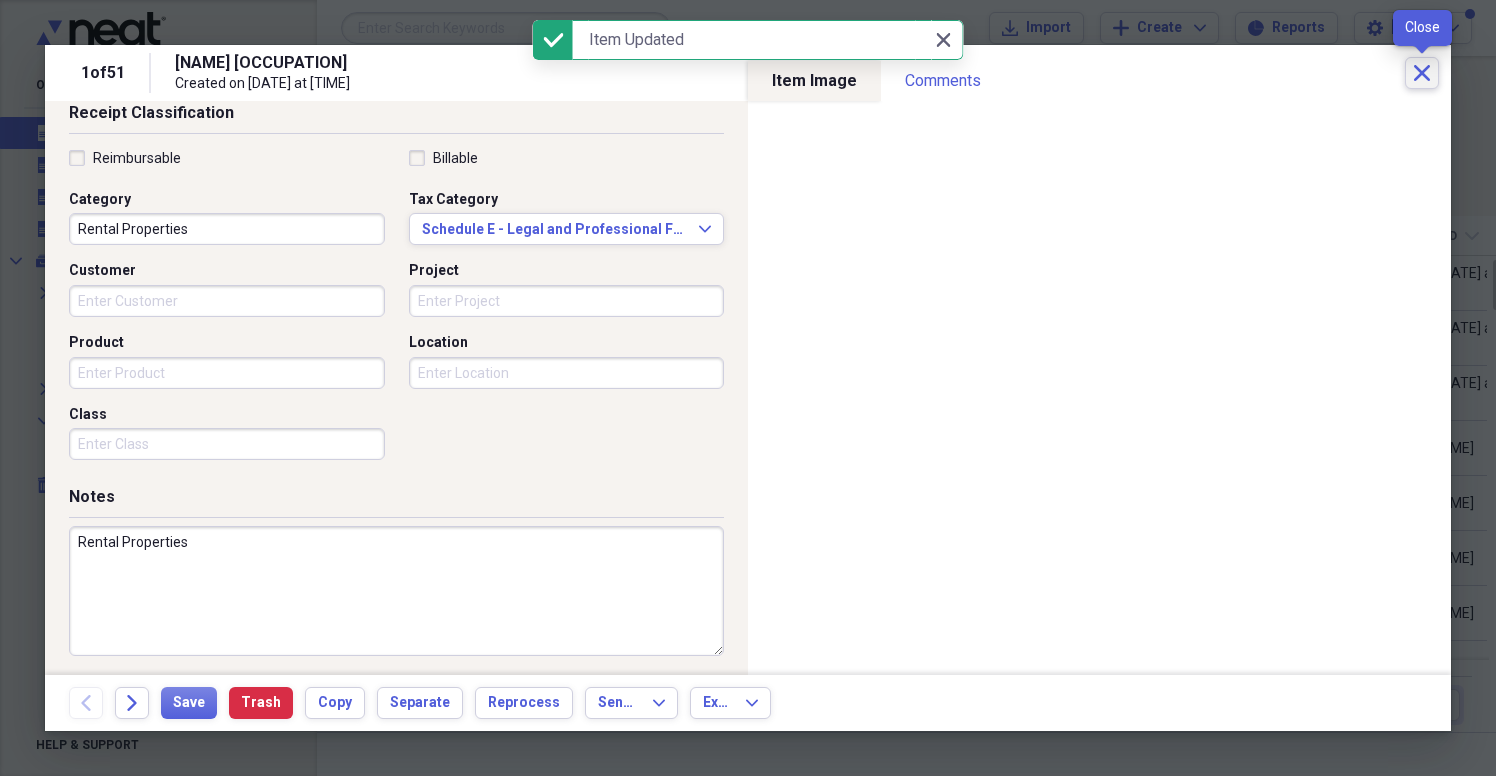 click 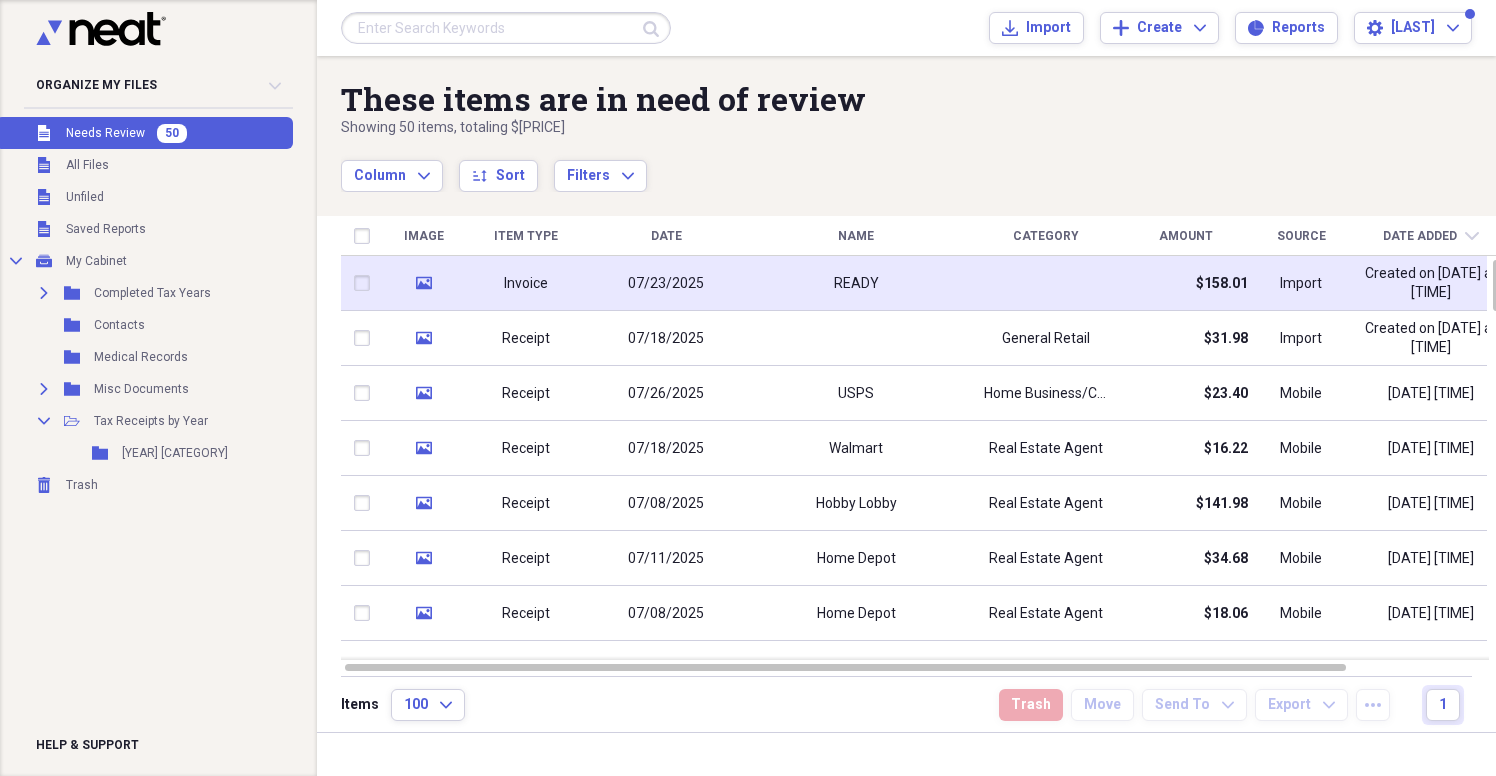 click on "READY" at bounding box center (856, 284) 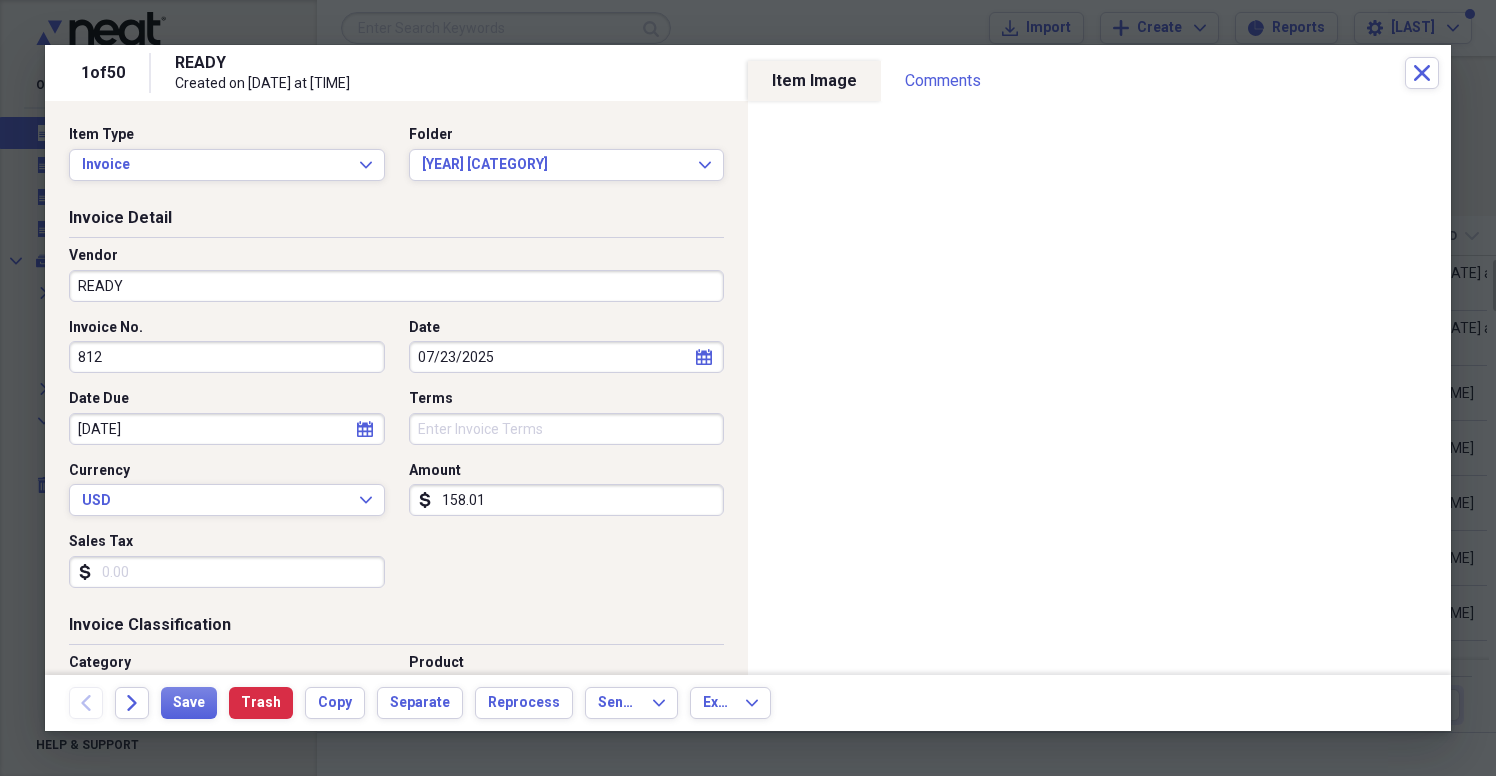 click on "READY" at bounding box center [396, 286] 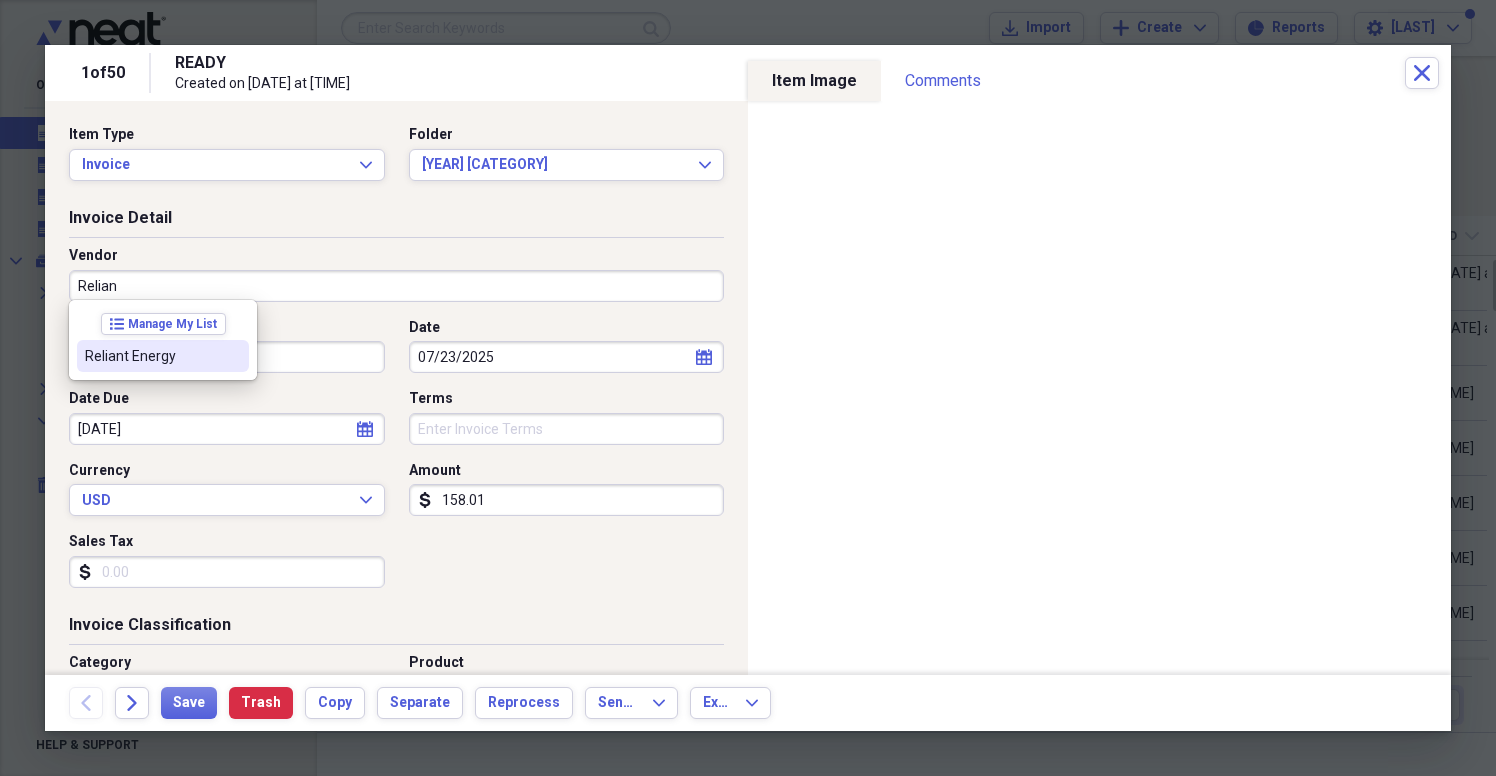 click on "Reliant Energy" at bounding box center (151, 356) 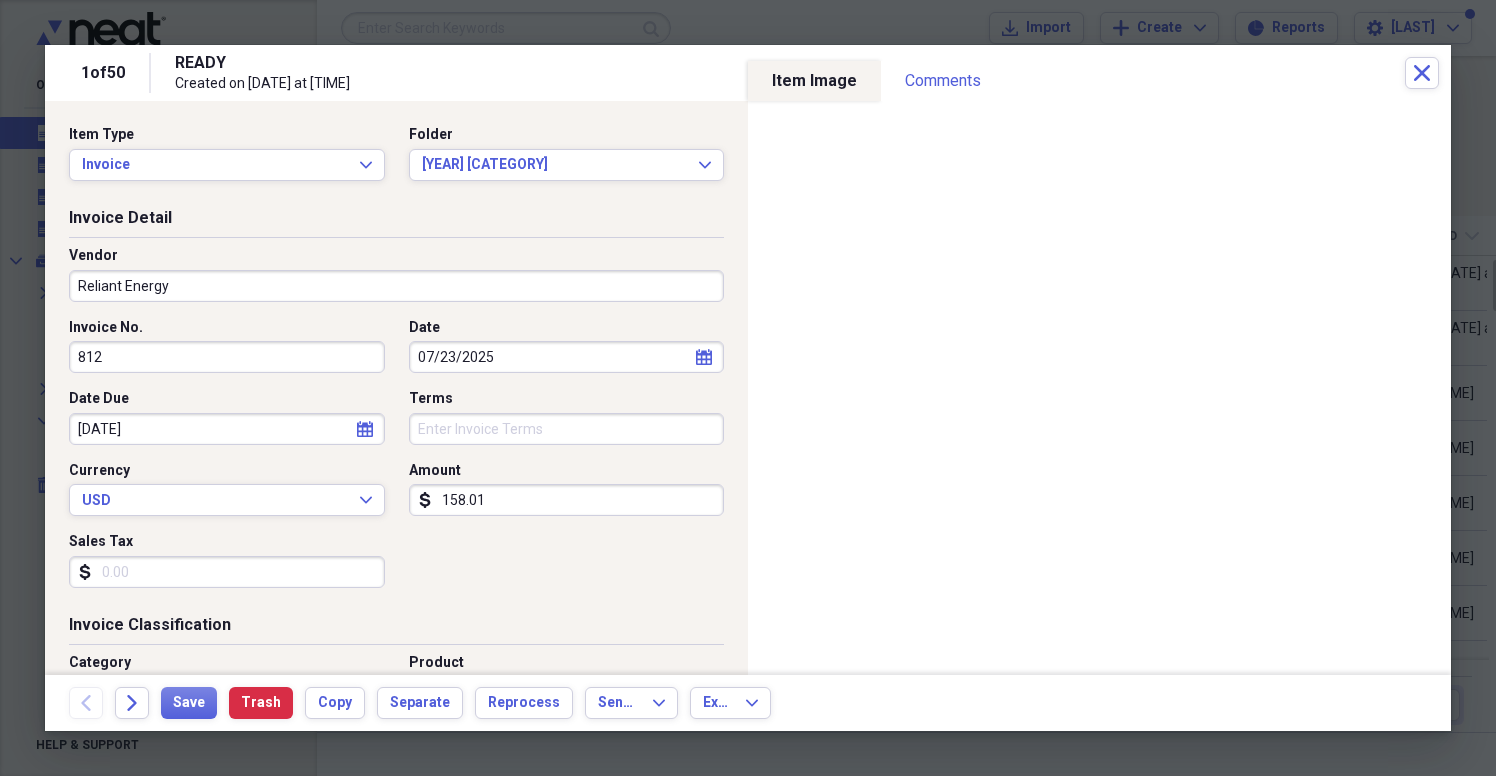 type on "Rental Properties" 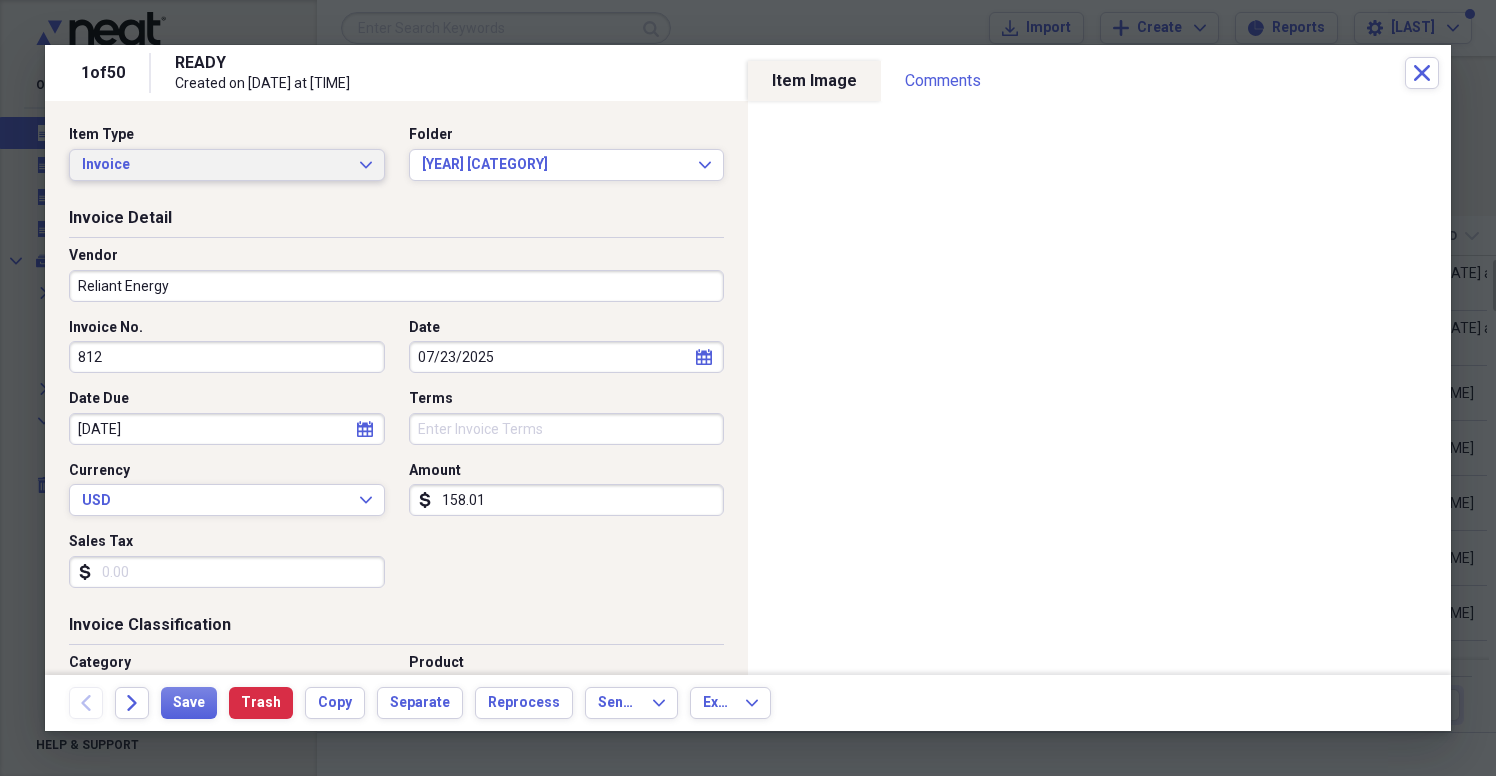 click on "Expand" 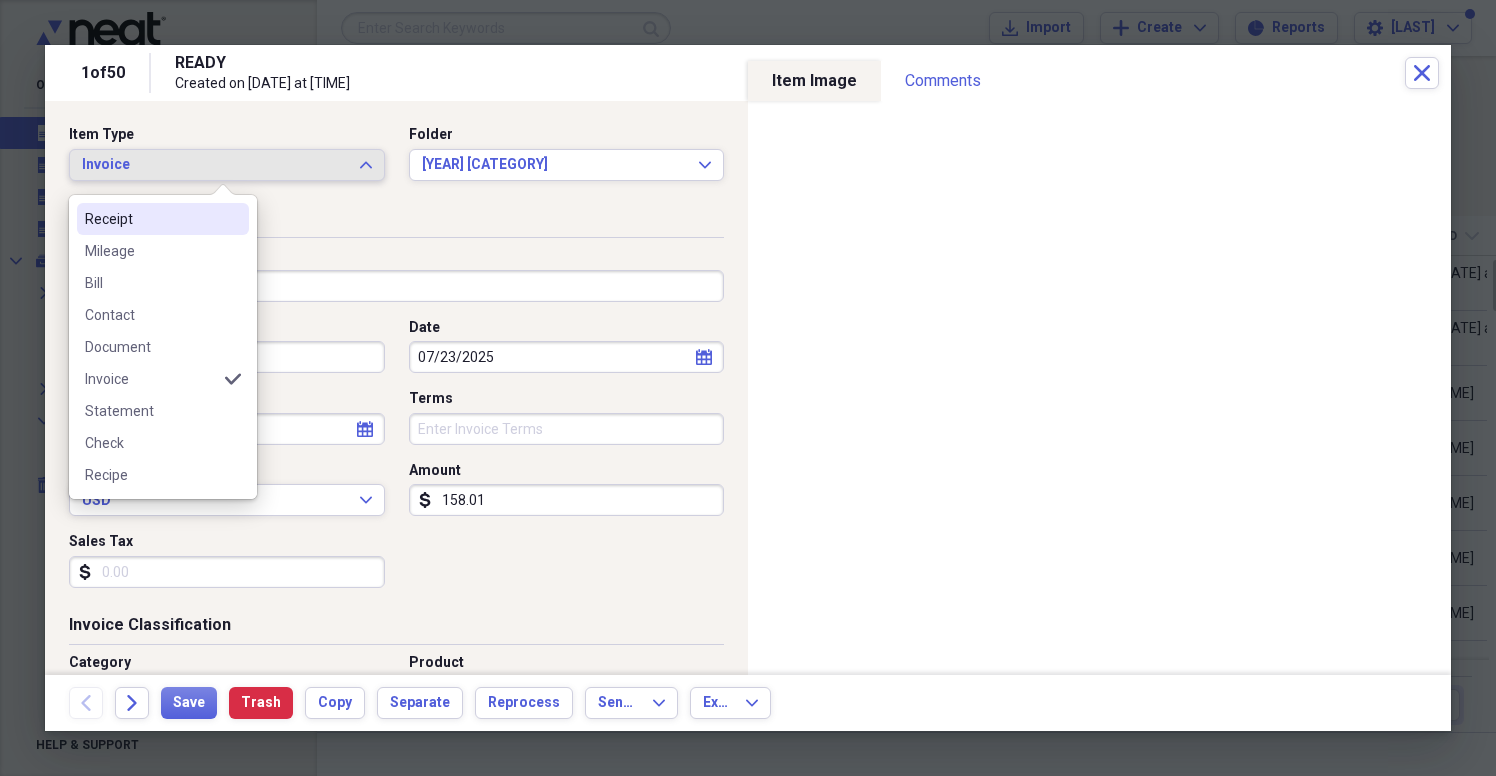 click on "Receipt" at bounding box center (151, 219) 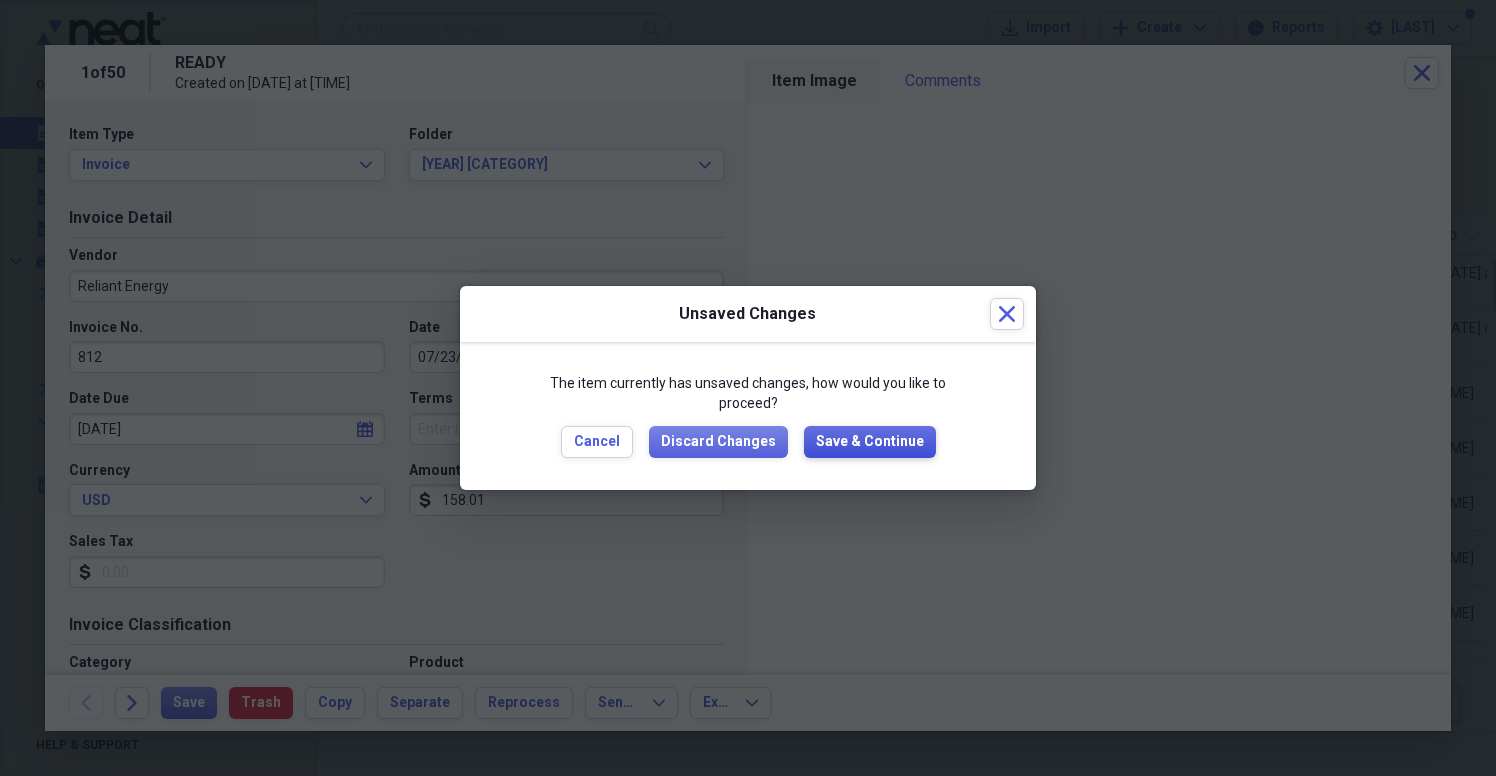 click on "Save & Continue" at bounding box center (870, 442) 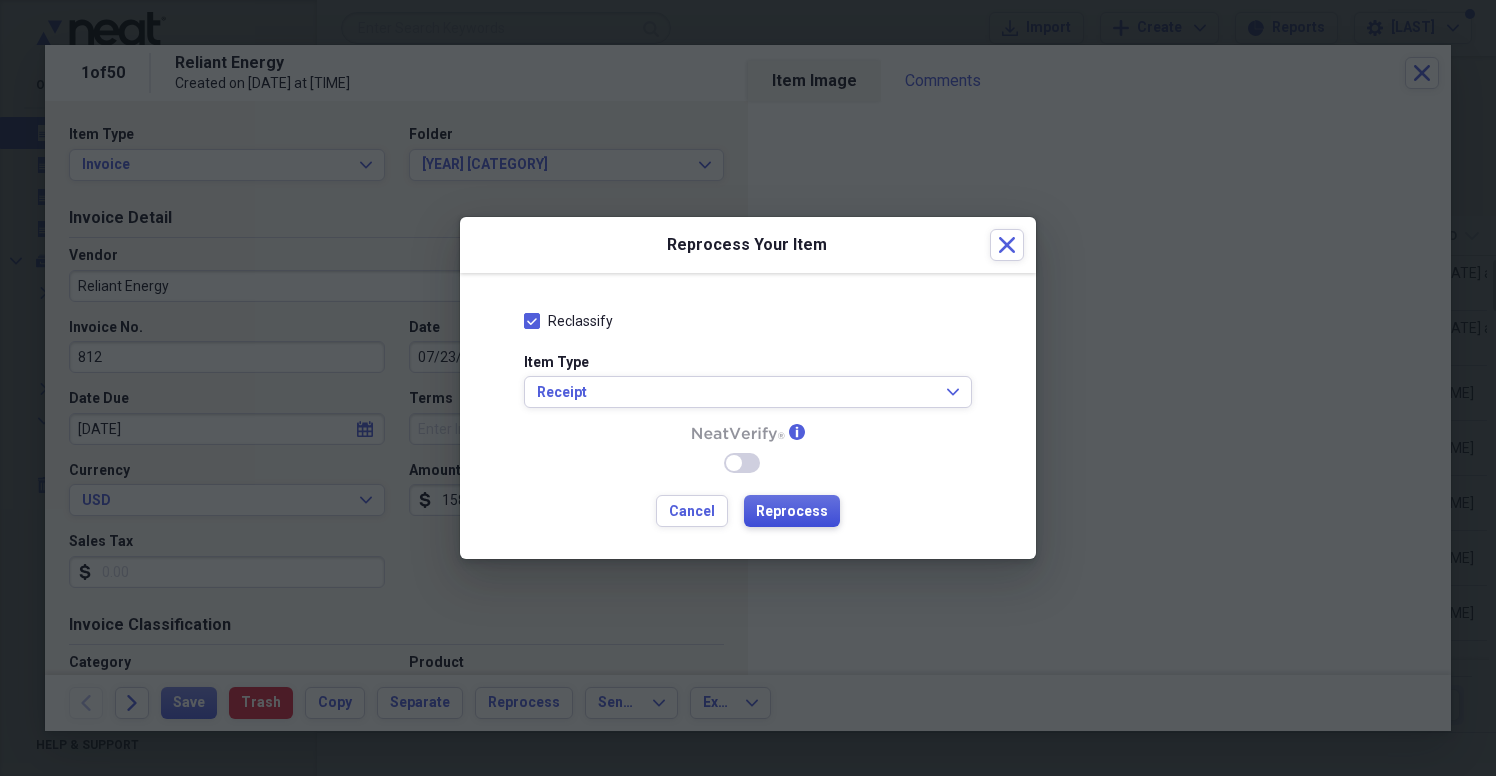 click on "Reprocess" at bounding box center [792, 512] 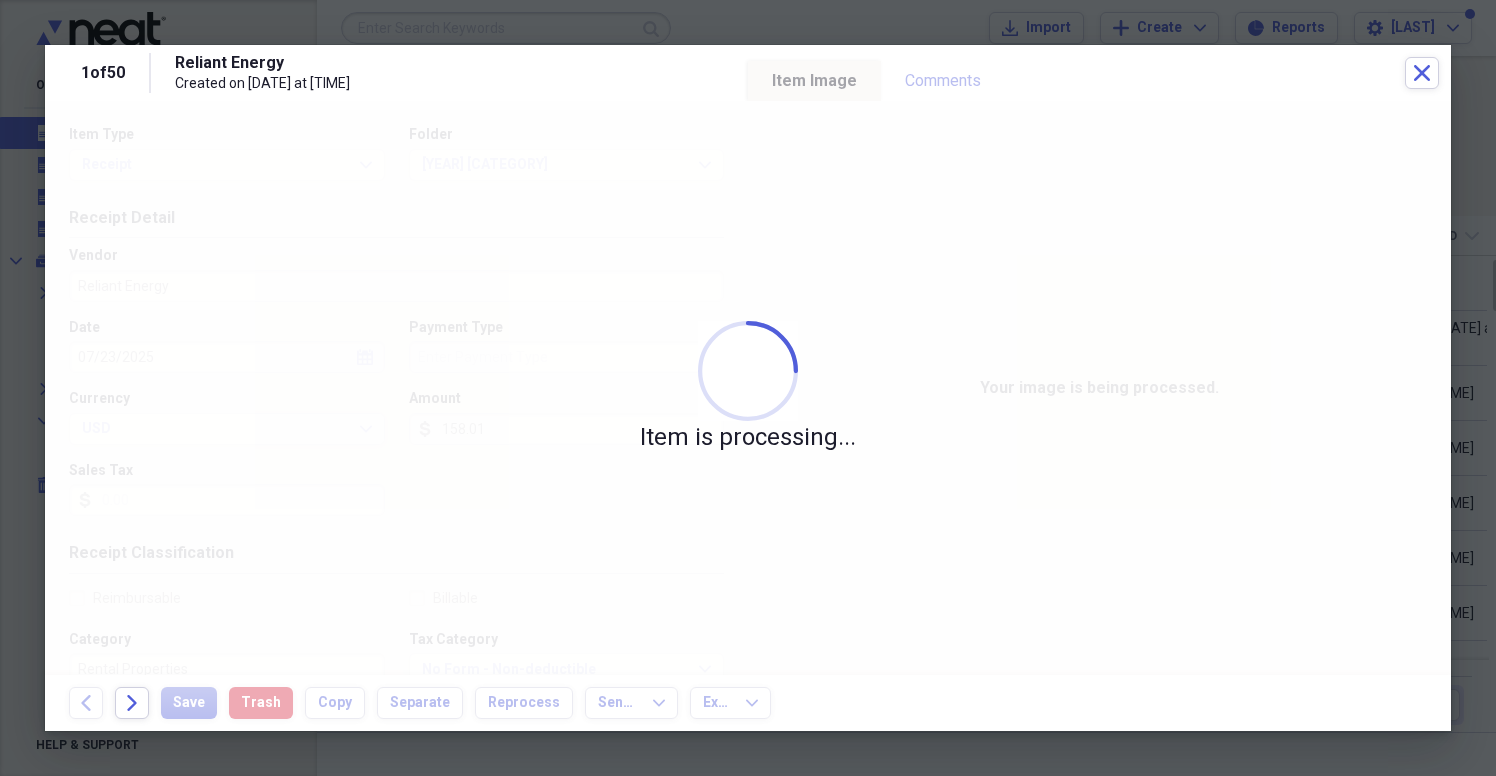 type on "Discover" 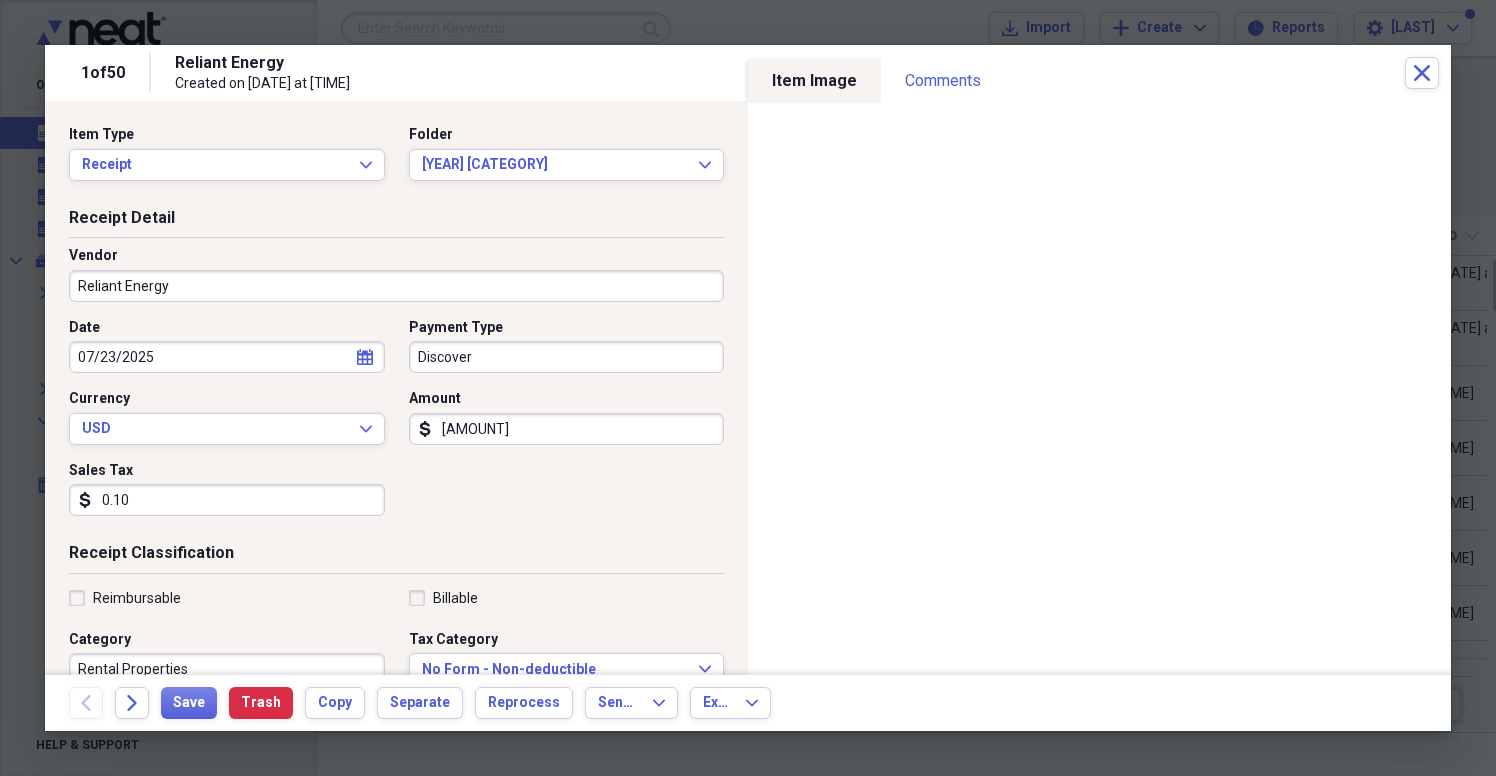 click on "[AMOUNT]" at bounding box center [567, 429] 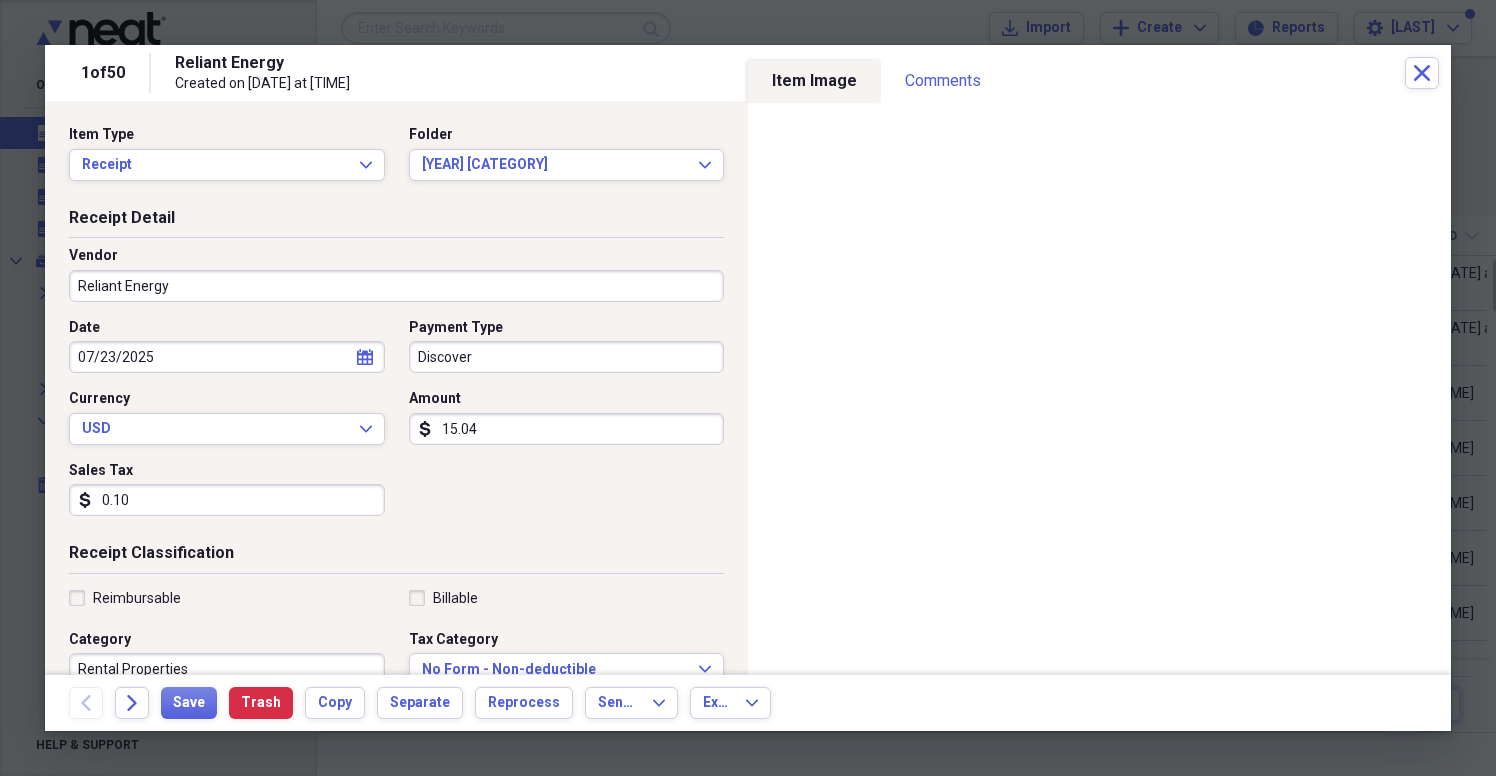 type on "150.49" 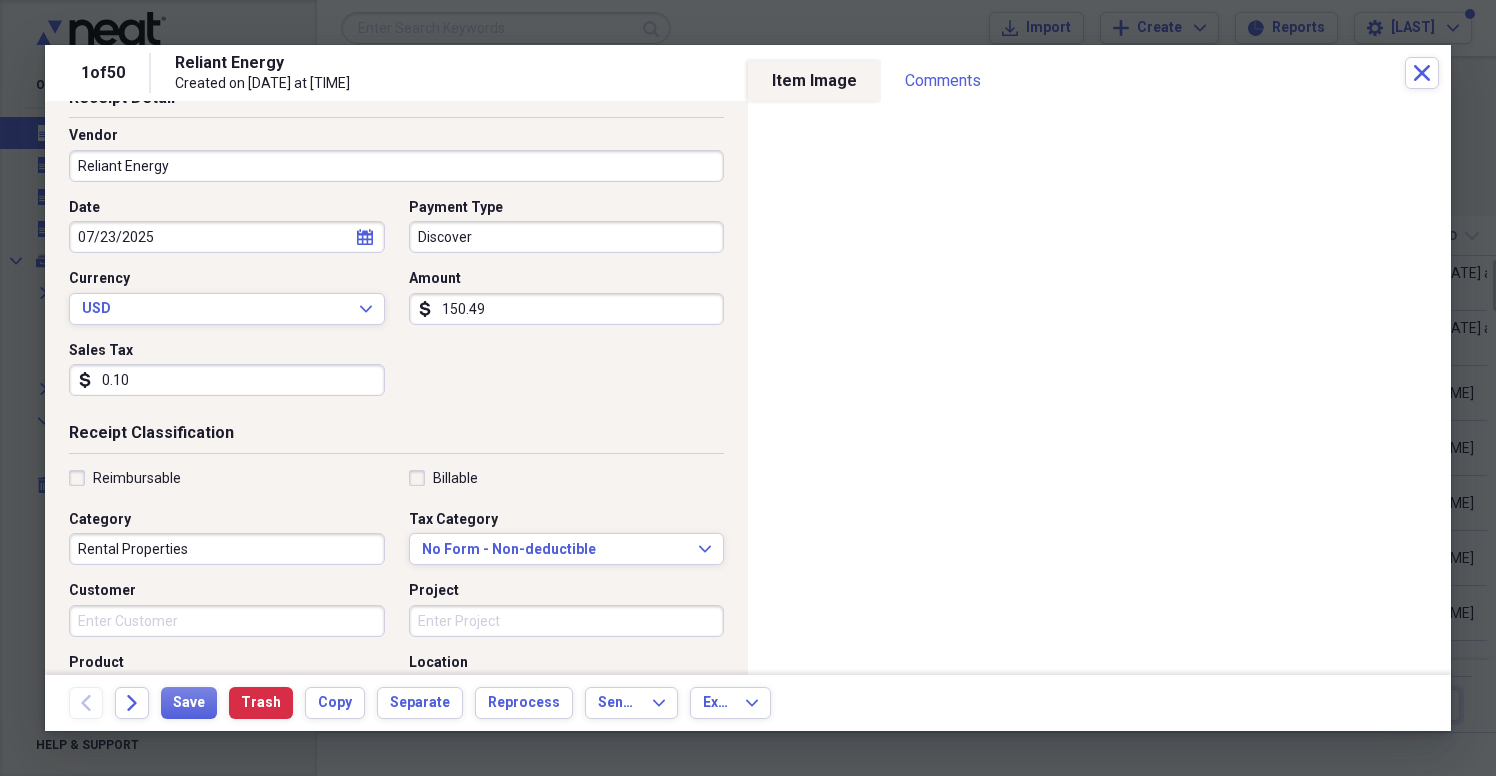 scroll, scrollTop: 210, scrollLeft: 0, axis: vertical 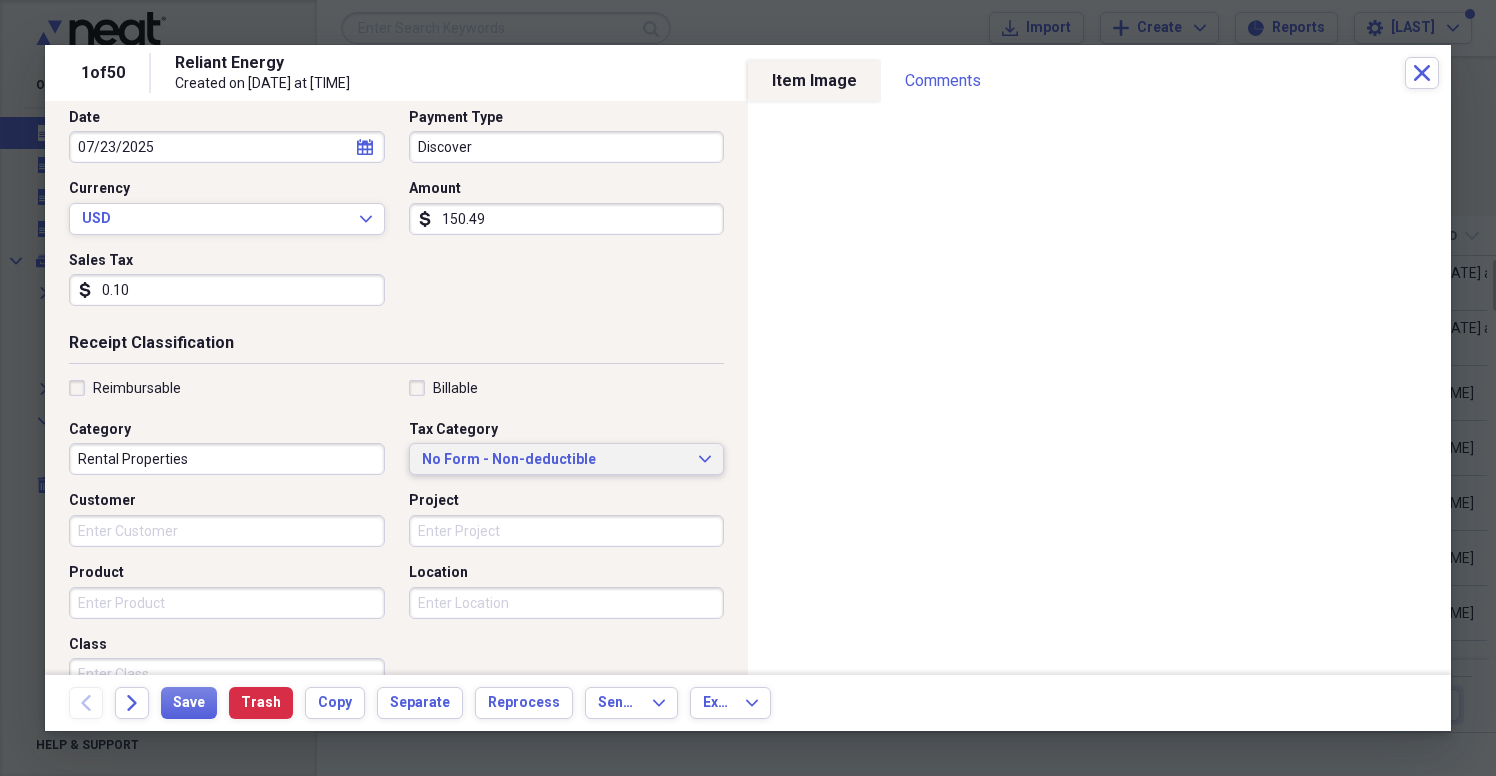 click on "No Form - Non-deductible" at bounding box center (555, 460) 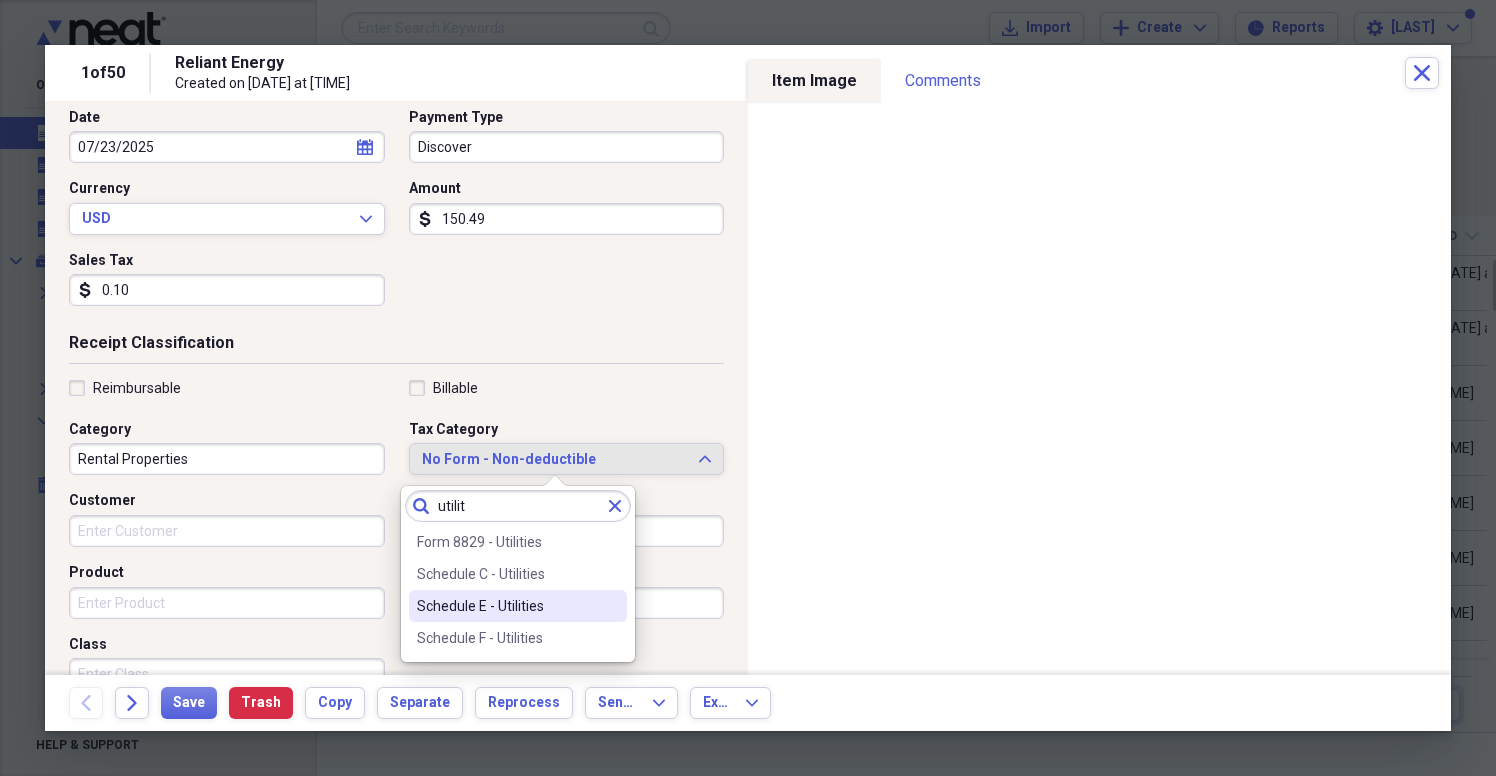 type on "utilit" 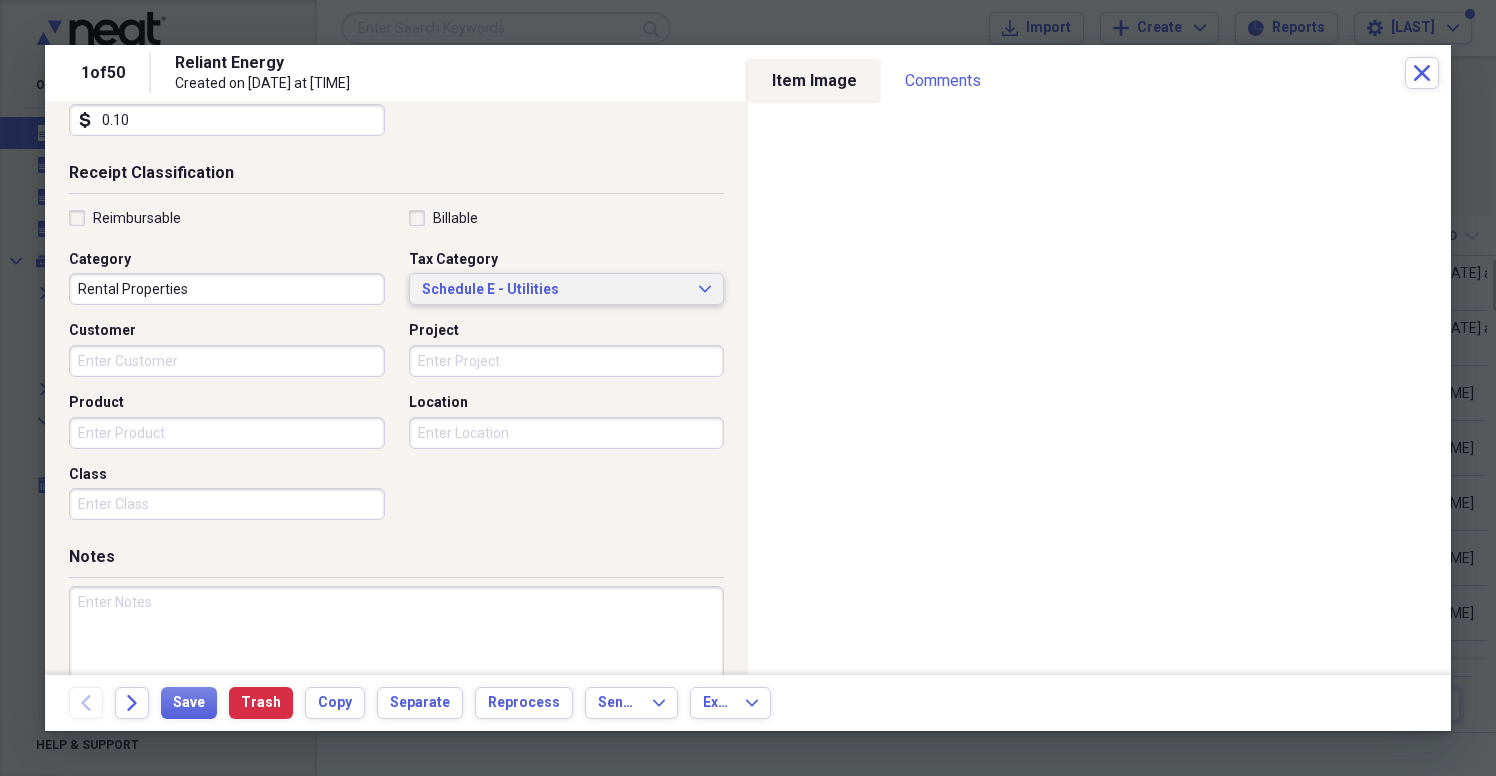 scroll, scrollTop: 440, scrollLeft: 0, axis: vertical 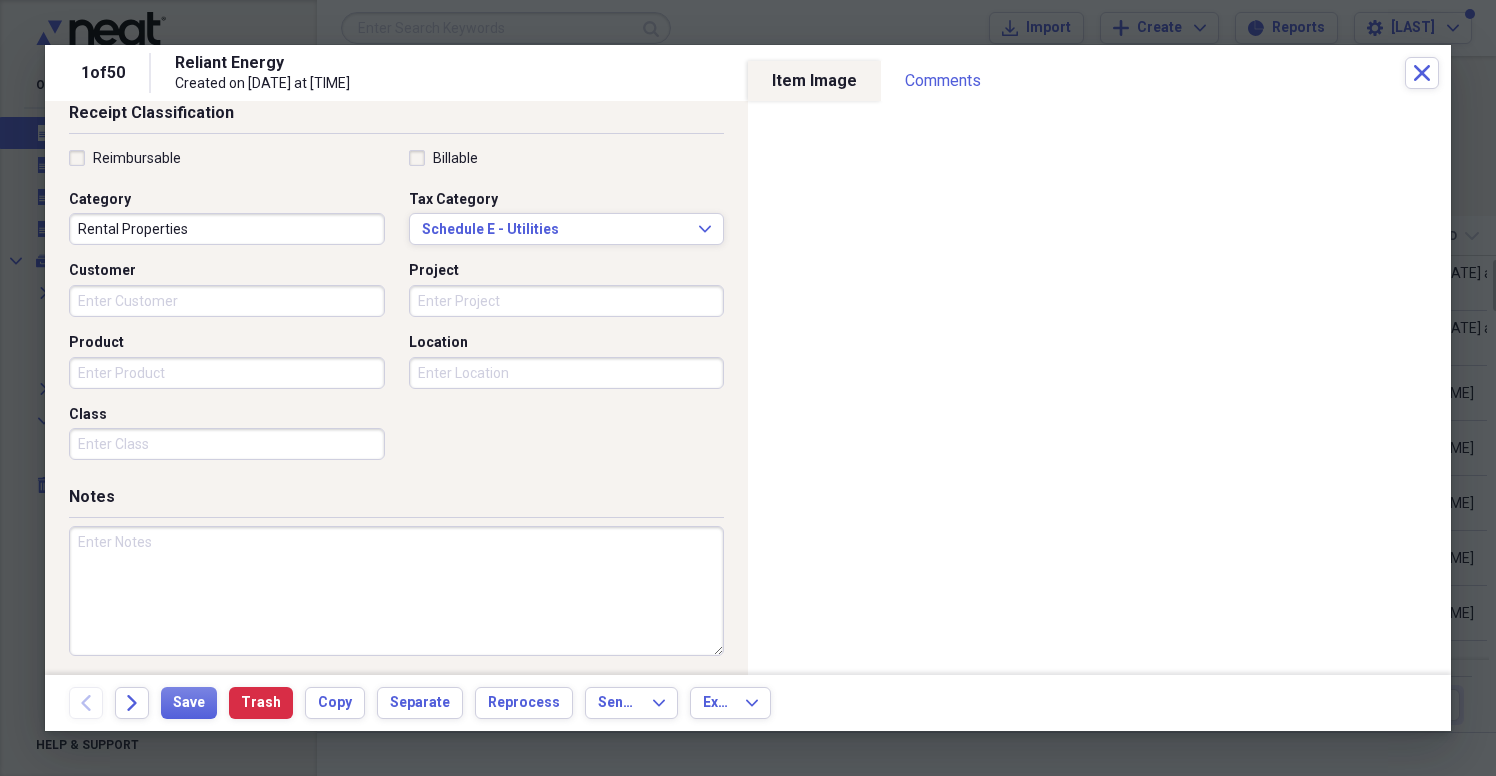 click at bounding box center [396, 591] 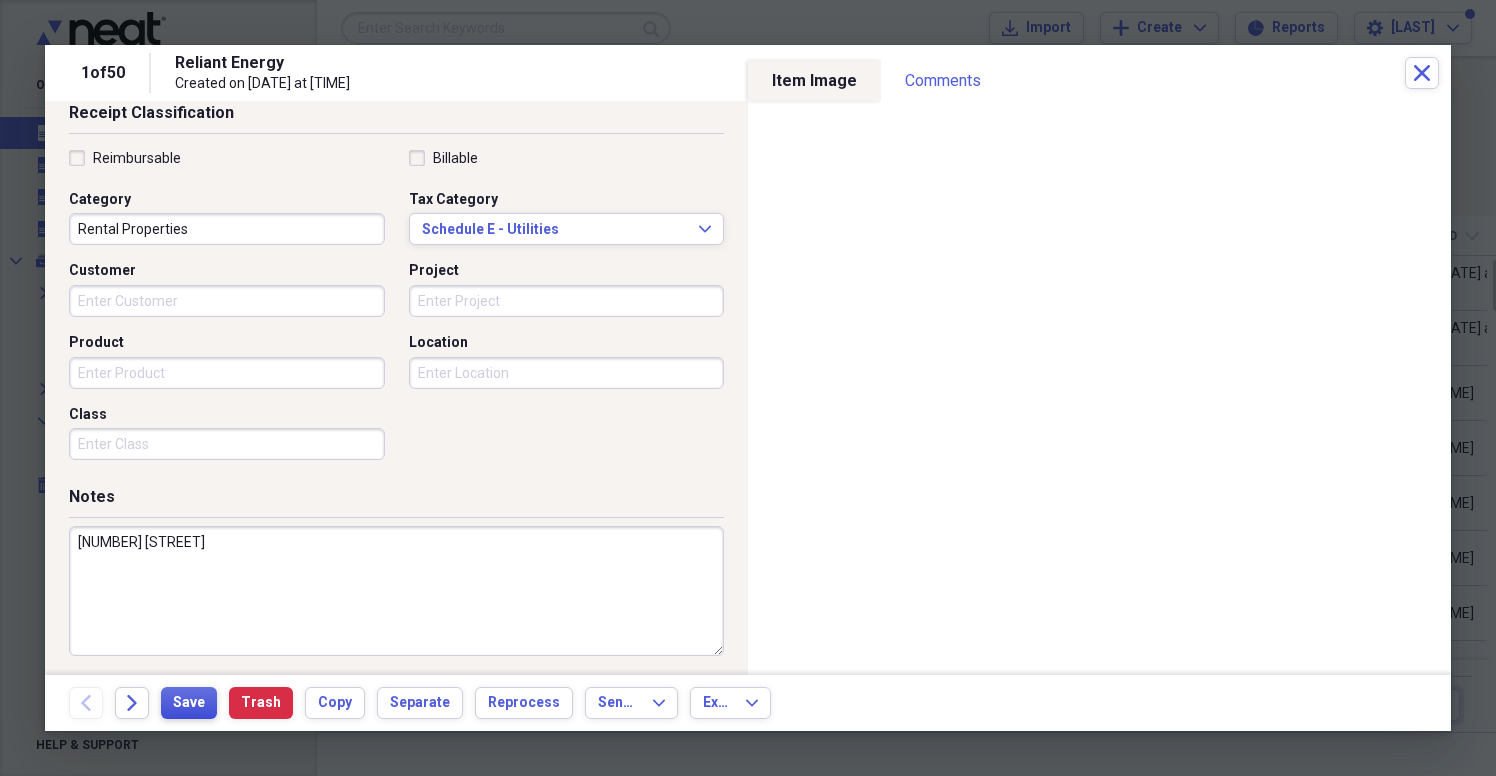 type on "[NUMBER] [STREET]" 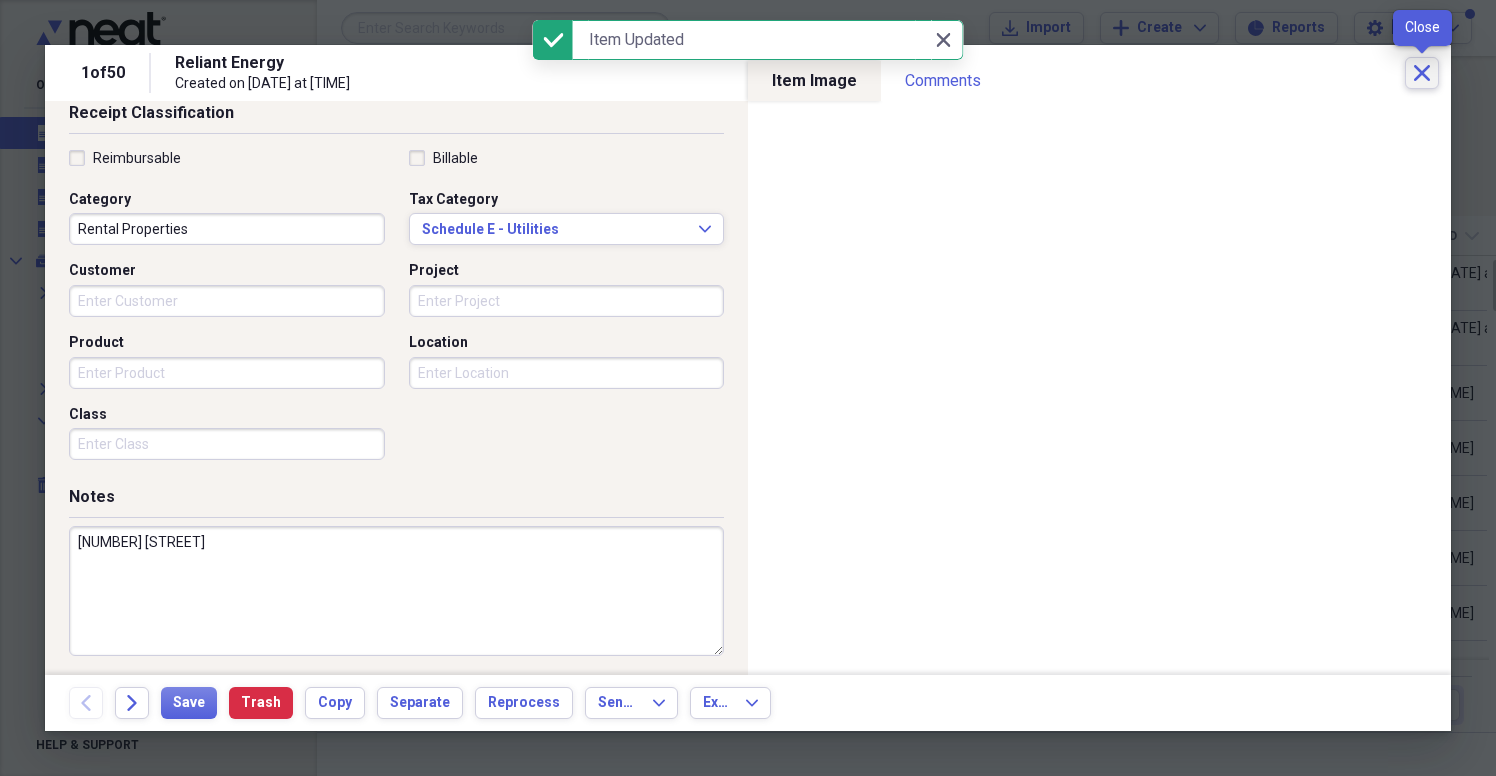 click on "Close" at bounding box center [1422, 73] 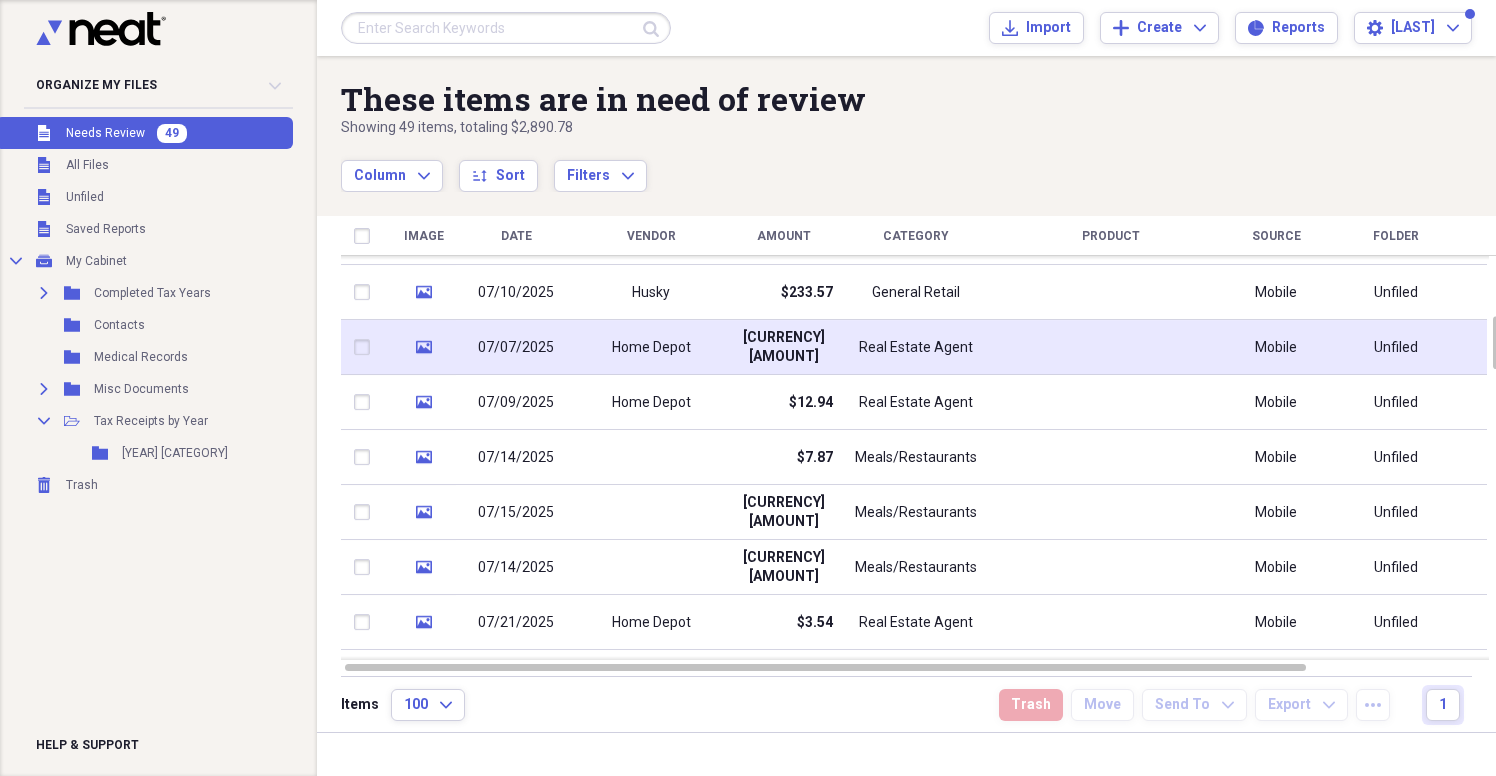 click on "[CURRENCY][AMOUNT]" at bounding box center [783, 347] 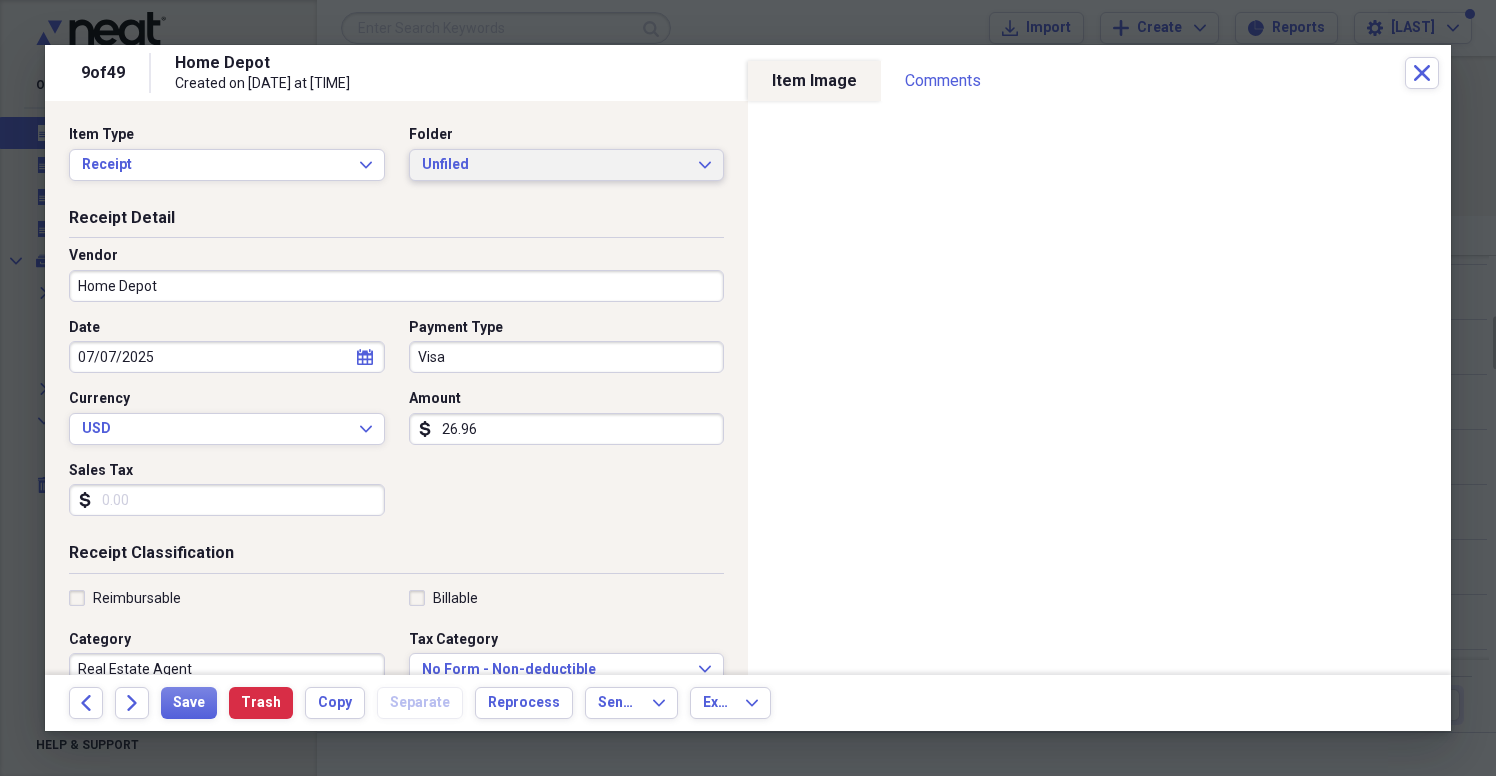 click on "Unfiled" at bounding box center [555, 165] 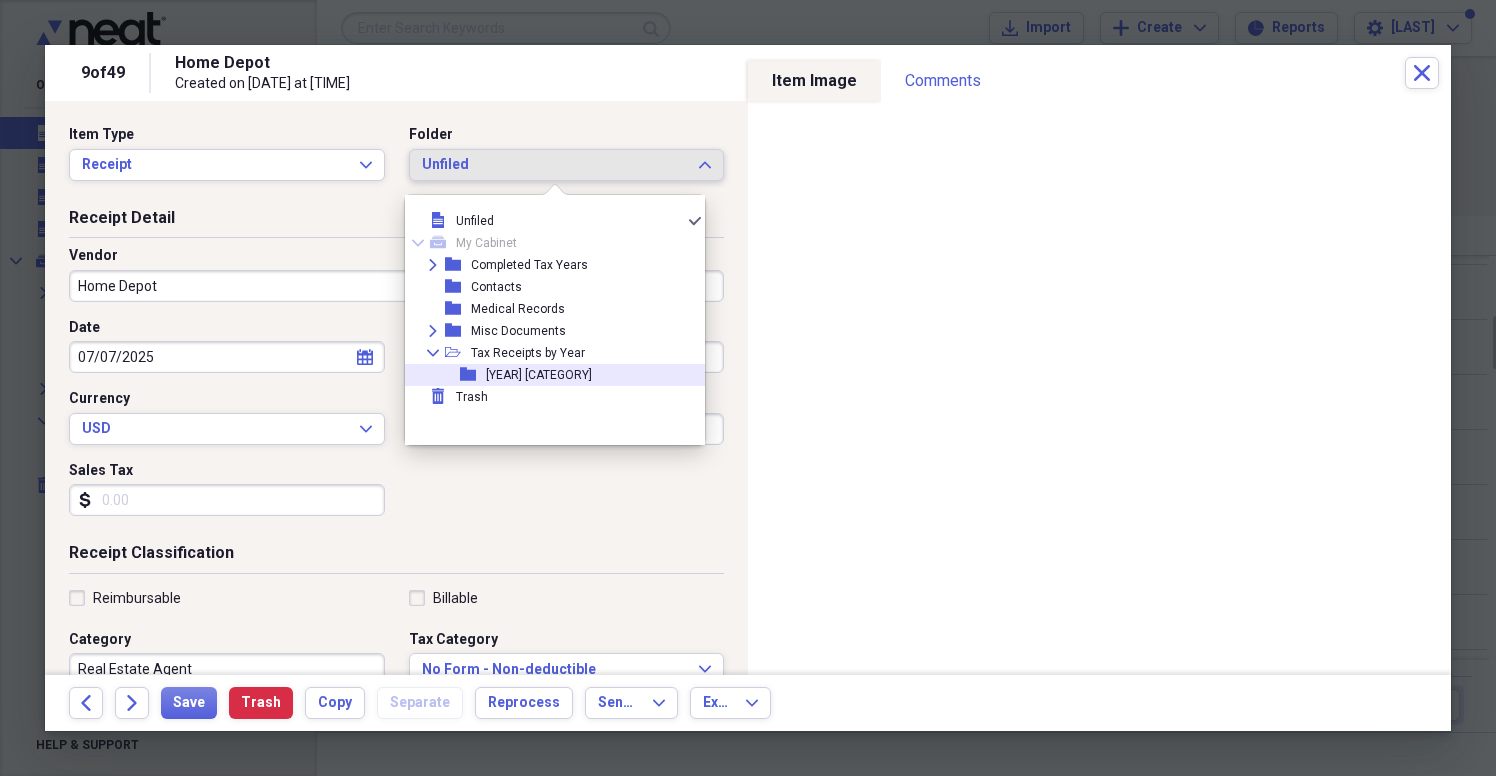 click on "[YEAR] [CATEGORY]" at bounding box center [539, 375] 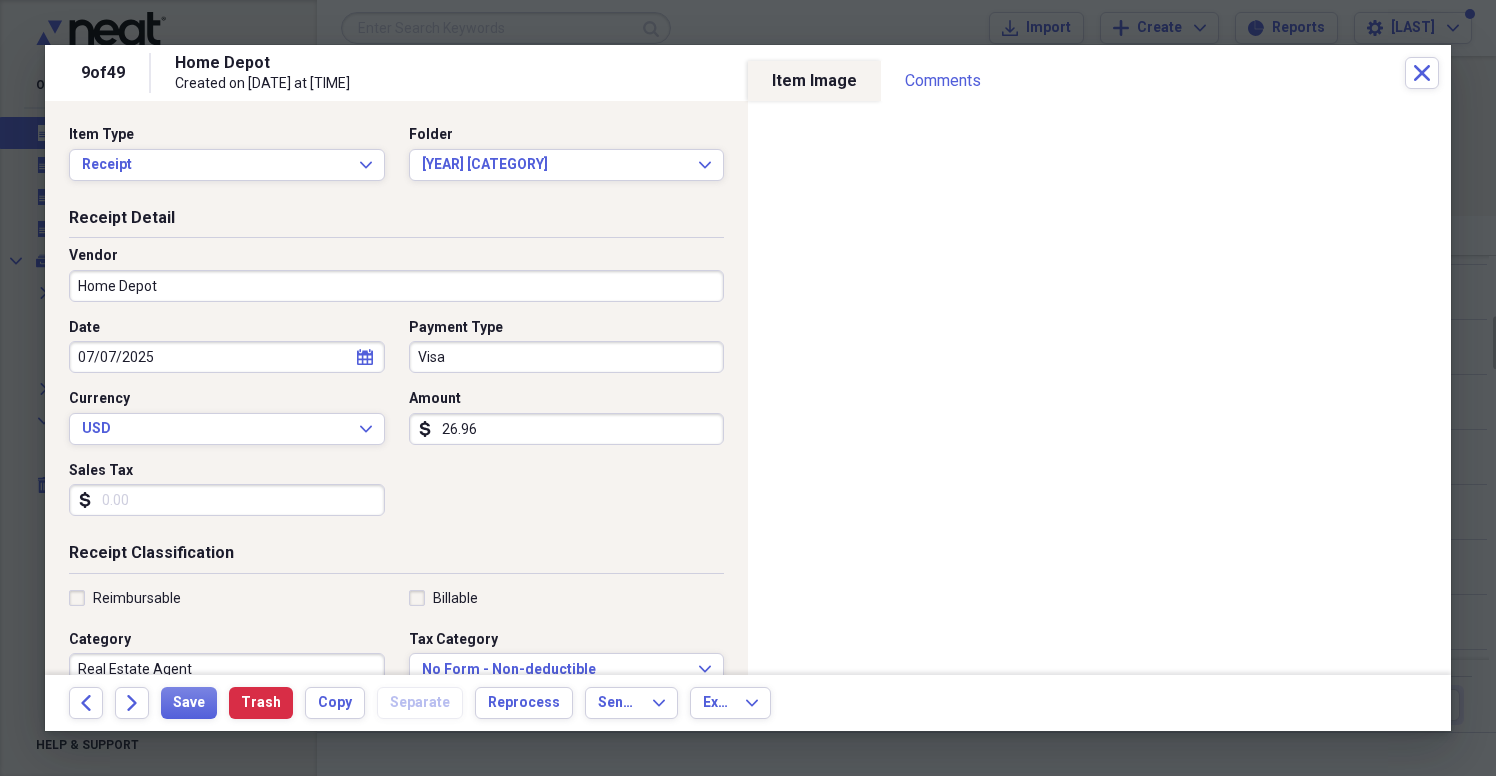 click on "Home Depot" at bounding box center [396, 286] 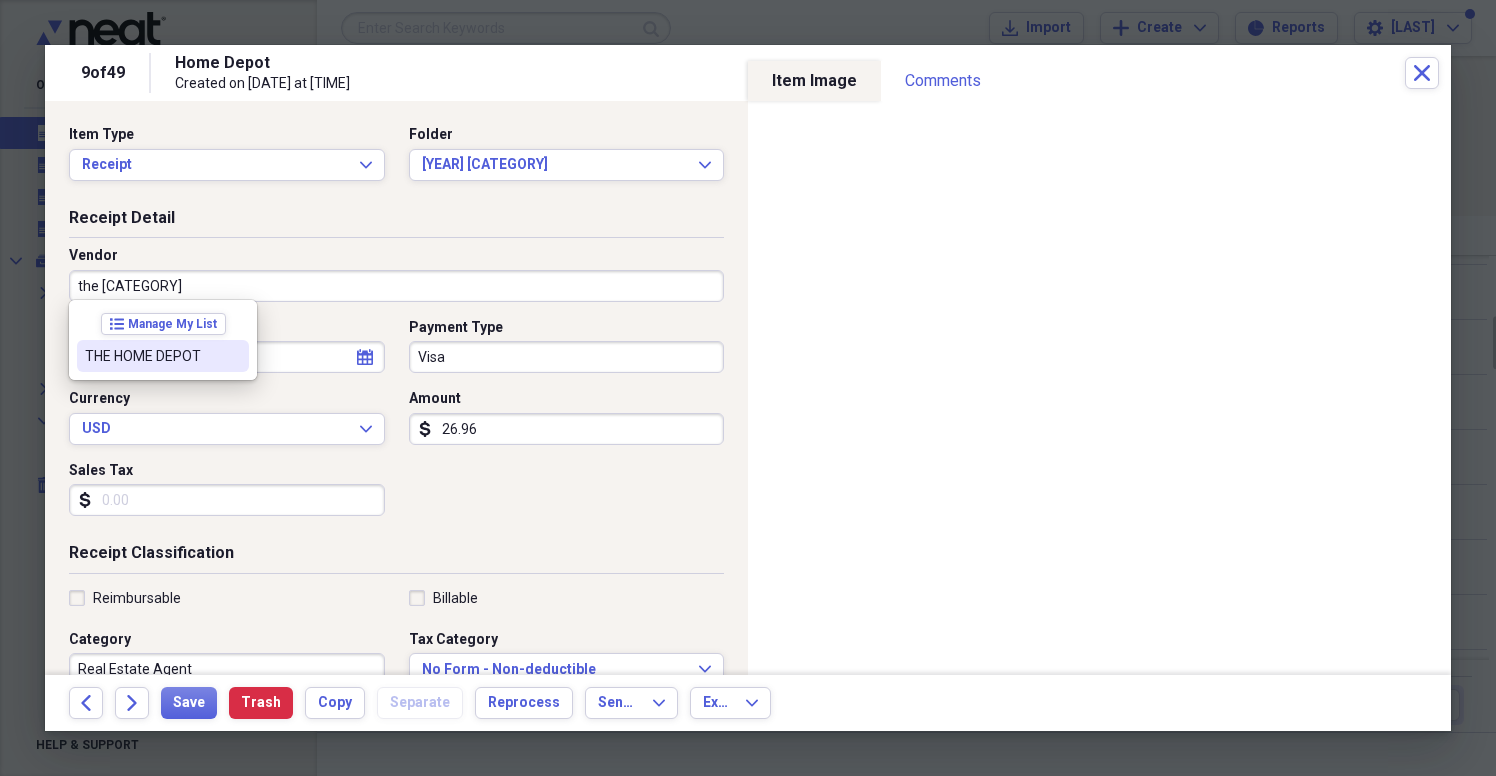 click on "THE HOME DEPOT" at bounding box center [163, 356] 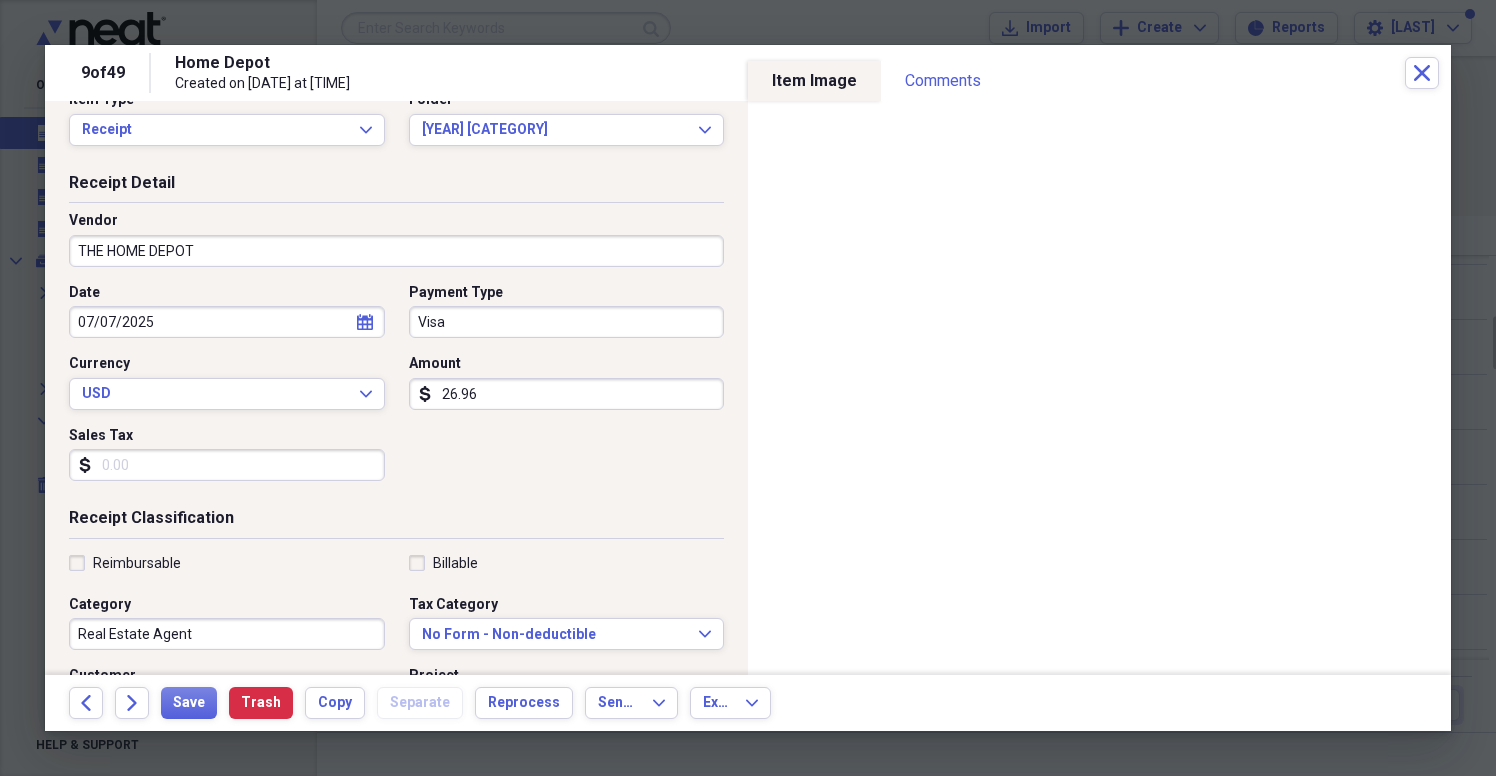 scroll, scrollTop: 440, scrollLeft: 0, axis: vertical 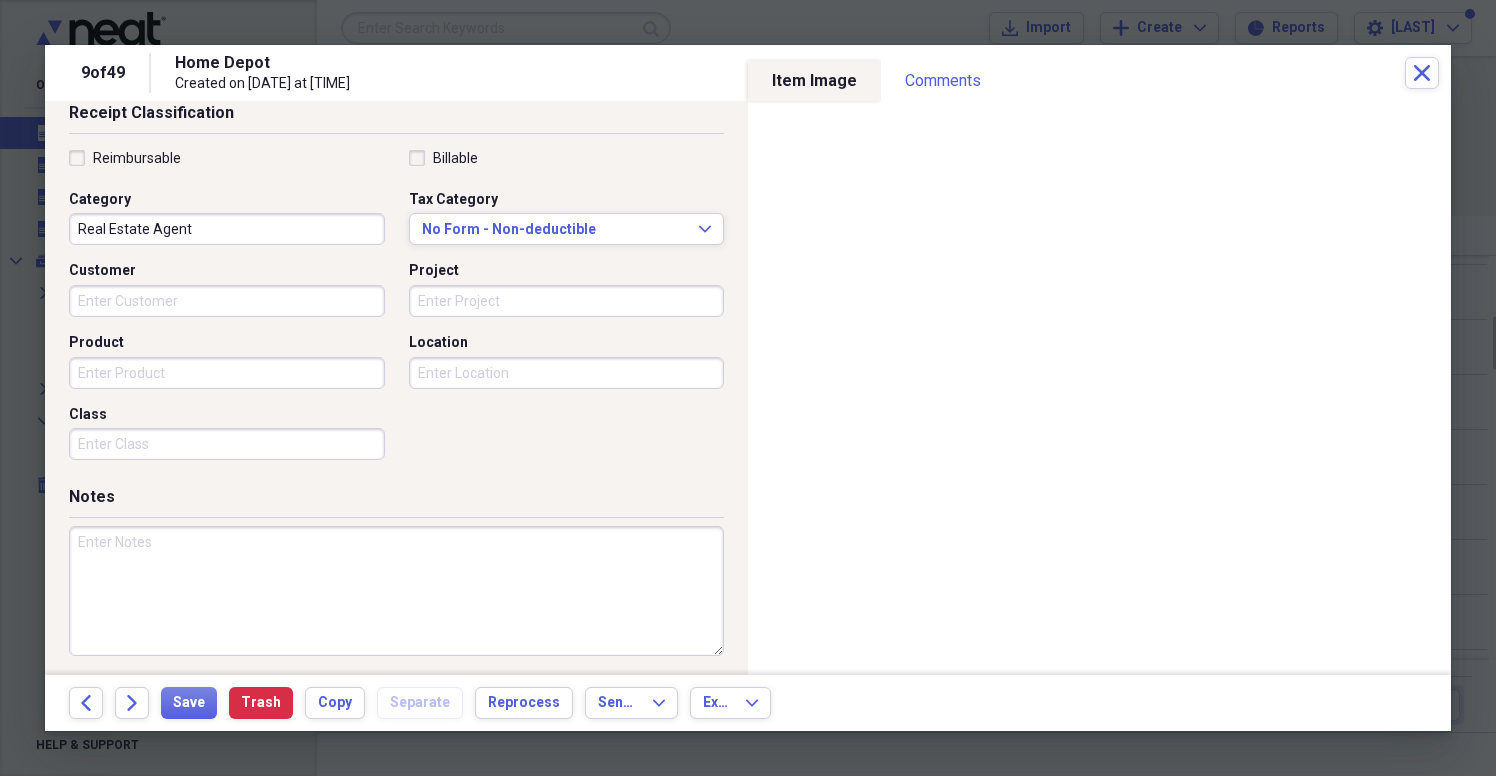 click on "Real Estate Agent" at bounding box center (227, 229) 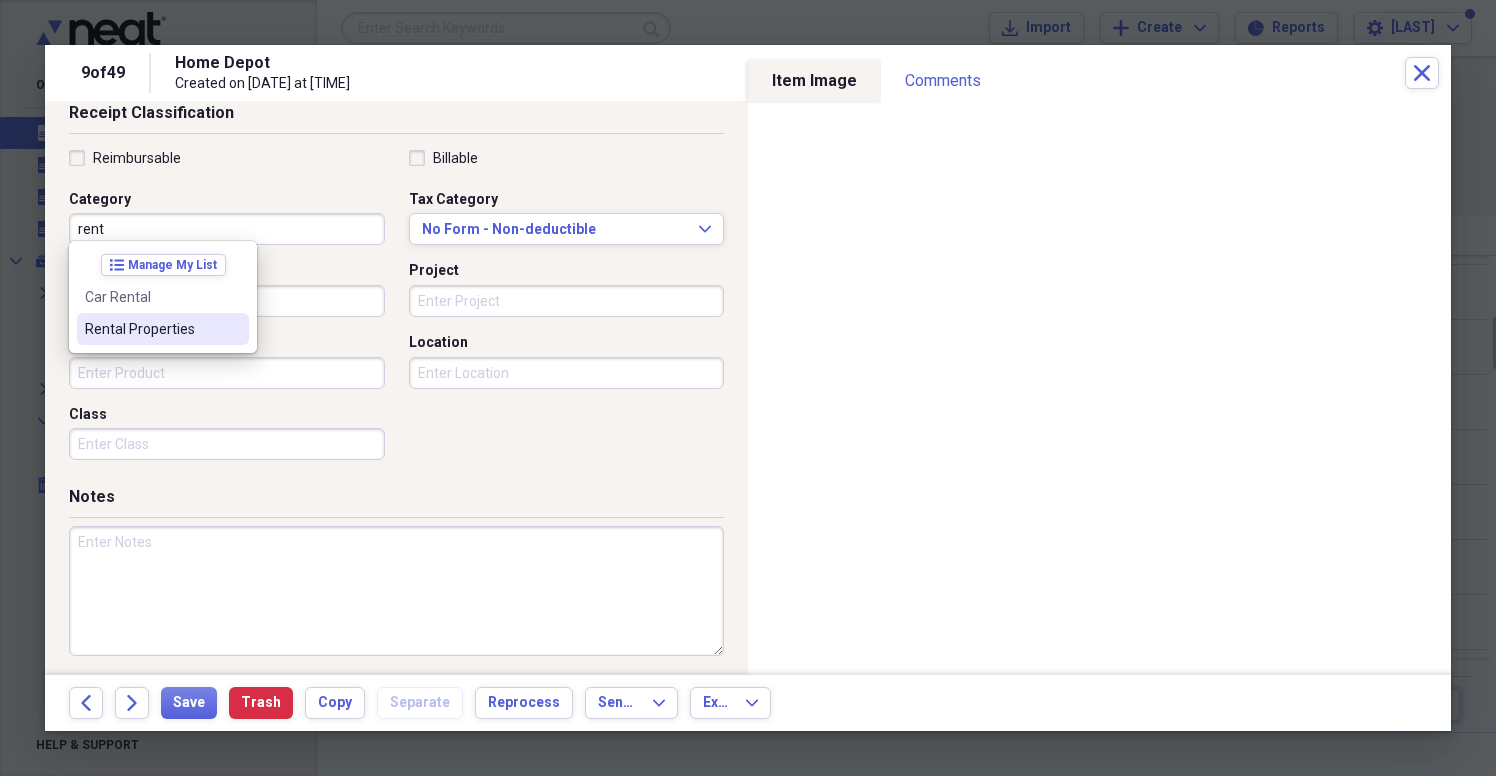 click on "Rental Properties" at bounding box center (151, 329) 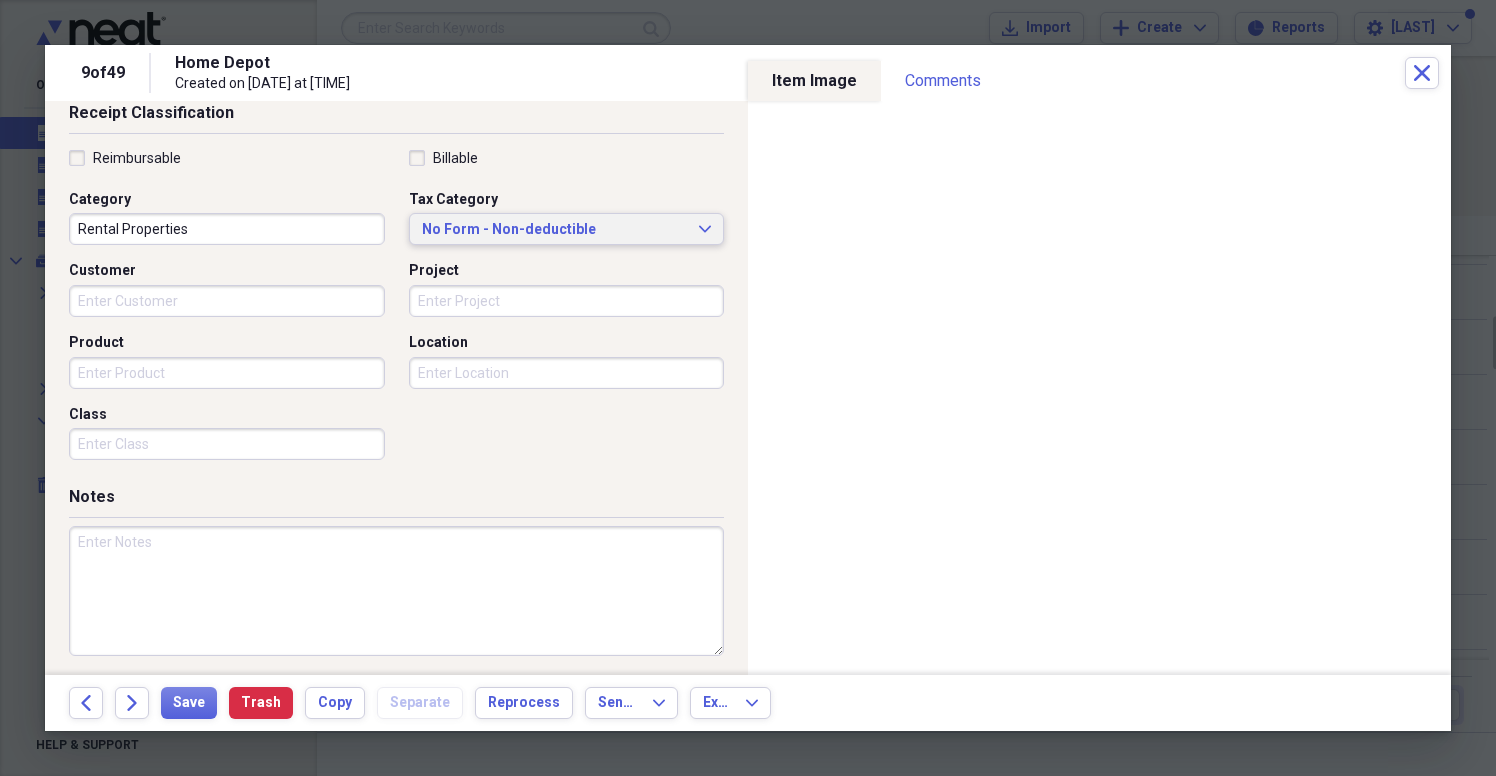 click on "No Form - Non-deductible" at bounding box center [555, 230] 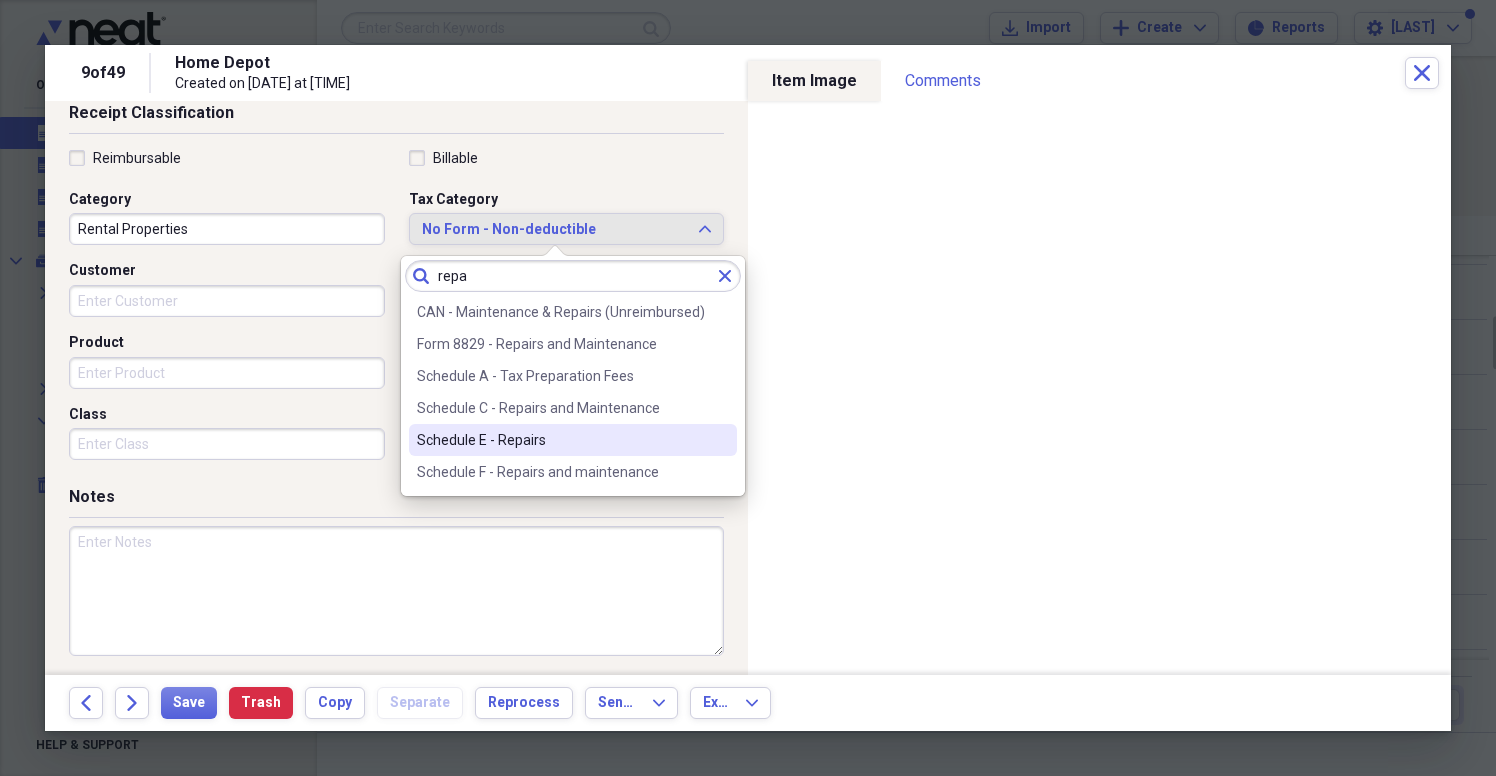 type on "repa" 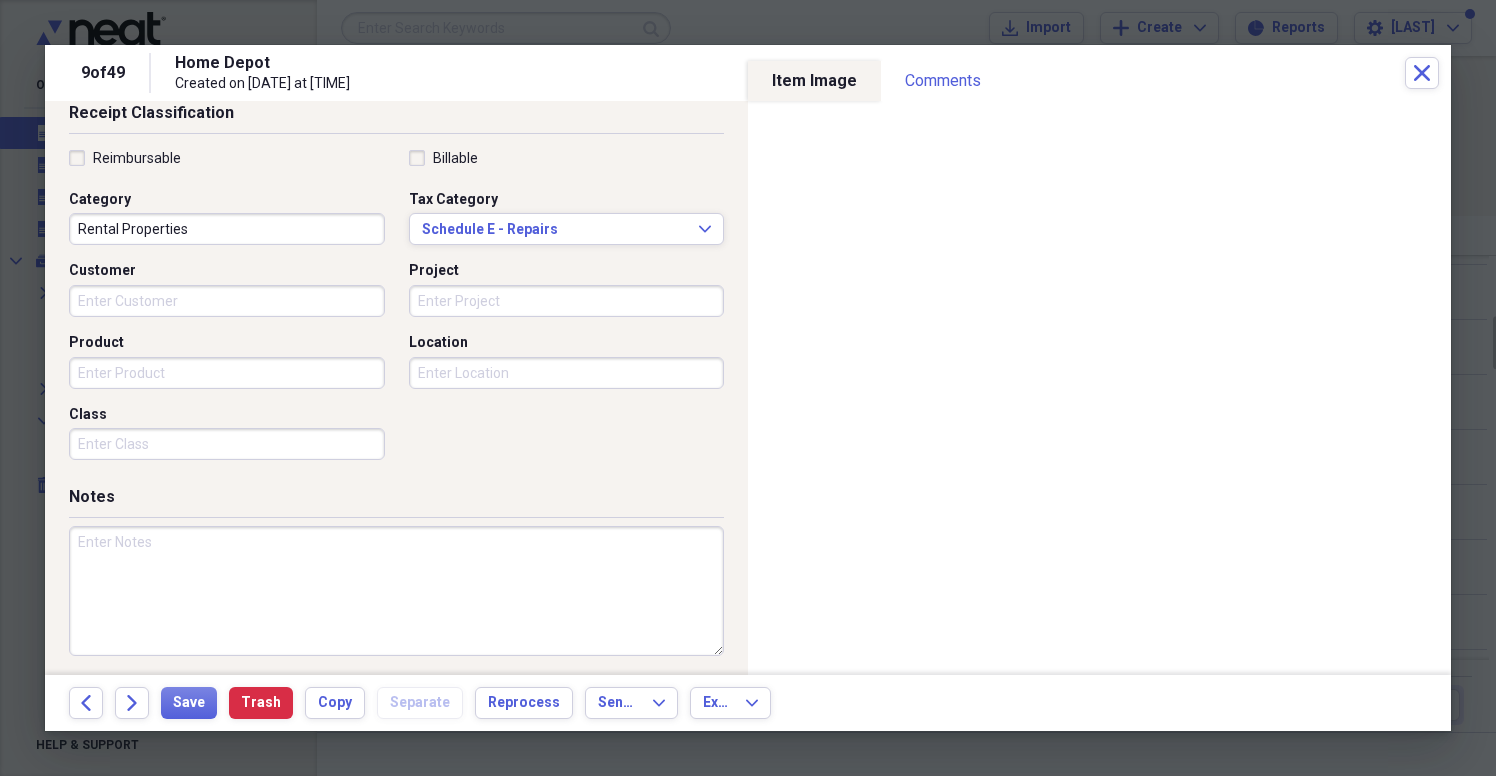click at bounding box center [396, 591] 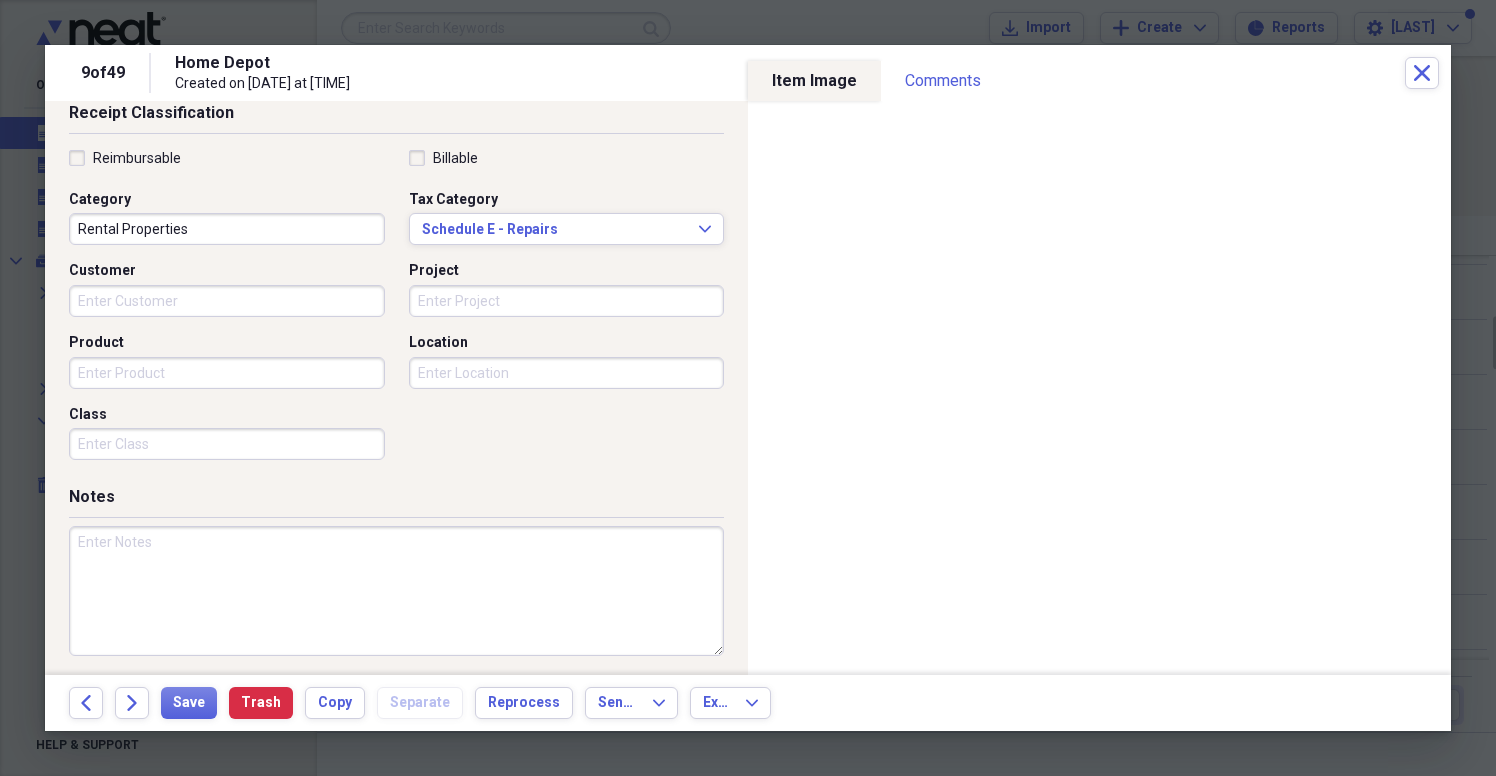 paste on "[NUMBER] [STREET] Moveout" 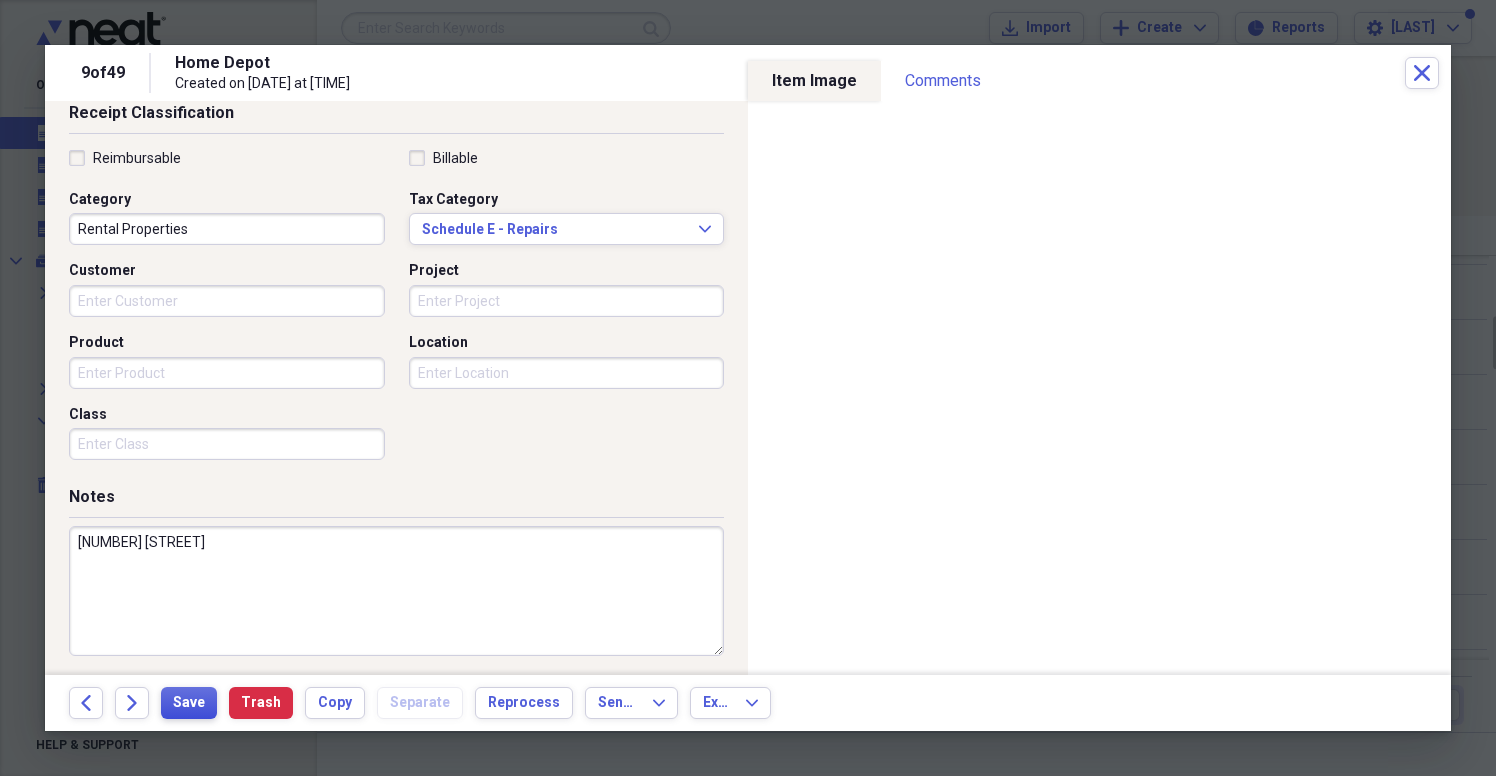 type on "[NUMBER] [STREET]" 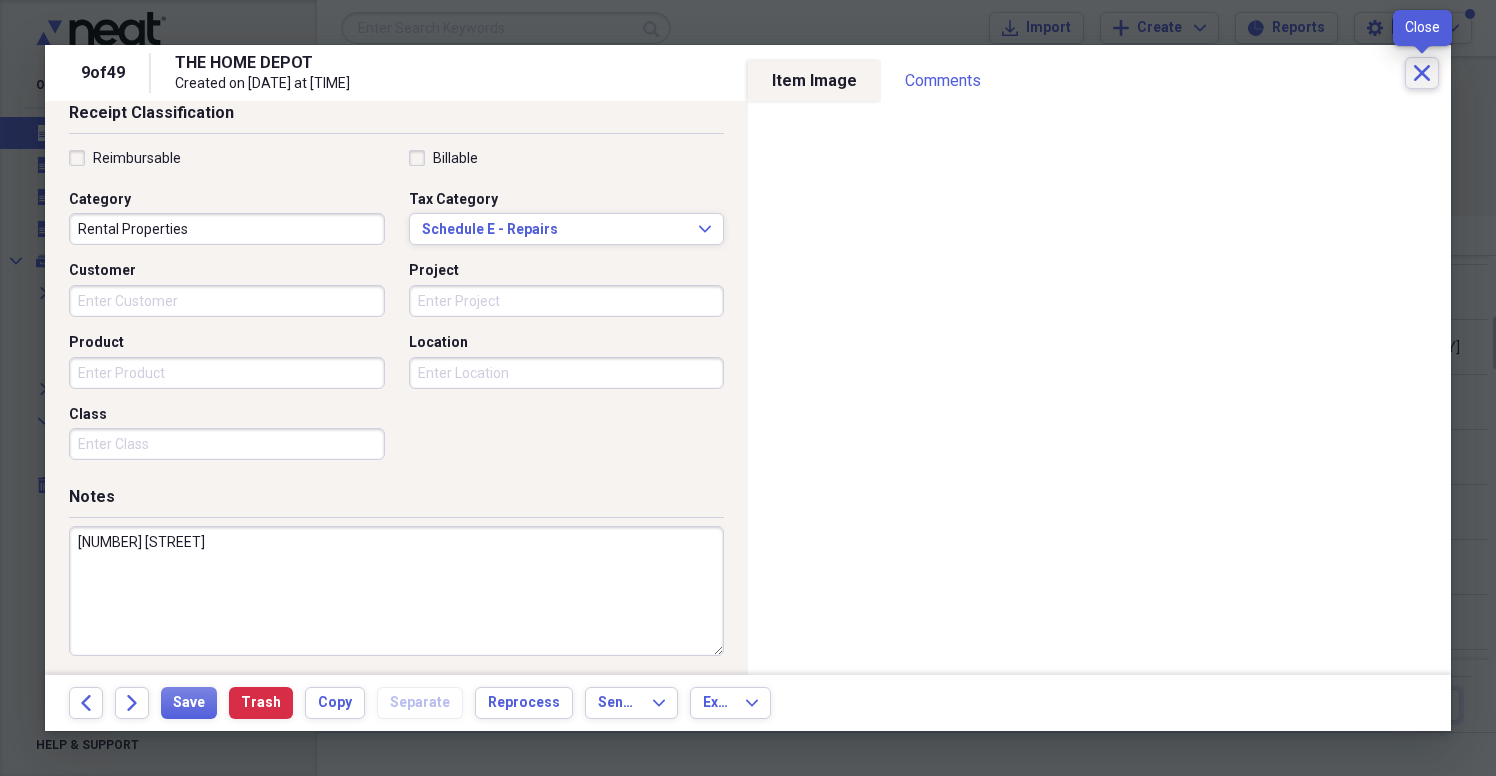 click 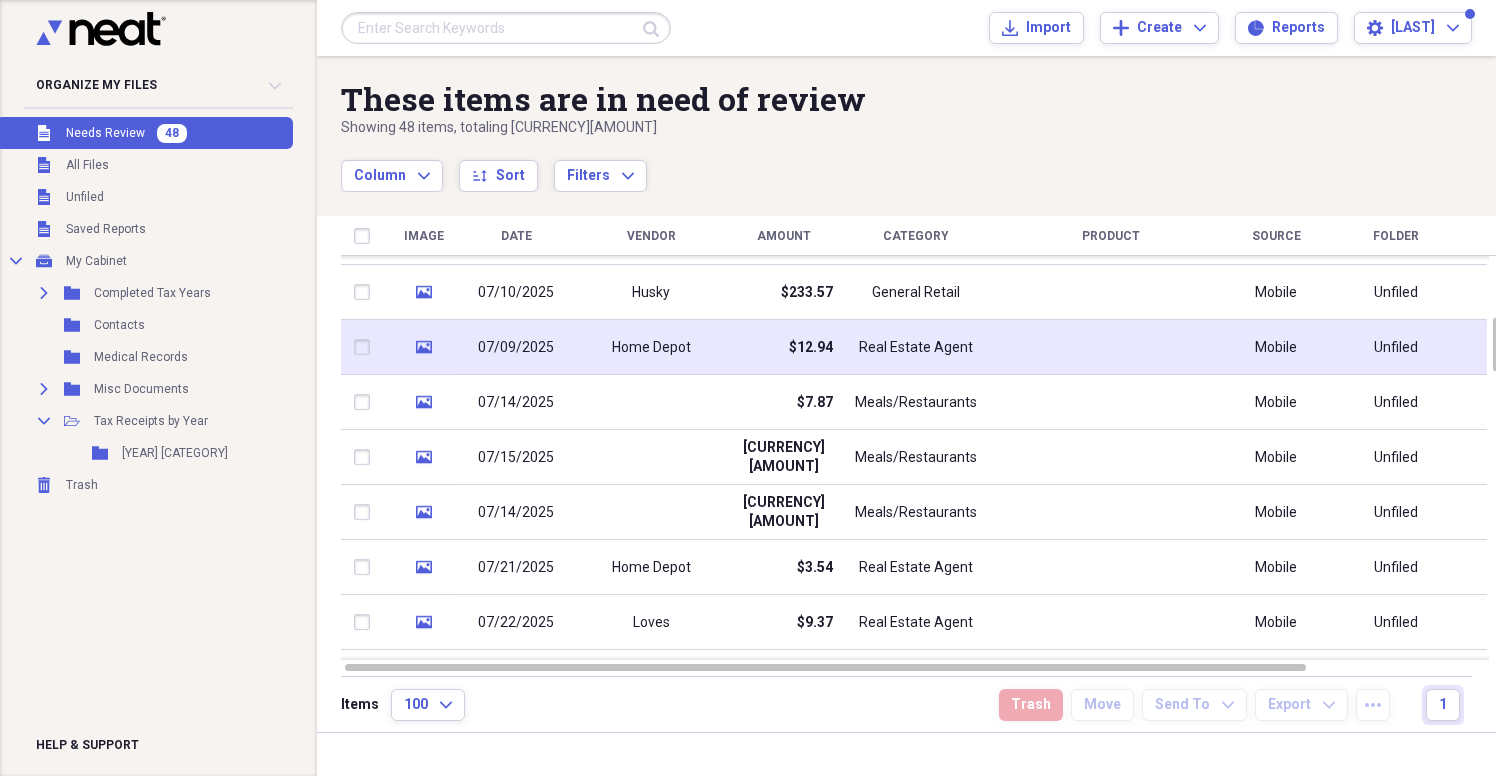 click on "$12.94" at bounding box center (783, 347) 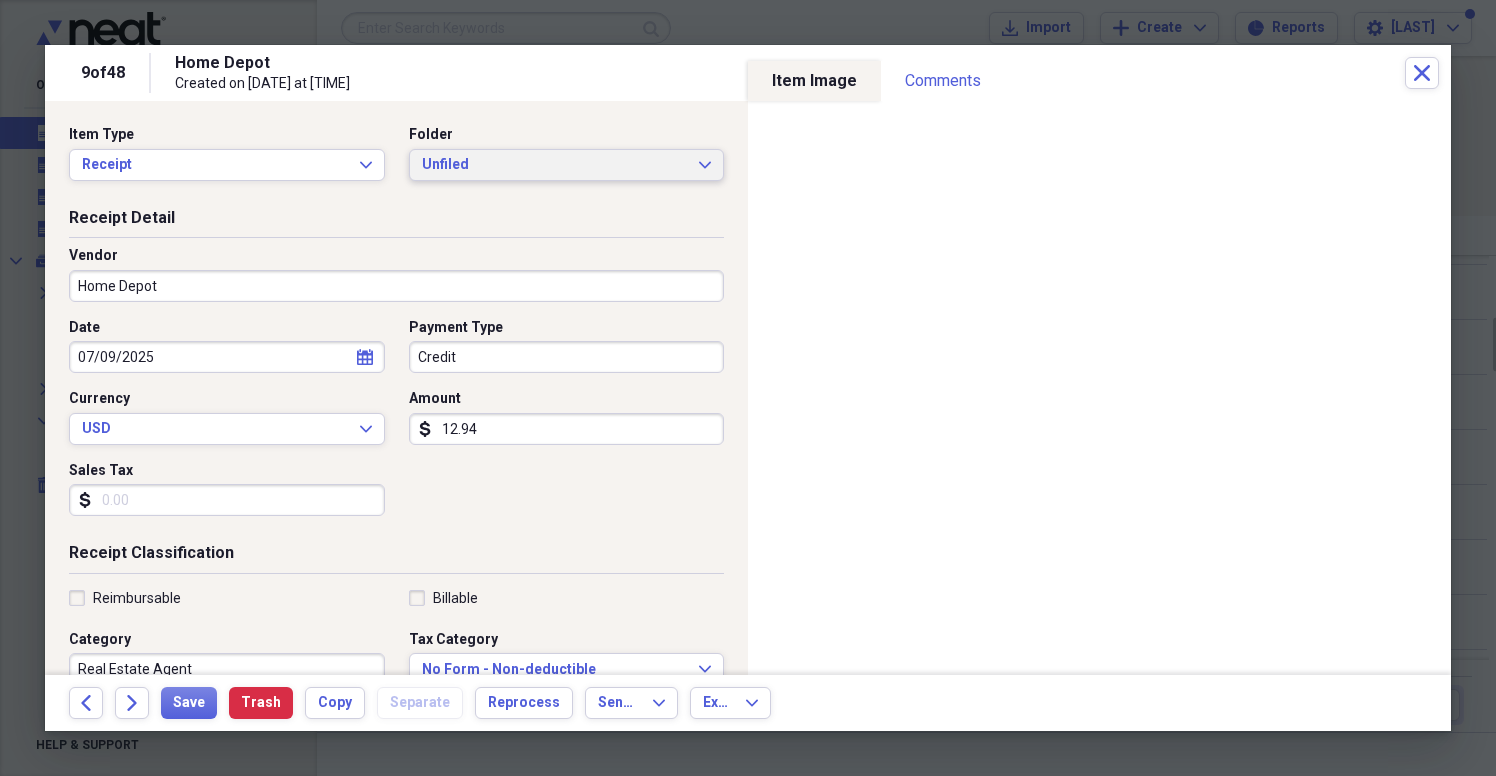 click on "Unfiled" at bounding box center (555, 165) 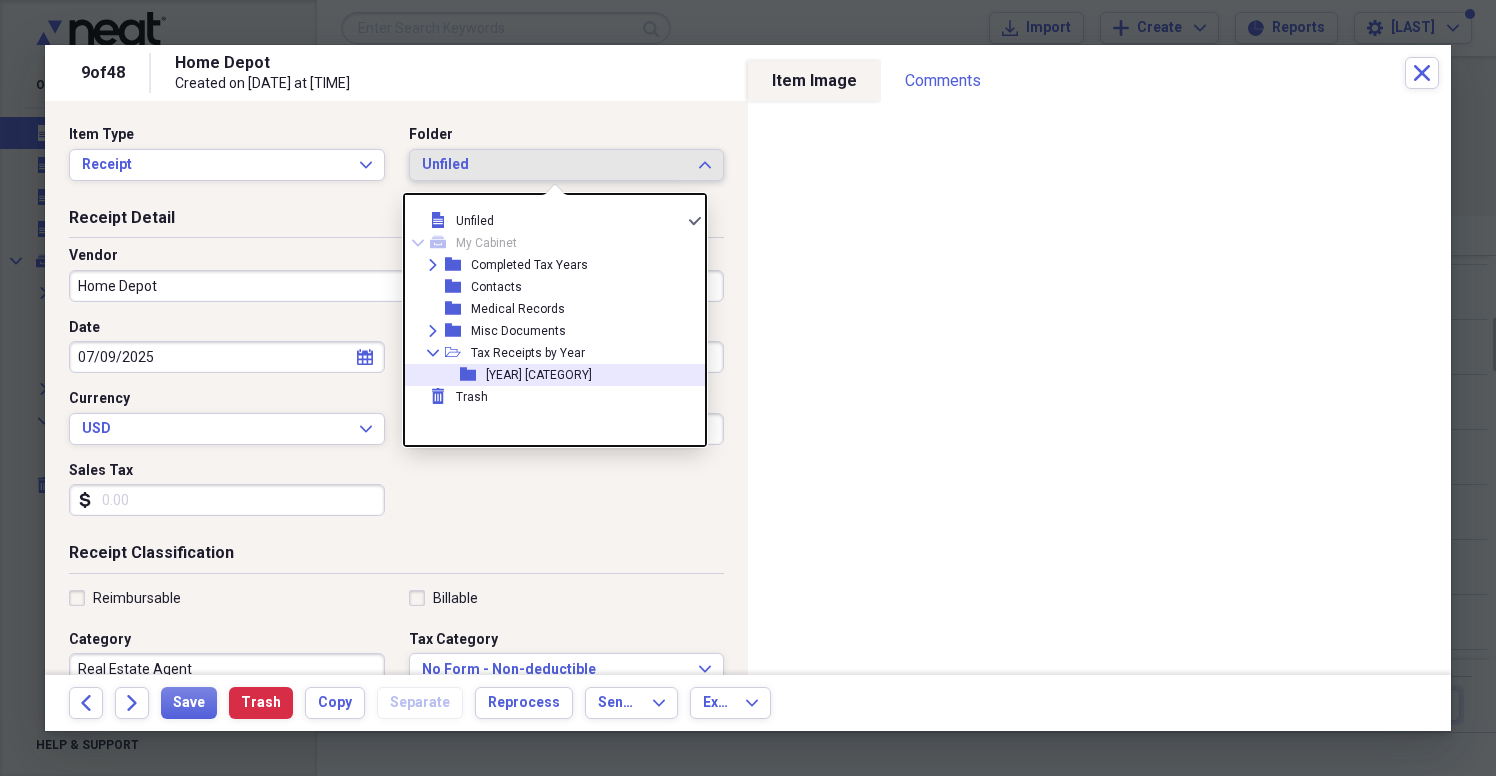click on "[YEAR] [CATEGORY]" at bounding box center (539, 375) 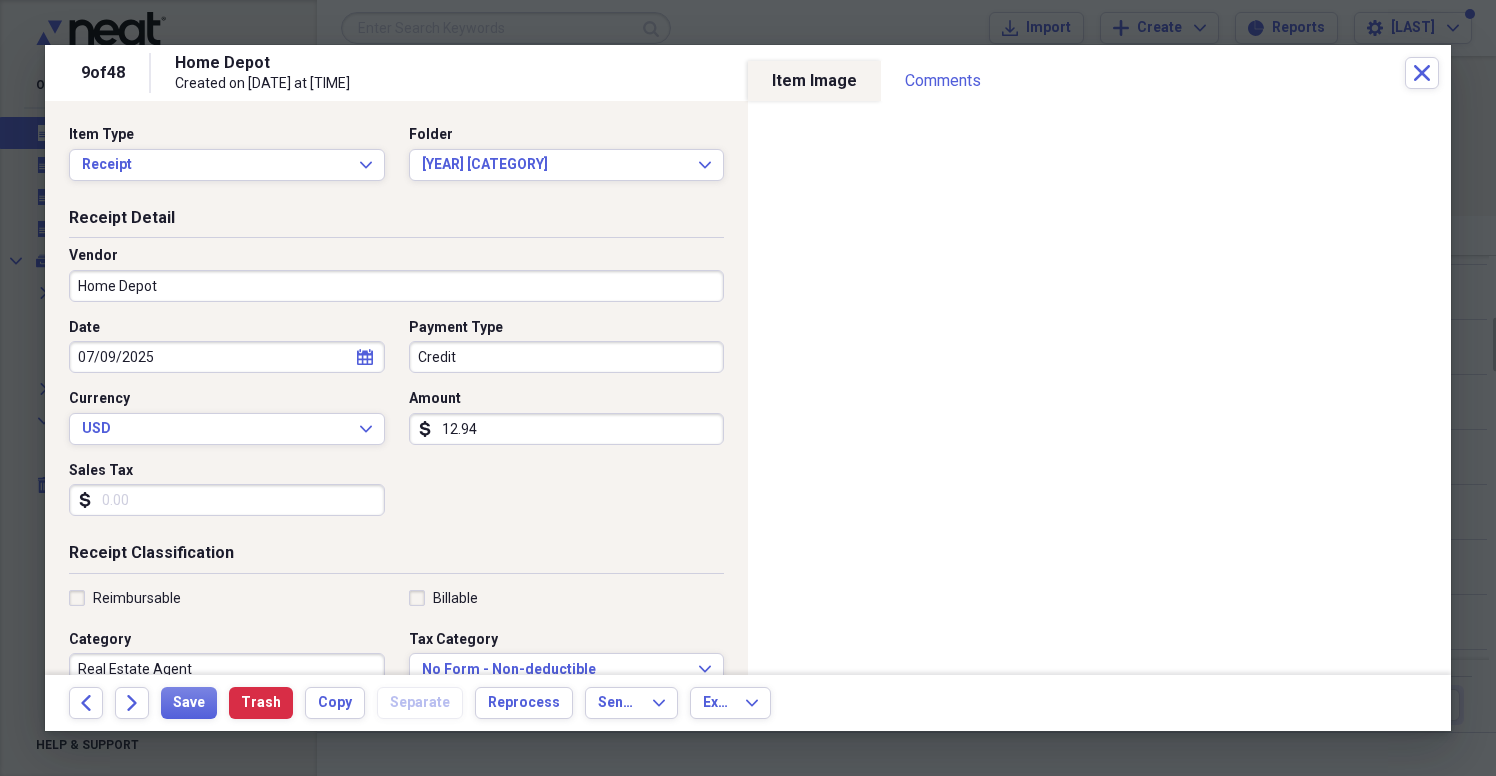 click on "Home Depot" at bounding box center (396, 286) 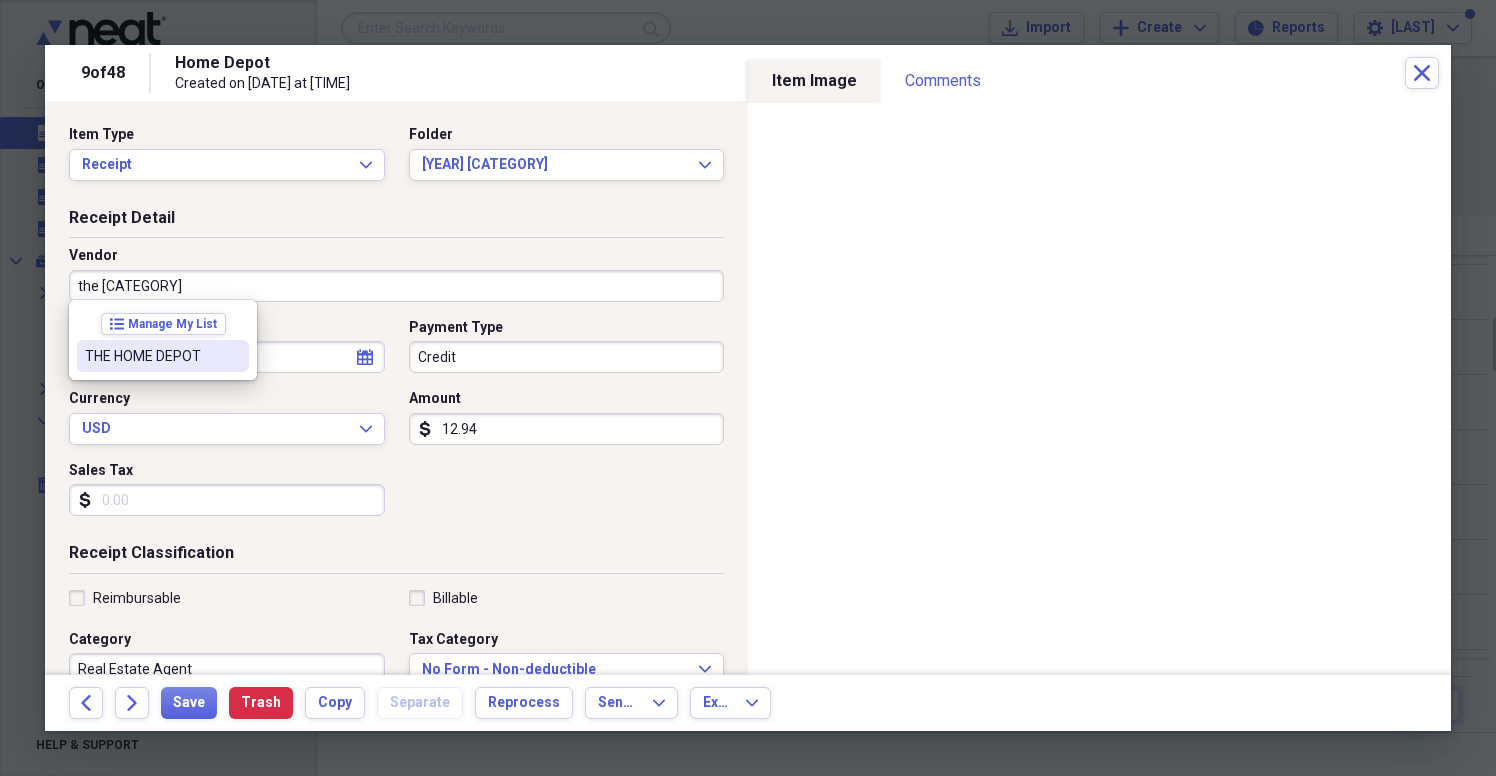 click on "THE HOME DEPOT" at bounding box center [151, 356] 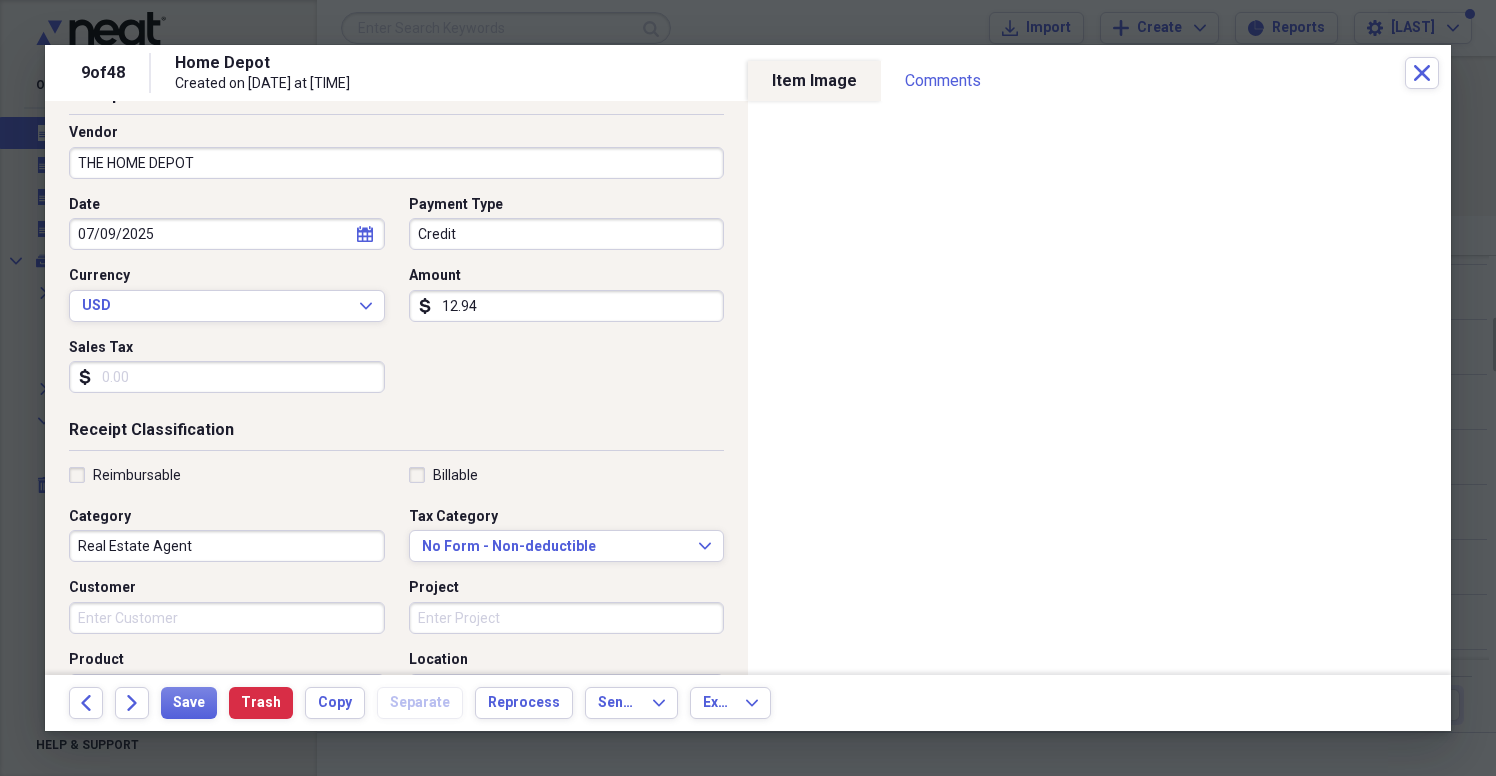 scroll, scrollTop: 200, scrollLeft: 0, axis: vertical 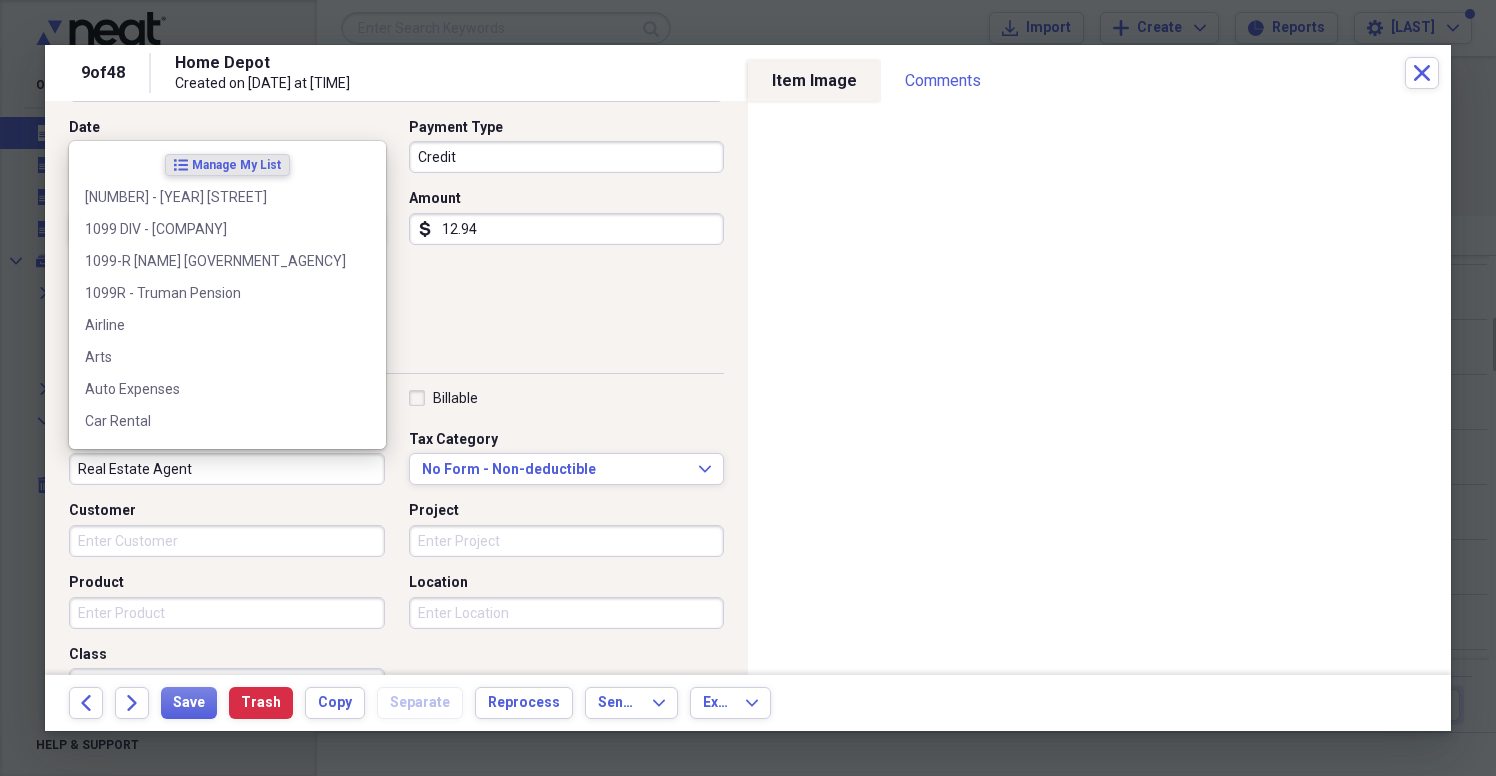 click on "Real Estate Agent" at bounding box center (227, 469) 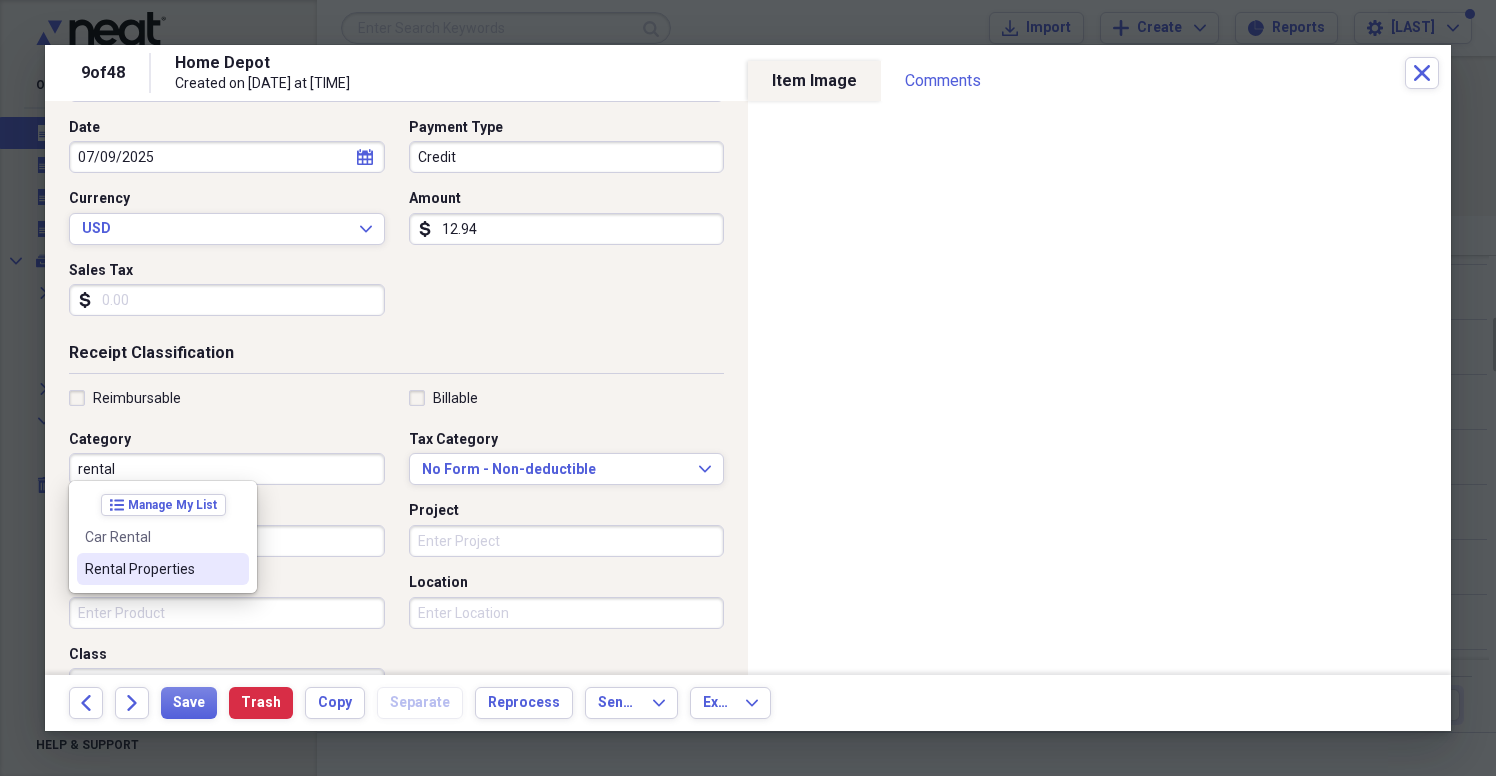 click on "Rental Properties" at bounding box center [163, 569] 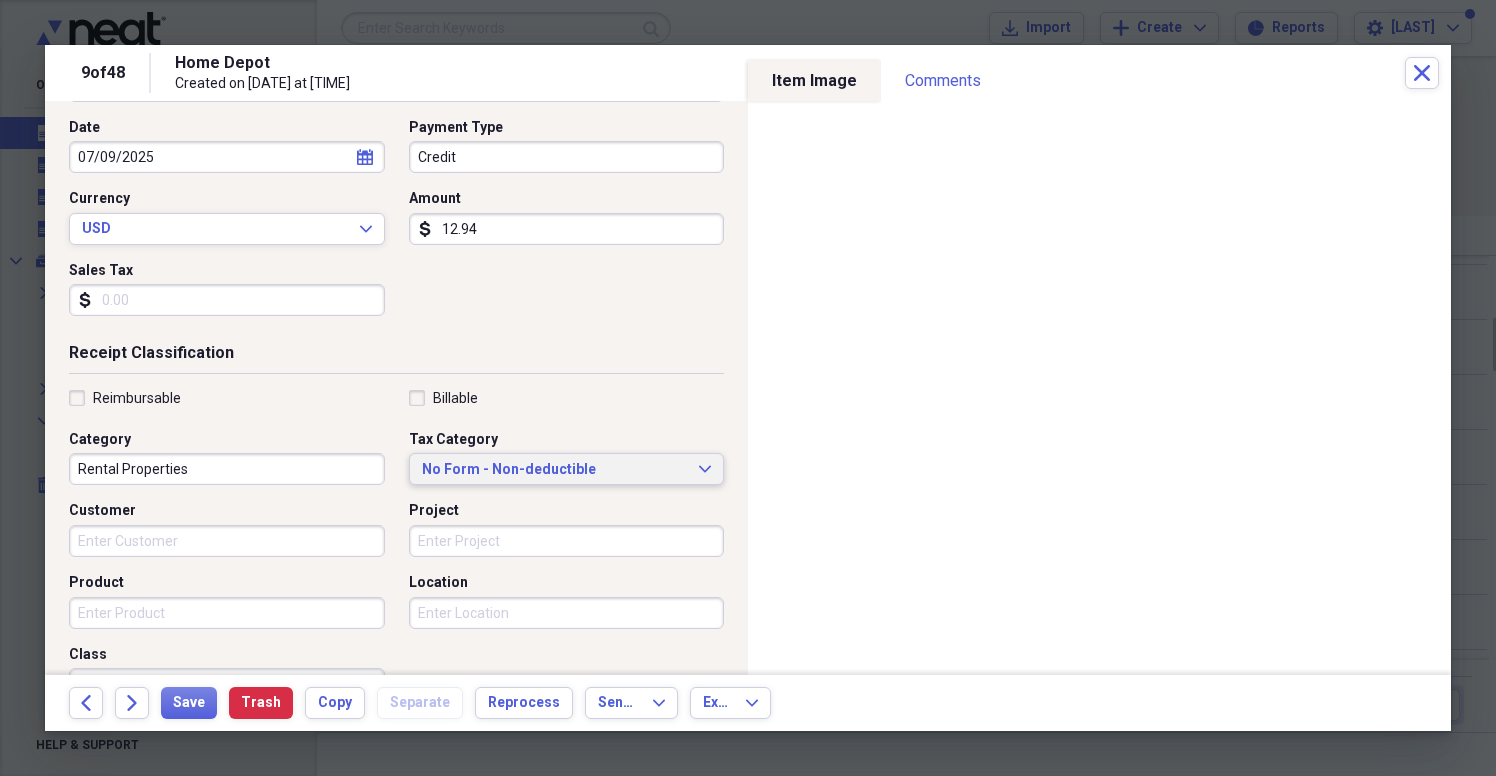 click on "No Form - Non-deductible Expand" at bounding box center (567, 469) 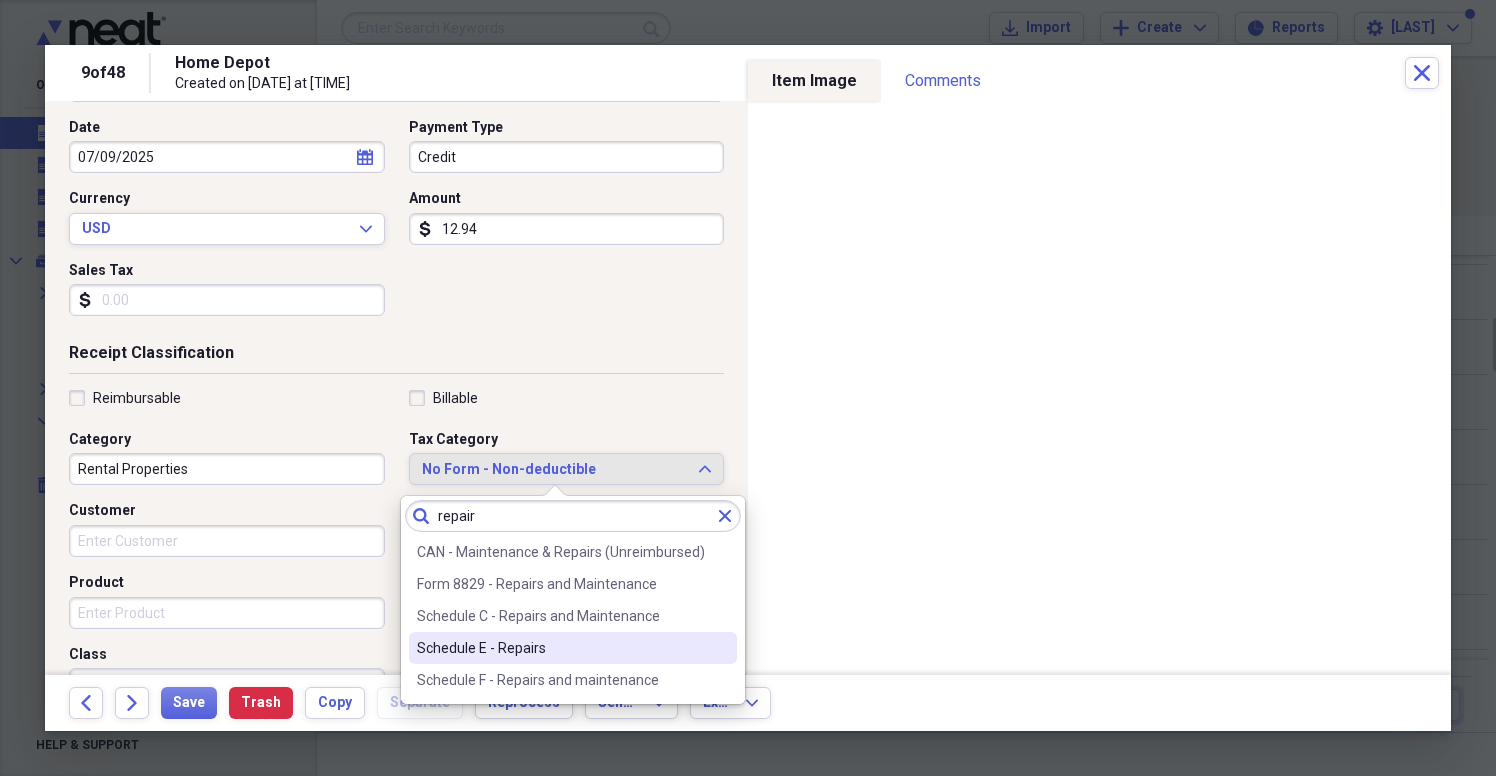 type on "repair" 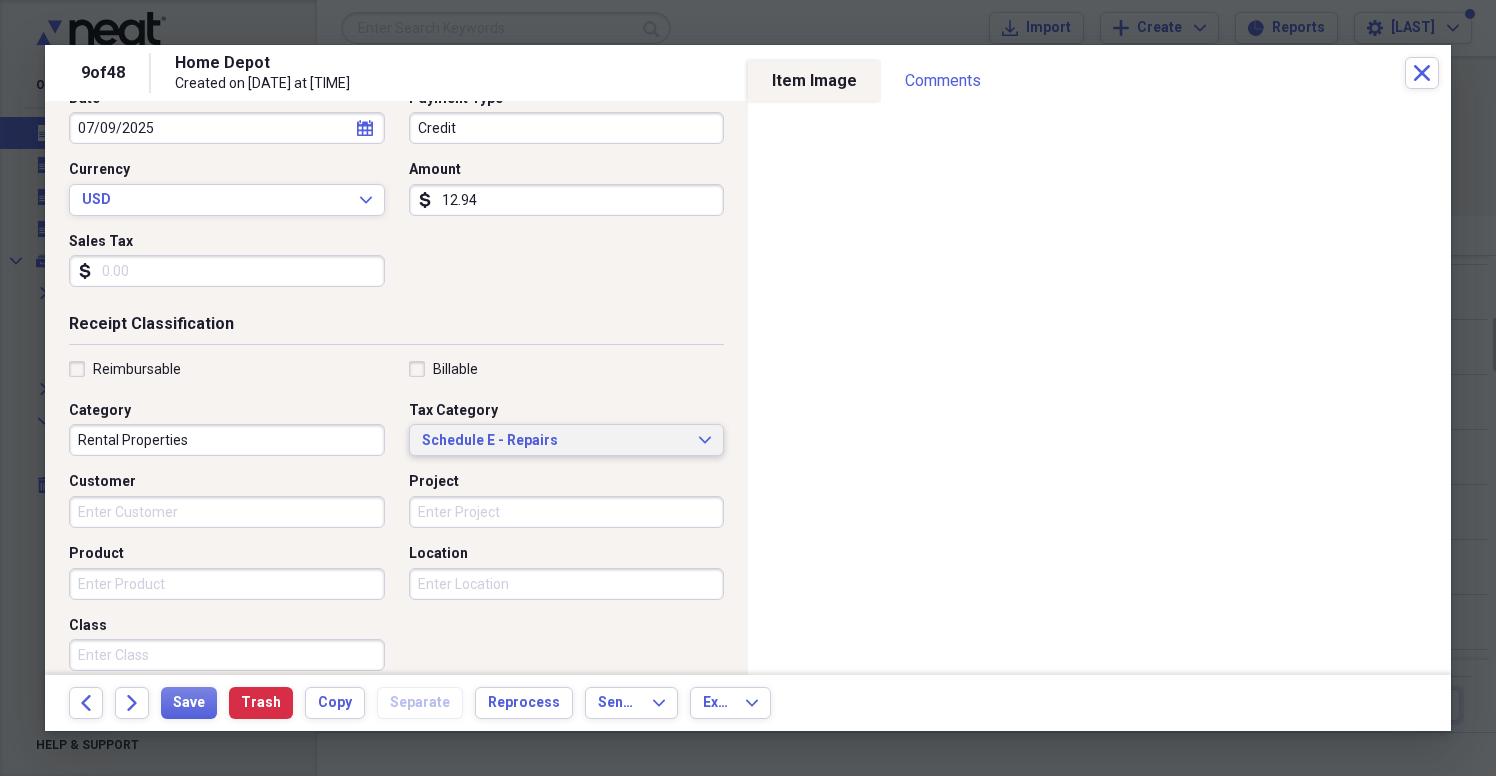 scroll, scrollTop: 440, scrollLeft: 0, axis: vertical 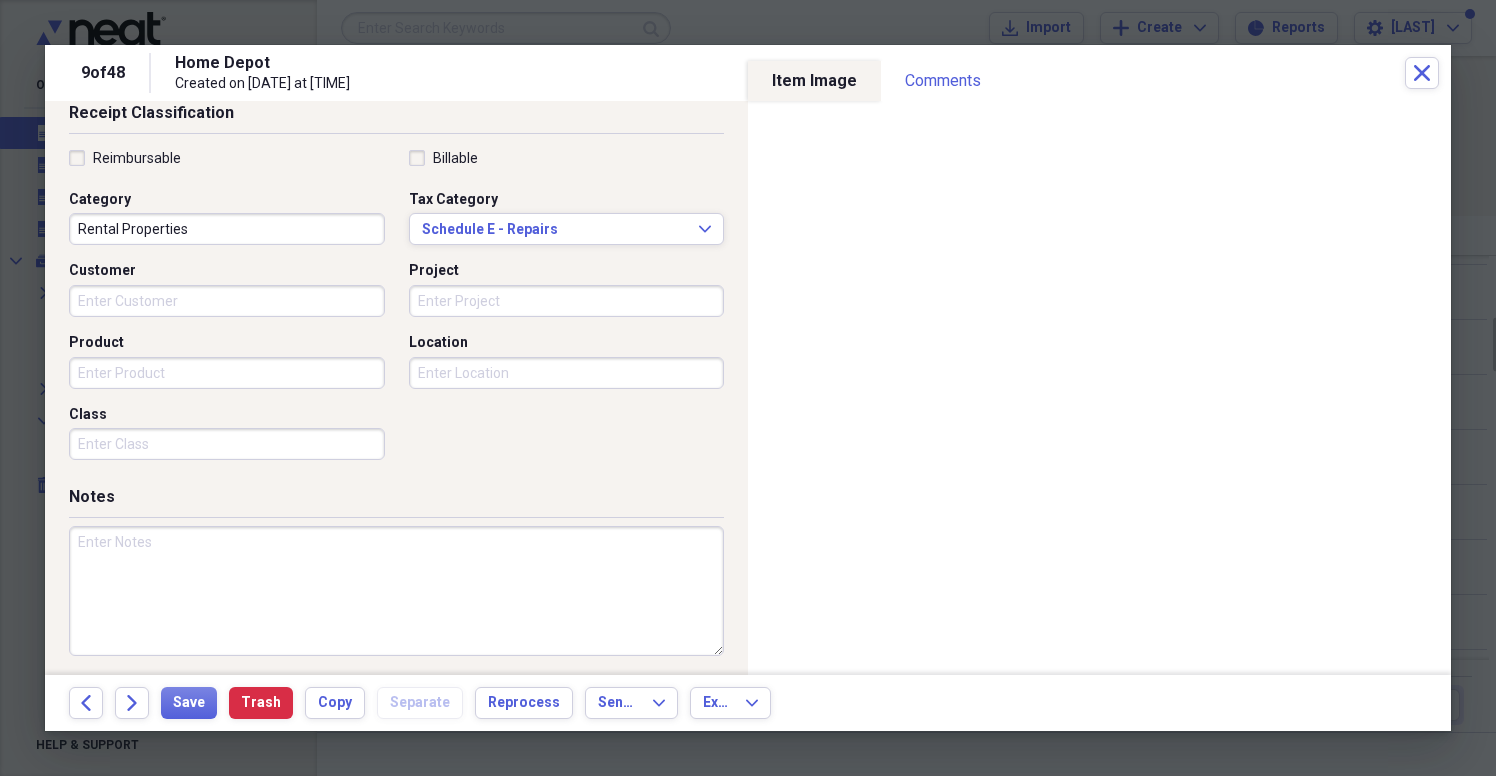paste on "[NUMBER] [STREET] Moveout" 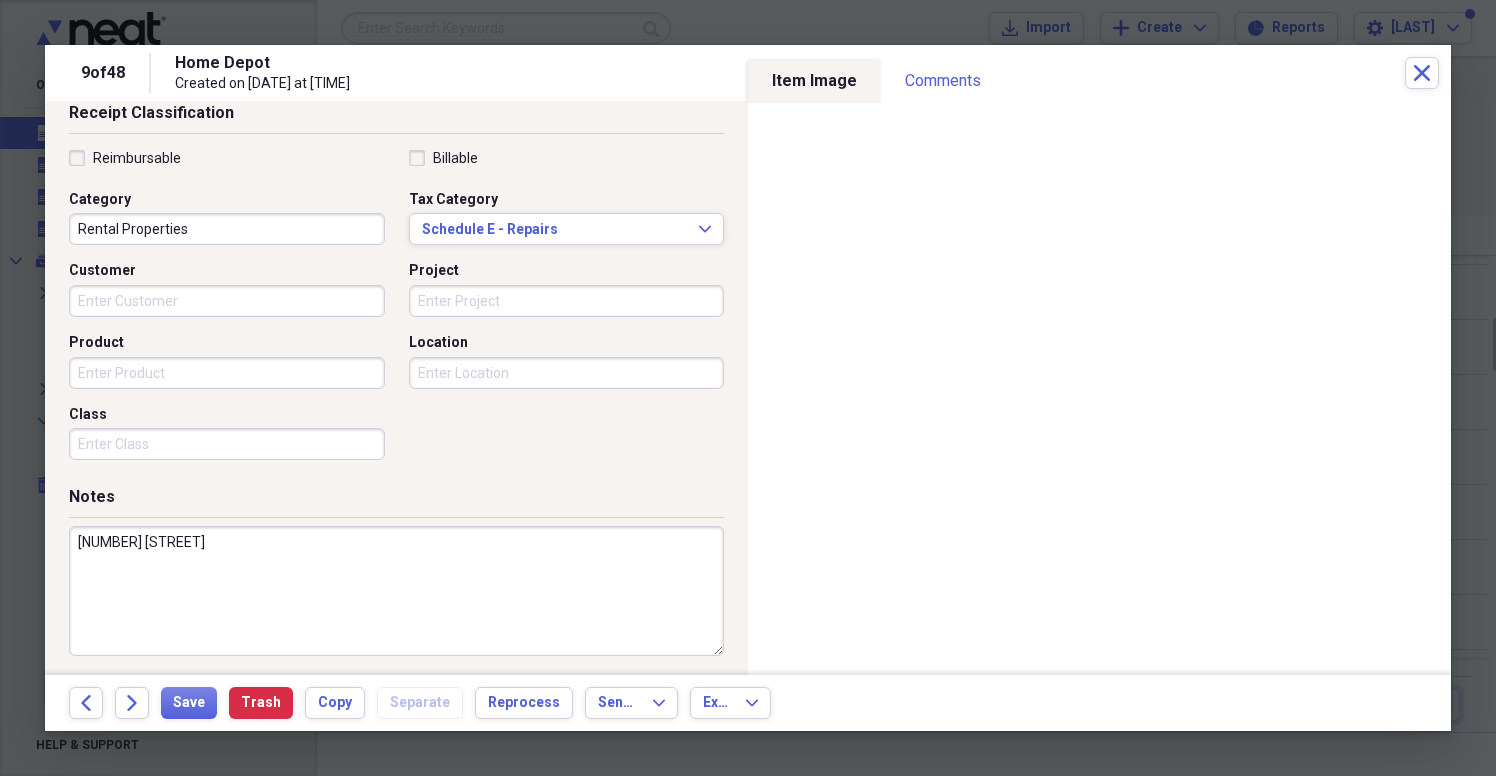 click on "[NUMBER] [STREET]" at bounding box center [396, 591] 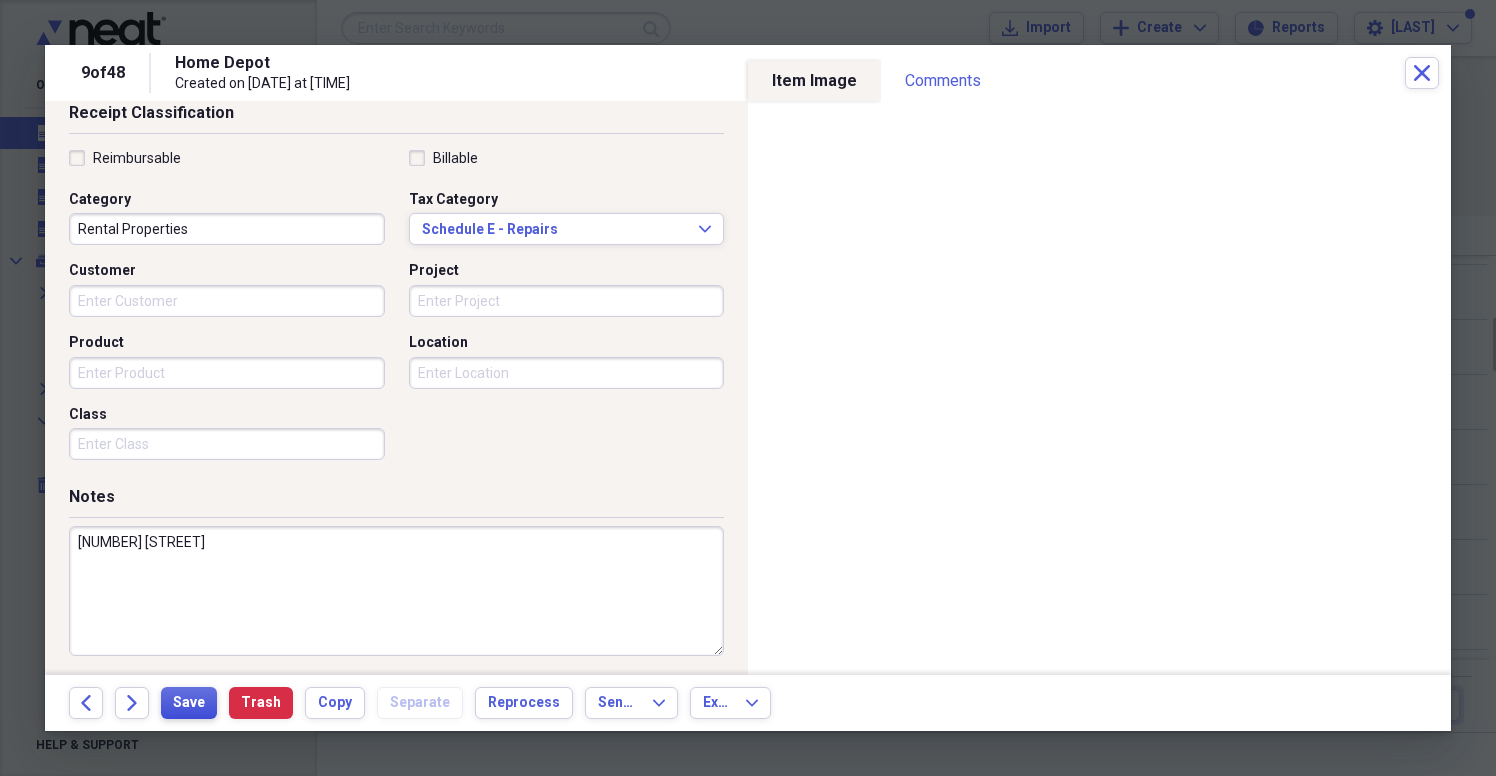 type on "[NUMBER] [STREET]" 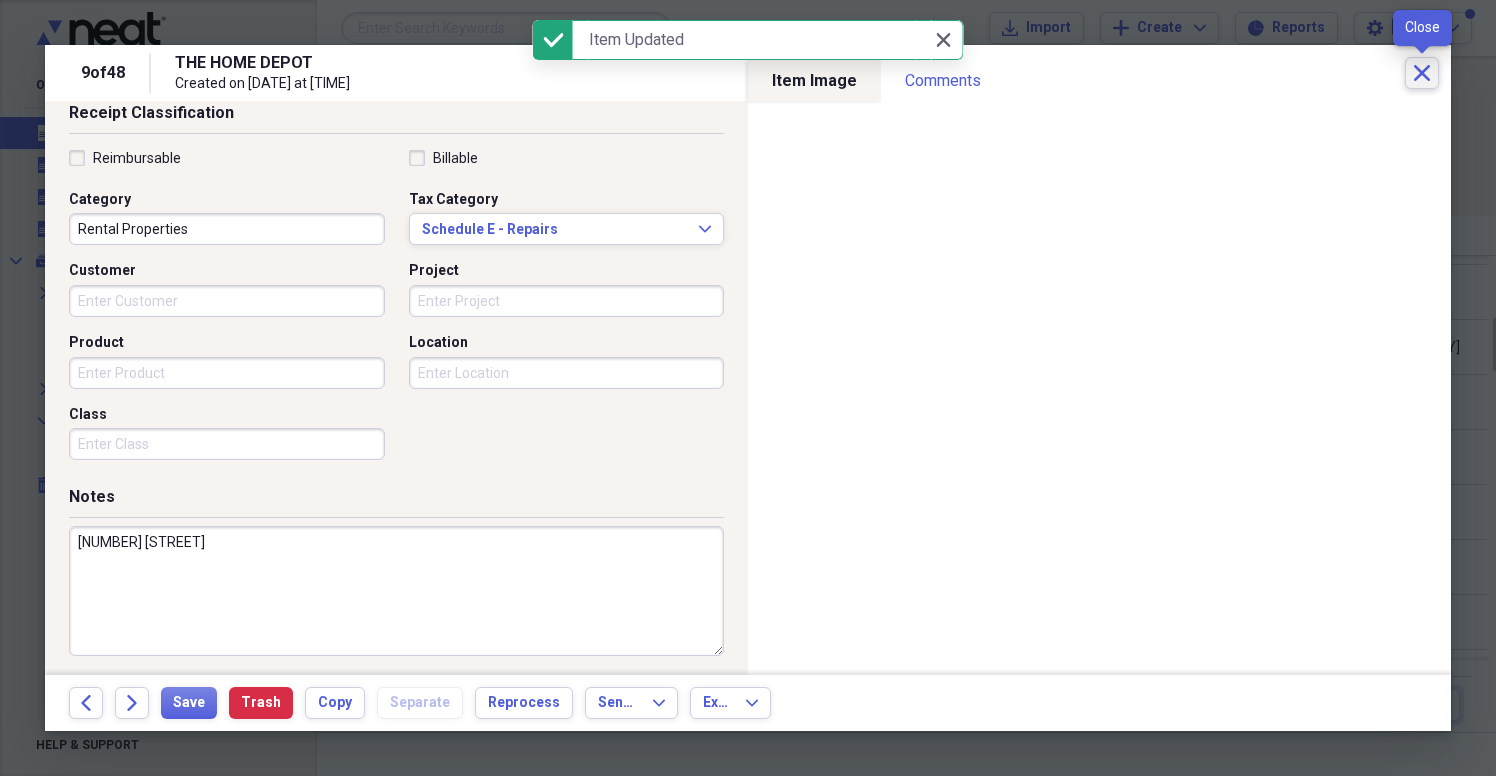 click 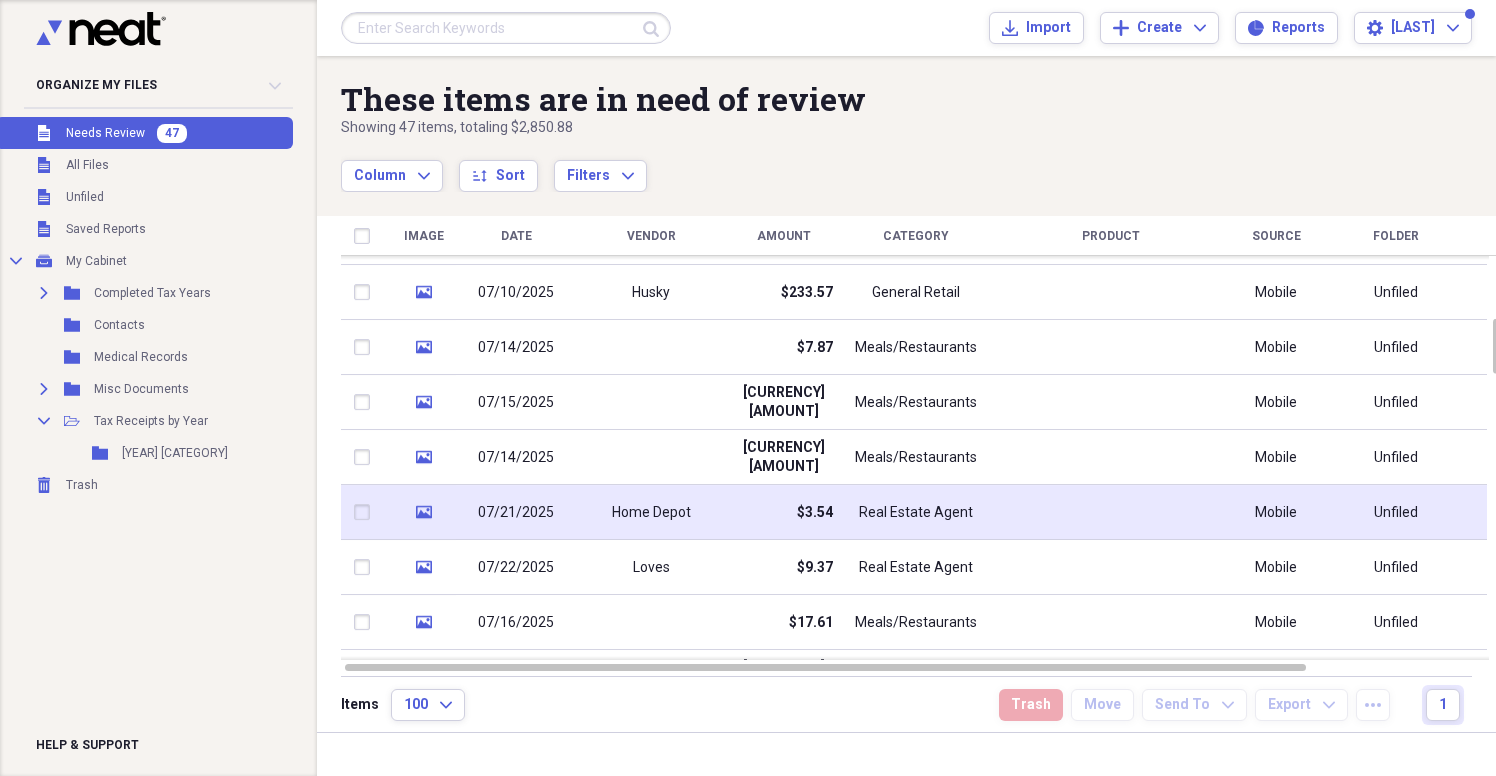 click on "$3.54" at bounding box center (815, 513) 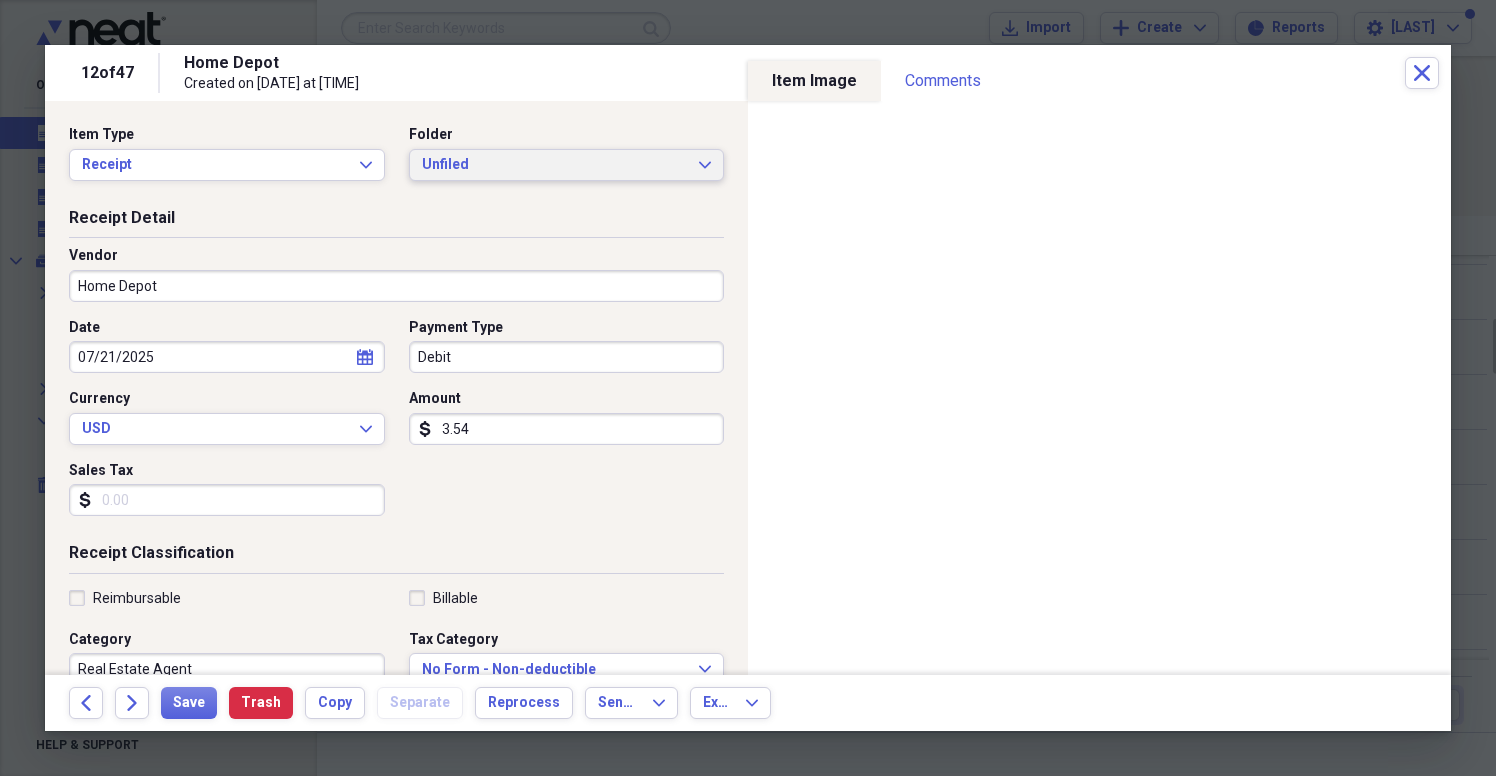 click on "Unfiled Expand" at bounding box center [567, 165] 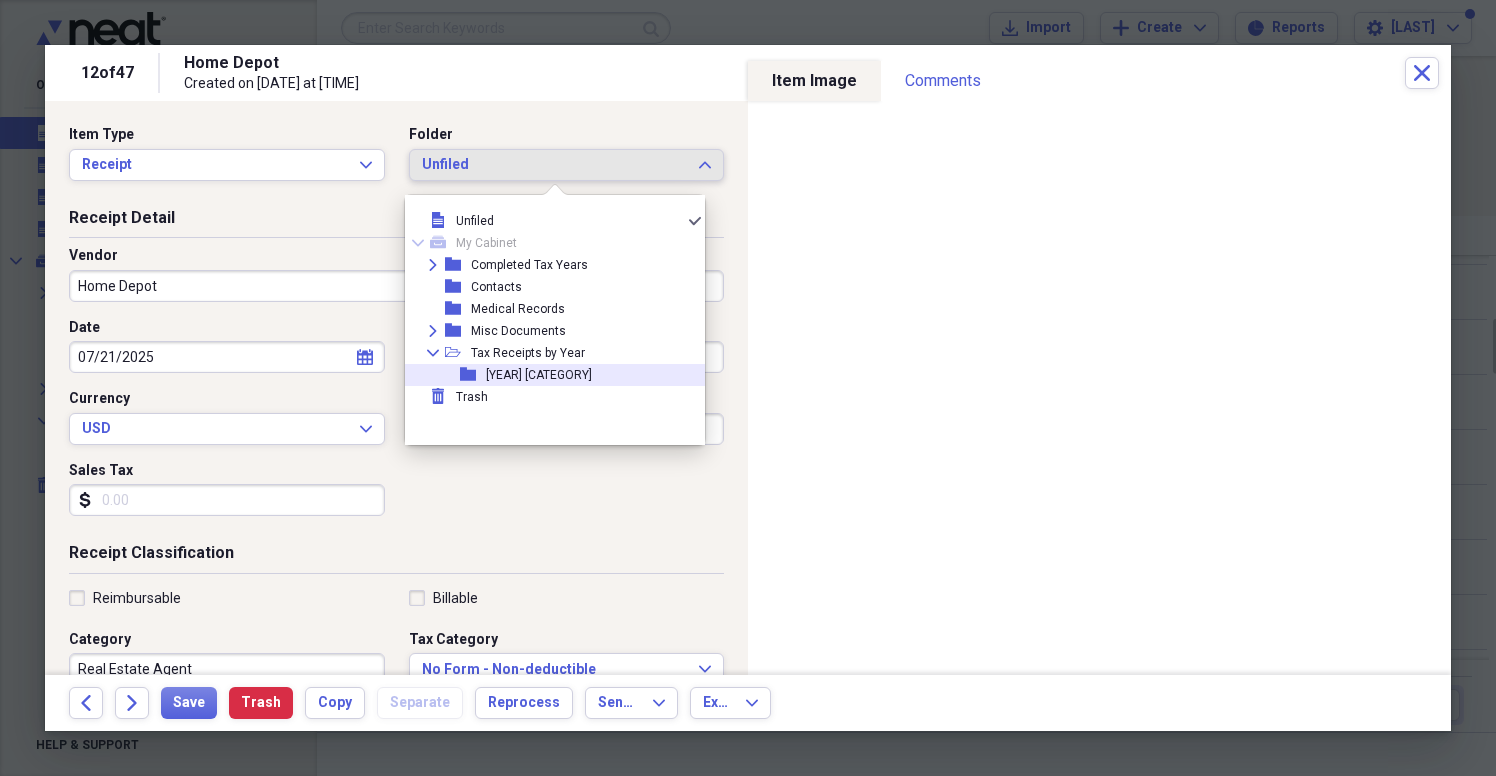 click on "[YEAR] [CATEGORY]" at bounding box center [539, 375] 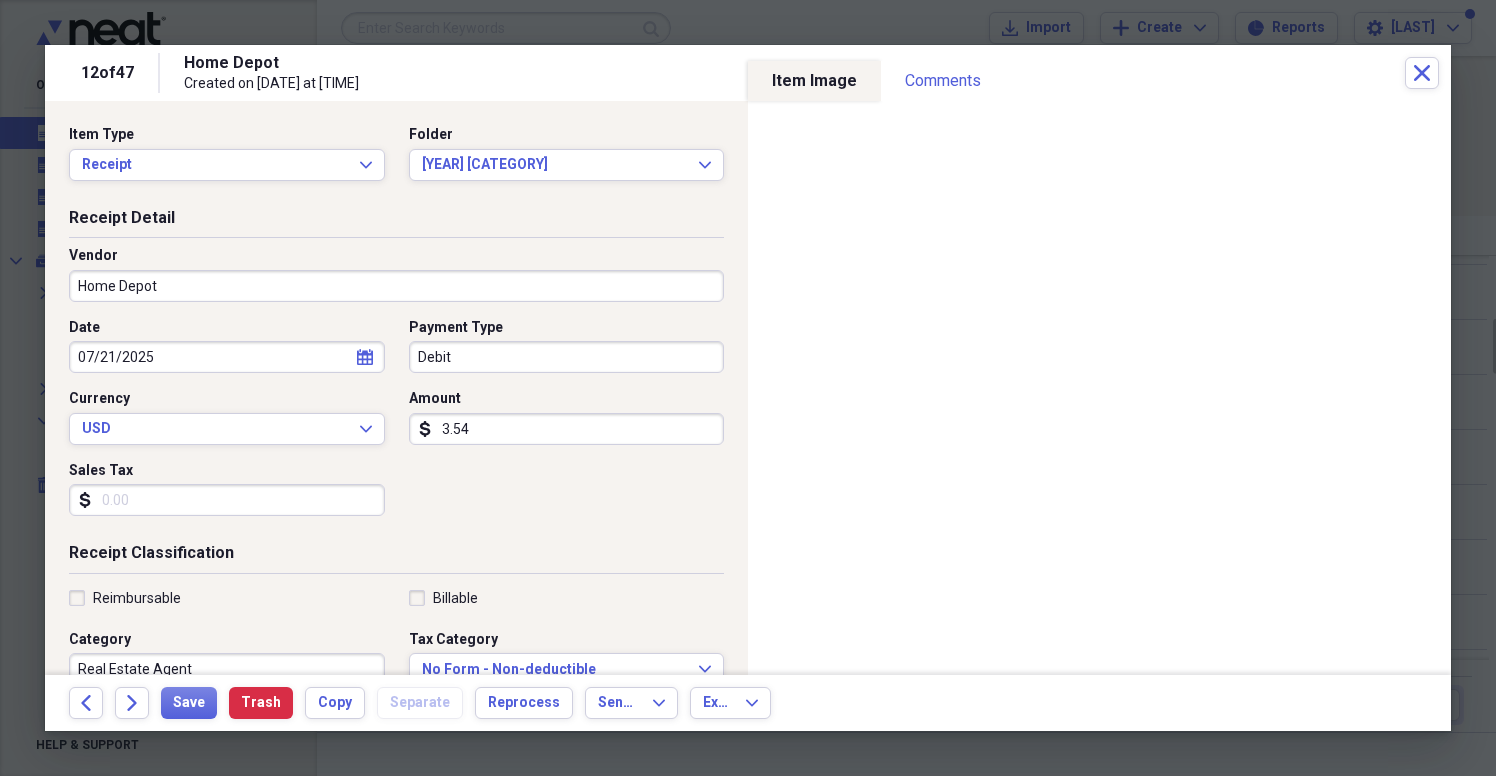 click on "Home Depot" at bounding box center [396, 286] 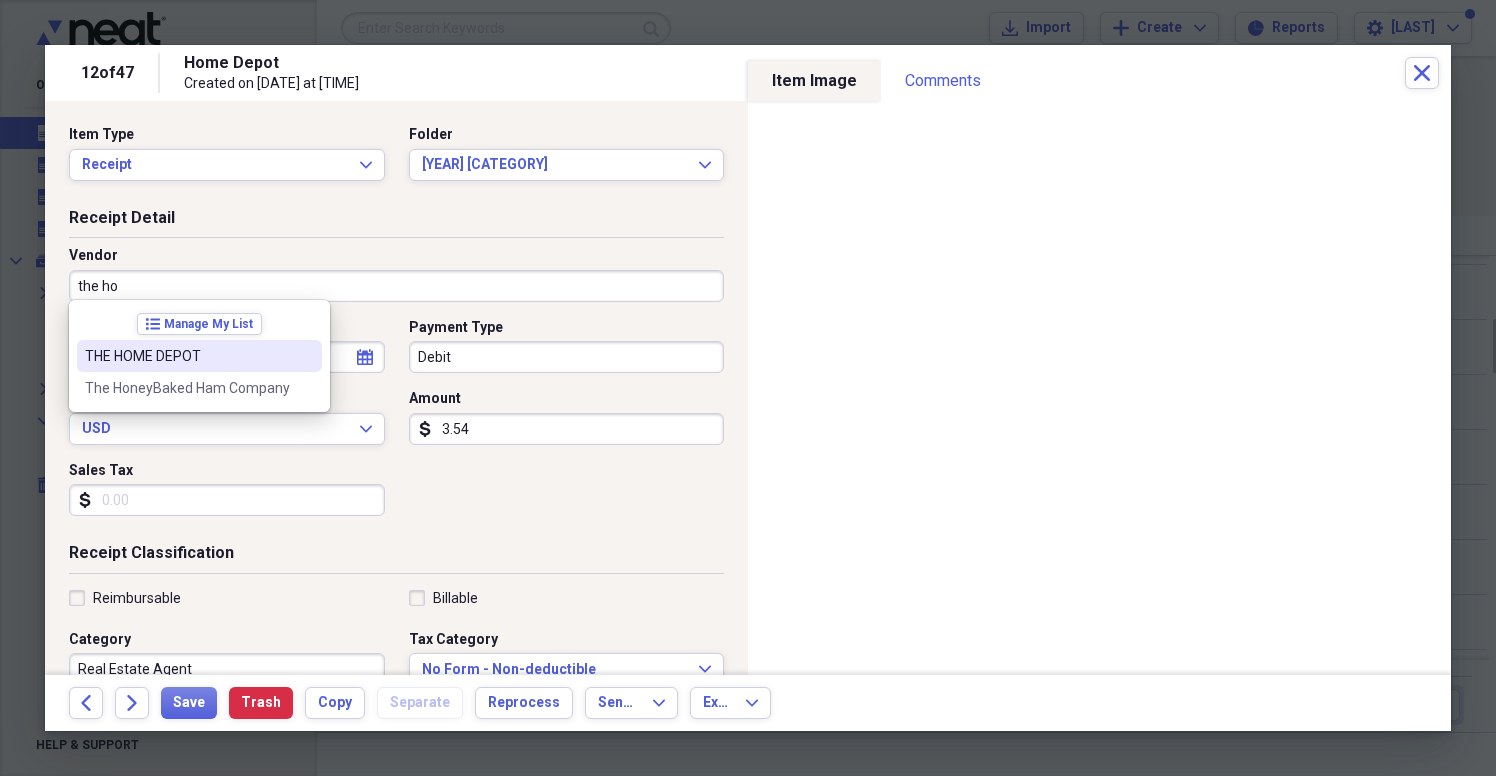 click on "THE HOME DEPOT" at bounding box center [187, 356] 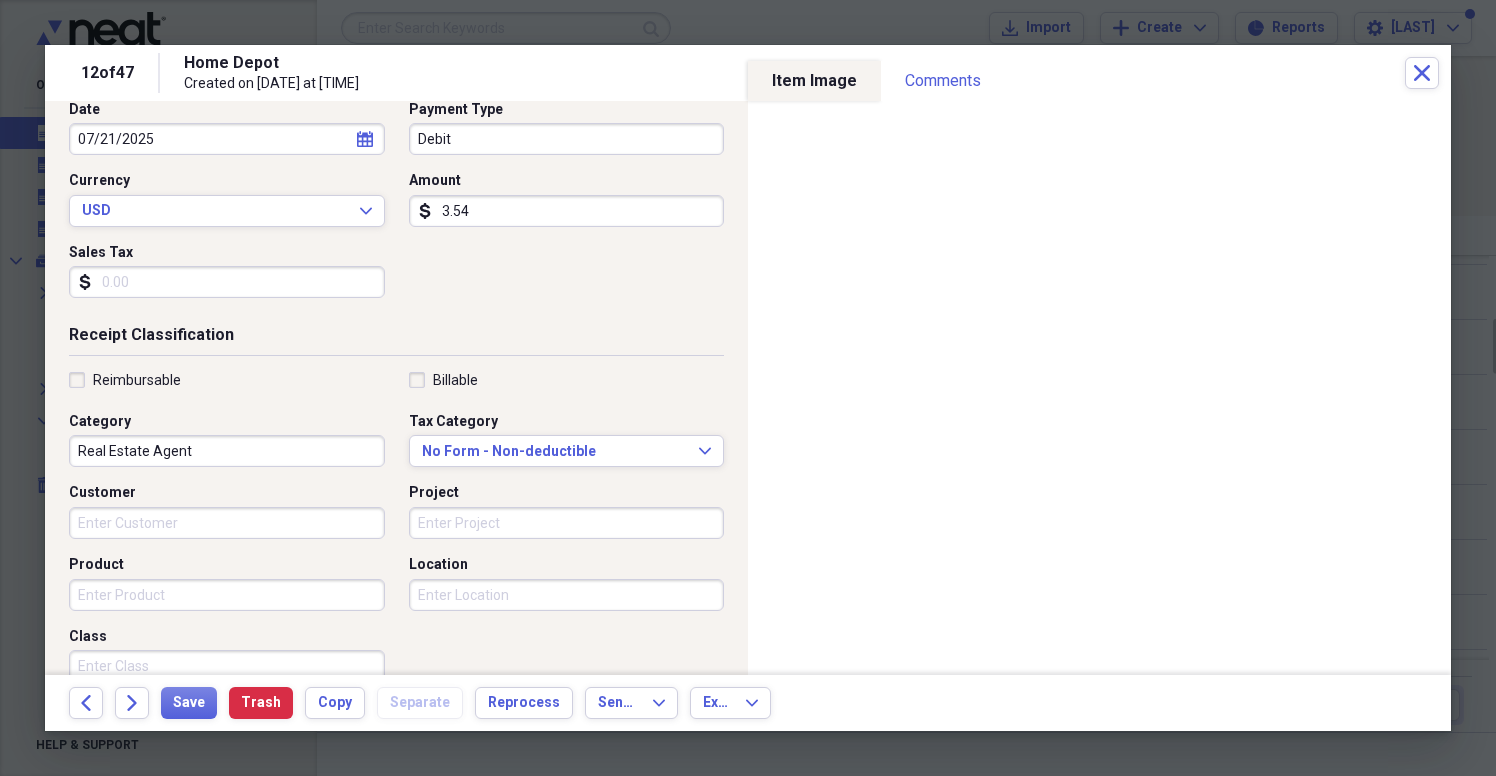 scroll, scrollTop: 222, scrollLeft: 0, axis: vertical 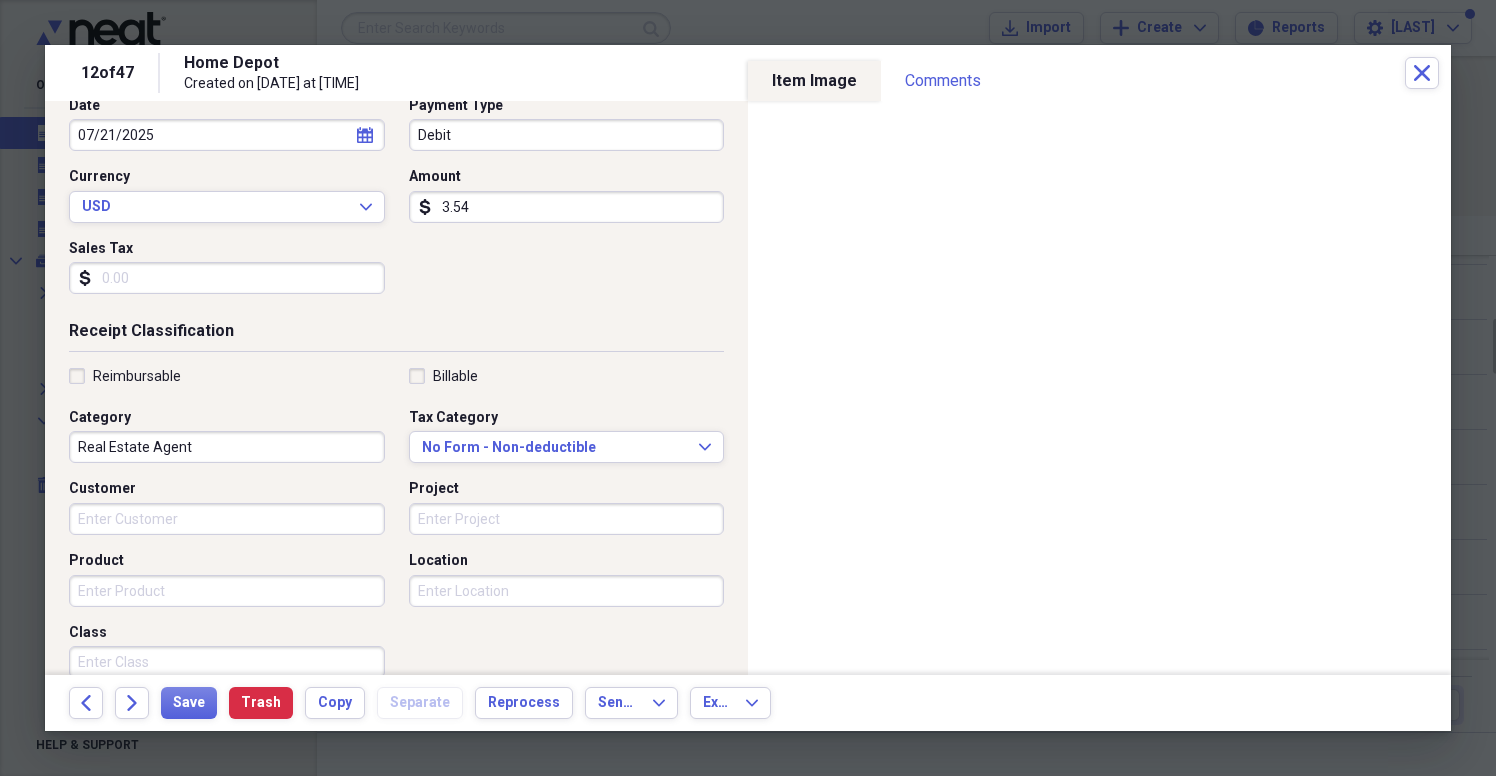 click on "Real Estate Agent" at bounding box center [227, 447] 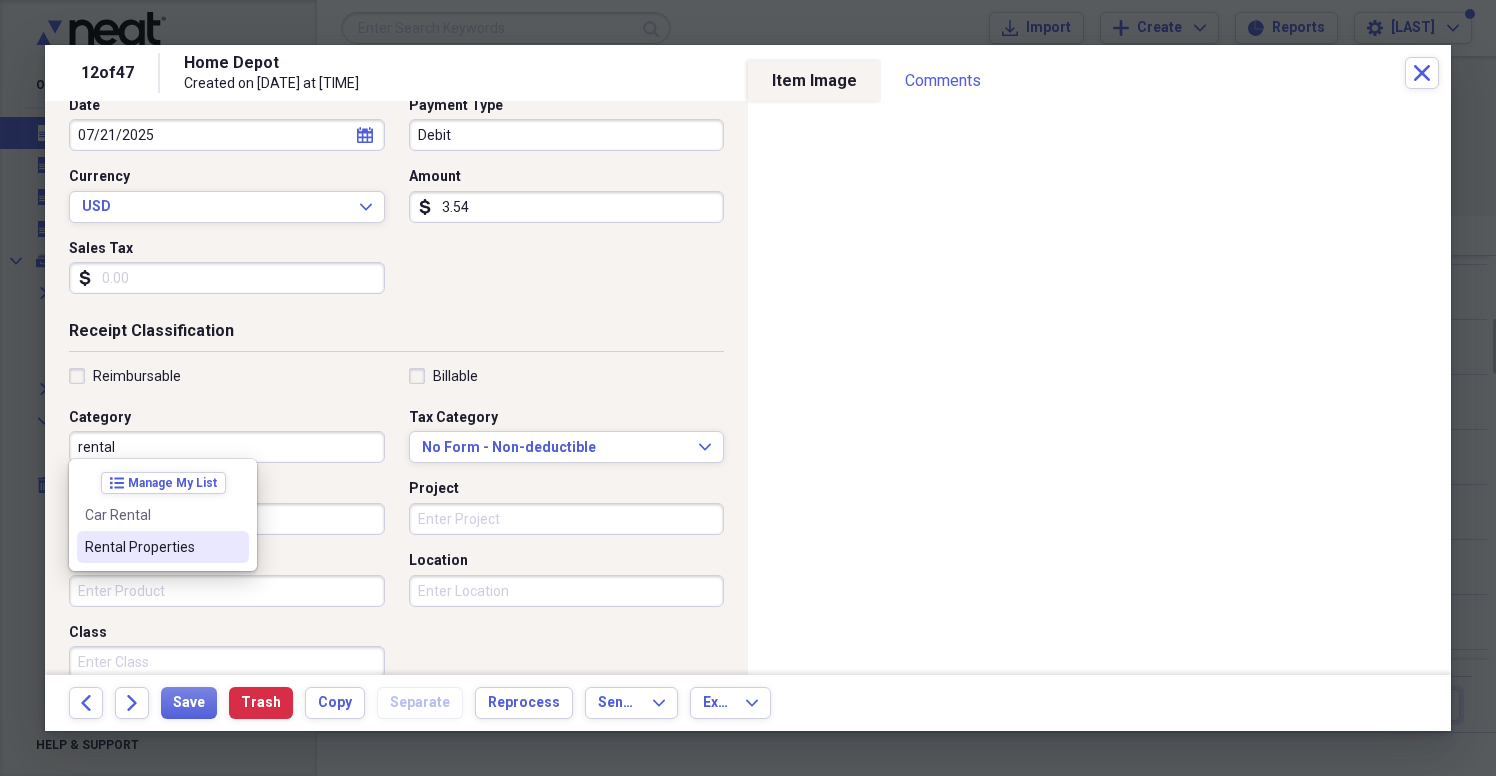 click on "Rental Properties" at bounding box center (151, 547) 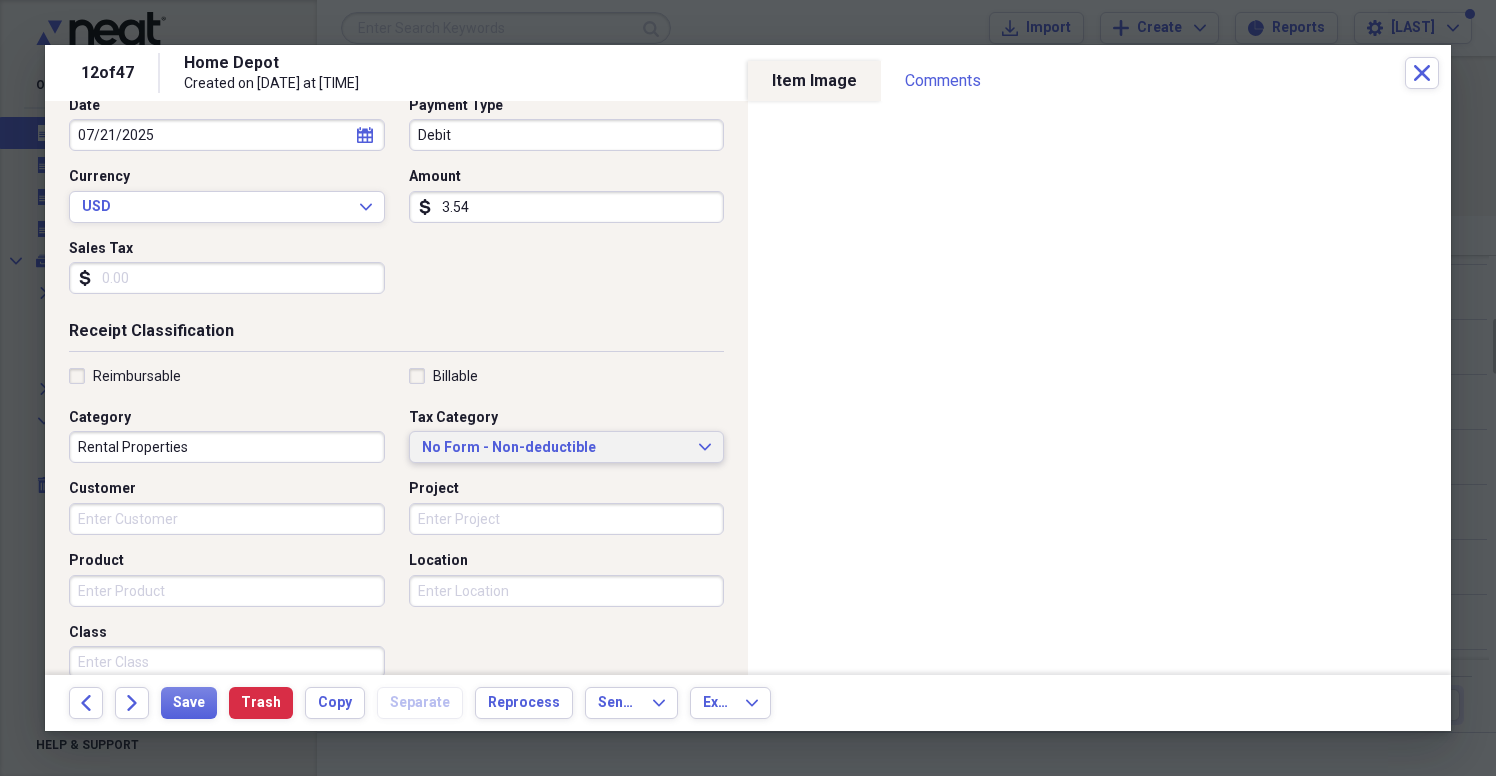 click on "No Form - Non-deductible" at bounding box center (555, 448) 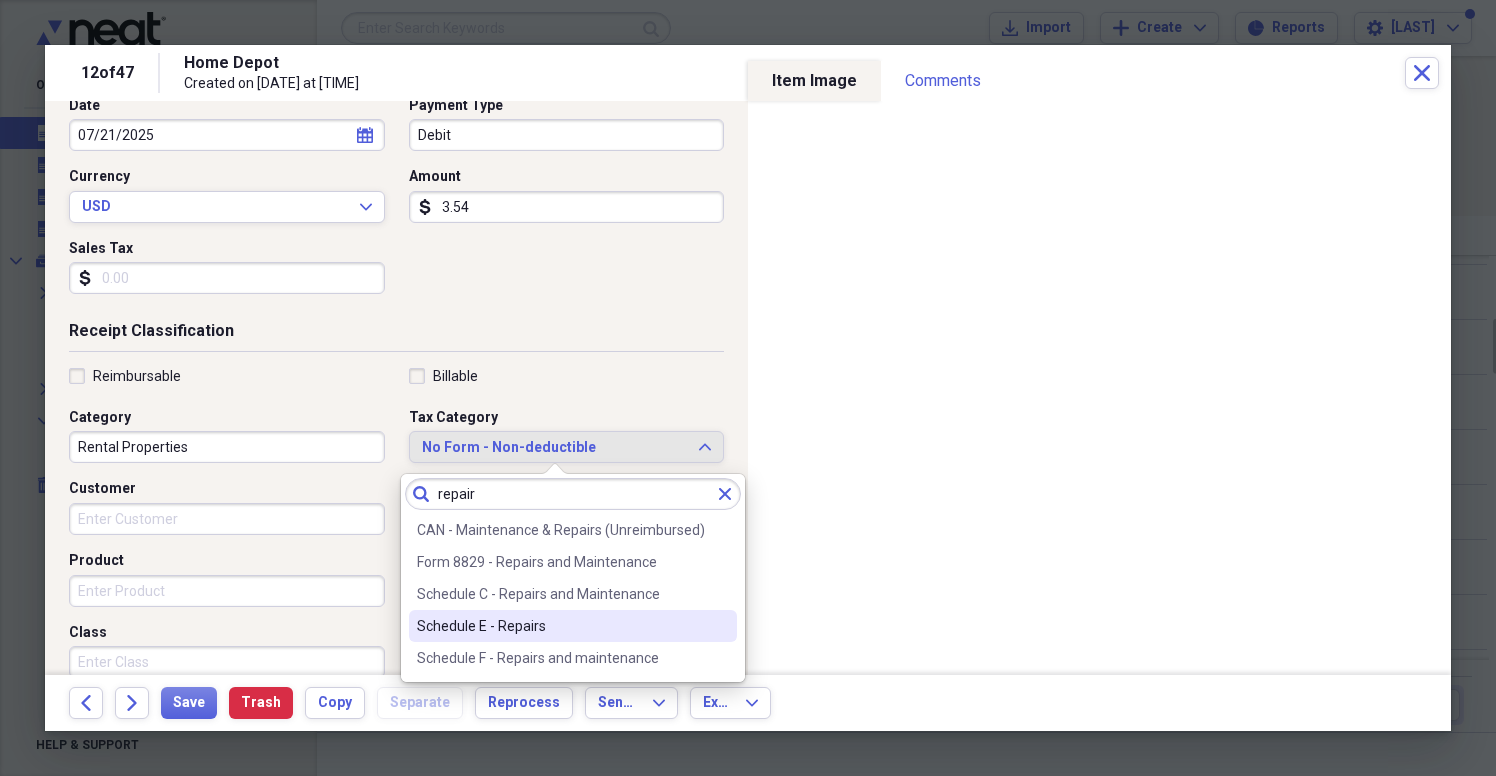 type on "repair" 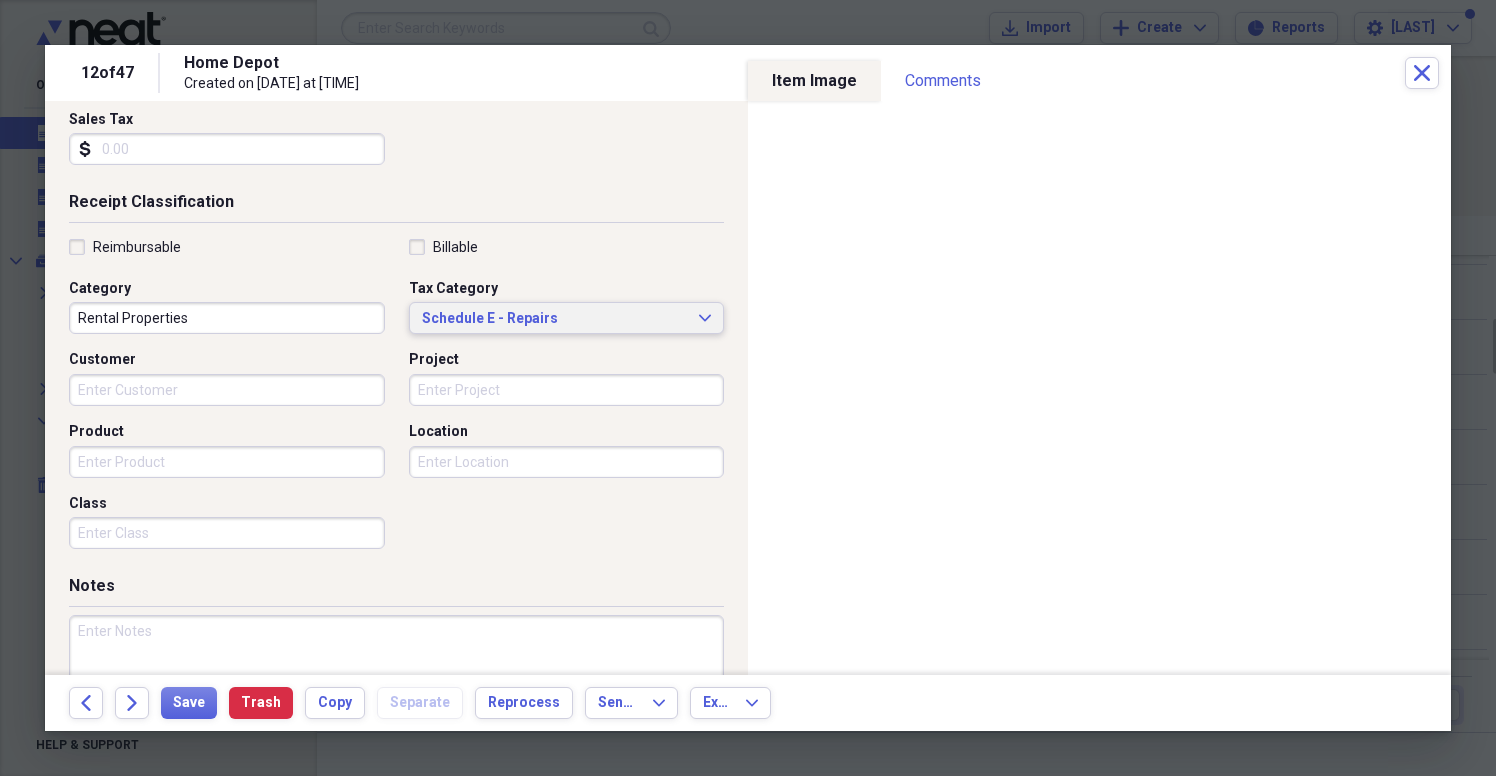scroll, scrollTop: 415, scrollLeft: 0, axis: vertical 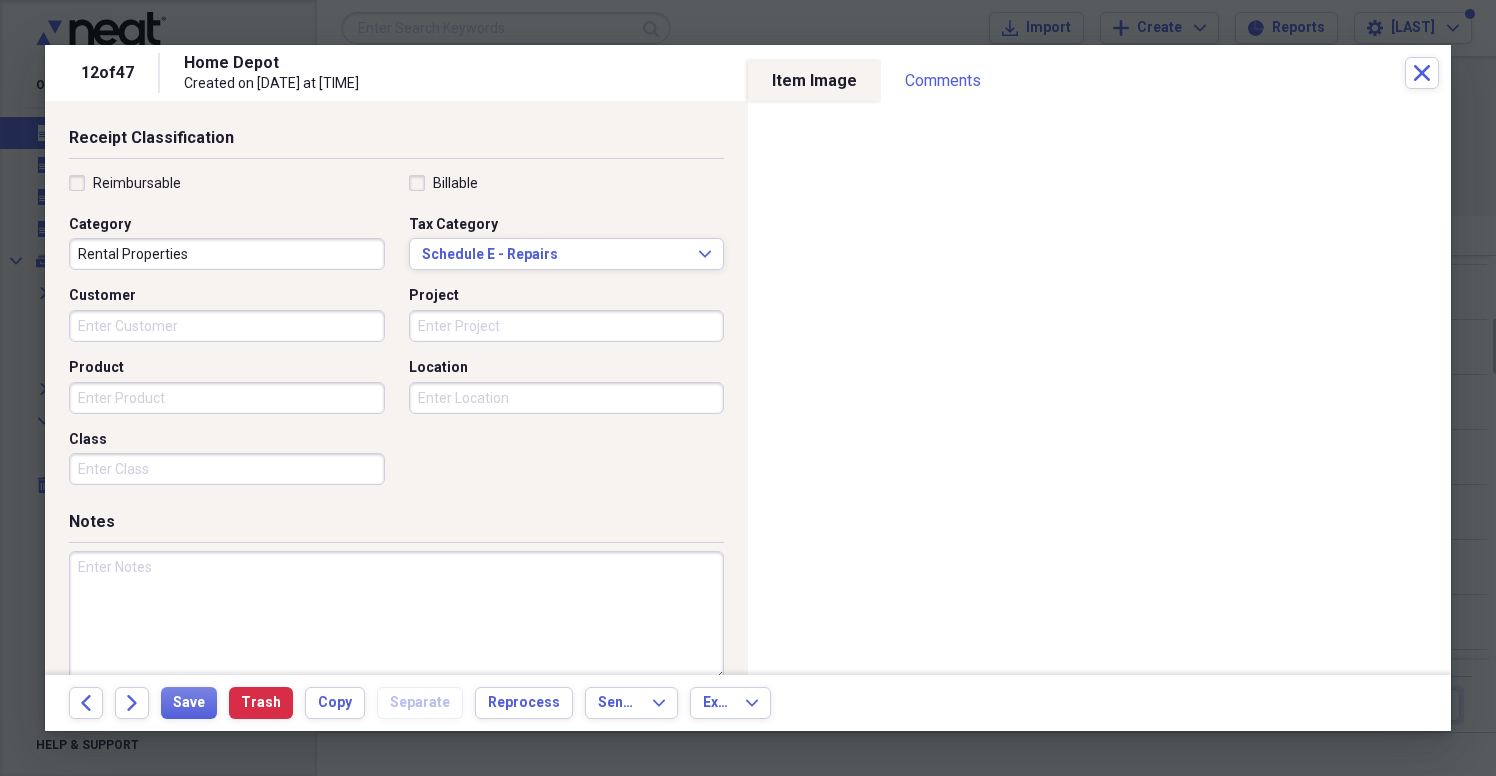 paste on "[NUMBER] [STREET]" 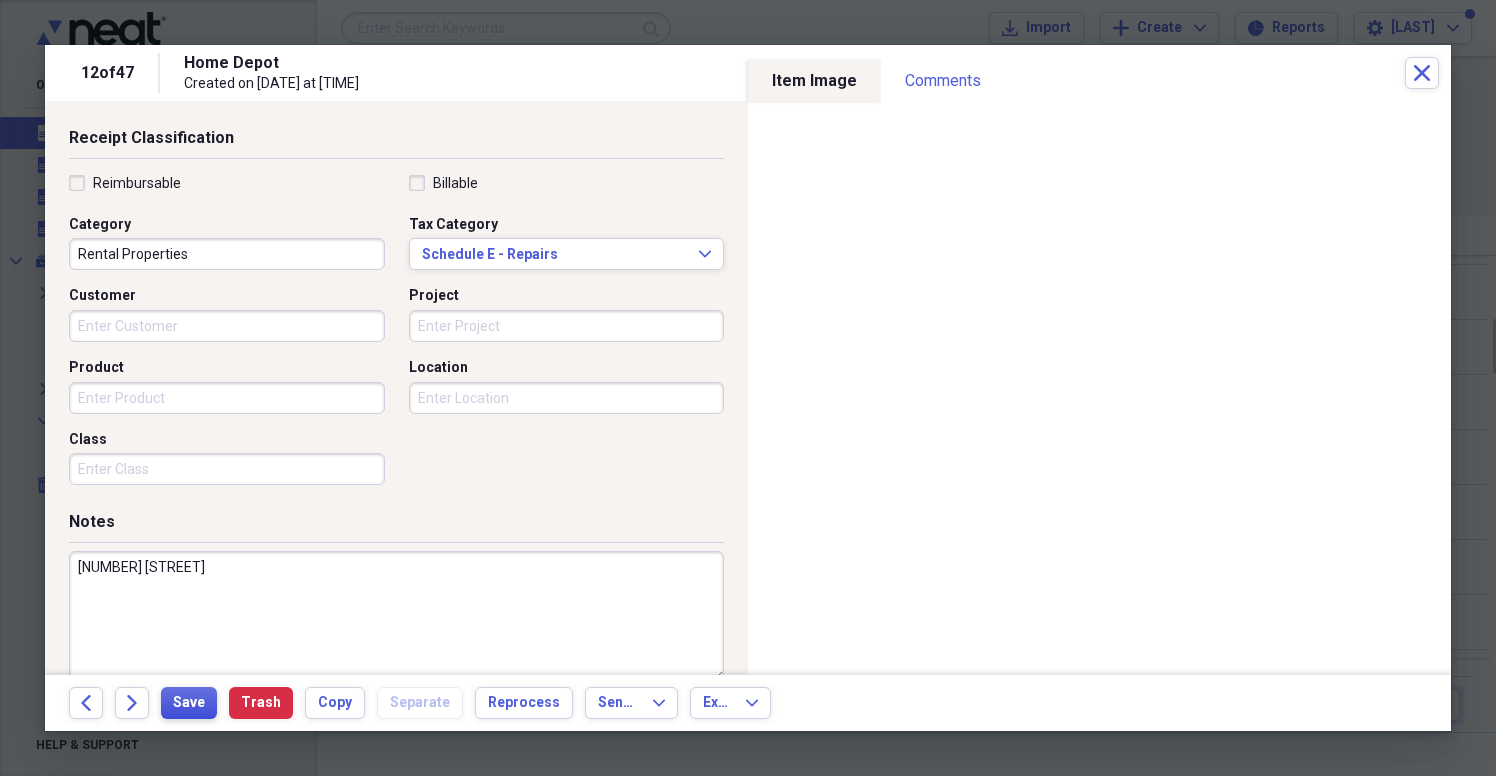 type on "[NUMBER] [STREET]" 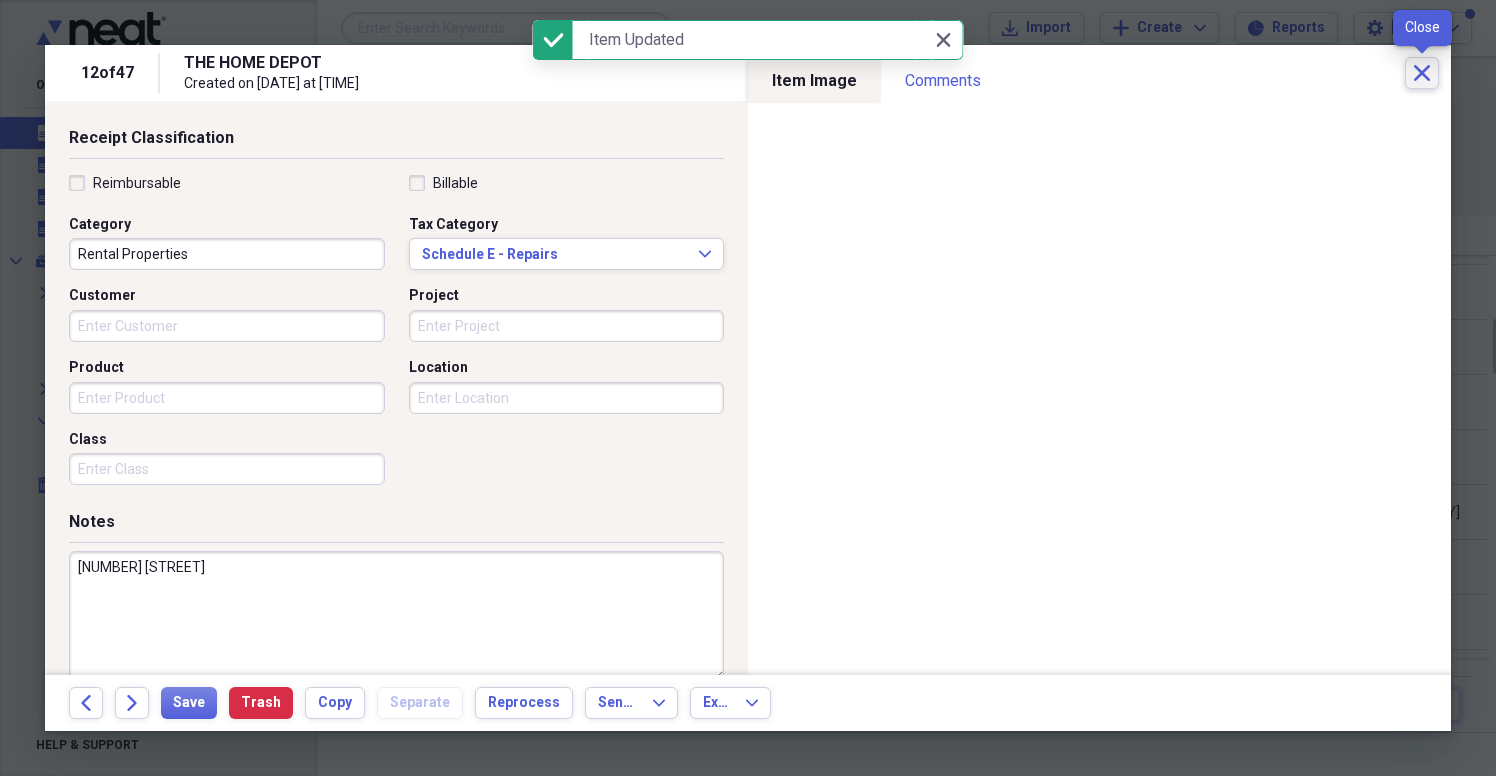 click on "Close" 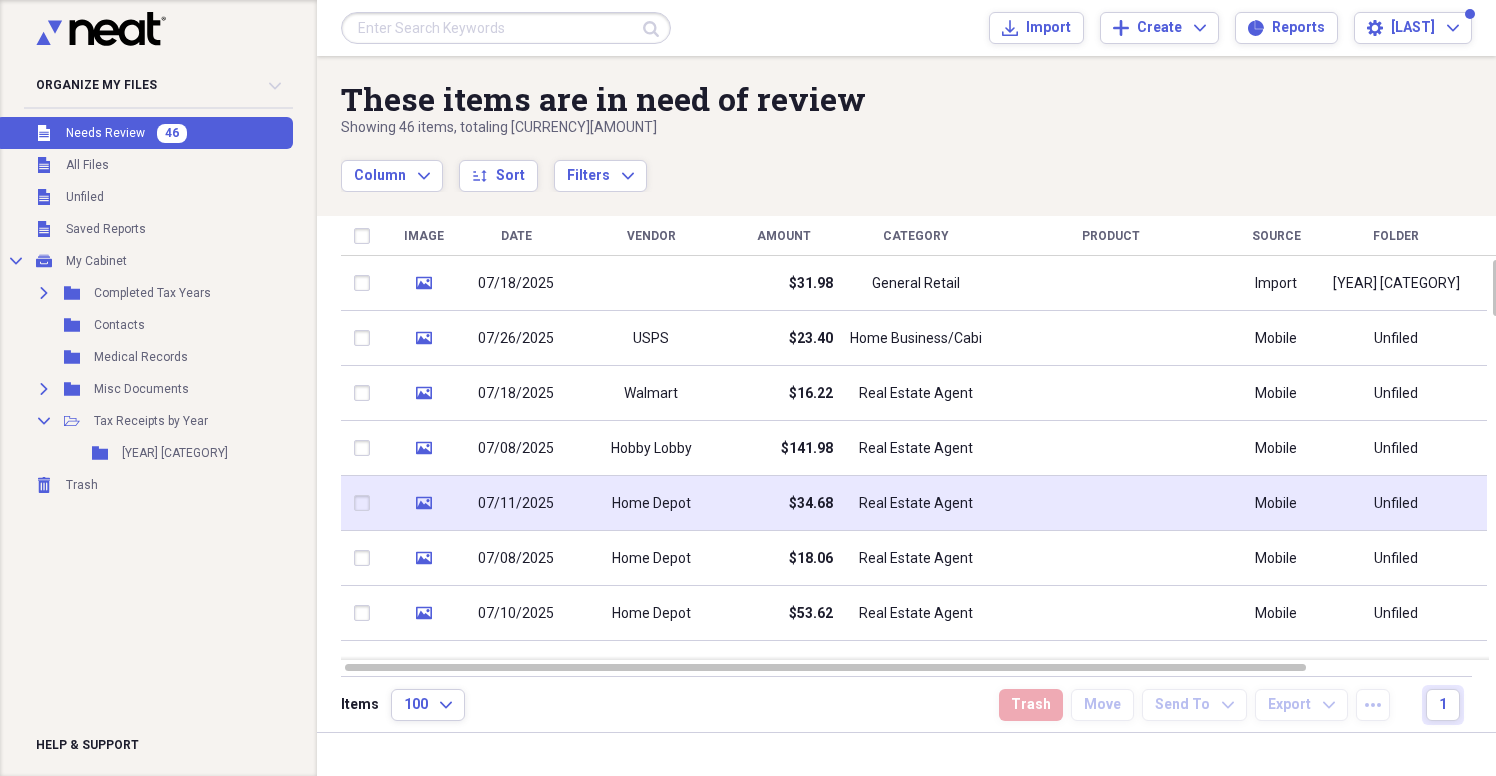 click on "Home Depot" at bounding box center [651, 503] 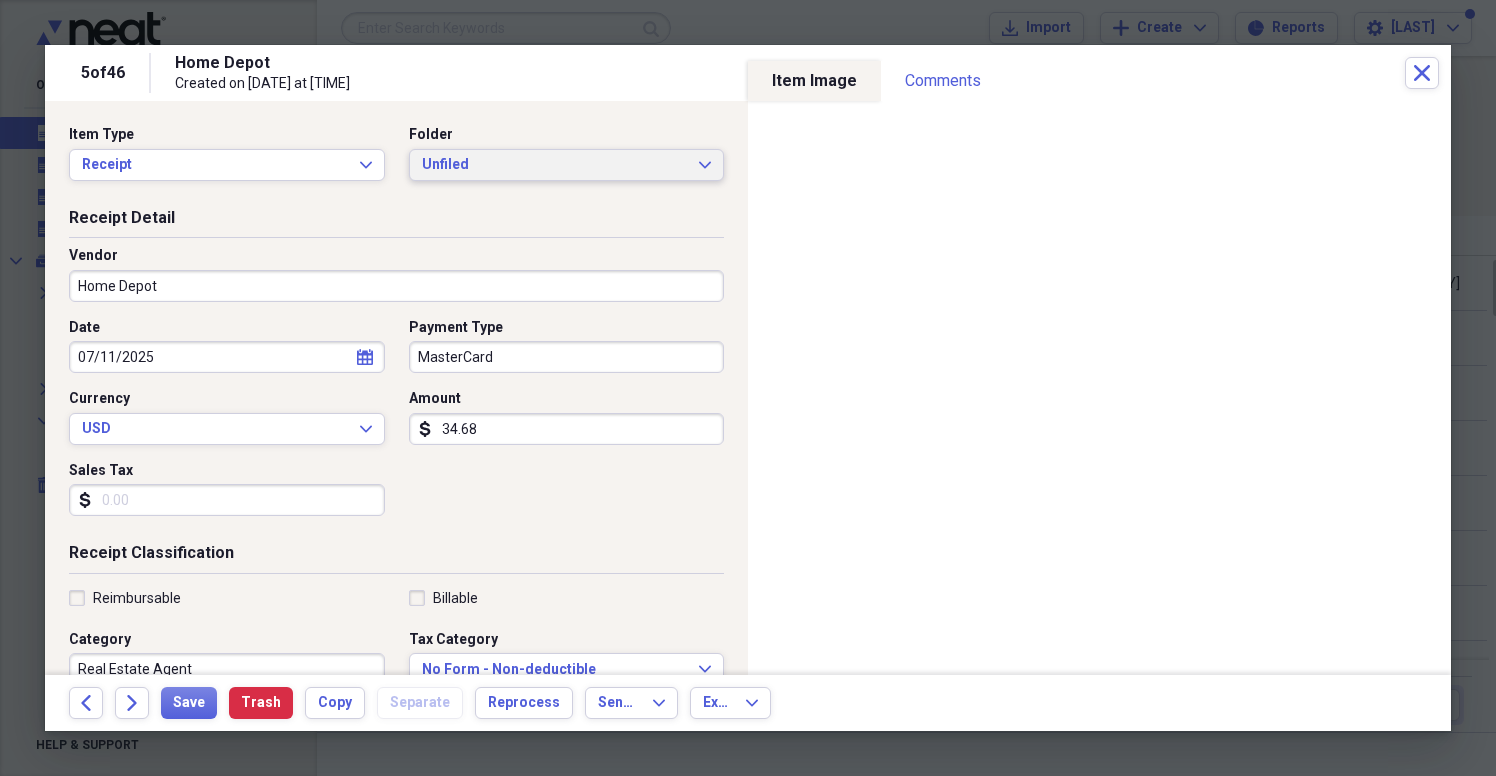 click on "Unfiled" at bounding box center [555, 165] 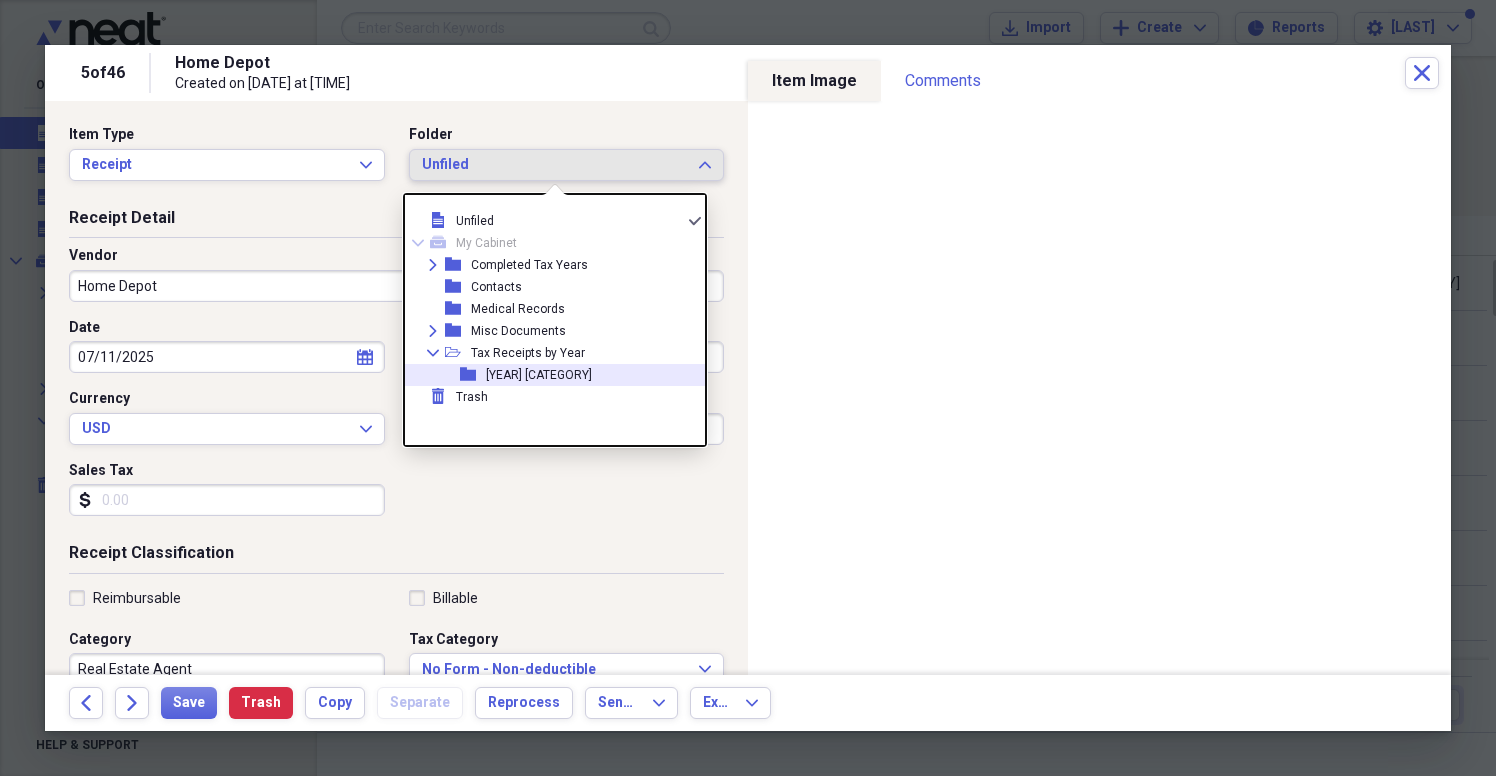 click on "[YEAR] [CATEGORY]" at bounding box center (539, 375) 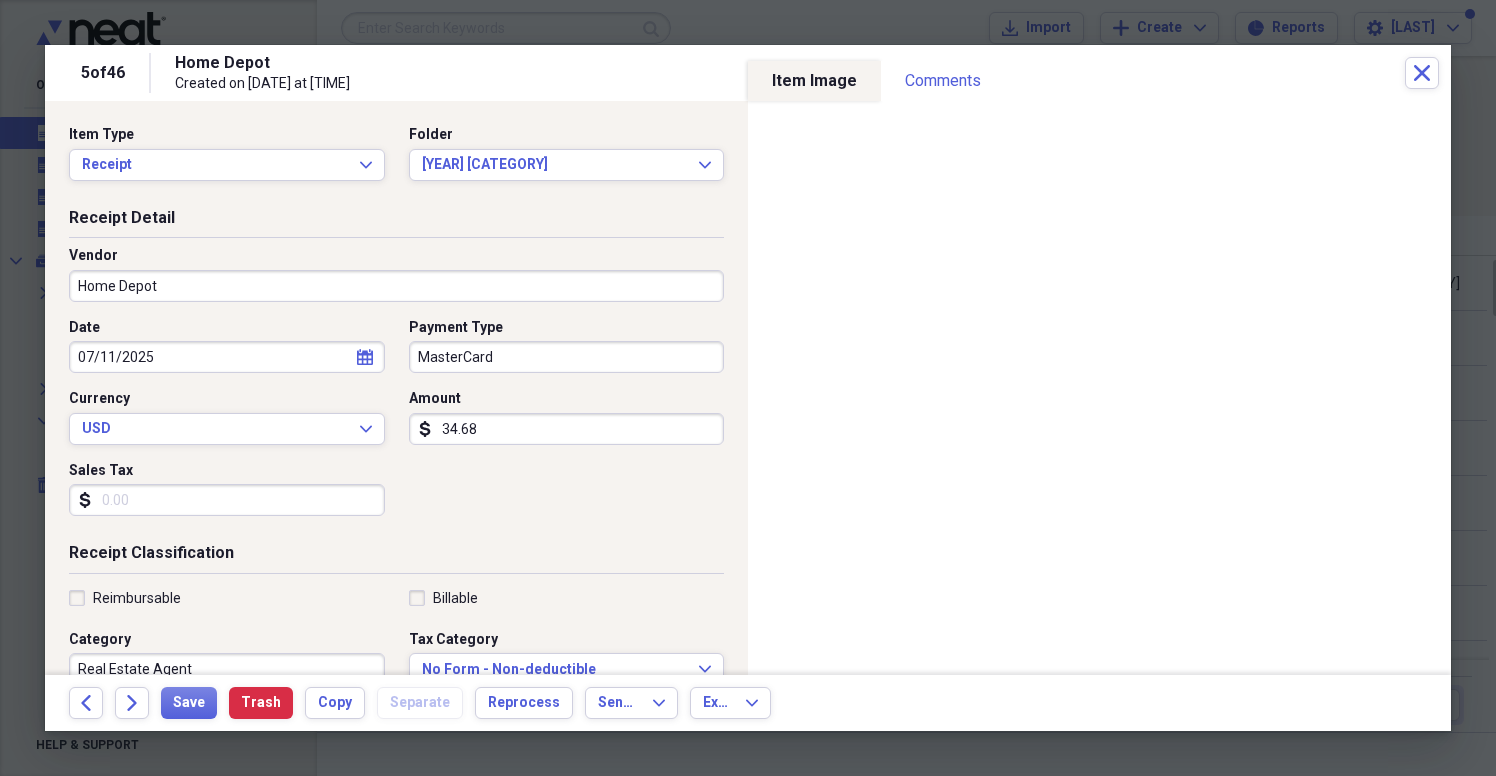 click on "Home Depot" at bounding box center [396, 286] 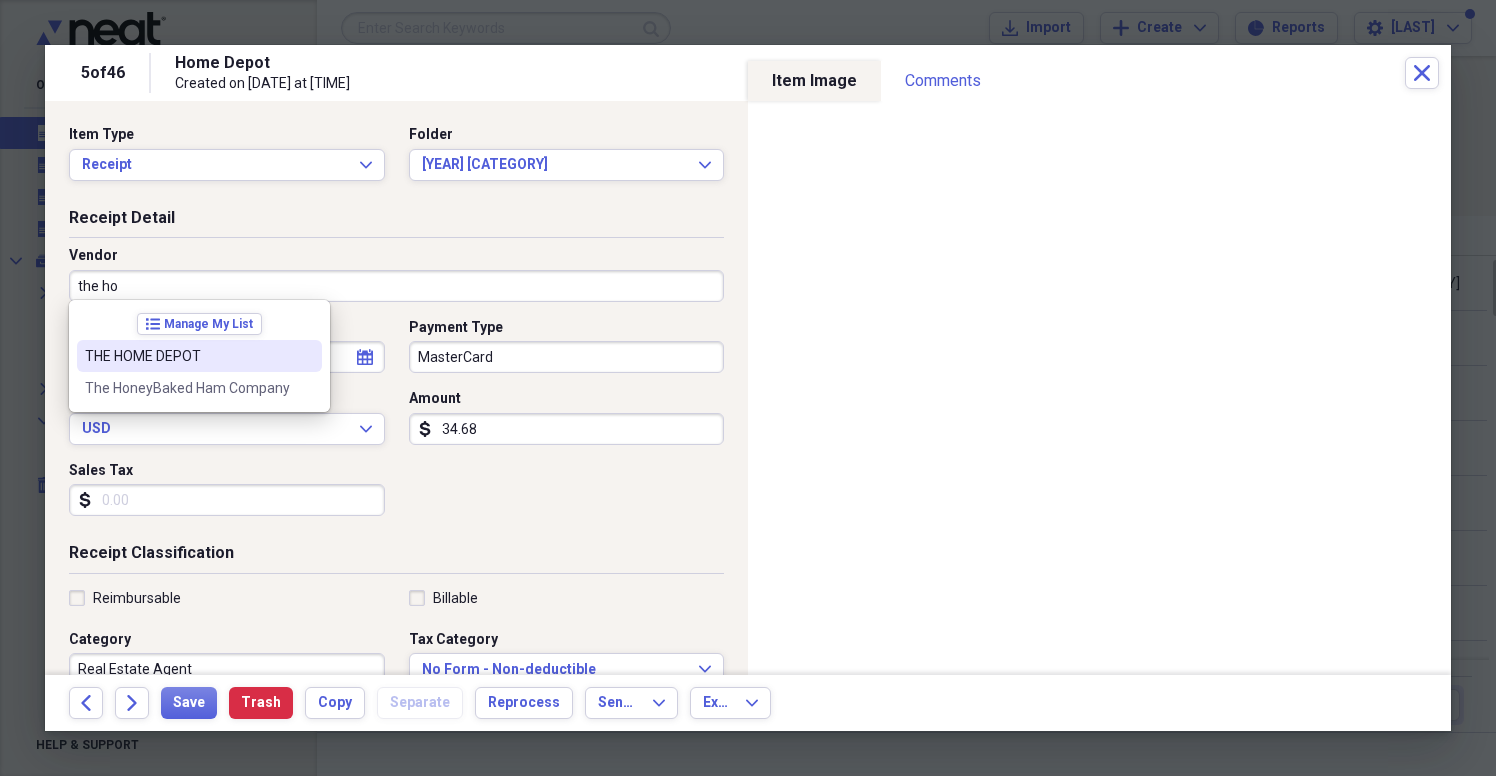 click on "THE HOME DEPOT" at bounding box center (199, 356) 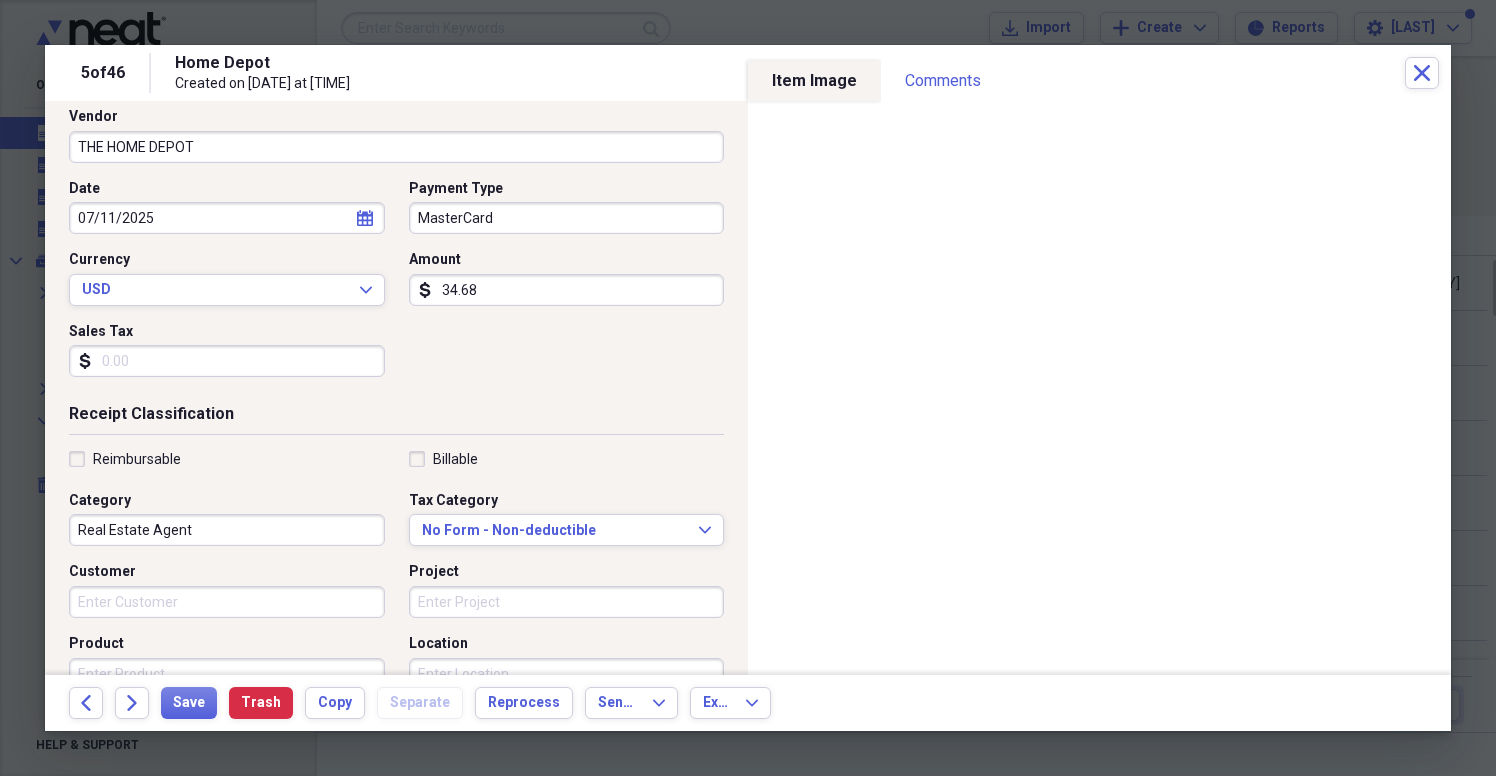 scroll, scrollTop: 214, scrollLeft: 0, axis: vertical 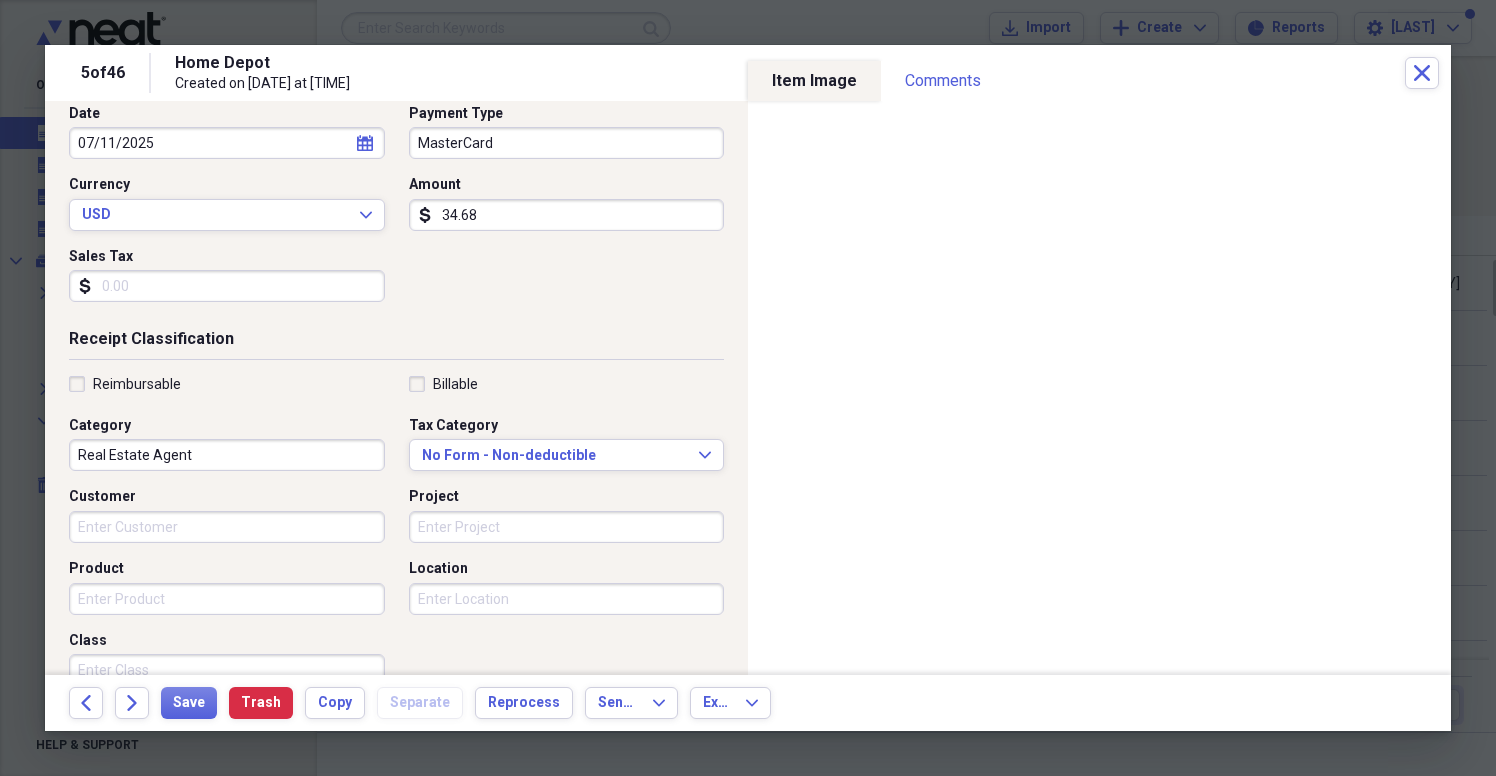 click on "Real Estate Agent" at bounding box center (227, 455) 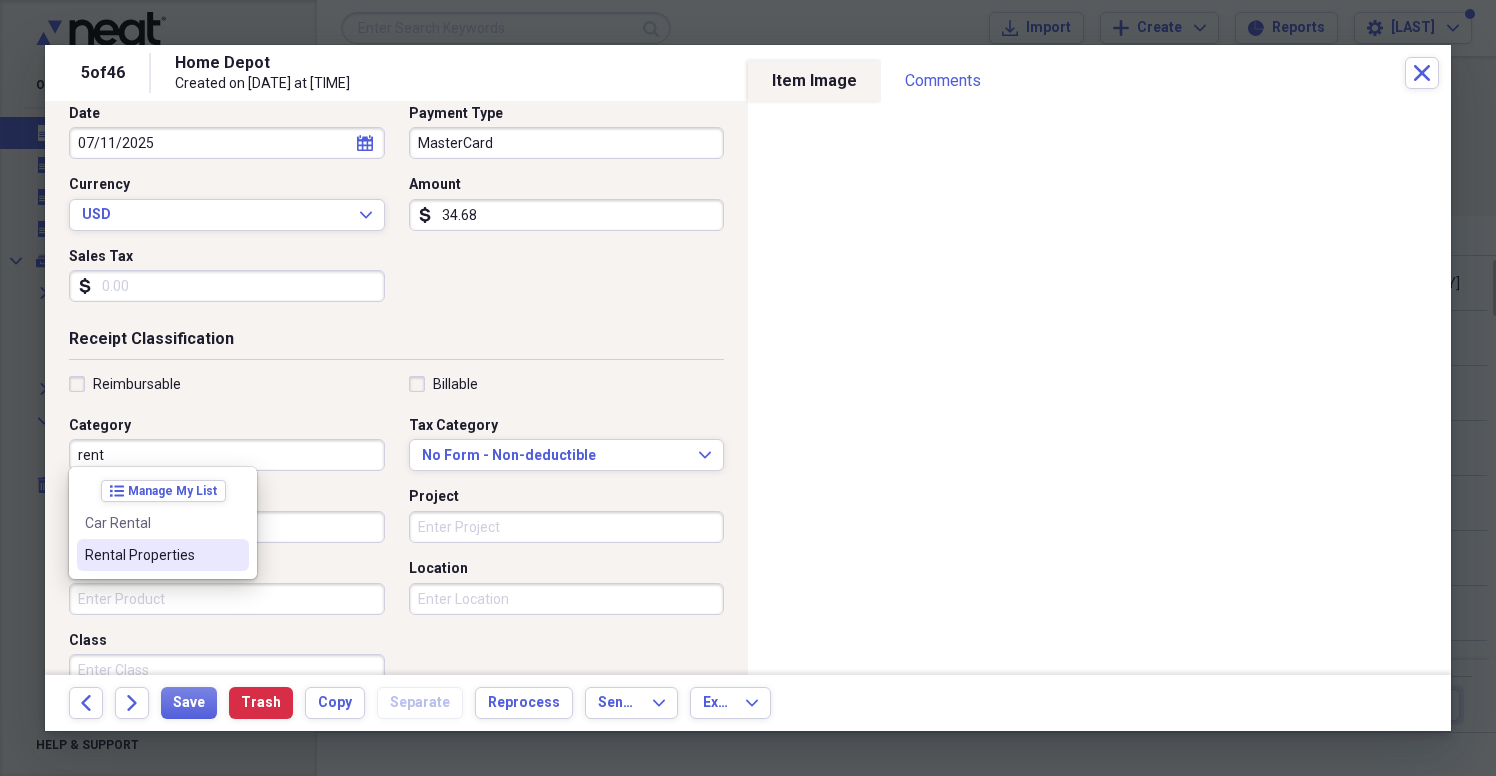 click on "Rental Properties" at bounding box center (163, 555) 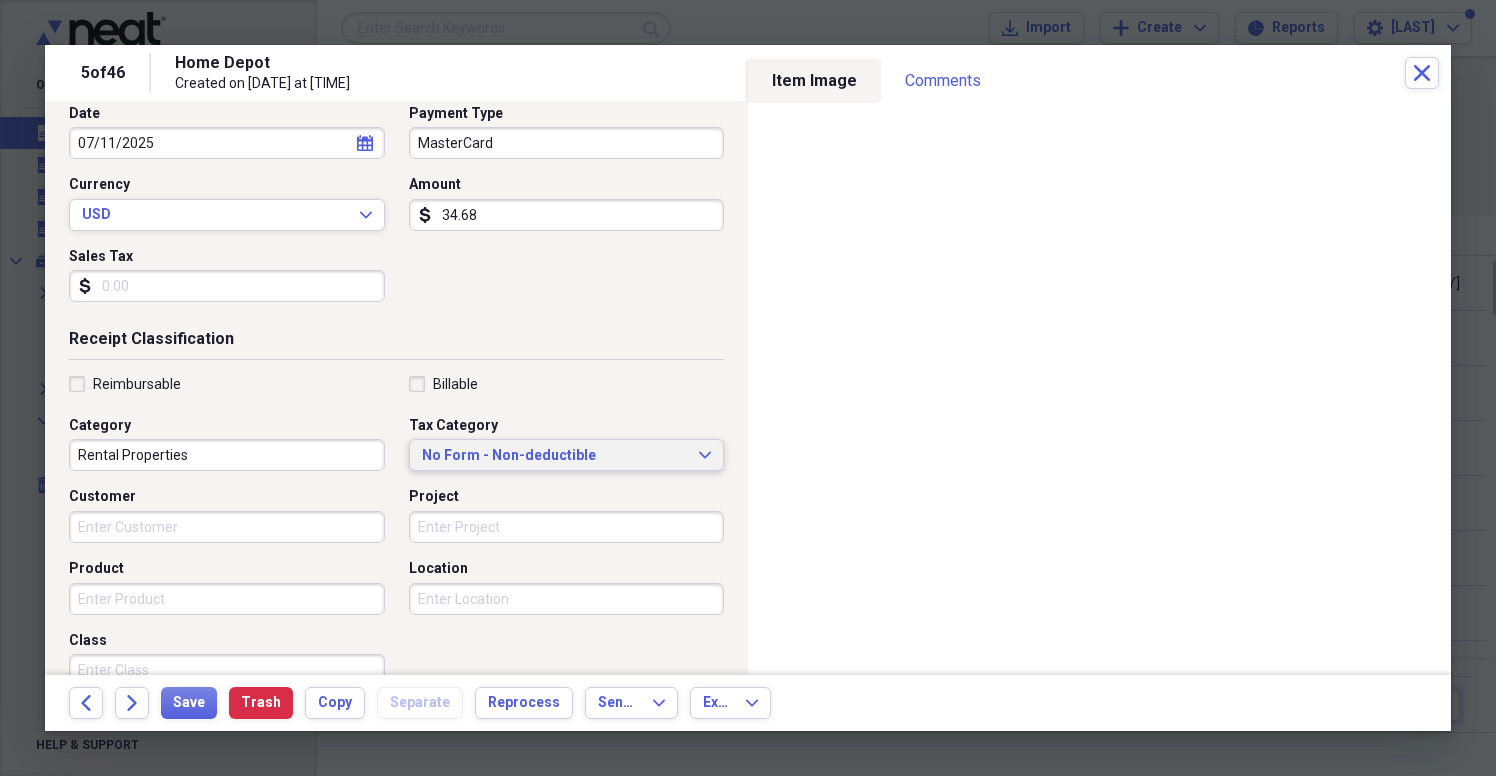 click on "No Form - Non-deductible" at bounding box center [555, 456] 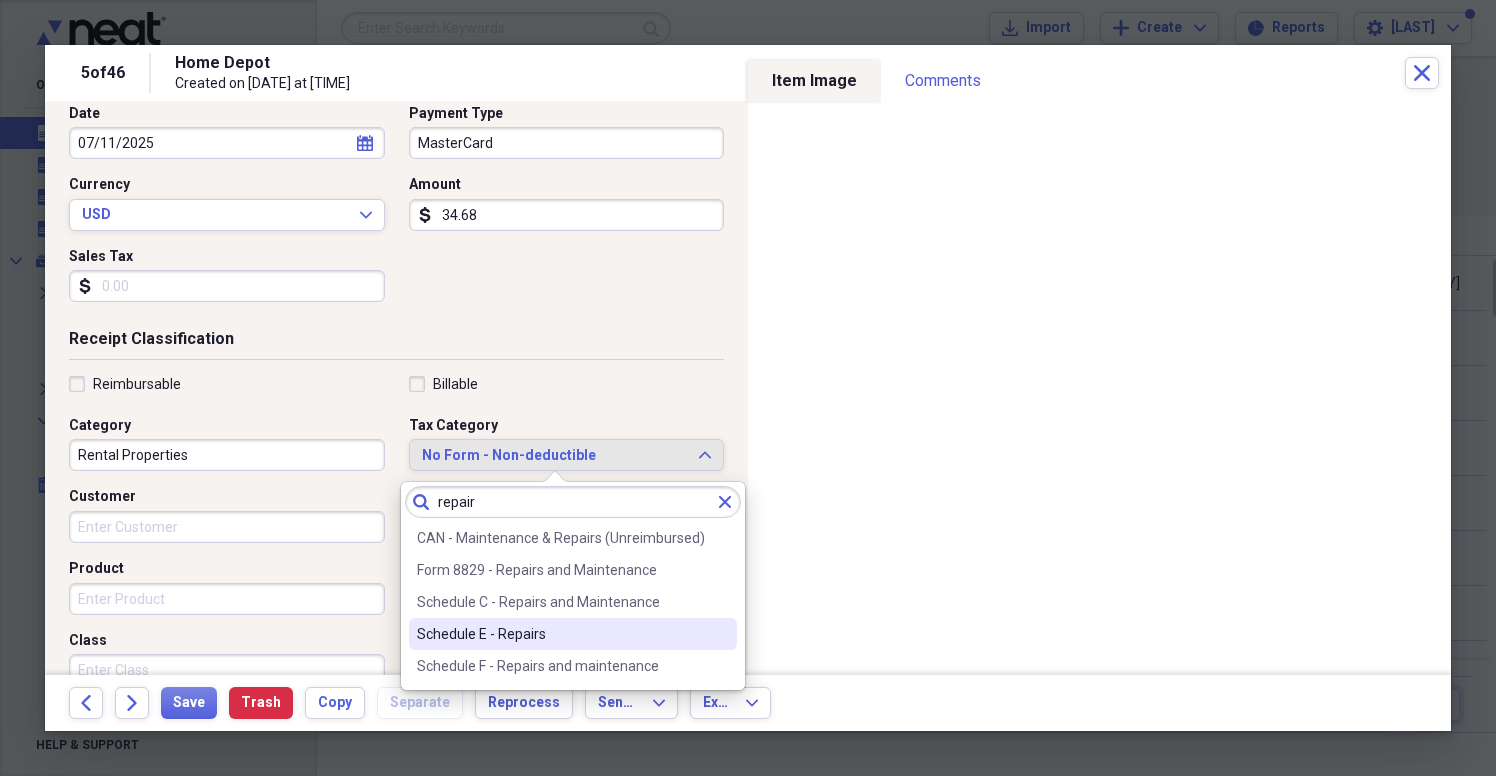 type on "repair" 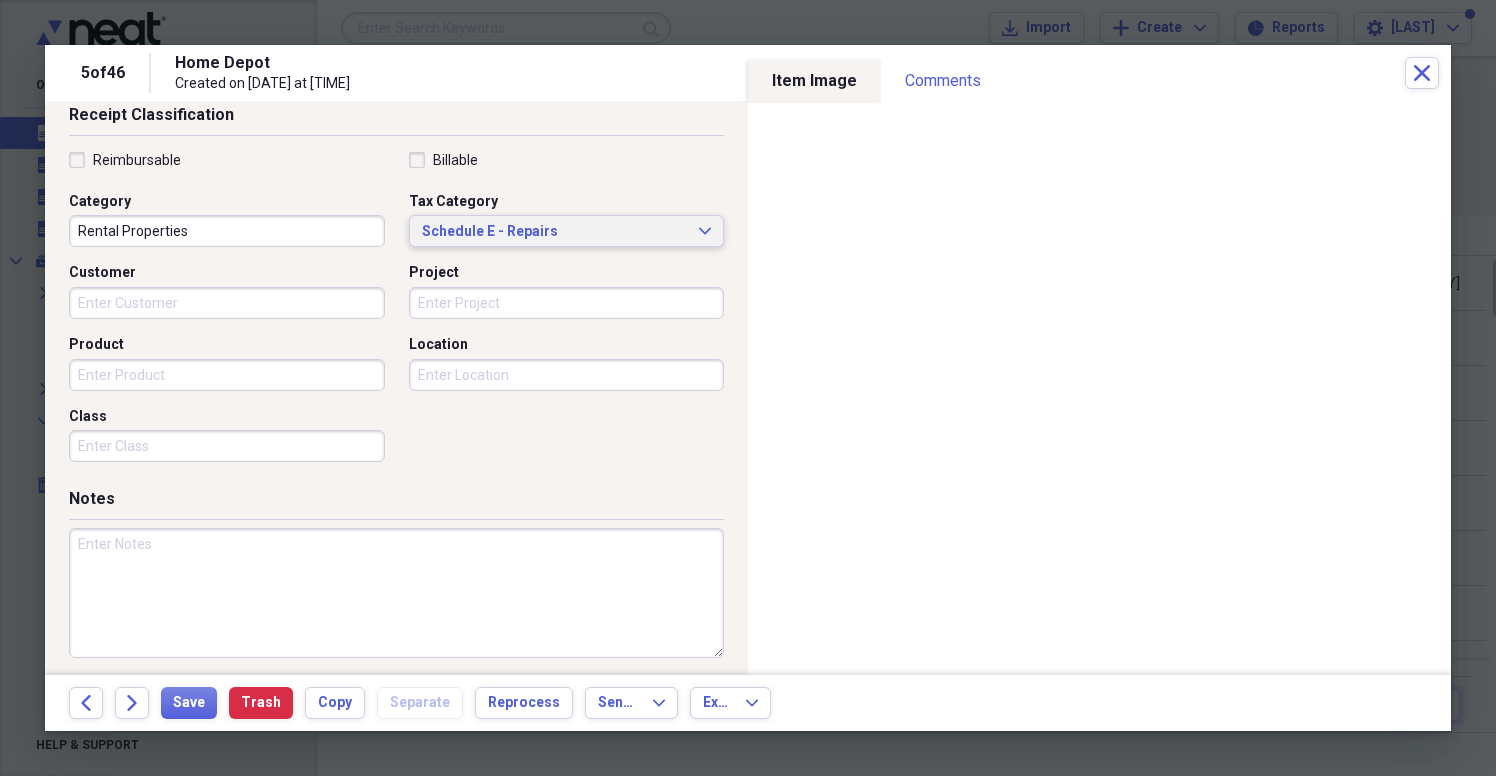 scroll, scrollTop: 440, scrollLeft: 0, axis: vertical 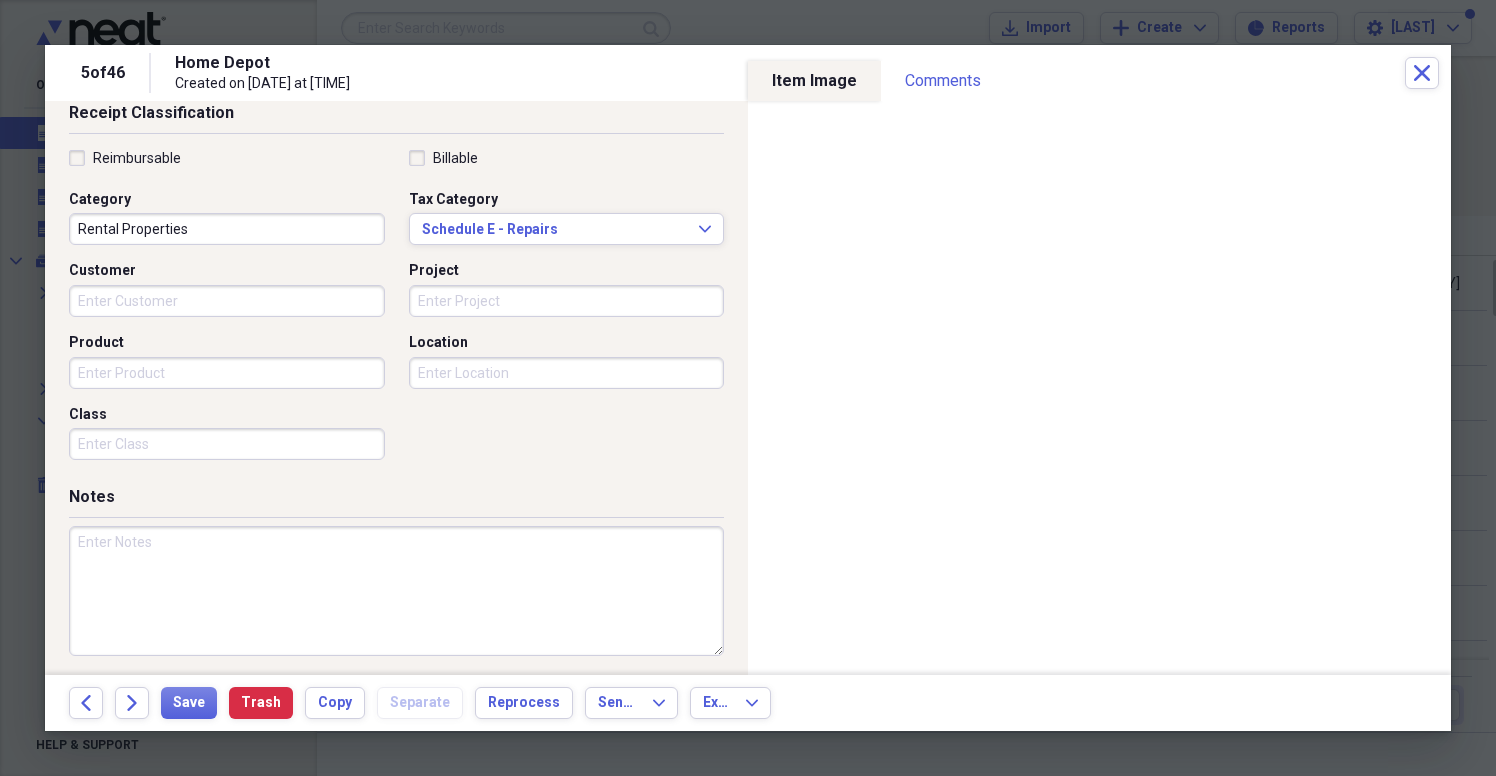 paste on "[NUMBER] [STREET]" 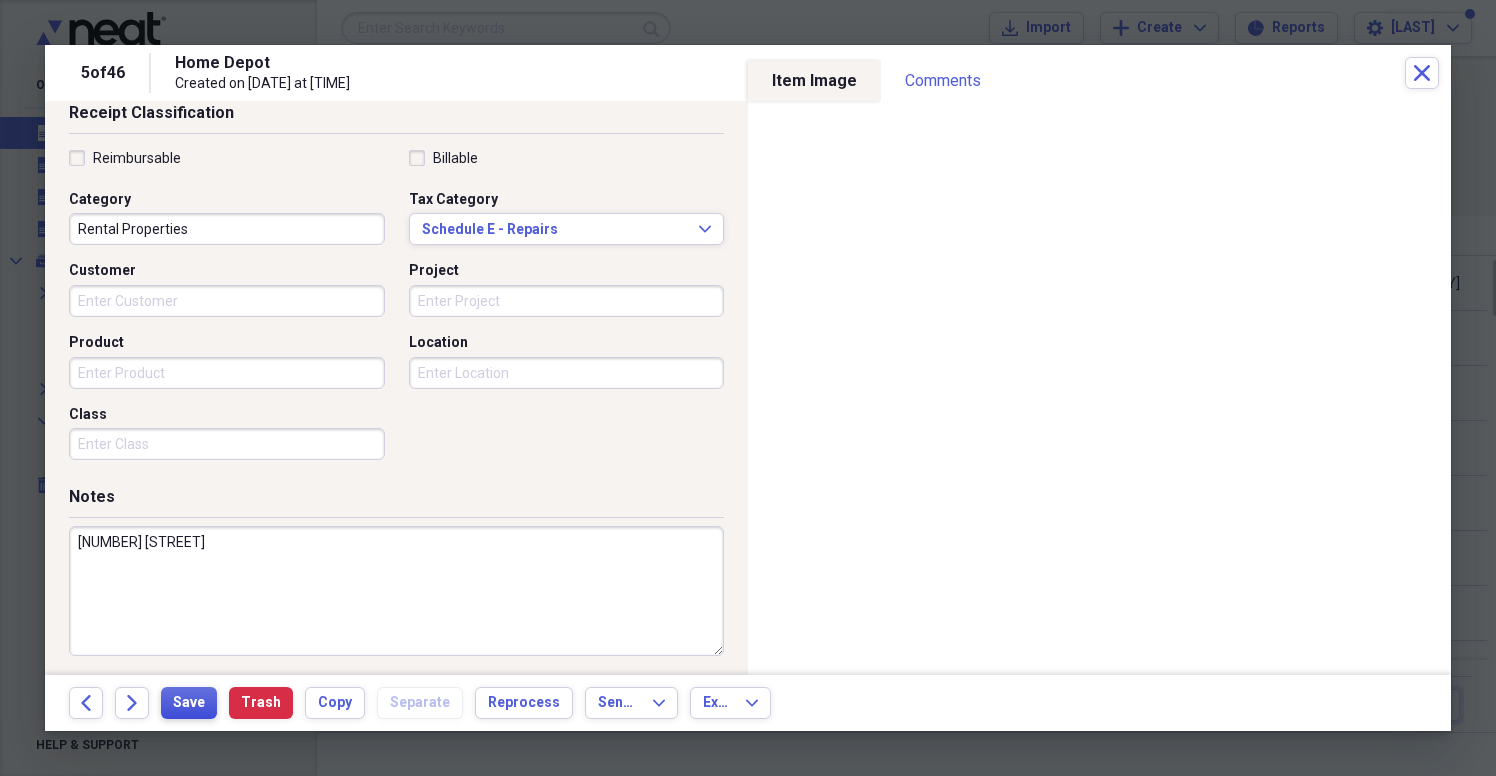 type on "[NUMBER] [STREET]" 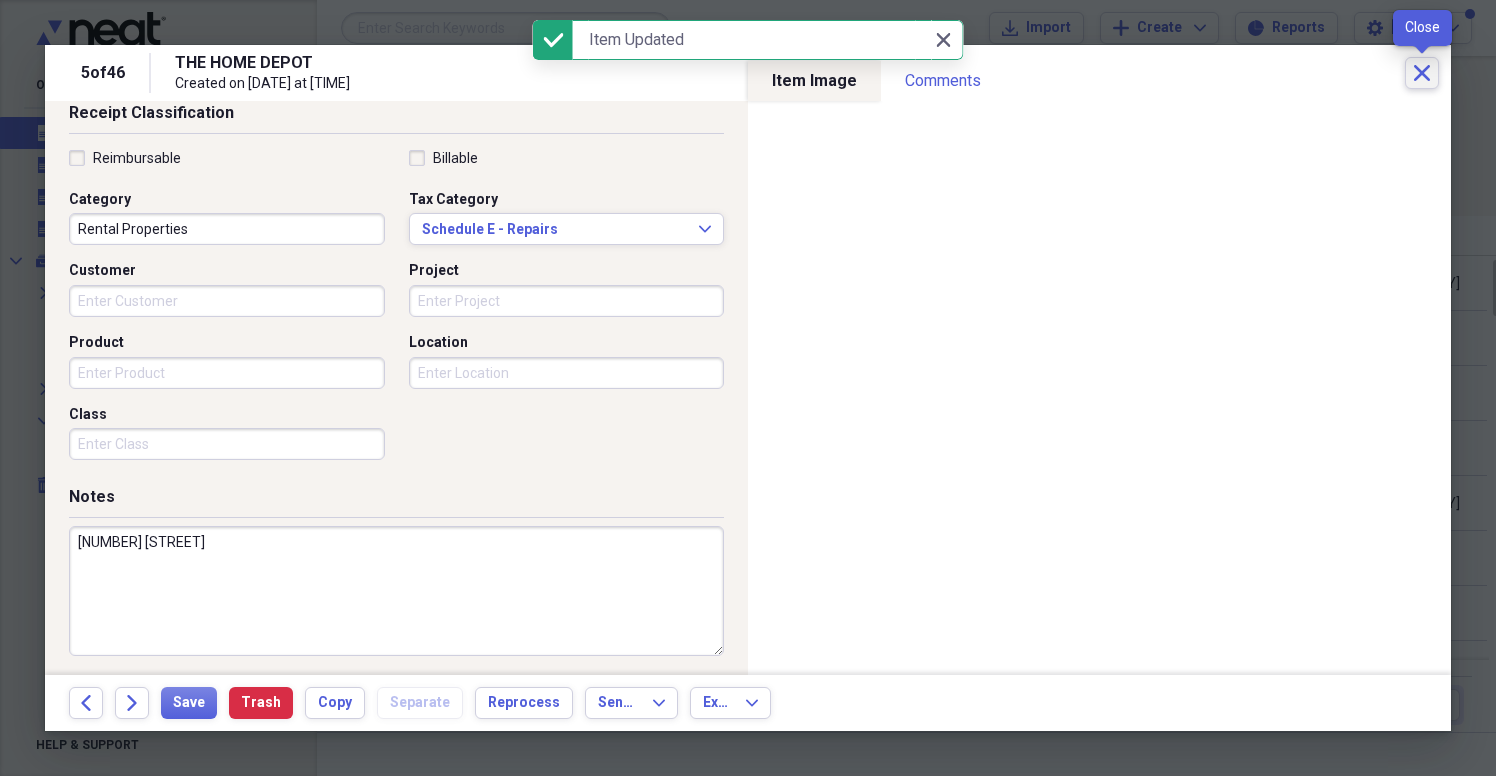 click 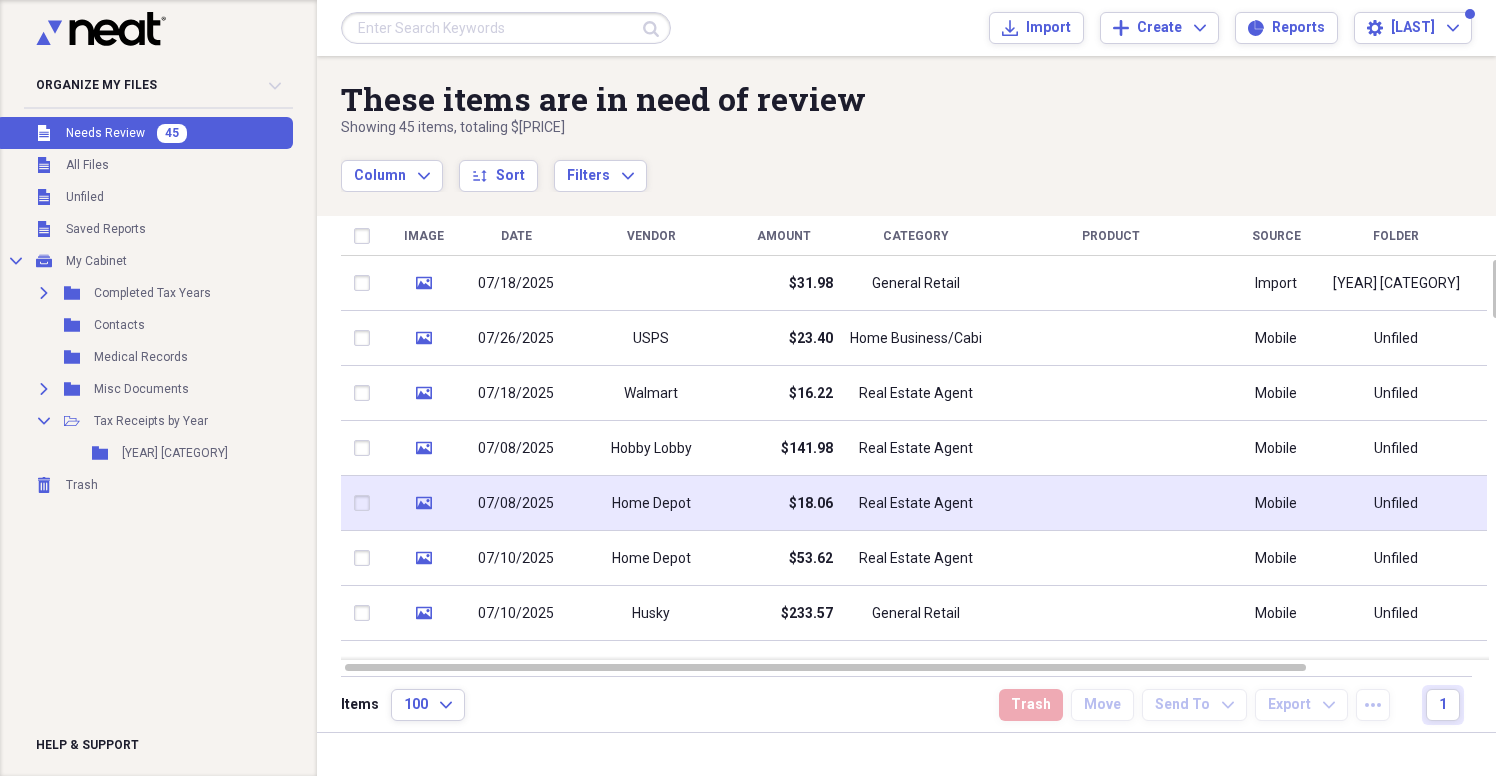 click on "Home Depot" at bounding box center (651, 503) 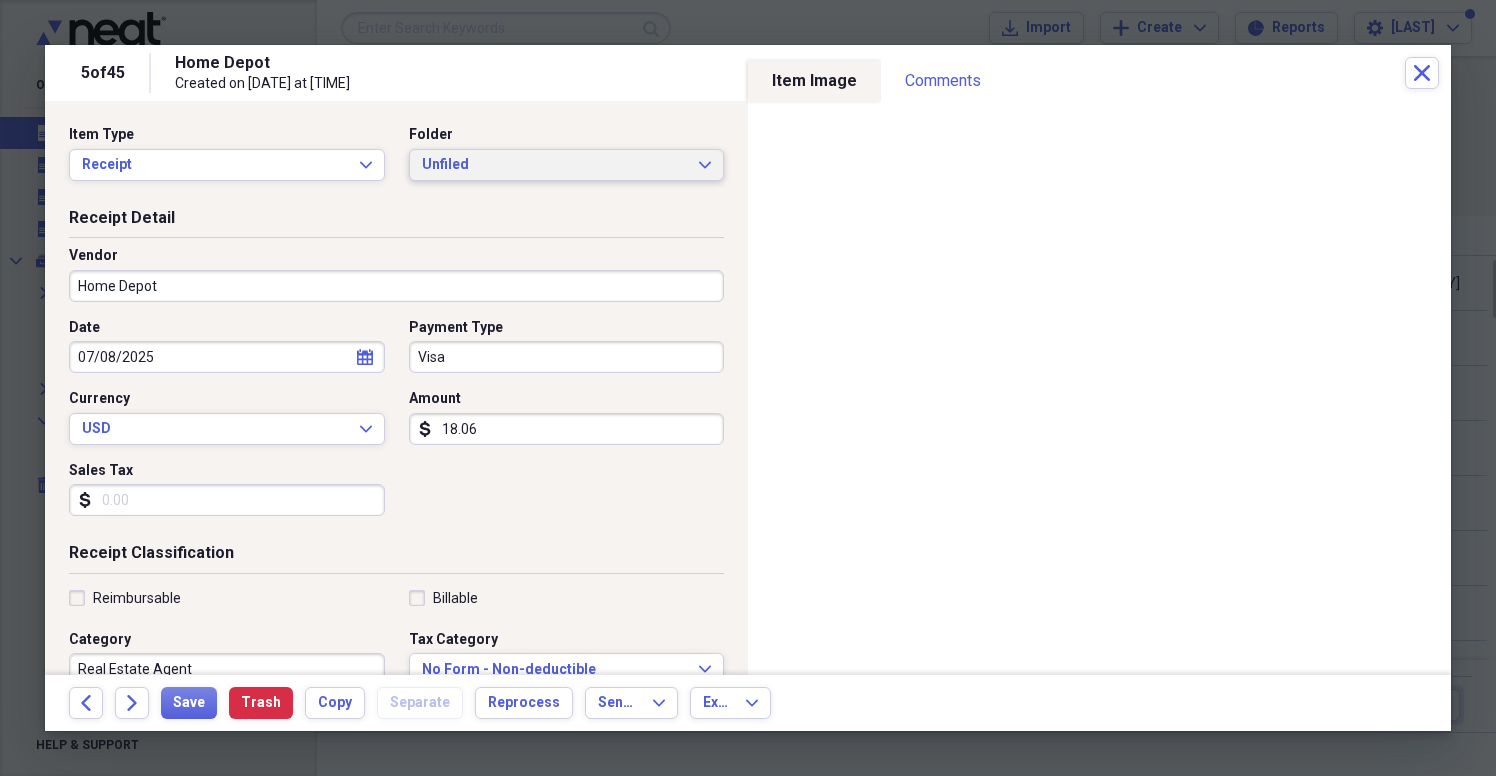 click on "Unfiled Expand" at bounding box center [567, 165] 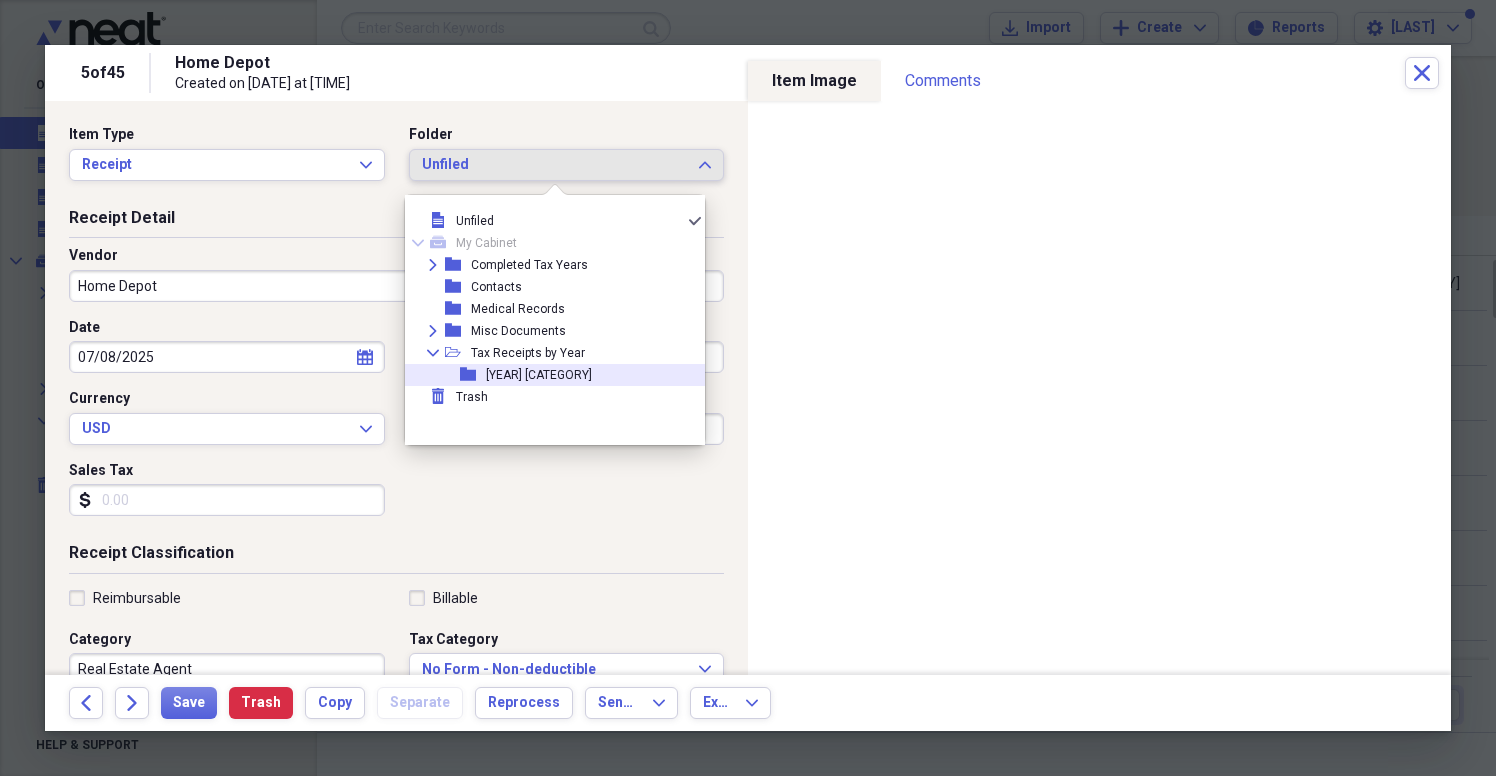 click on "[YEAR] [CATEGORY]" at bounding box center [539, 375] 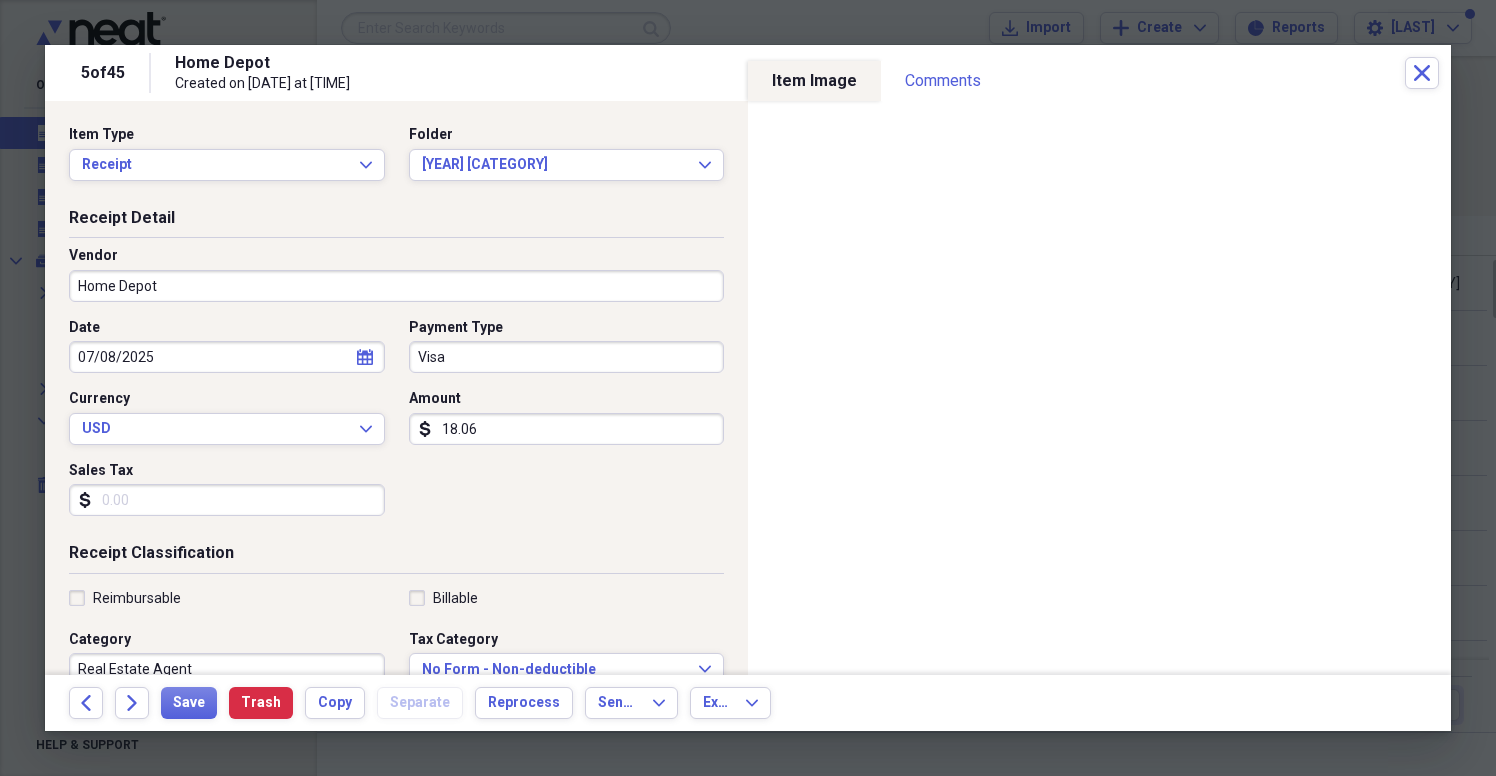 click on "Home Depot" at bounding box center (396, 286) 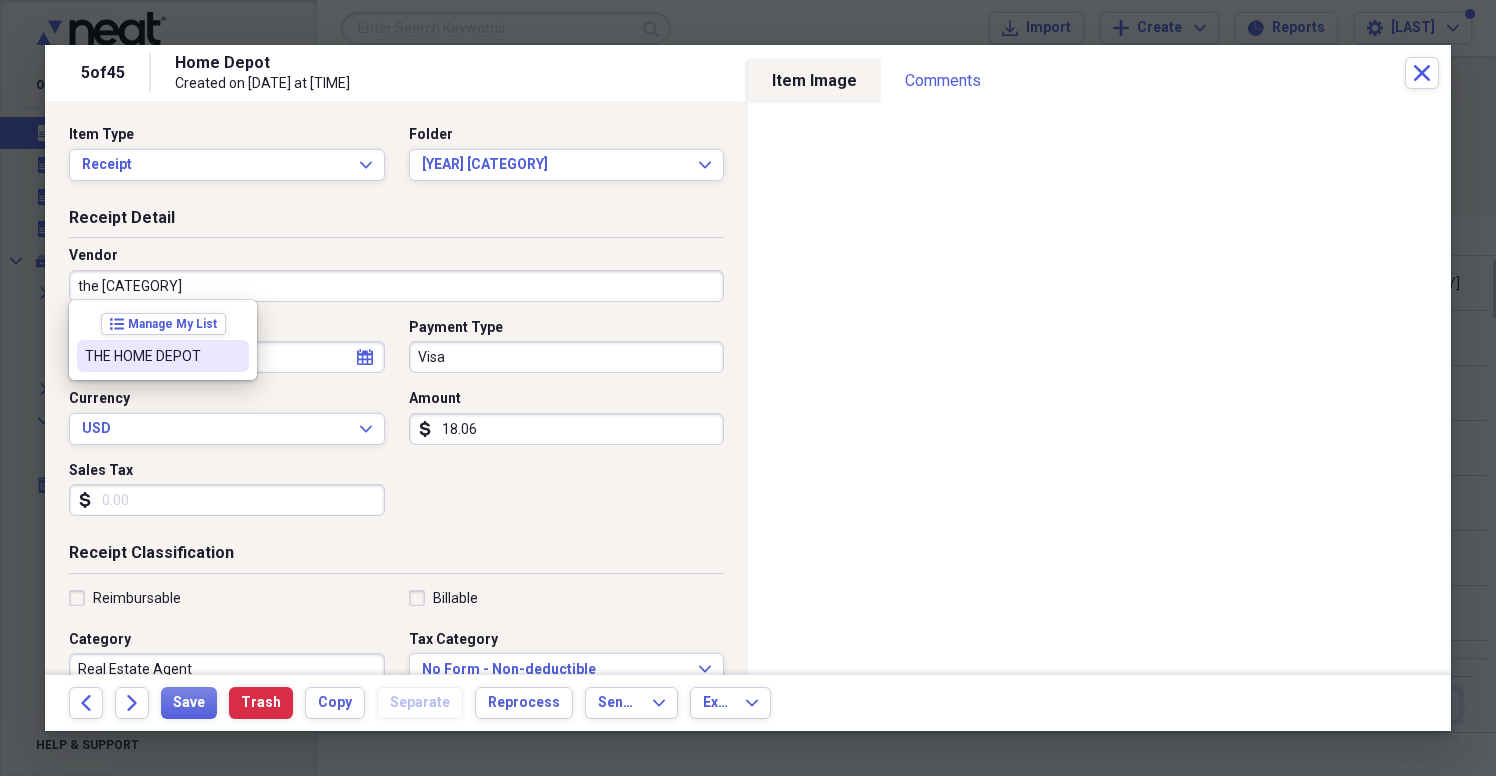 click on "THE HOME DEPOT" at bounding box center (151, 356) 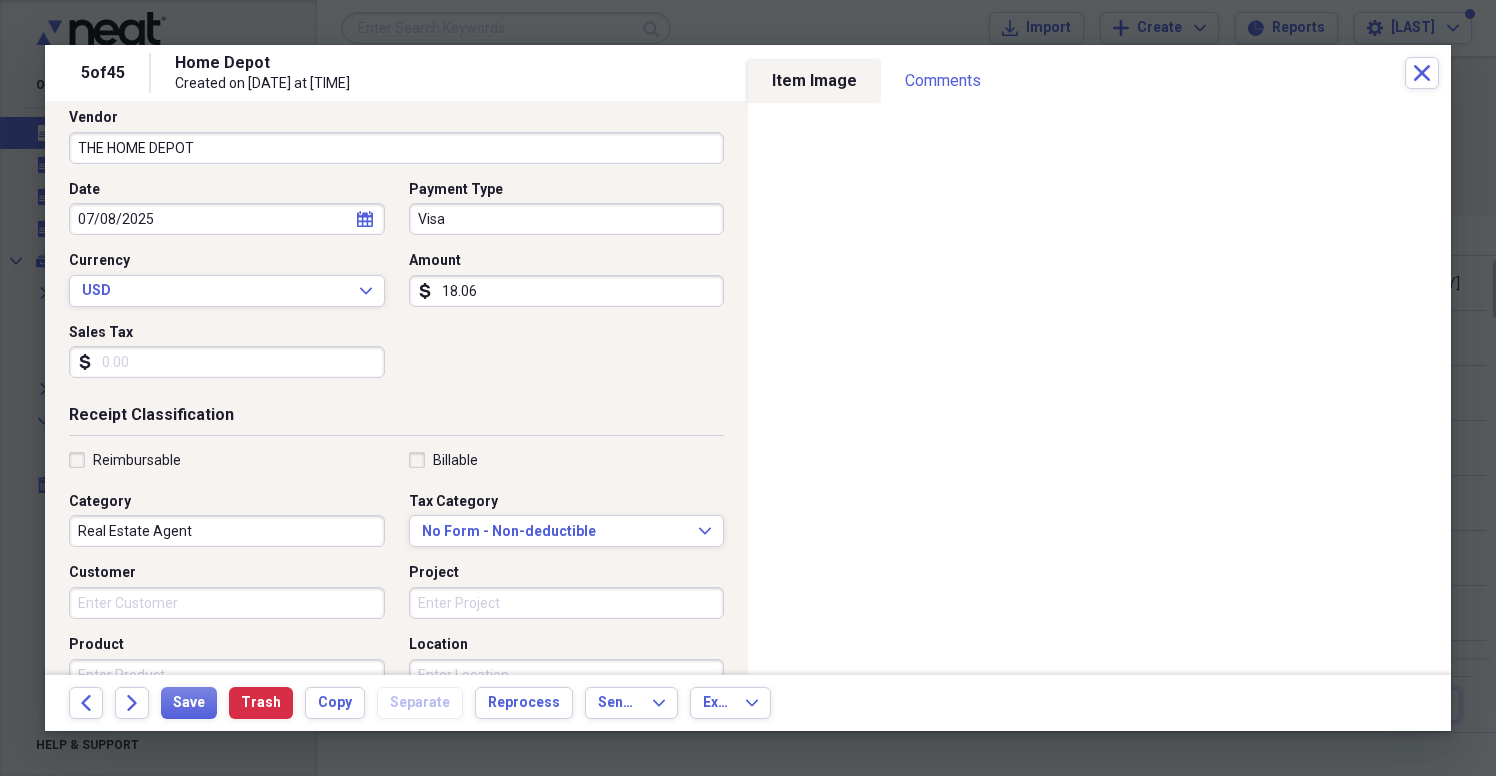 scroll, scrollTop: 222, scrollLeft: 0, axis: vertical 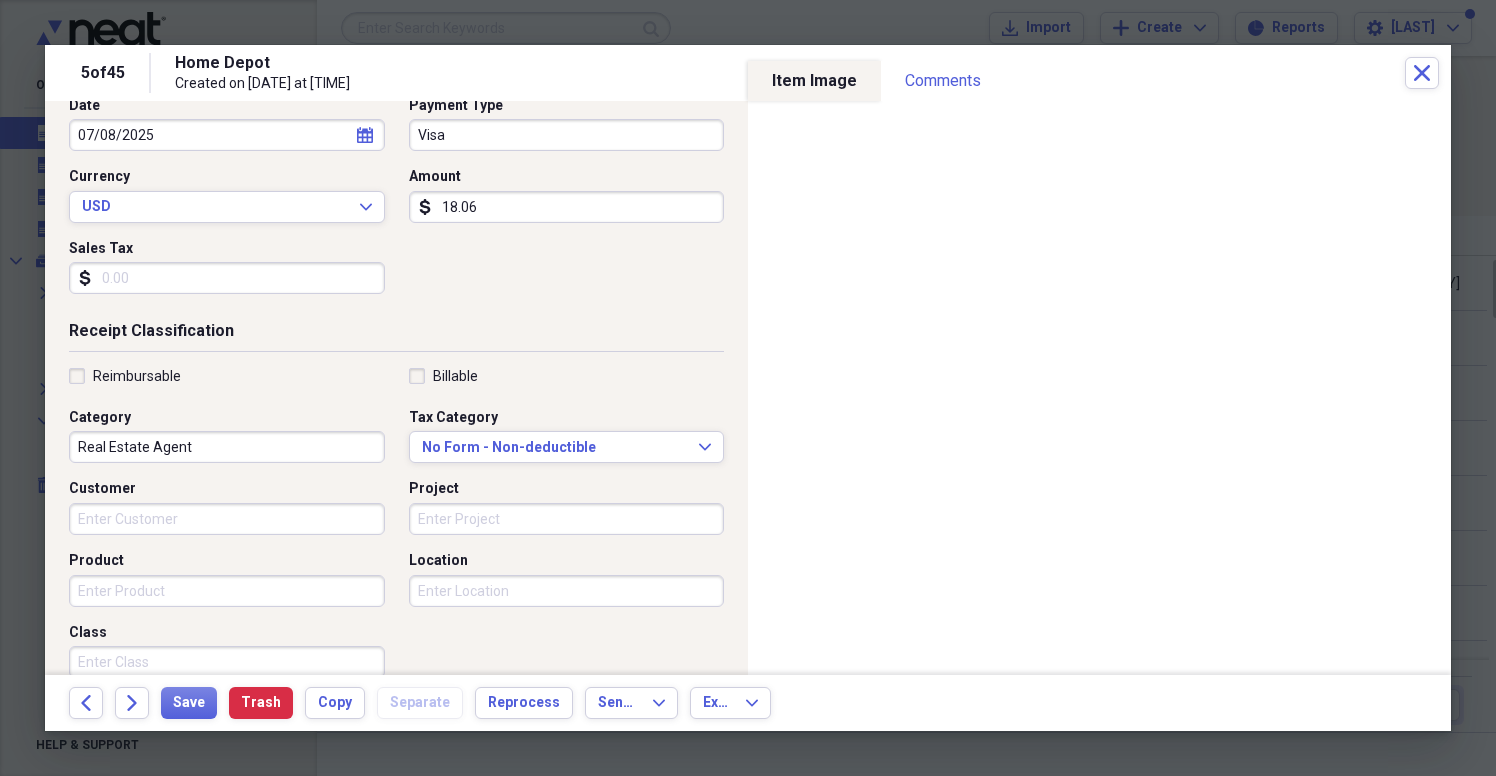 click on "Real Estate Agent" at bounding box center (227, 447) 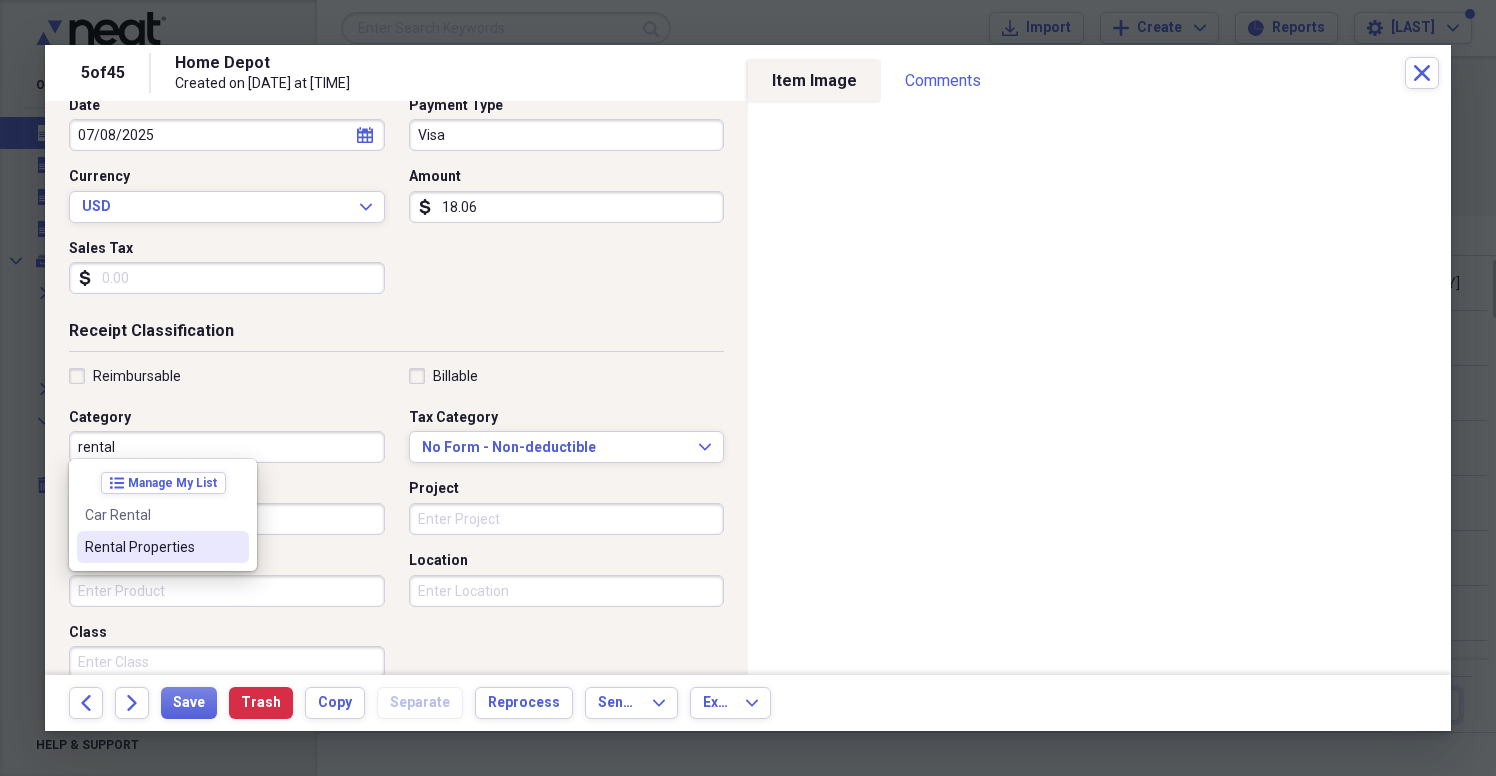 click on "Rental Properties" at bounding box center [163, 547] 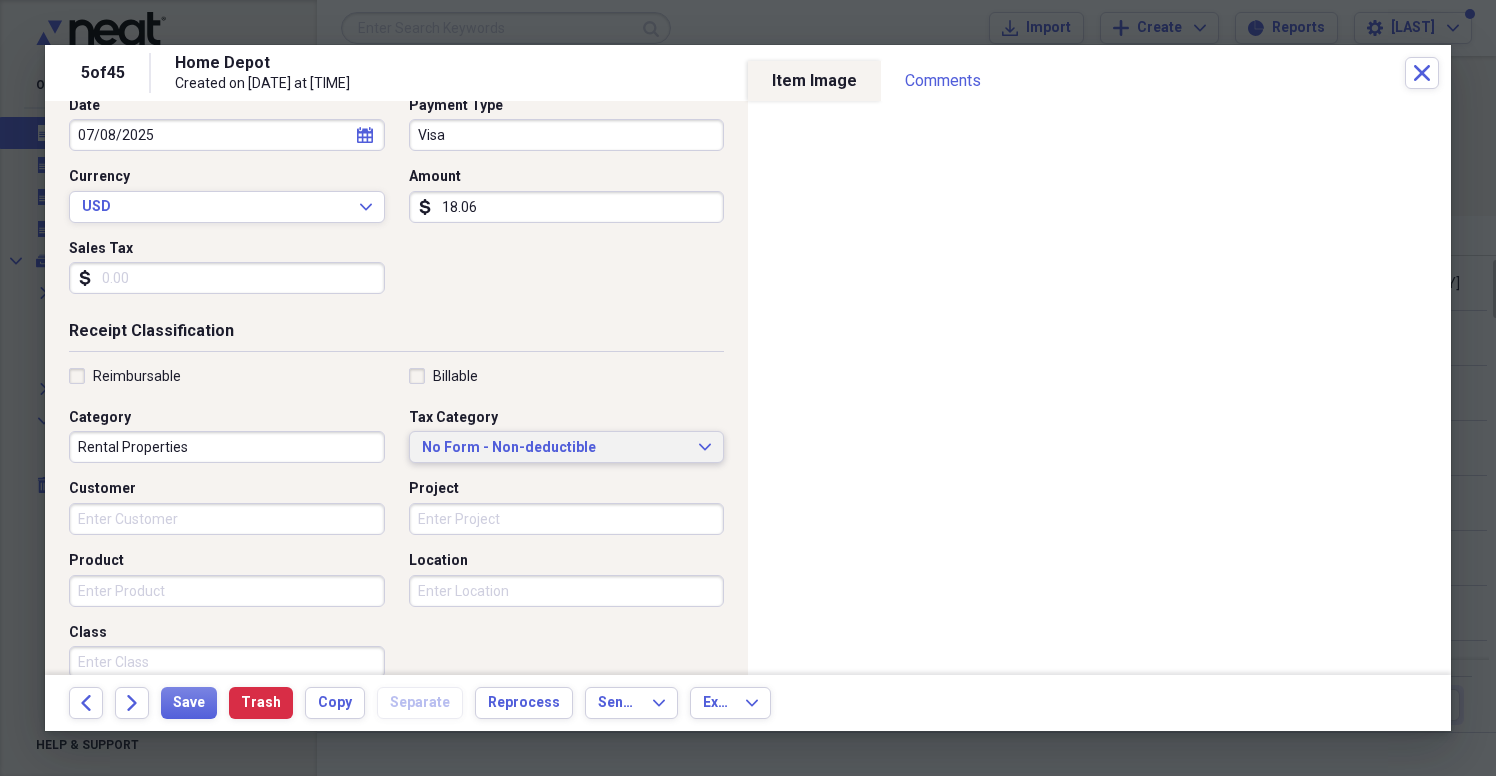 click on "No Form - Non-deductible" at bounding box center [555, 448] 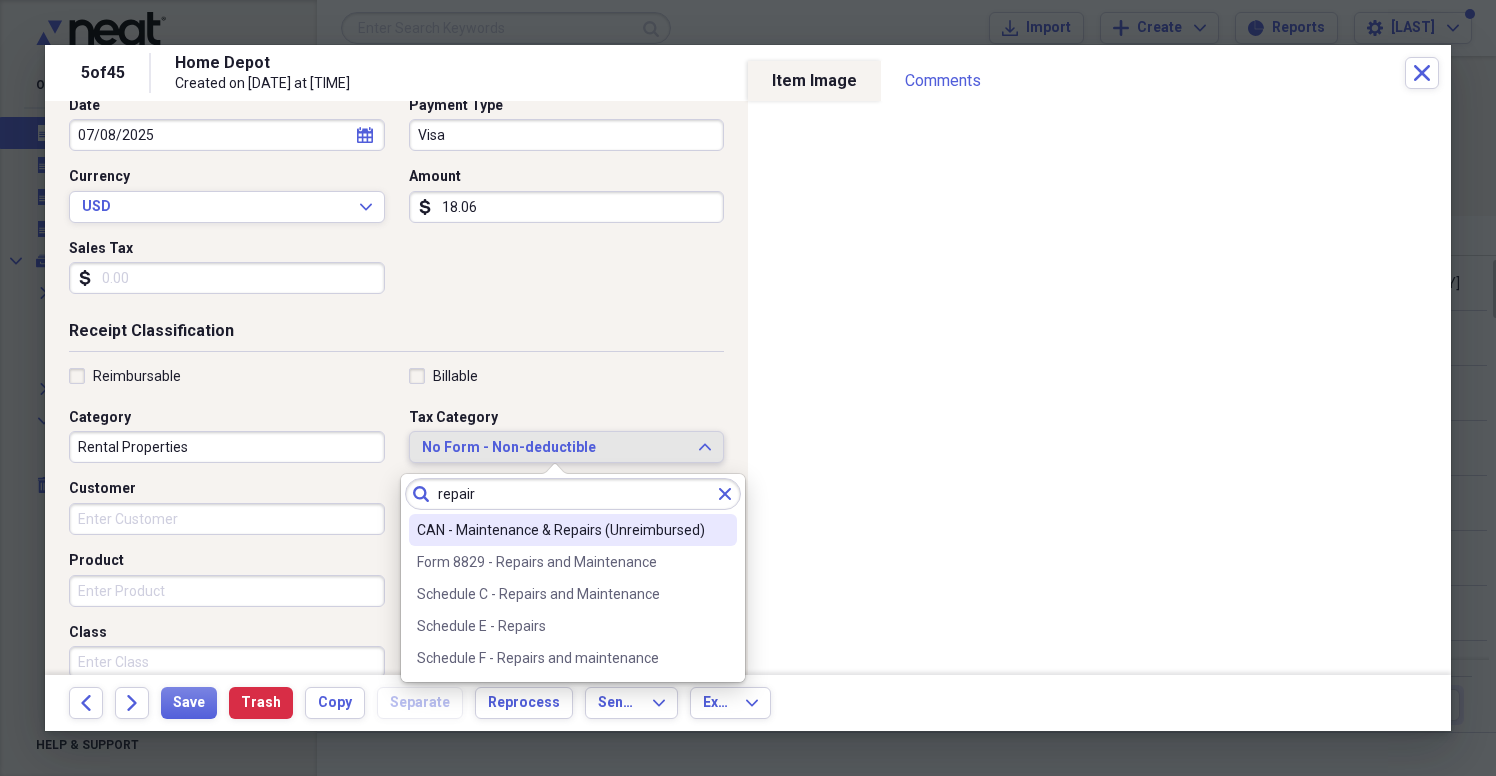 type on "repair" 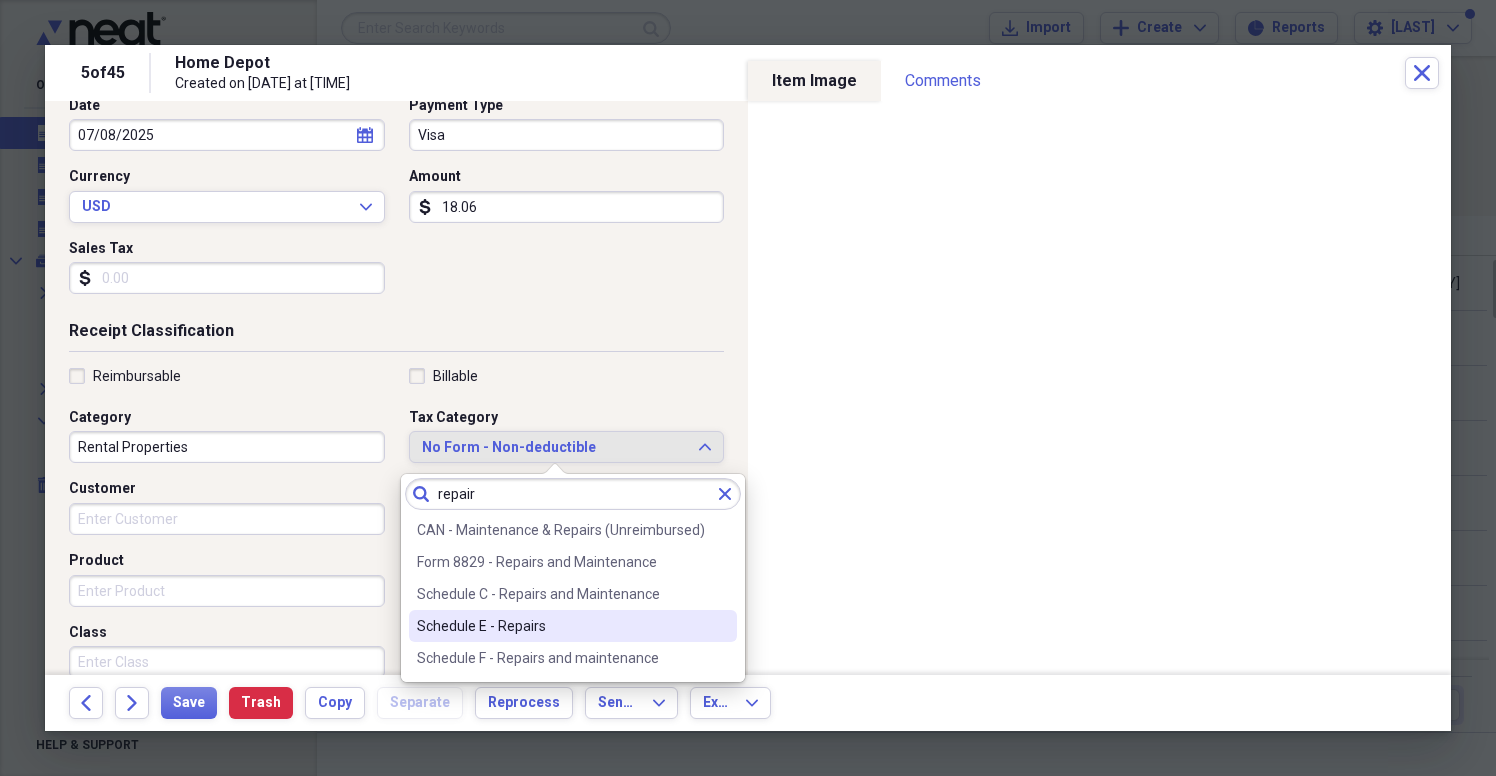drag, startPoint x: 623, startPoint y: 442, endPoint x: 488, endPoint y: 622, distance: 225 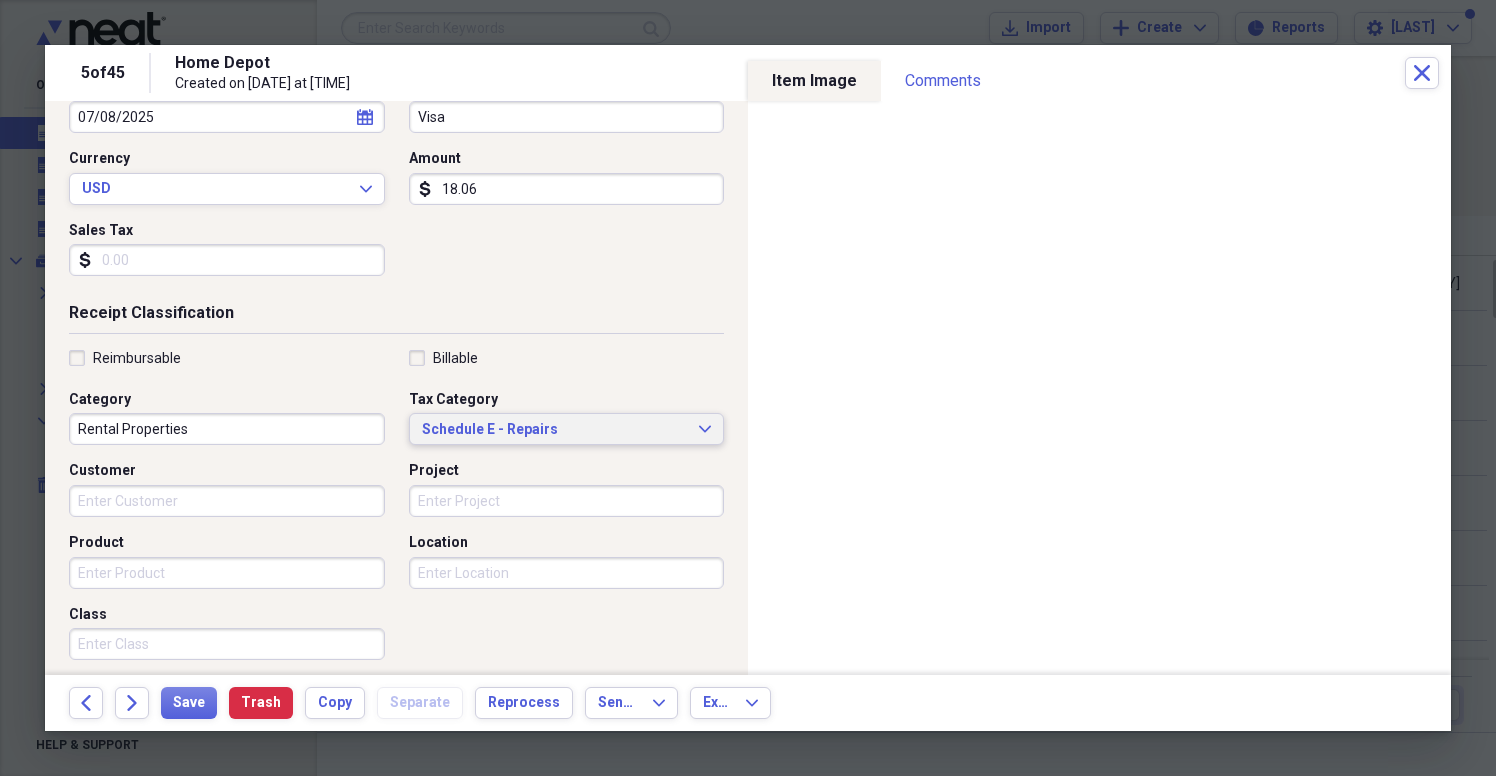 scroll, scrollTop: 440, scrollLeft: 0, axis: vertical 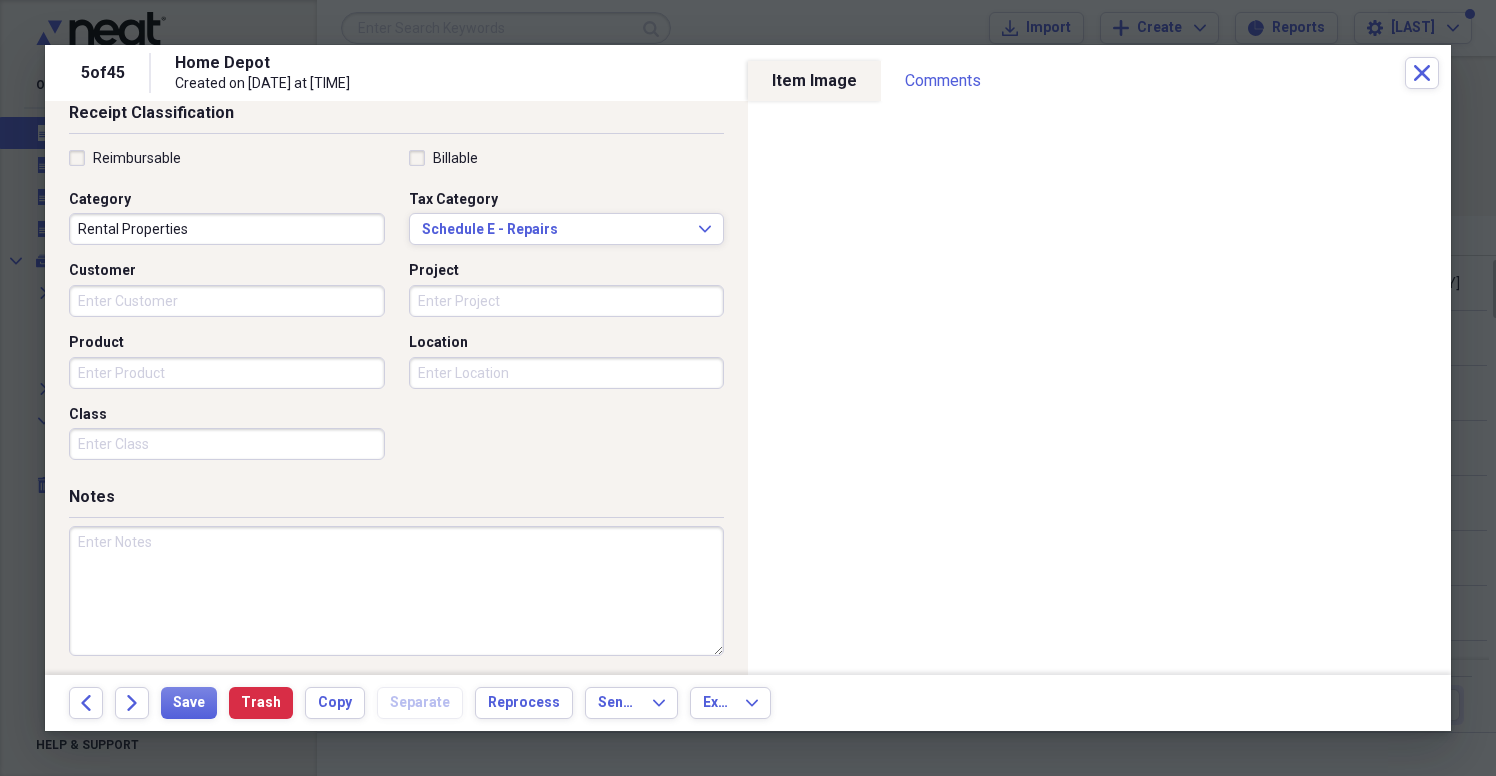 paste on "[NUMBER] [STREET]" 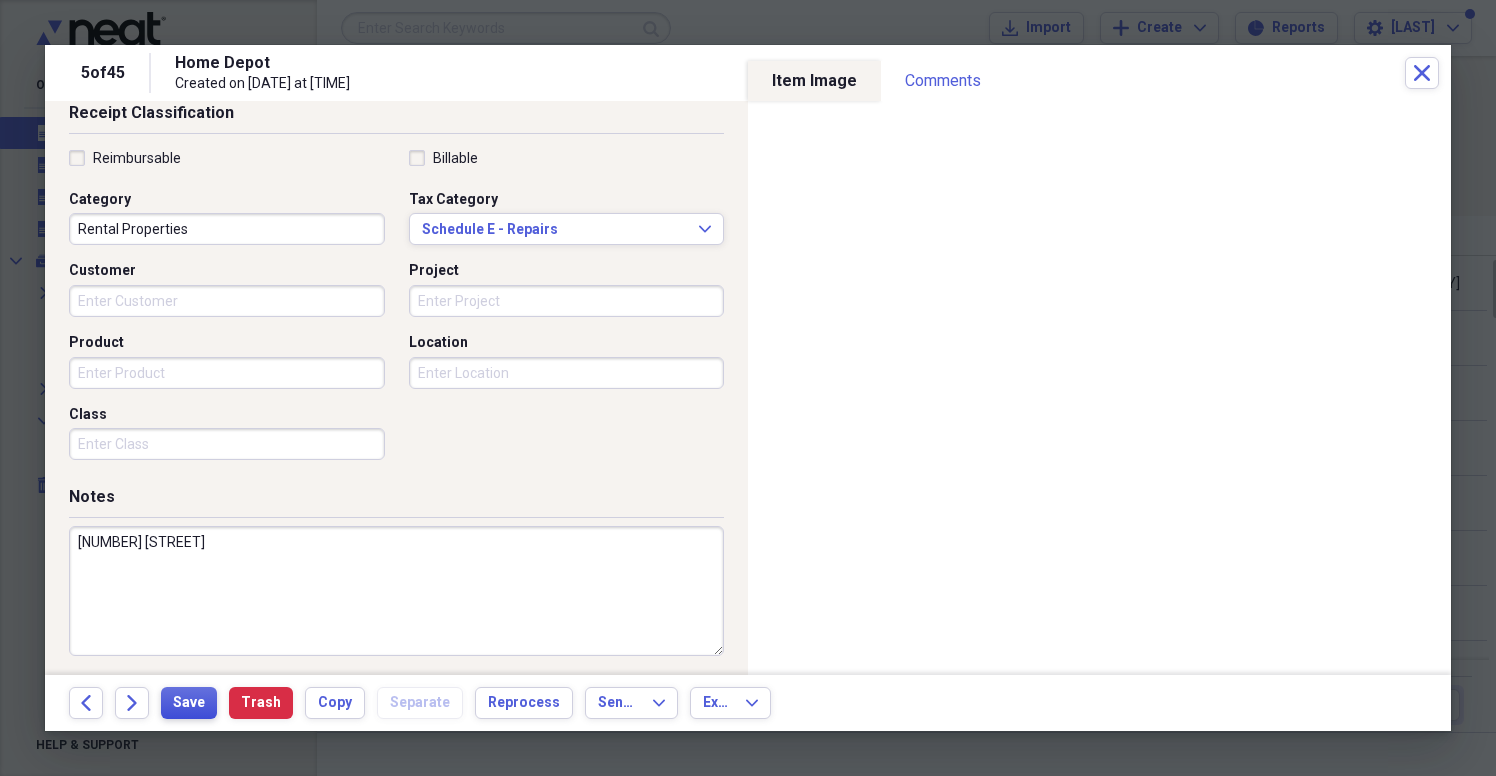 type on "[NUMBER] [STREET]" 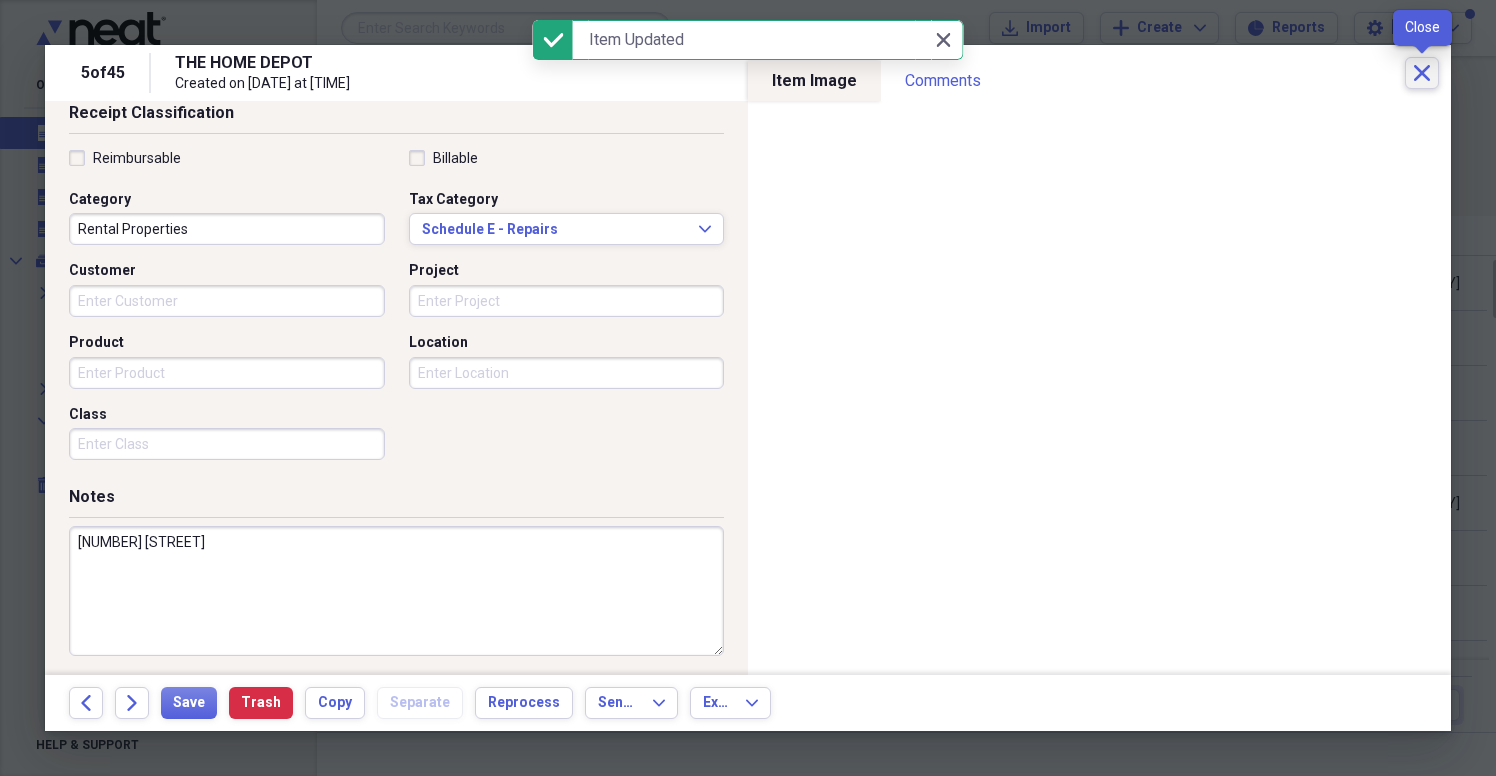 click on "Close" at bounding box center (1422, 73) 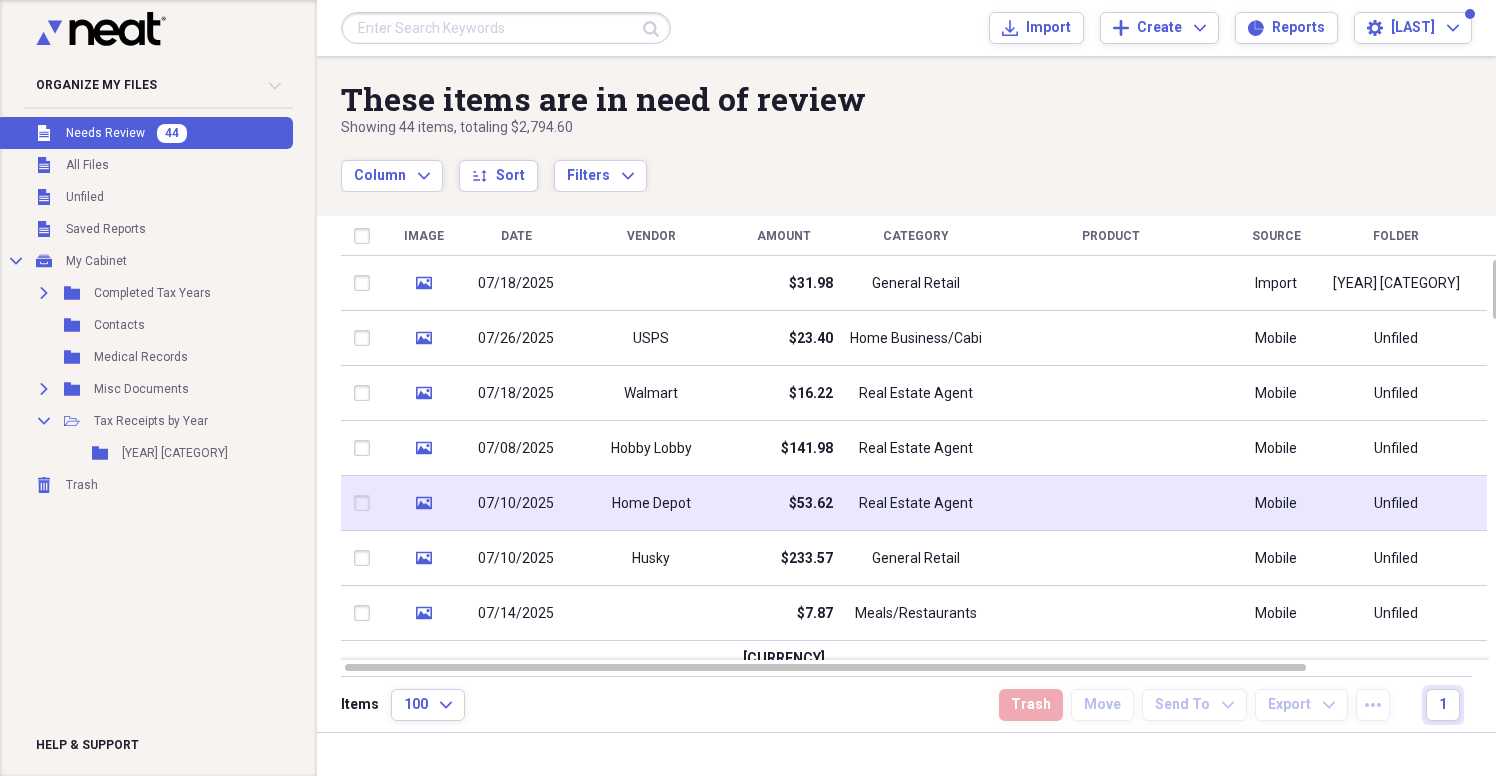 click on "Home Depot" at bounding box center [651, 503] 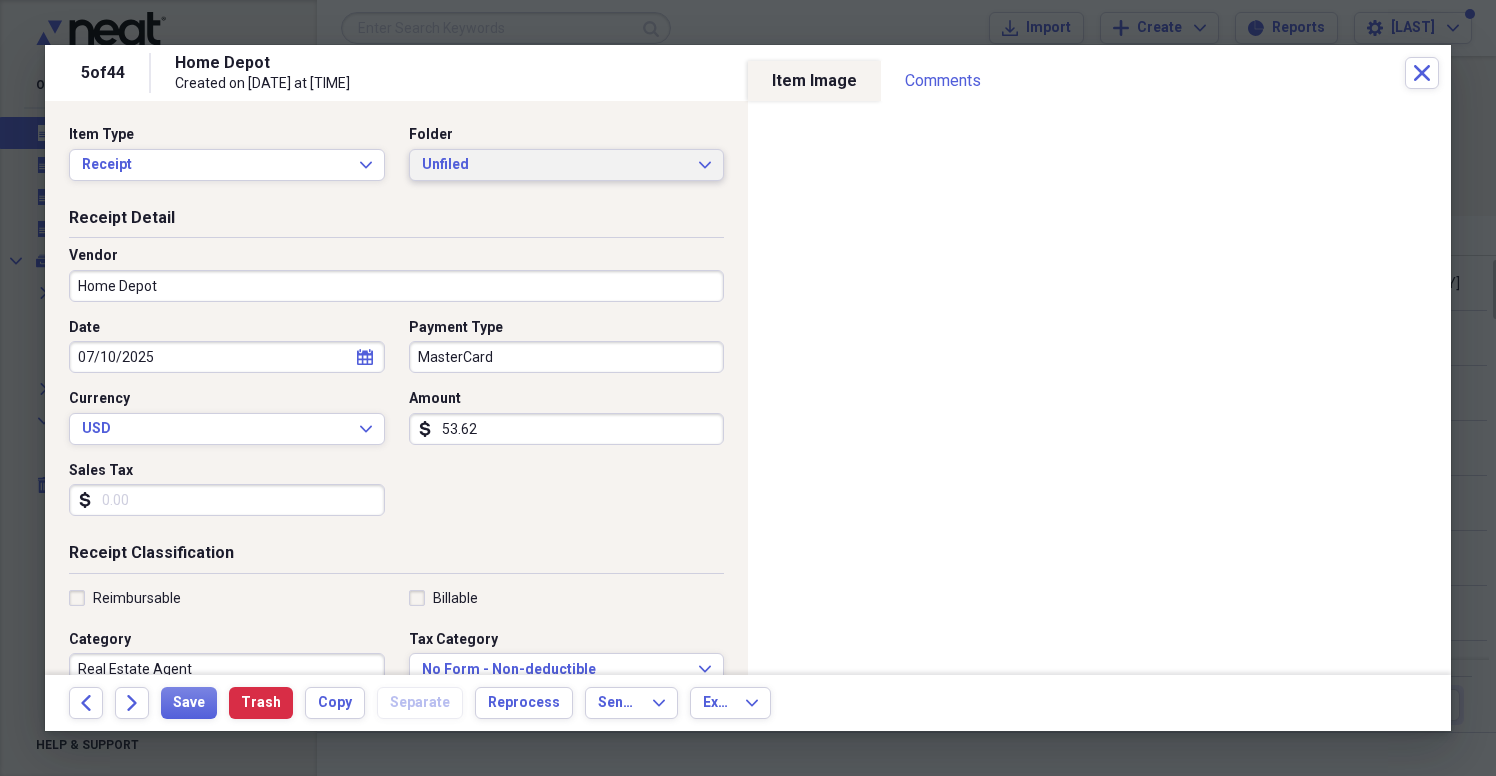 click on "Unfiled" at bounding box center (555, 165) 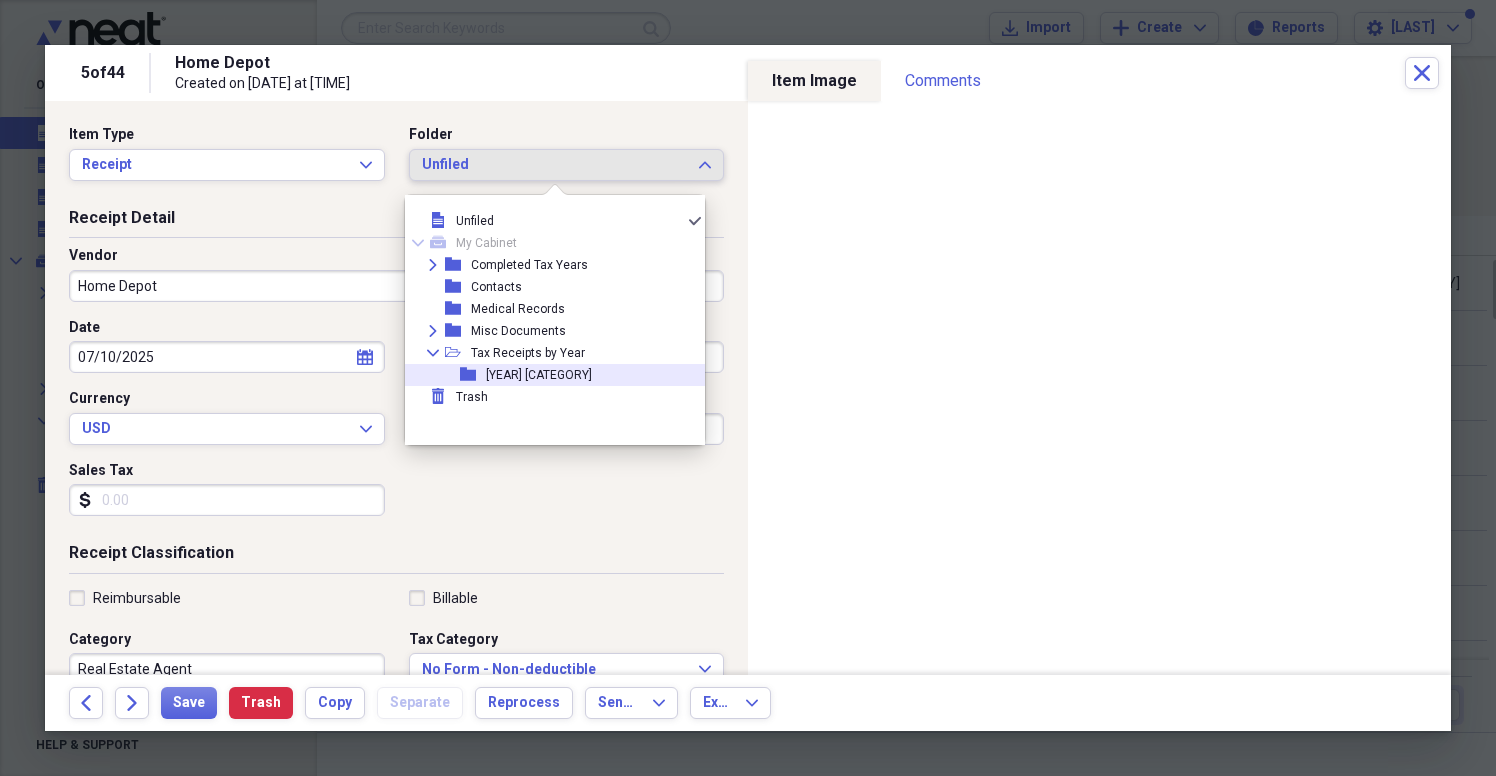 click on "[YEAR] [CATEGORY]" at bounding box center [539, 375] 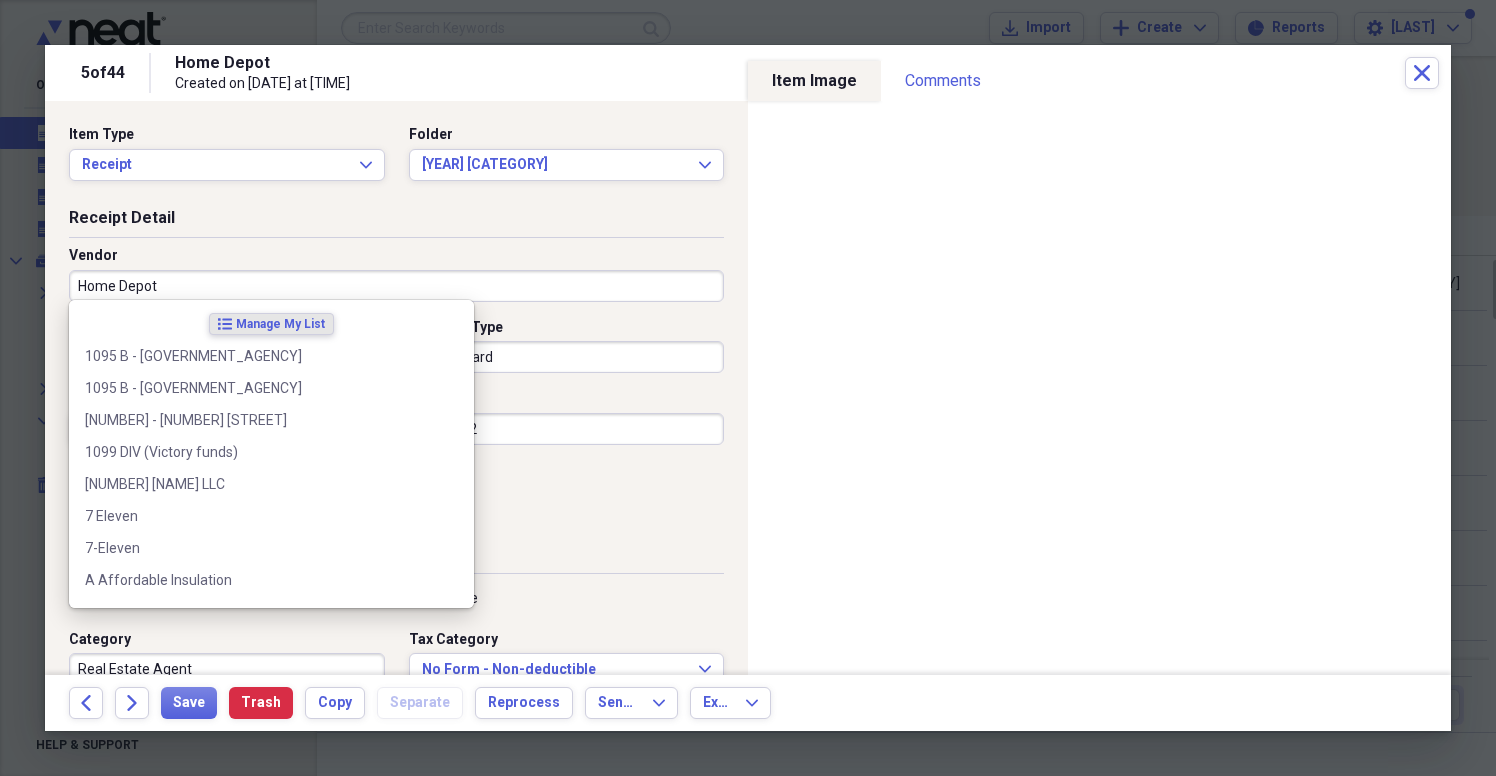 click on "Home Depot" at bounding box center (396, 286) 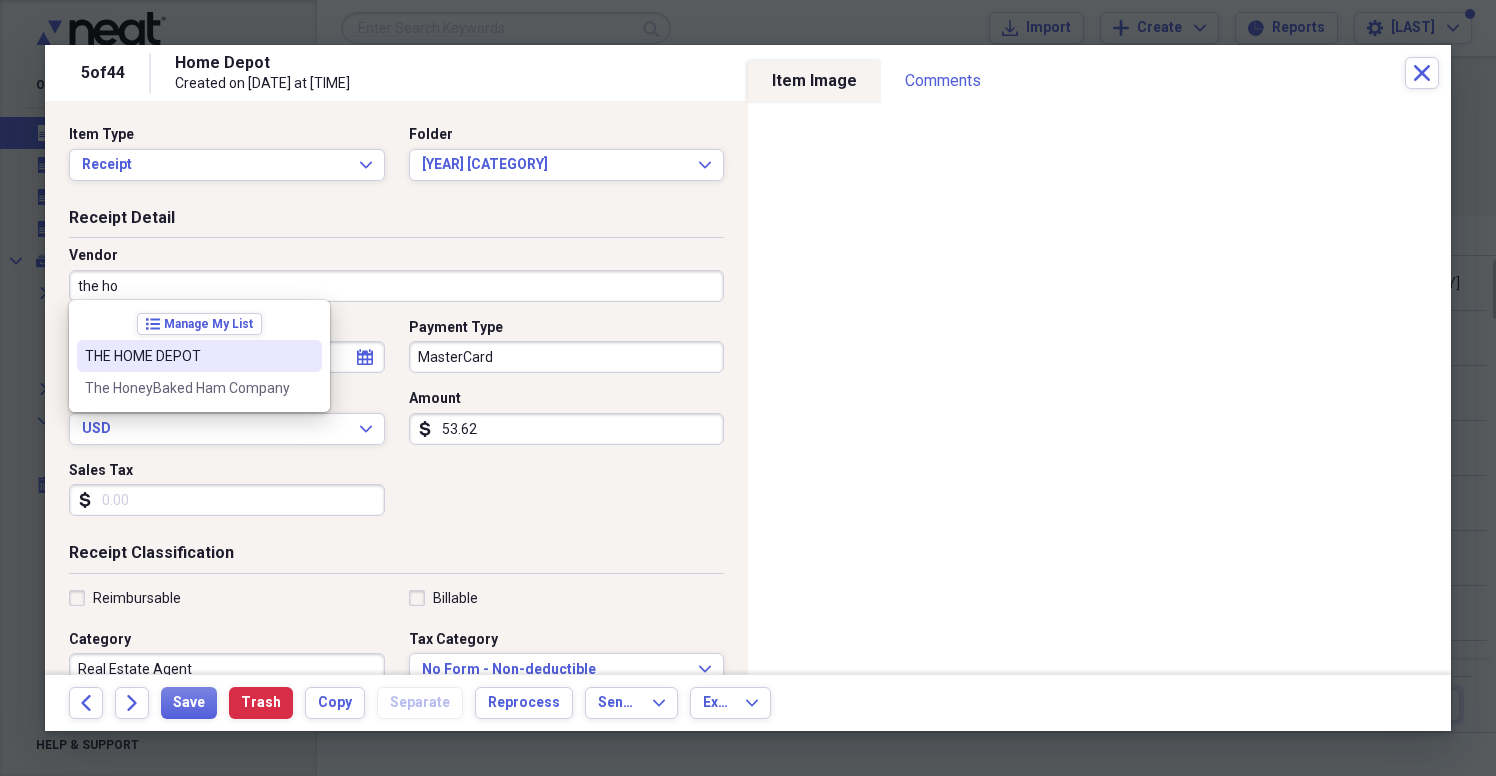 click on "THE HOME DEPOT" at bounding box center [187, 356] 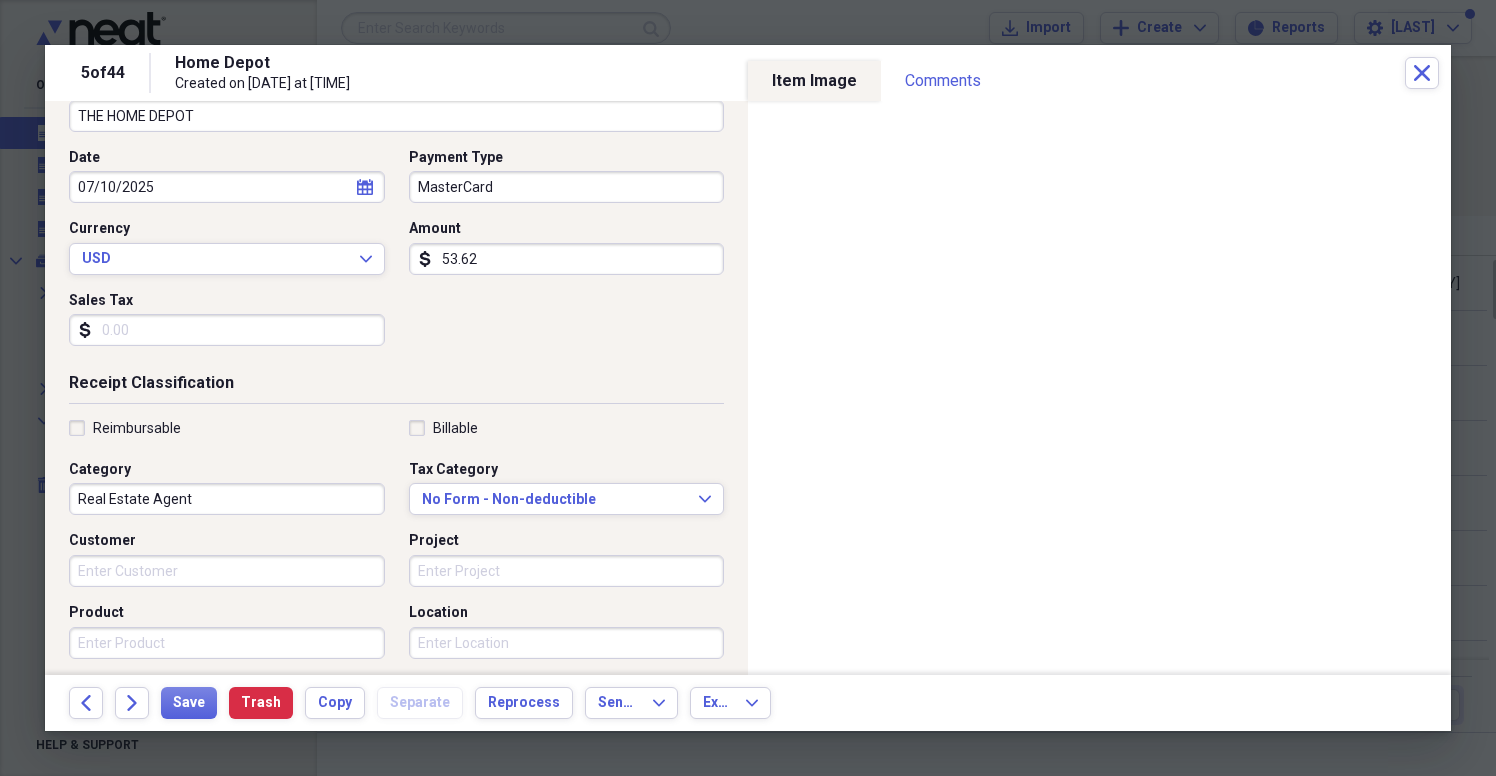 scroll, scrollTop: 226, scrollLeft: 0, axis: vertical 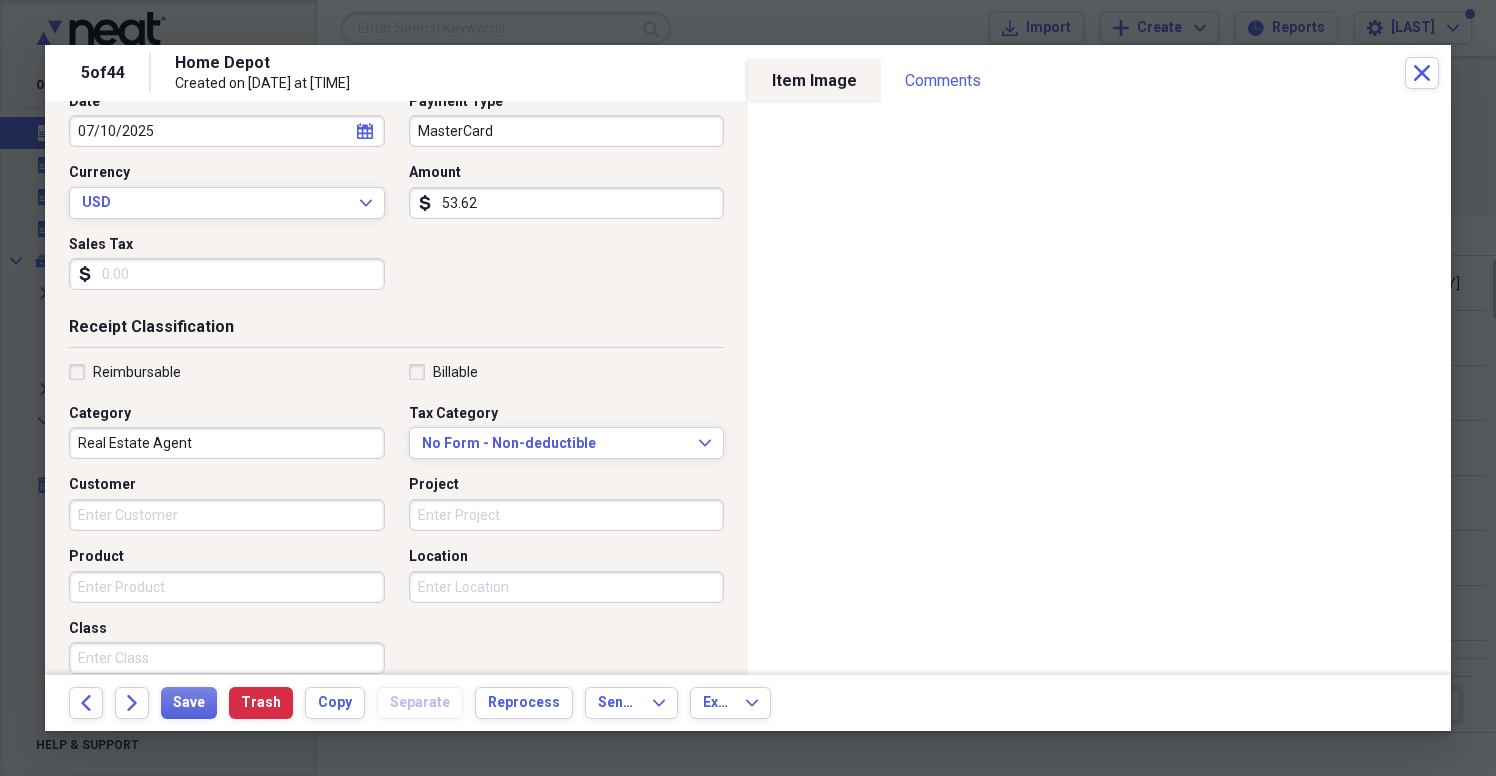 click on "Real Estate Agent" at bounding box center [227, 443] 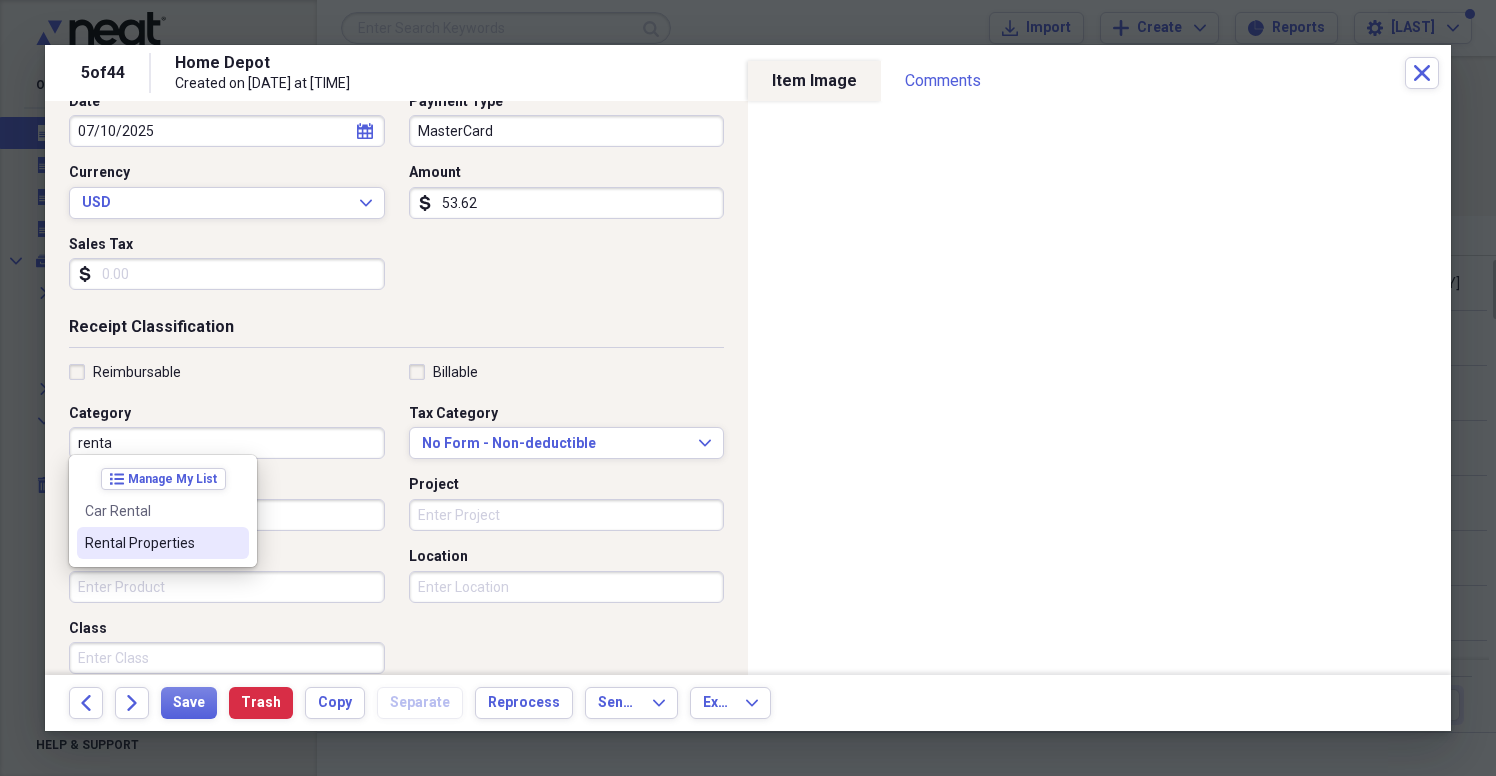click on "Rental Properties" at bounding box center (151, 543) 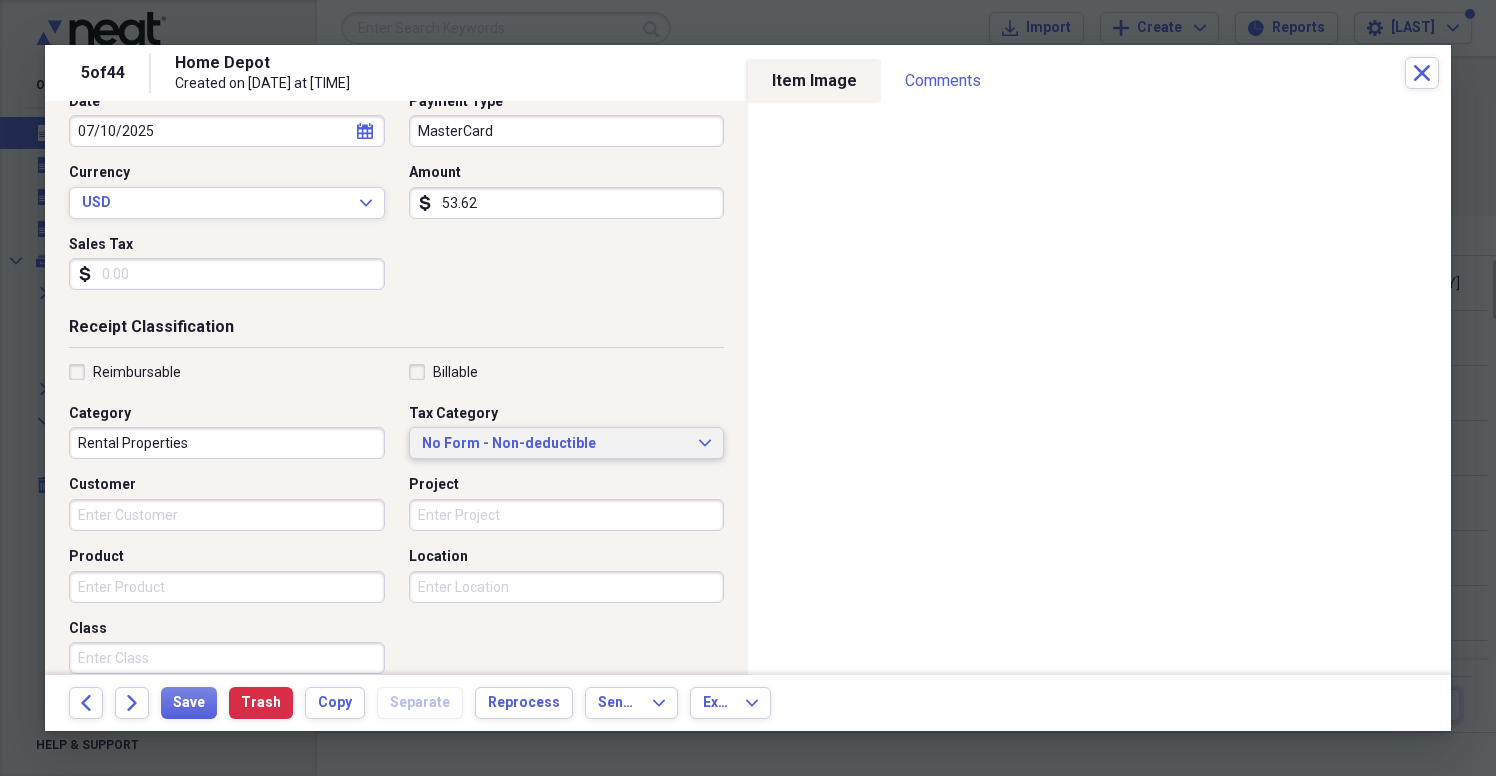 click on "No Form - Non-deductible" at bounding box center [555, 444] 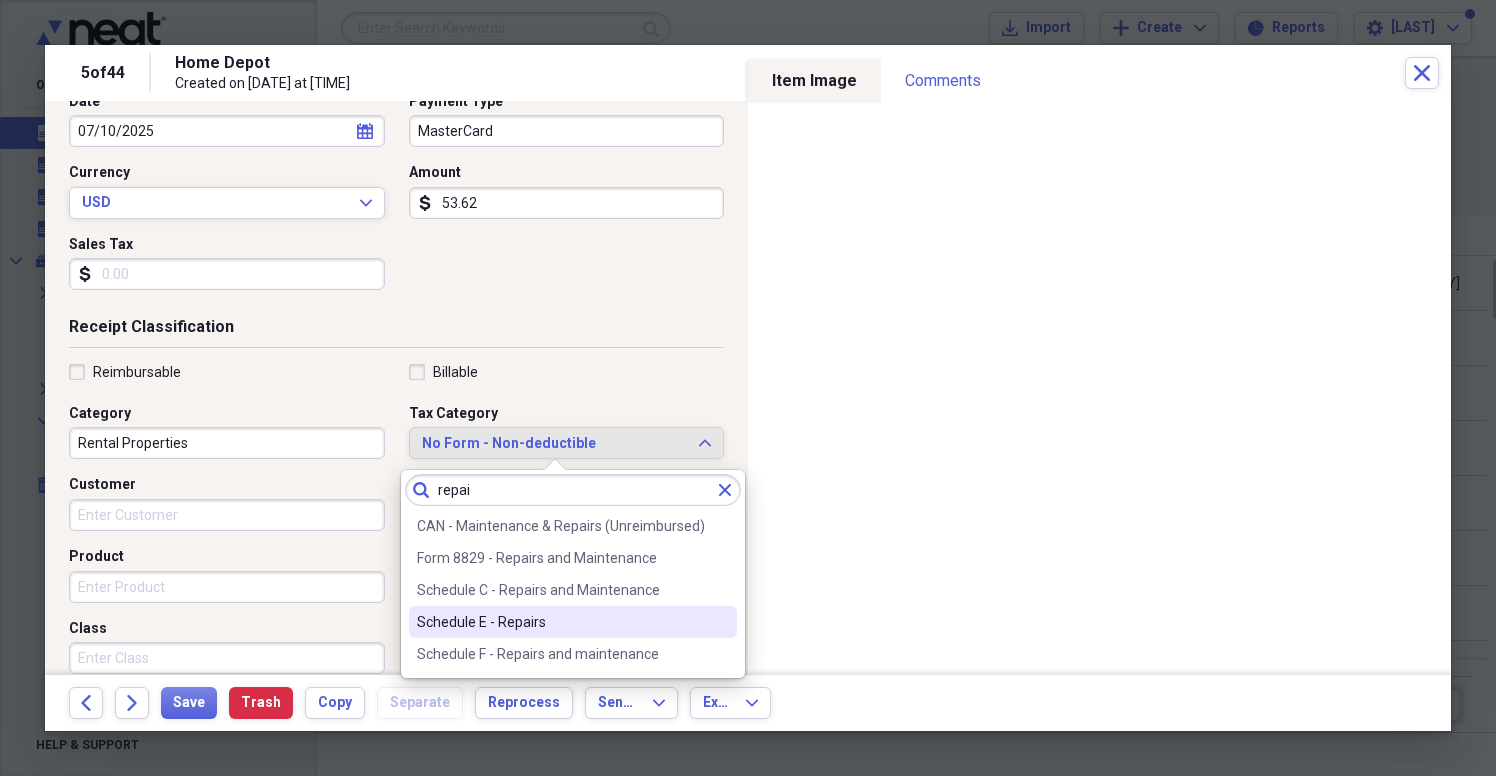 type on "repai" 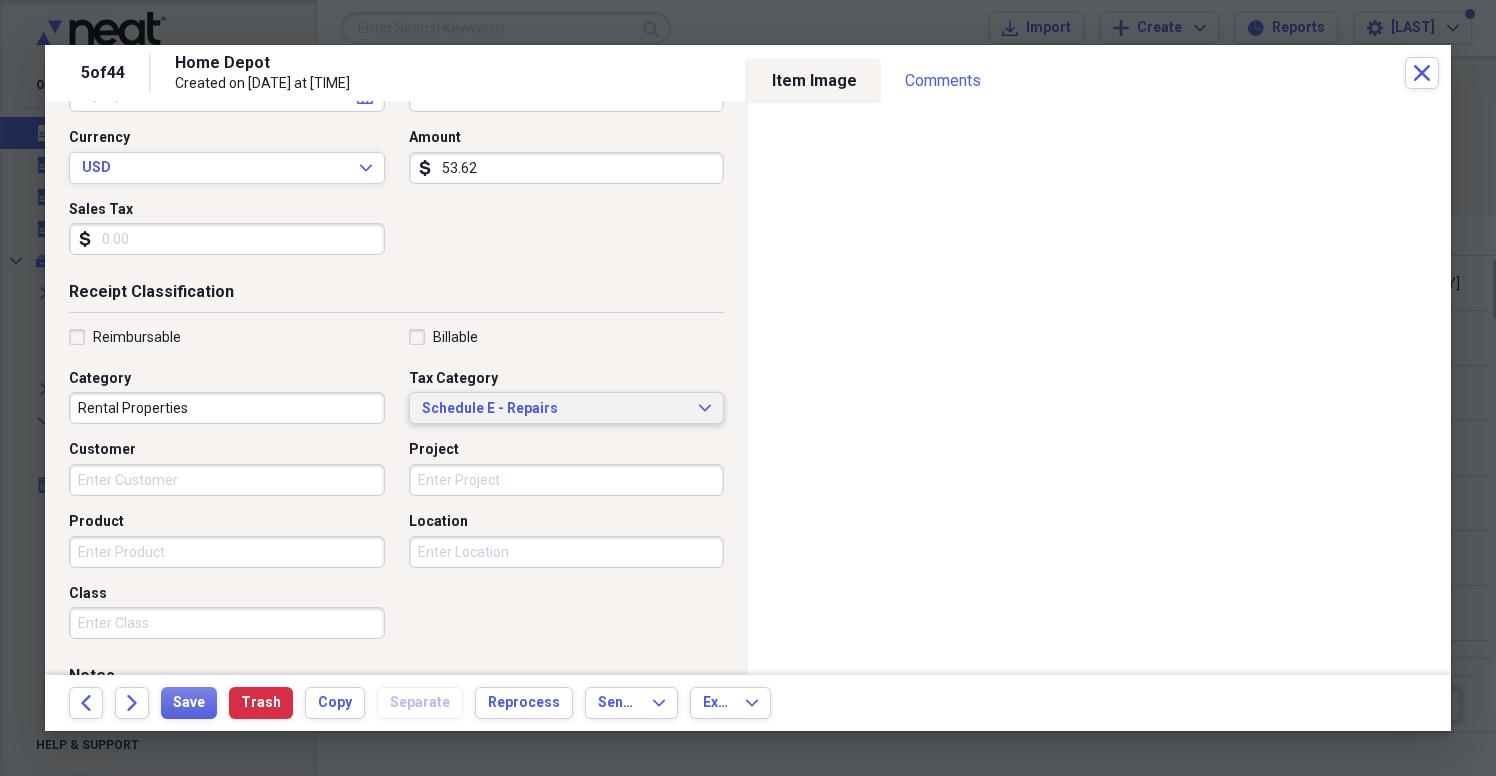 scroll, scrollTop: 440, scrollLeft: 0, axis: vertical 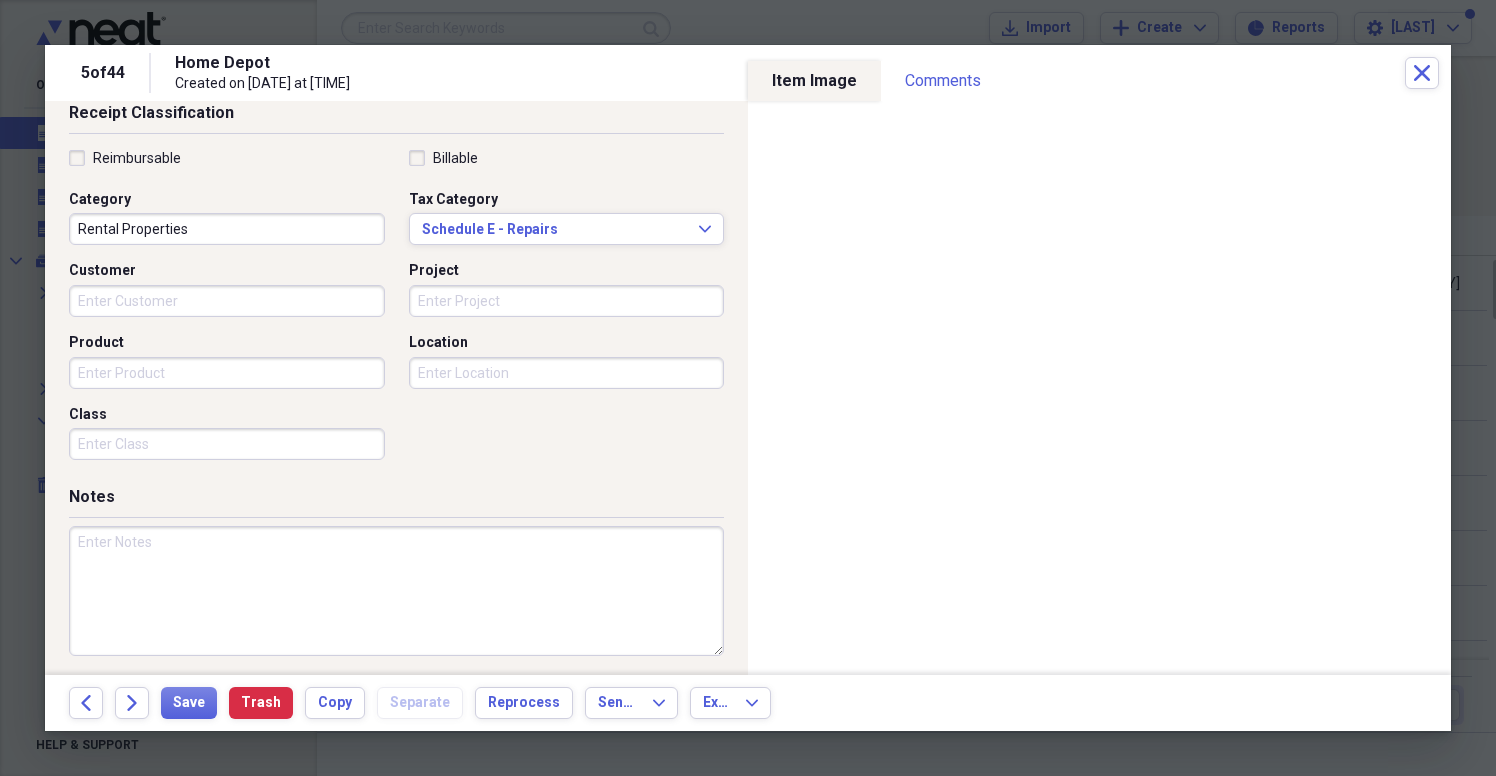 paste on "[NUMBER] [STREET]" 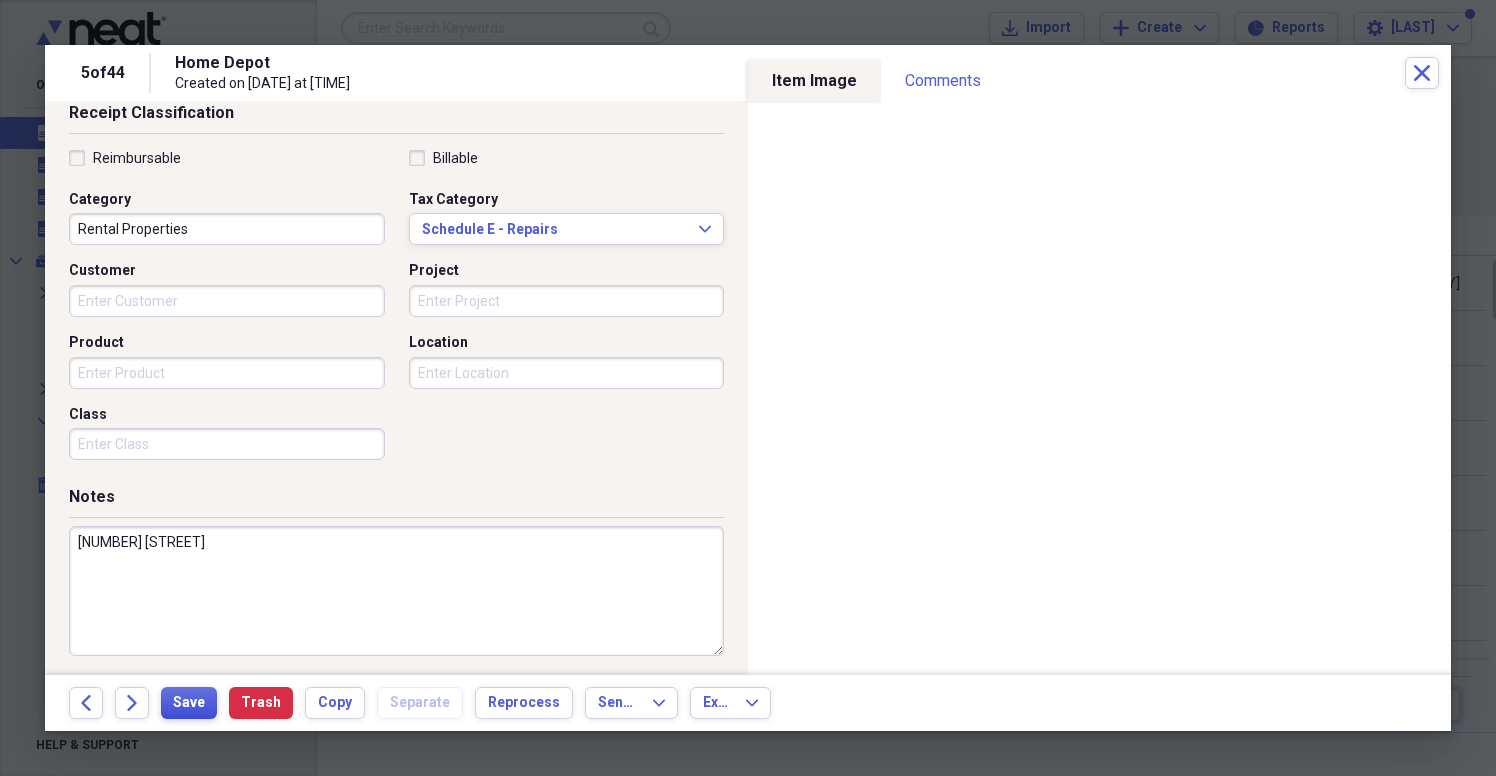 type on "[NUMBER] [STREET]" 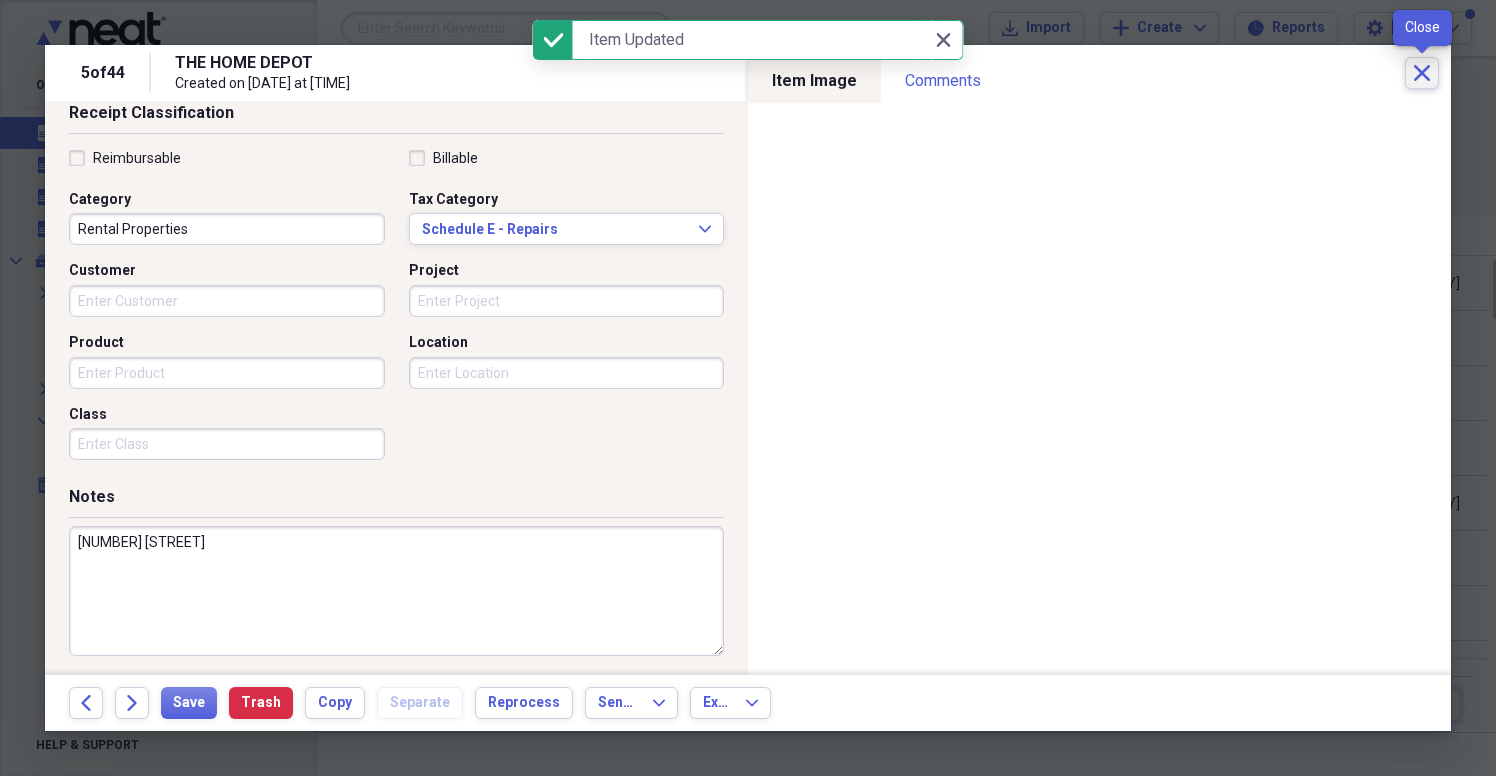 click on "Close" 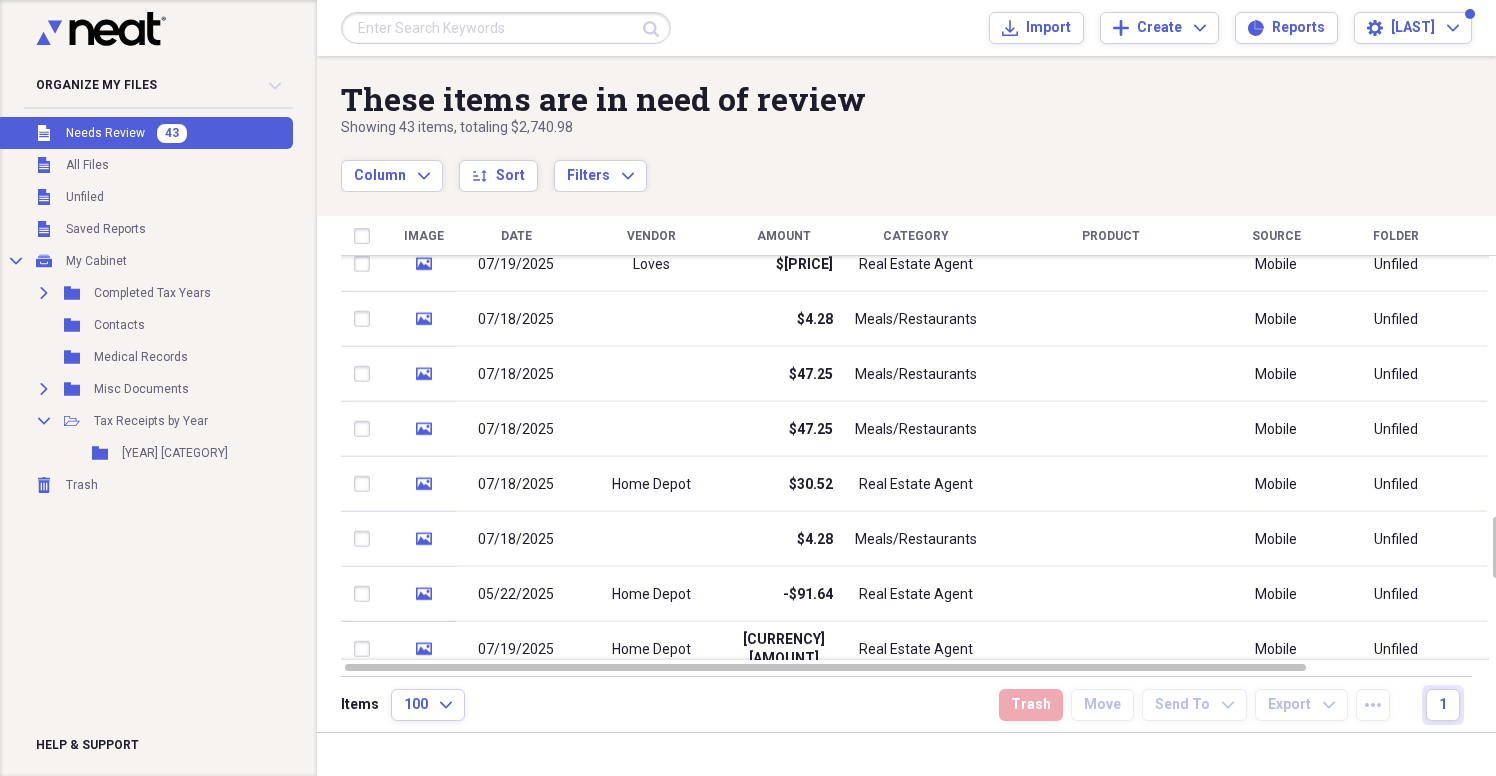 click on "Vendor" at bounding box center [651, 236] 